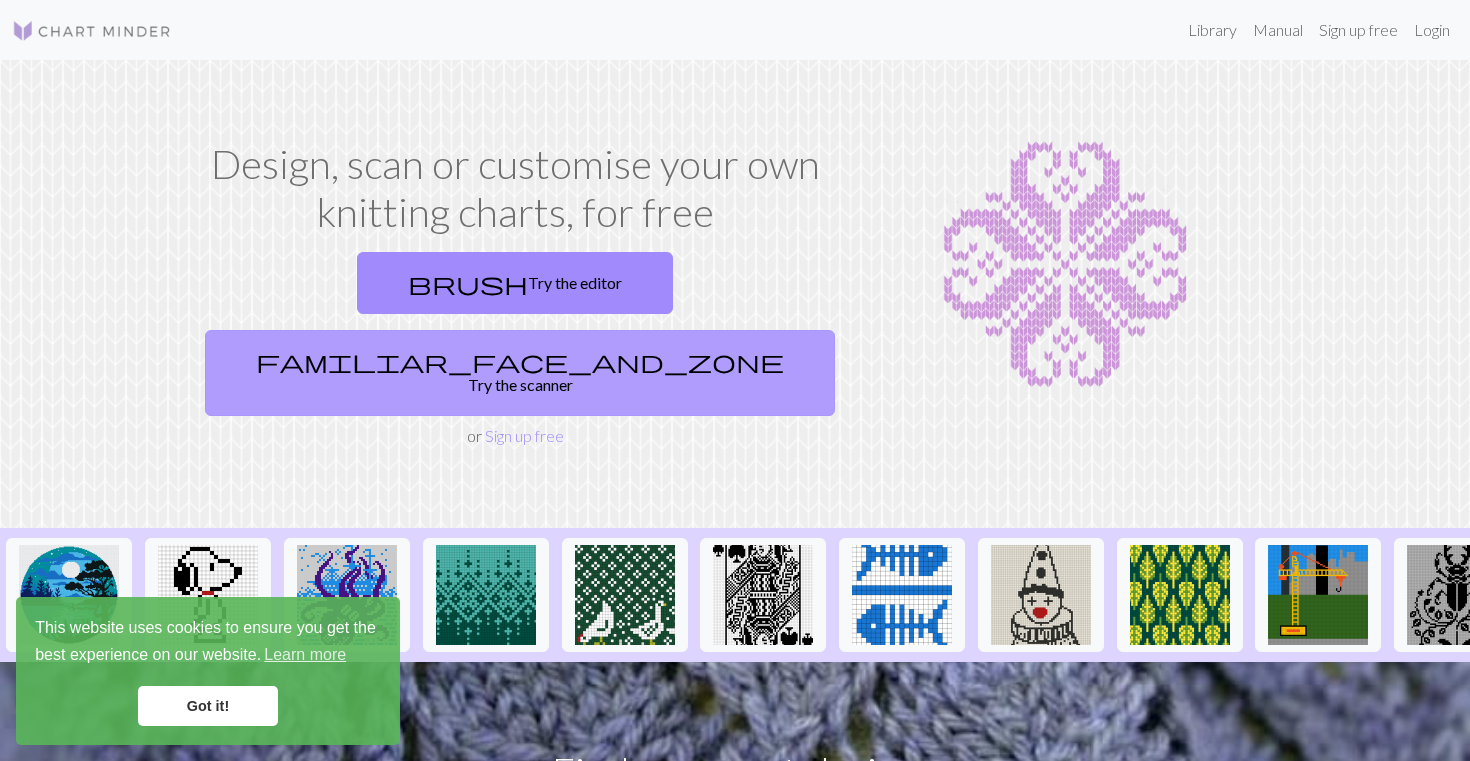 scroll, scrollTop: 0, scrollLeft: 0, axis: both 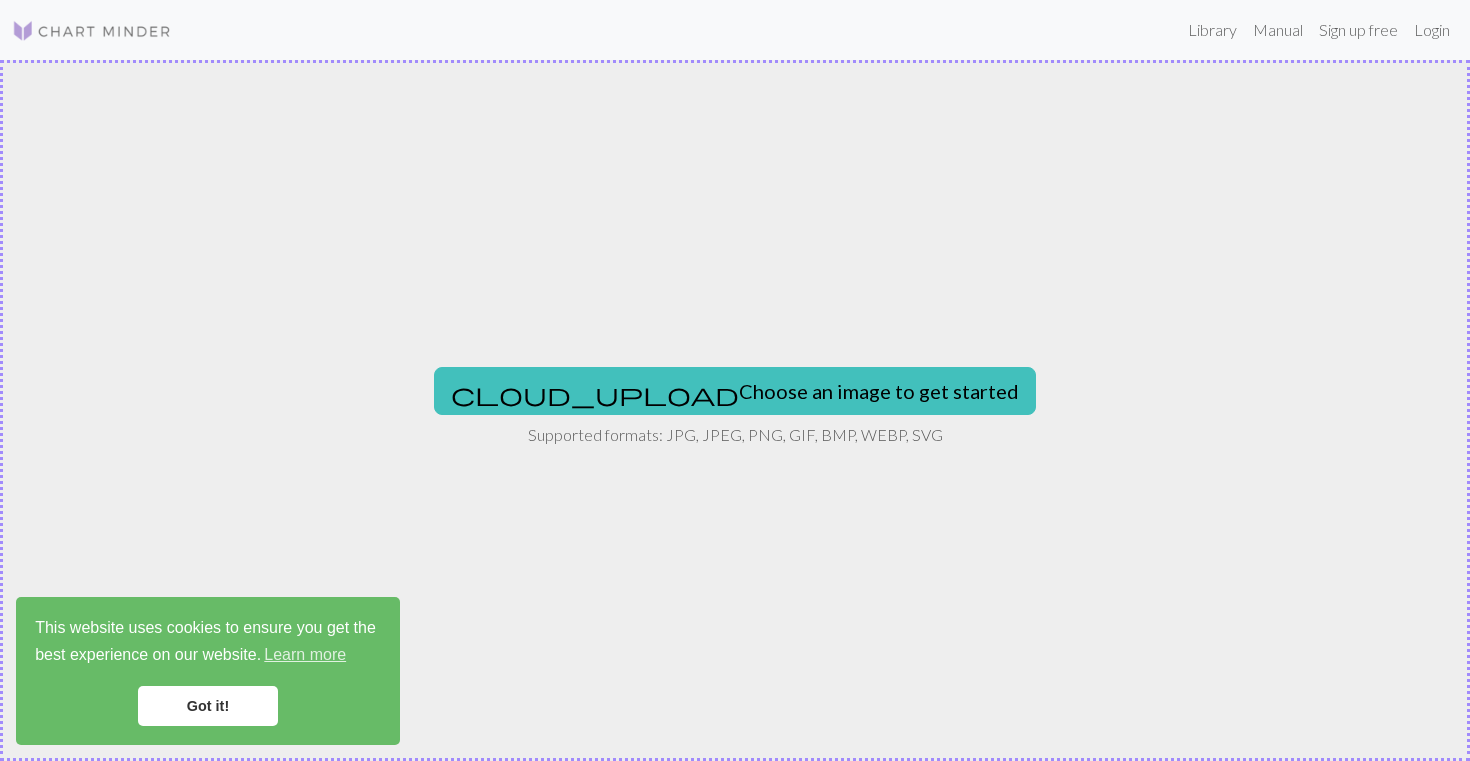 click on "cloud_upload  Choose an image to get started Supported formats: JPG, JPEG, PNG, GIF, BMP, WEBP, SVG" at bounding box center [735, 410] 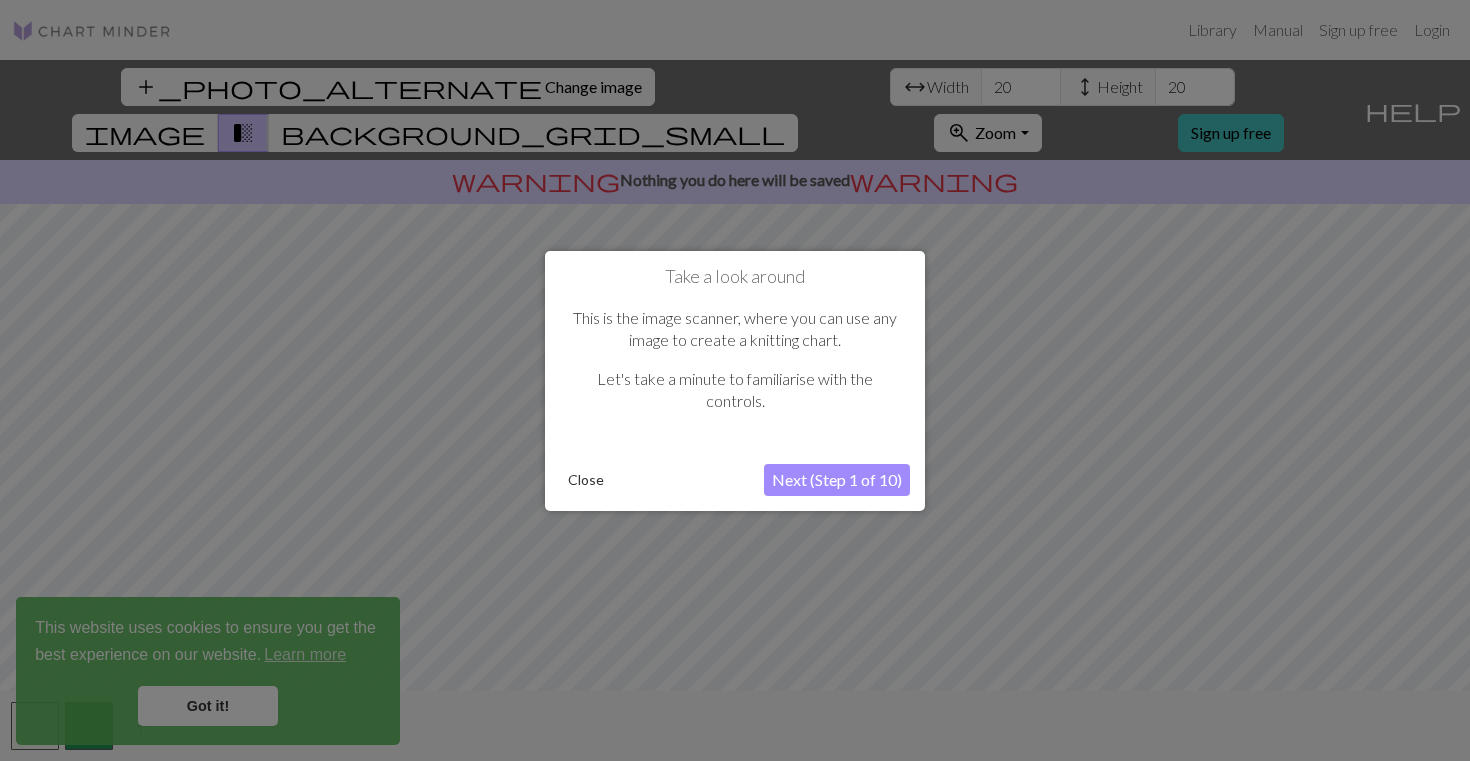 click on "Take a look around This is the image scanner, where you can use any image to create a knitting chart. Let's take a minute to familiarise with the controls. Close Next (Step 1 of 10)" at bounding box center (735, 380) 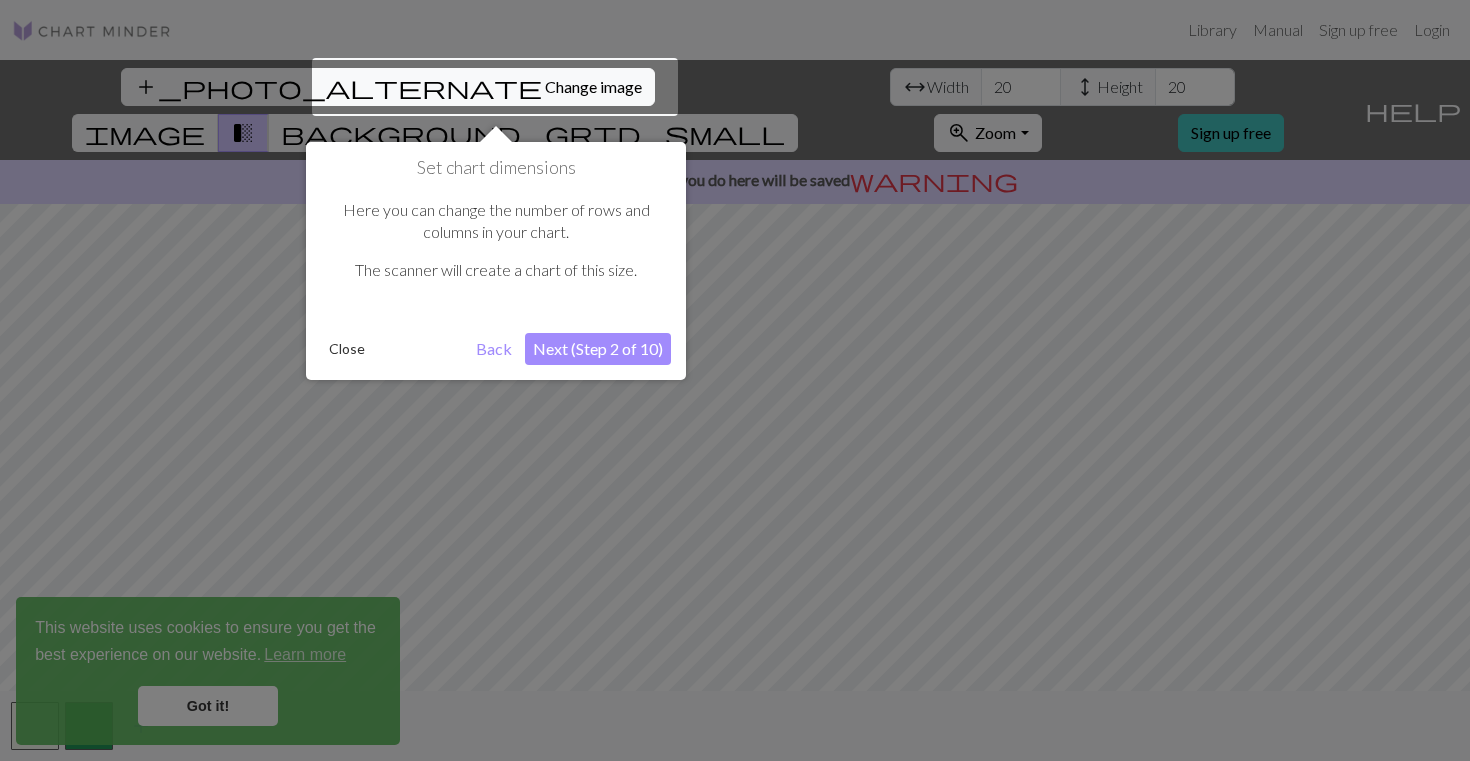 click on "Next (Step 2 of 10)" at bounding box center (598, 349) 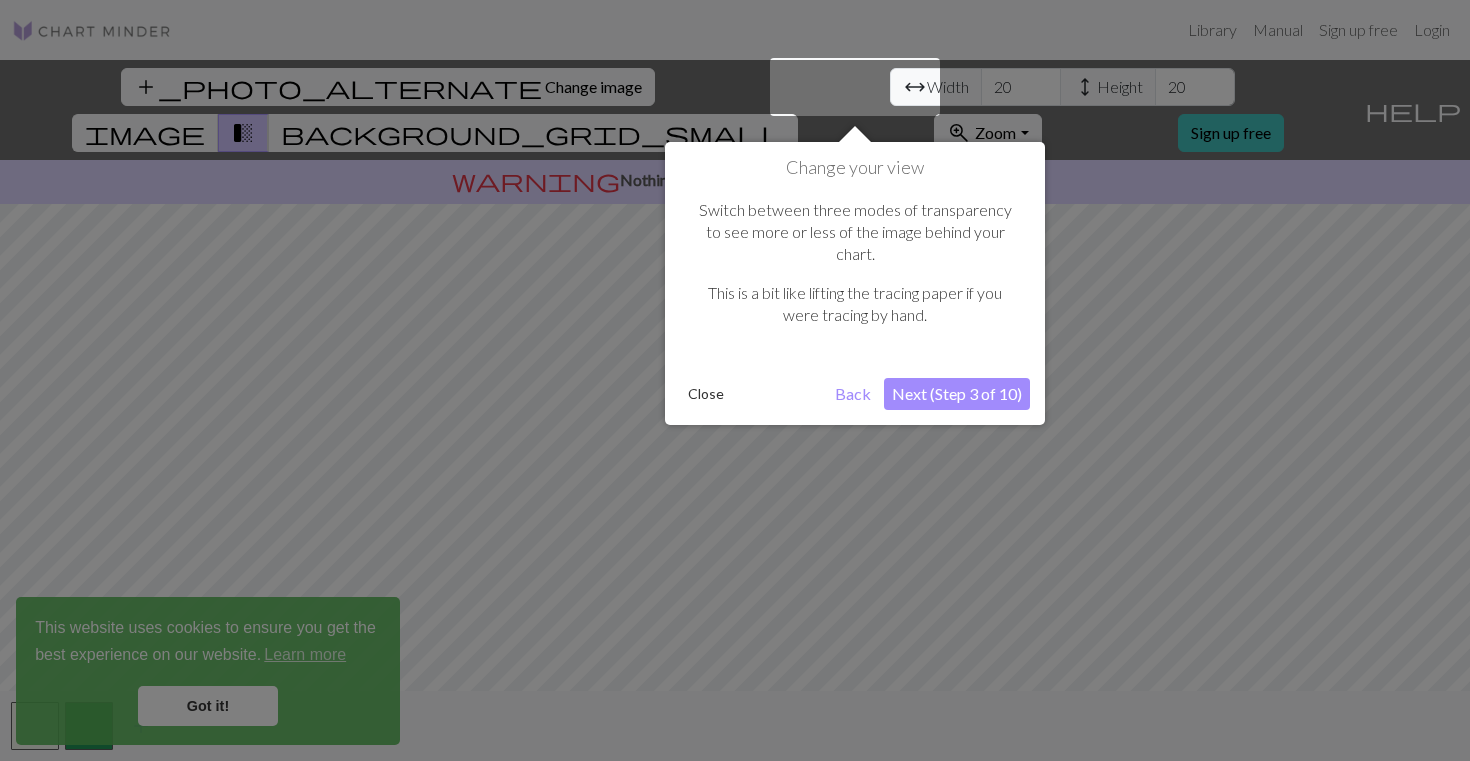 click on "Next (Step 3 of 10)" at bounding box center [957, 394] 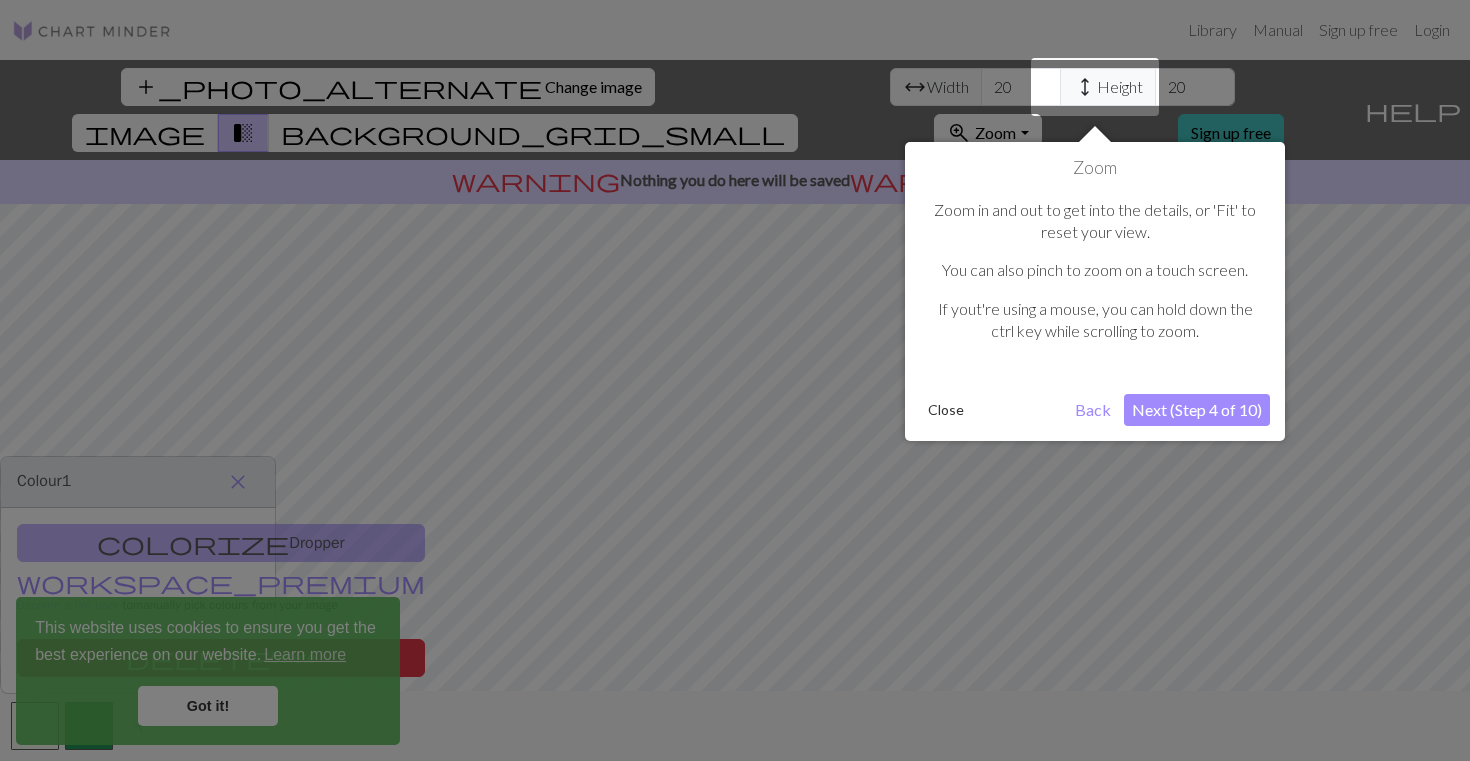 click on "Next (Step 4 of 10)" at bounding box center [1197, 410] 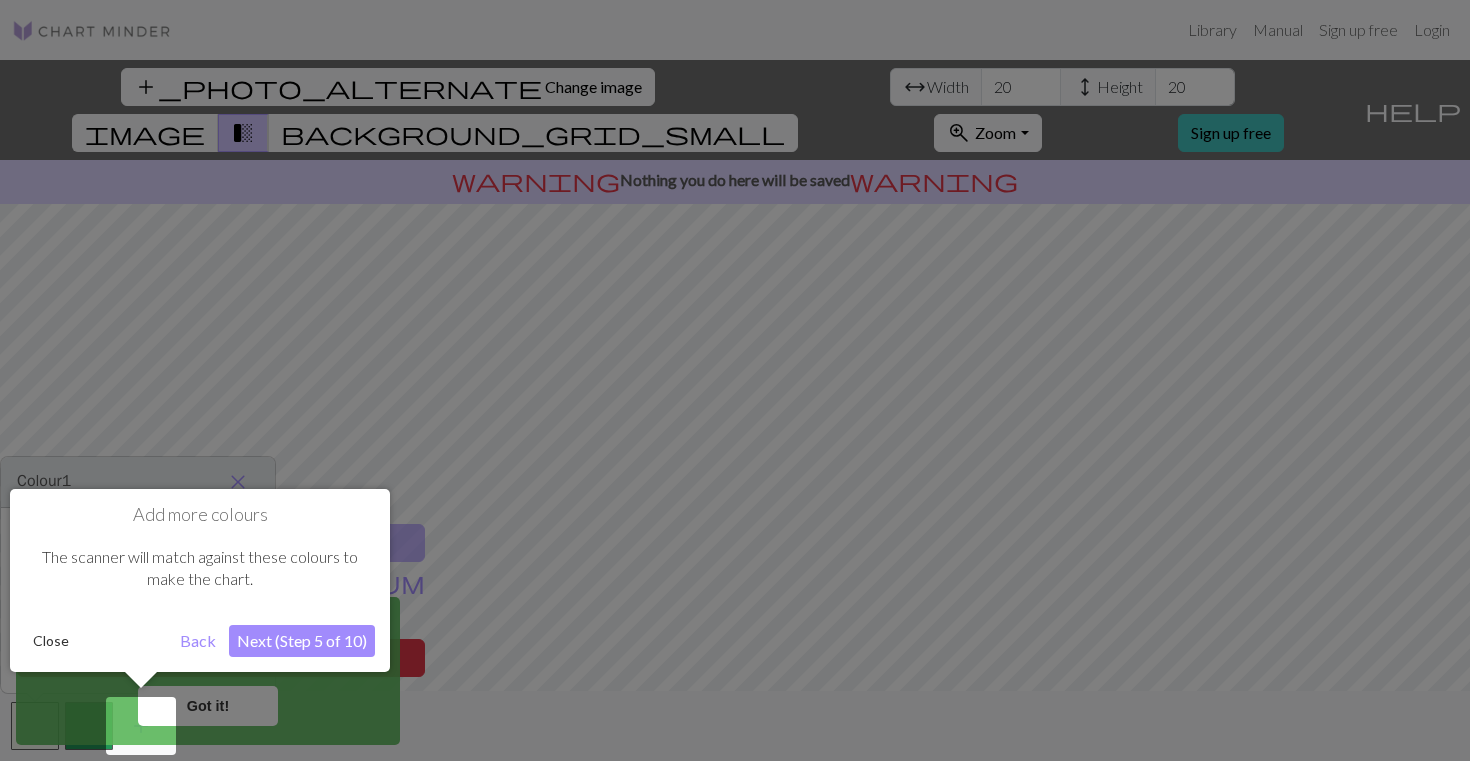 click on "Next (Step 5 of 10)" at bounding box center [302, 641] 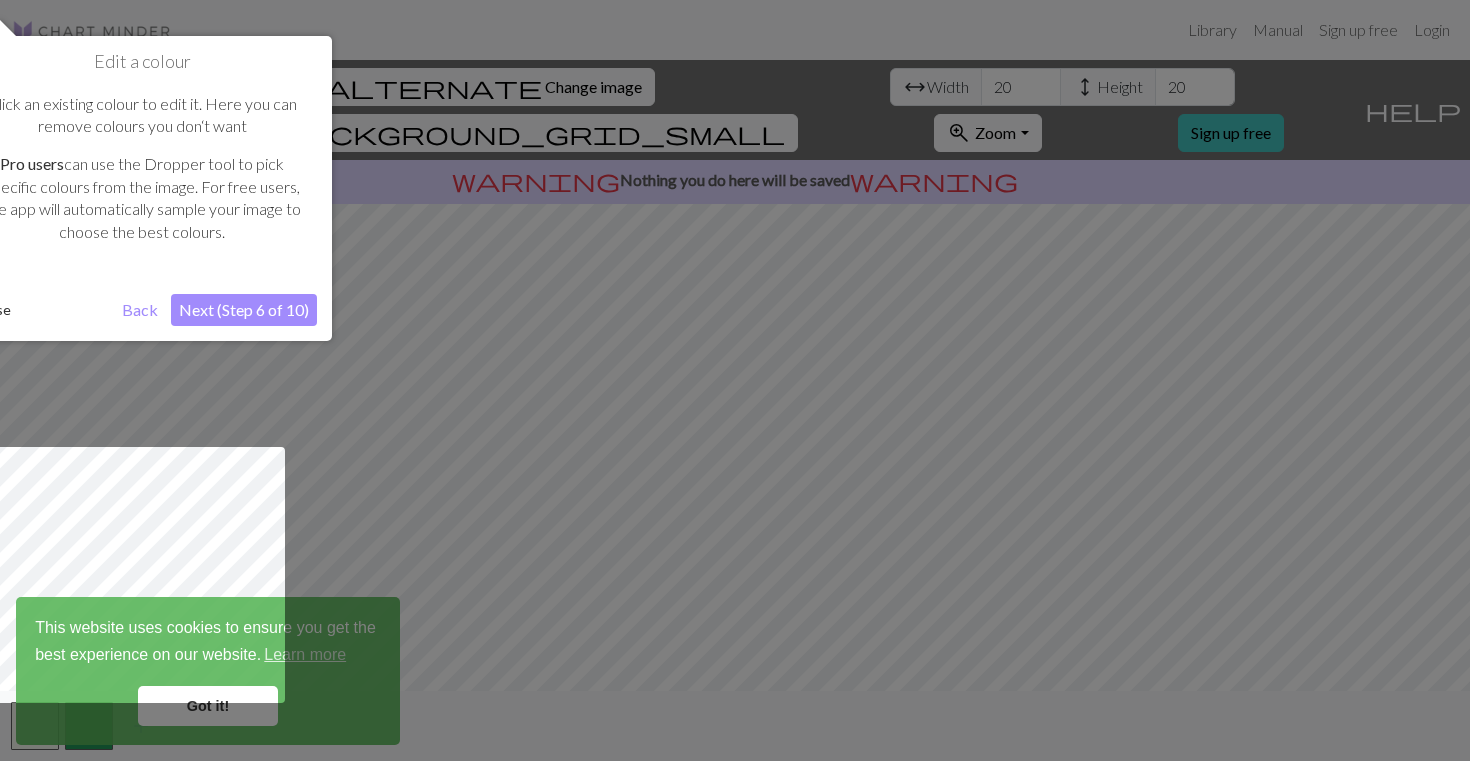 click on "Next (Step 6 of 10)" at bounding box center (244, 310) 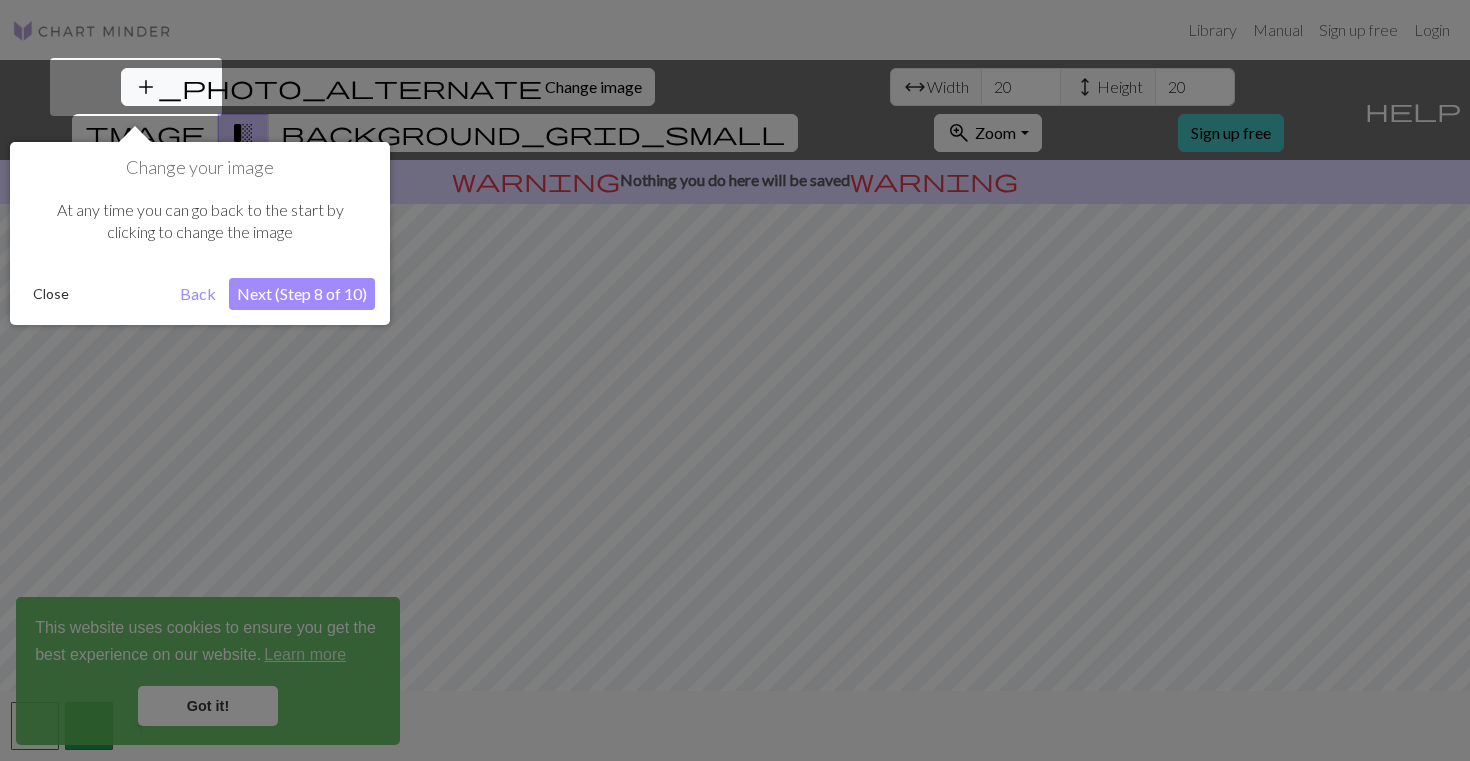 click on "Next (Step 8 of 10)" at bounding box center (302, 294) 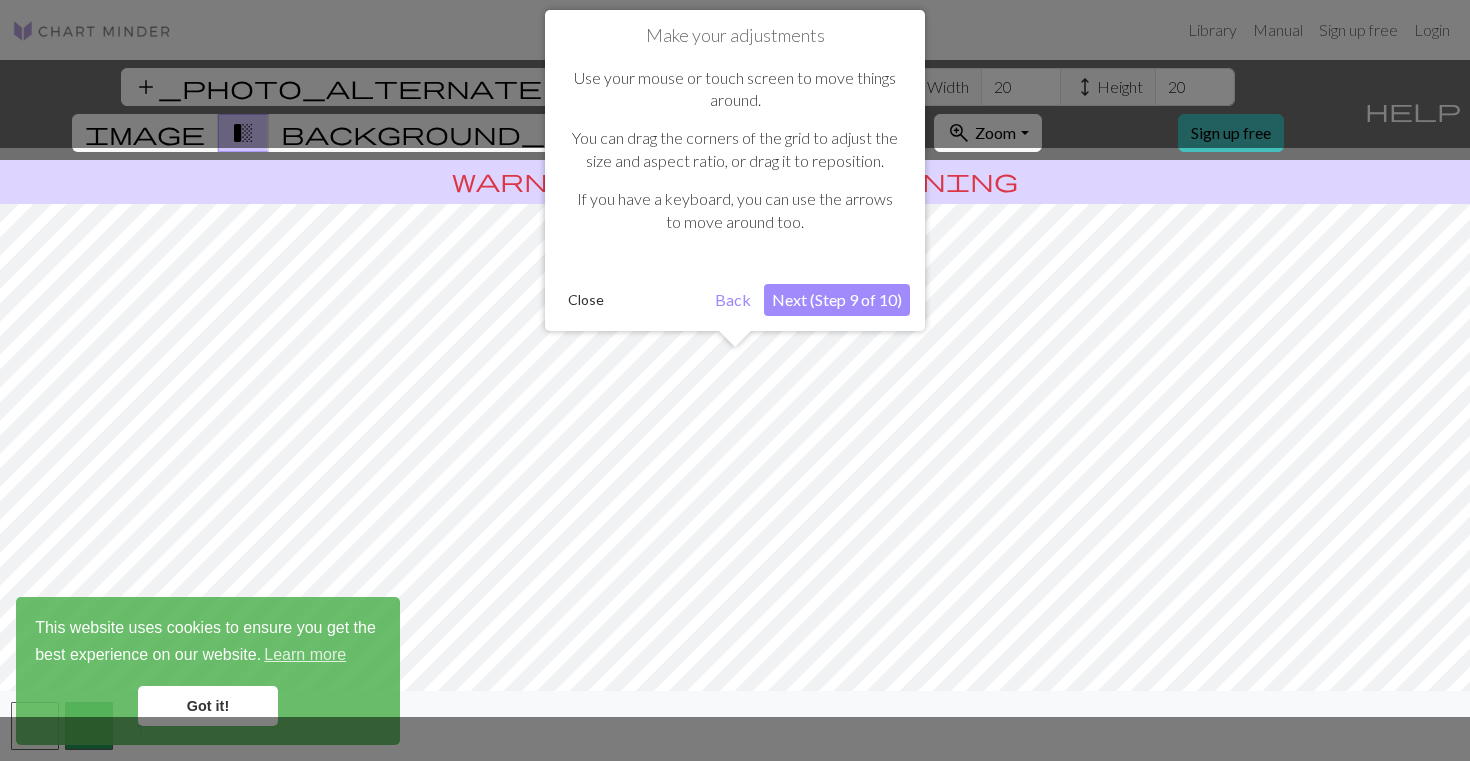 click on "Next (Step 9 of 10)" at bounding box center (837, 300) 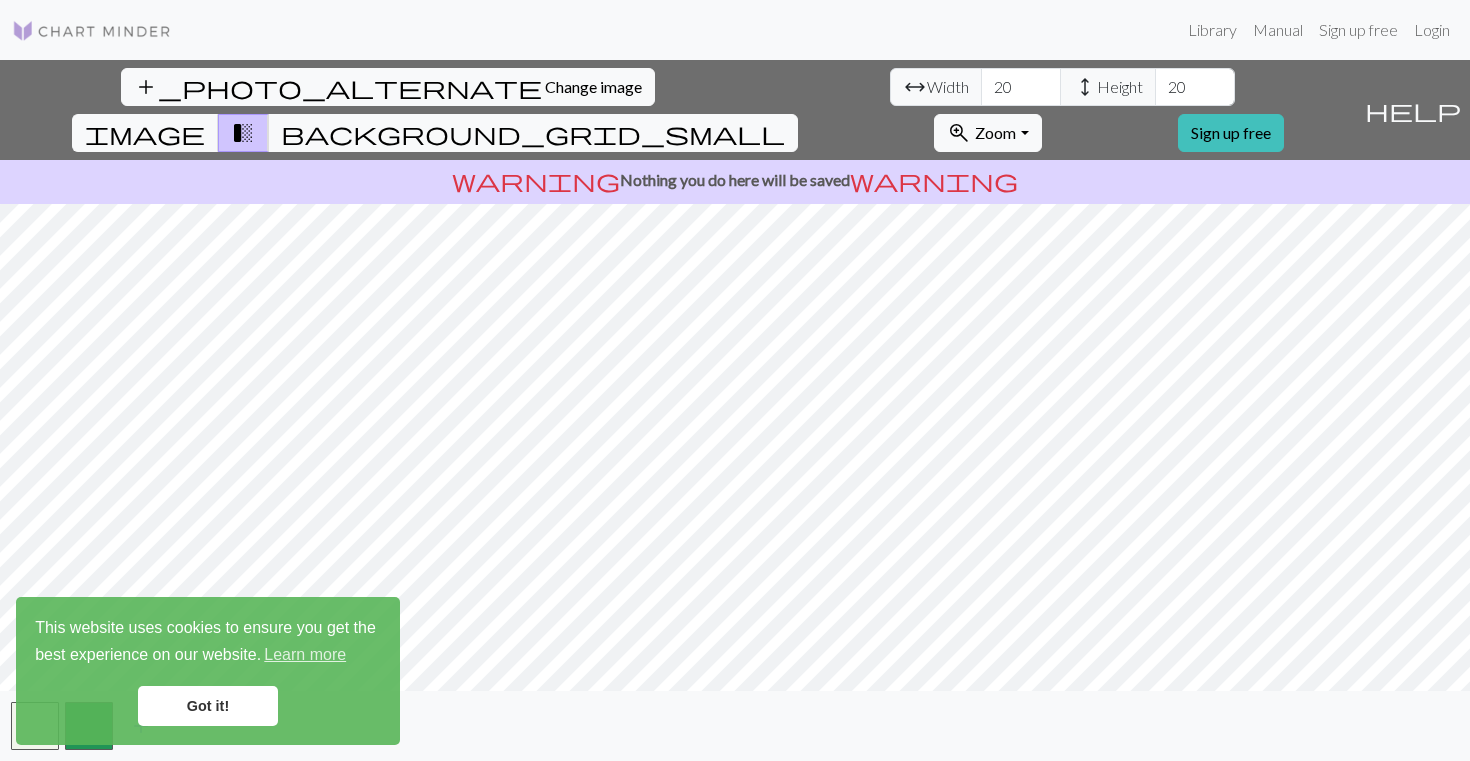 click on "Got it!" at bounding box center [208, 706] 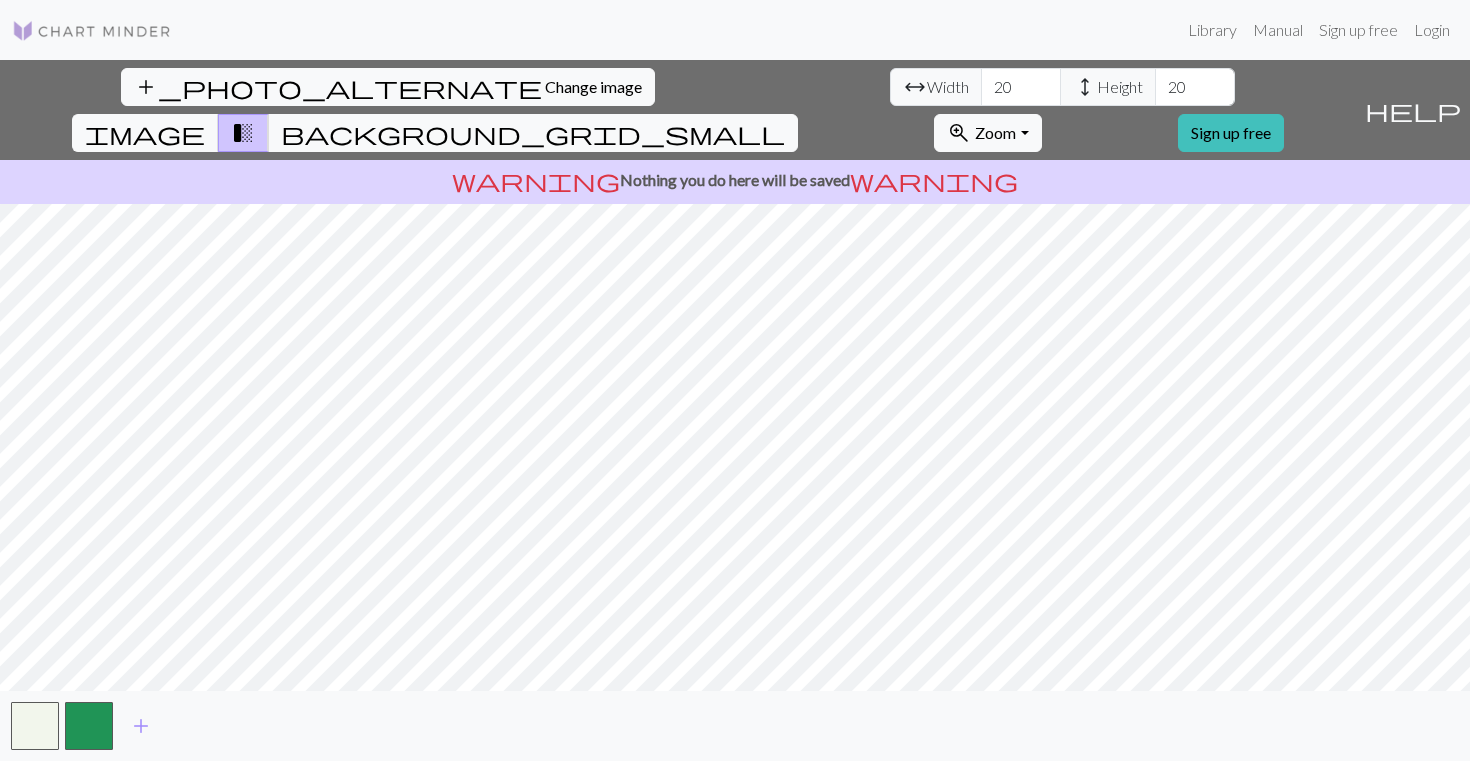 click on "This website uses cookies to ensure you get the best experience on our website.  Learn more Got it!" at bounding box center [208, 671] 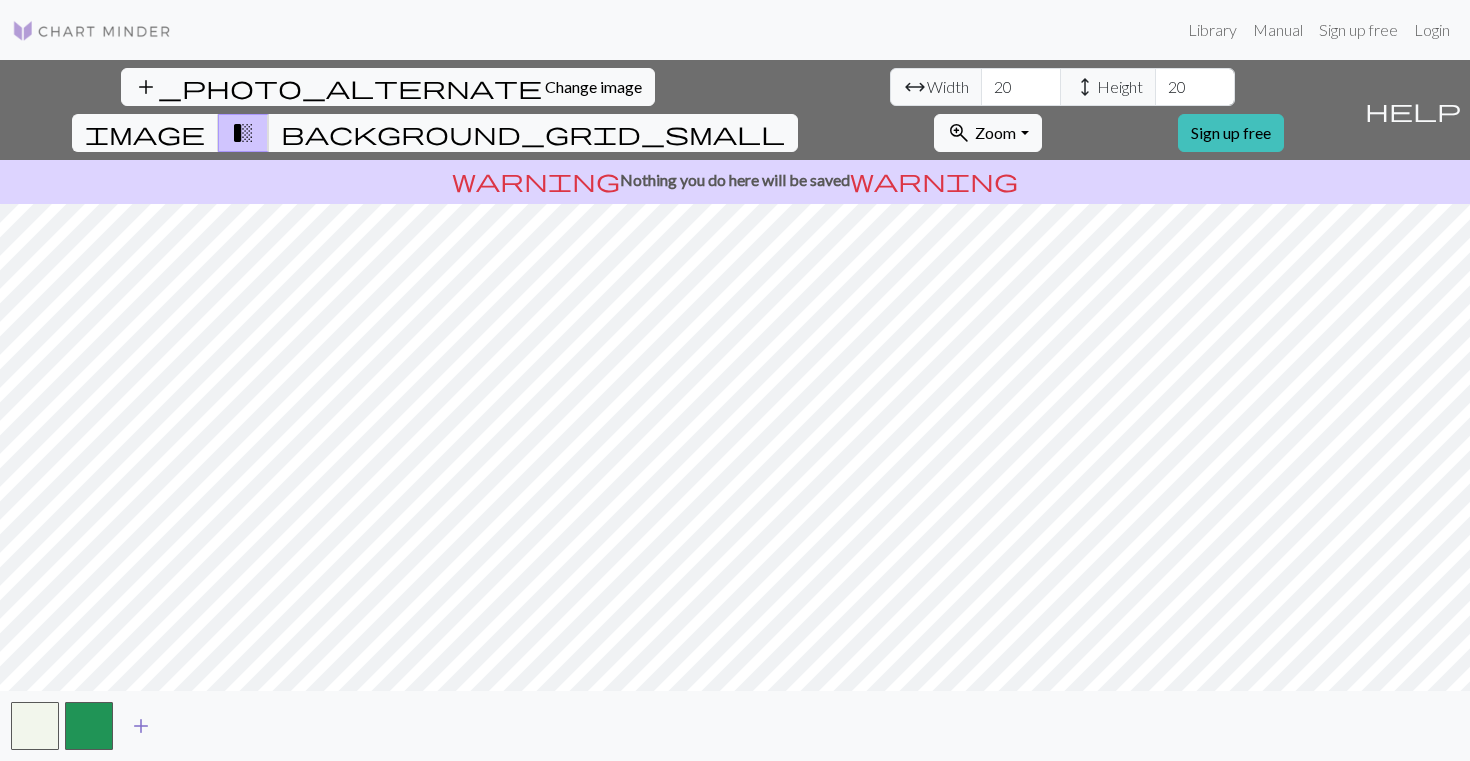 click on "add" at bounding box center [141, 726] 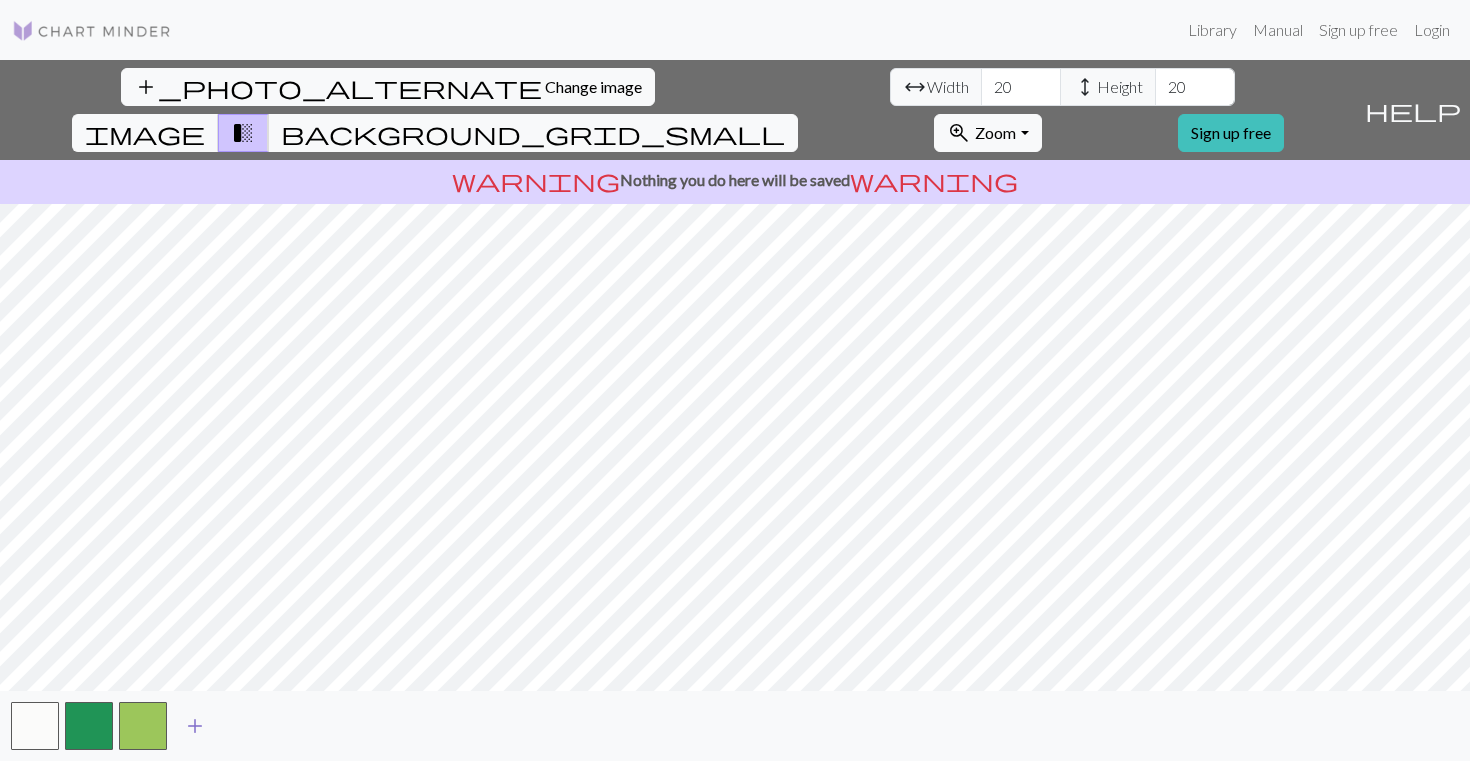 click on "add" at bounding box center [195, 726] 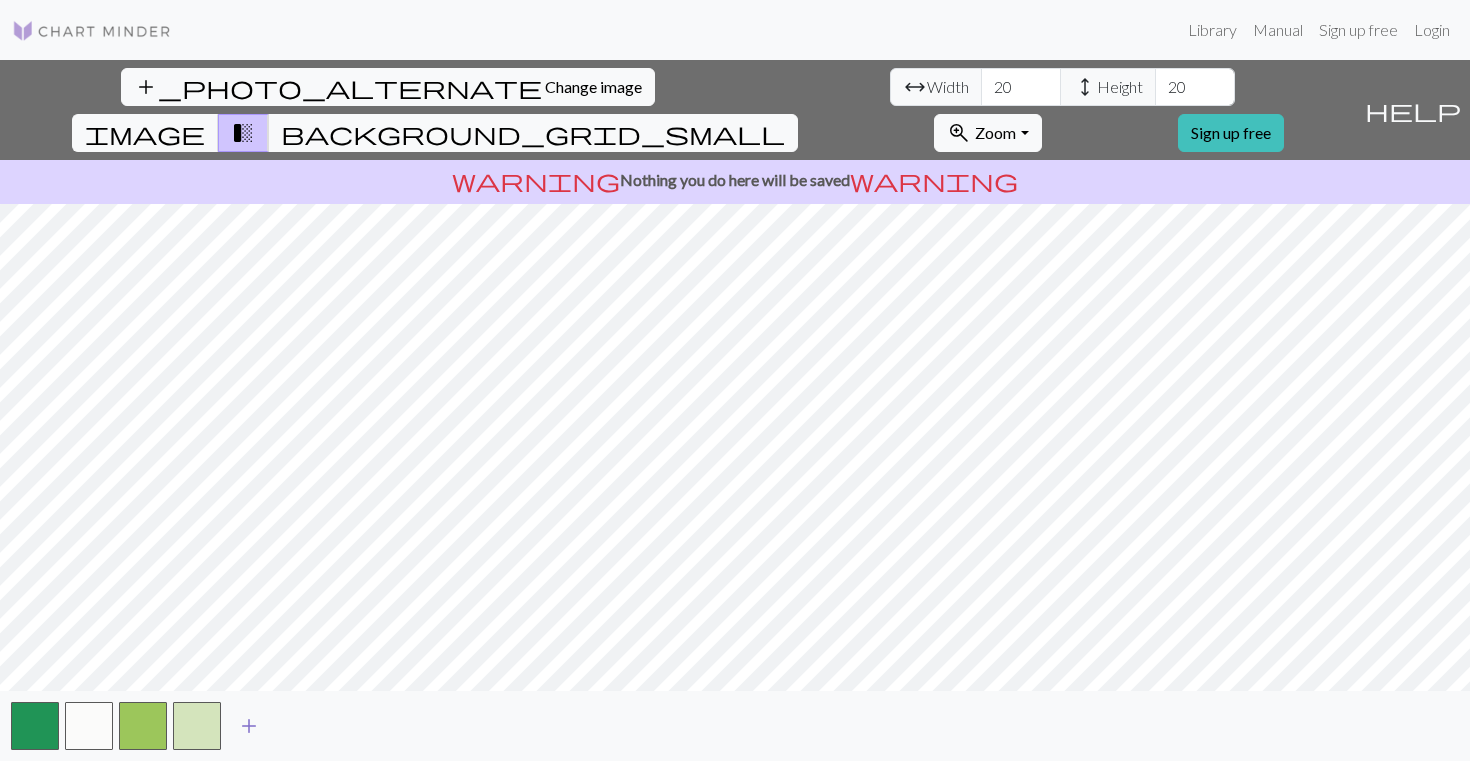 click on "add" at bounding box center (249, 726) 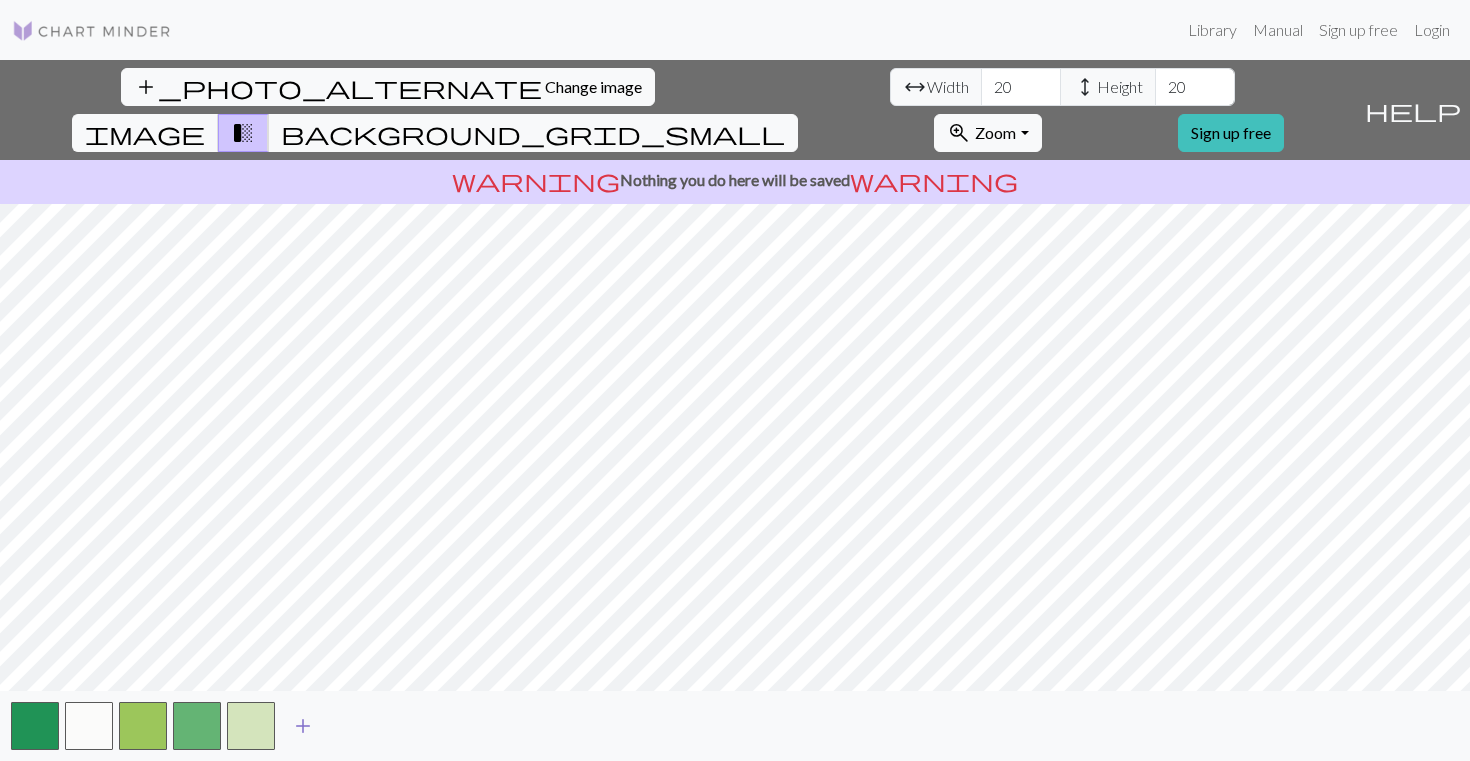 click on "add" at bounding box center [303, 726] 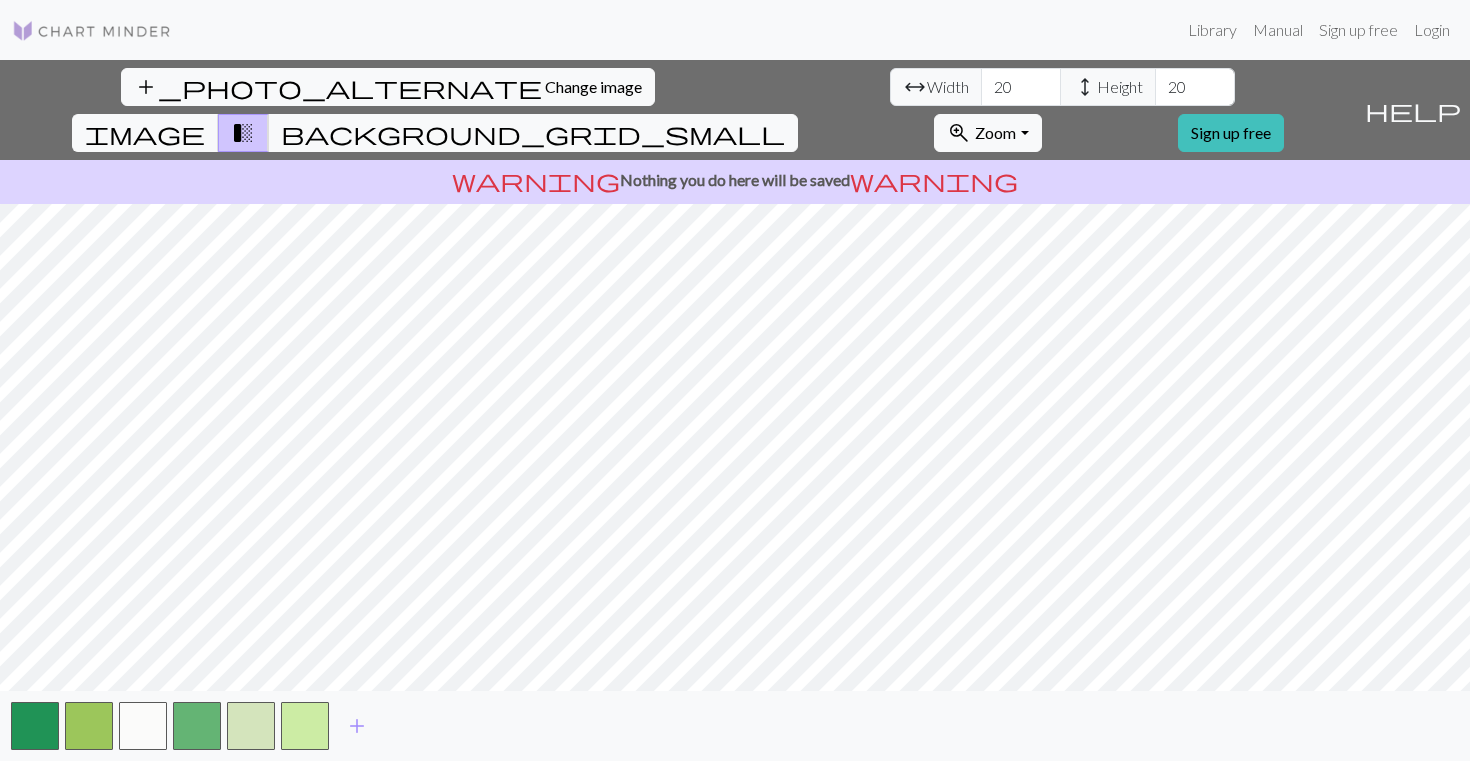 click on "add" at bounding box center [735, 726] 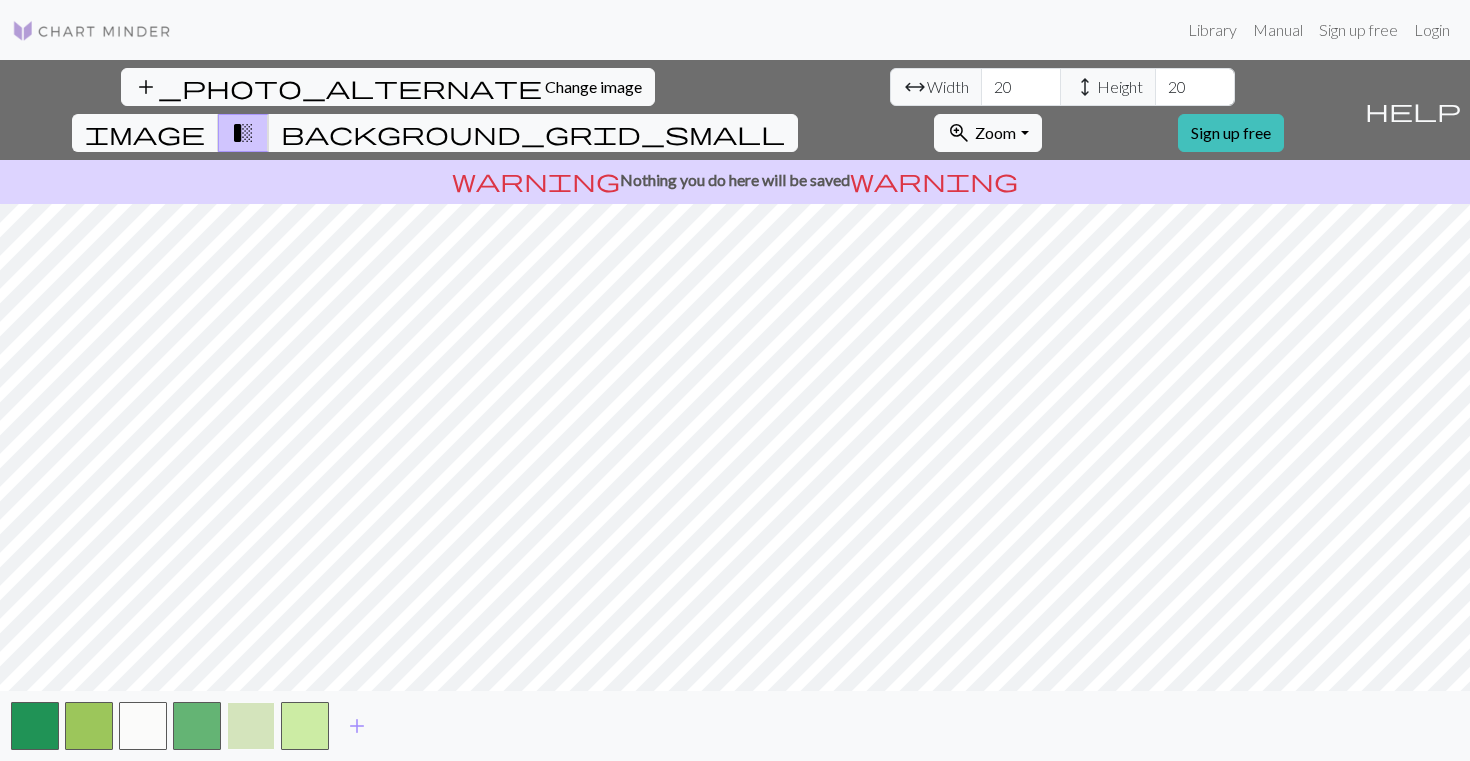 click at bounding box center (251, 726) 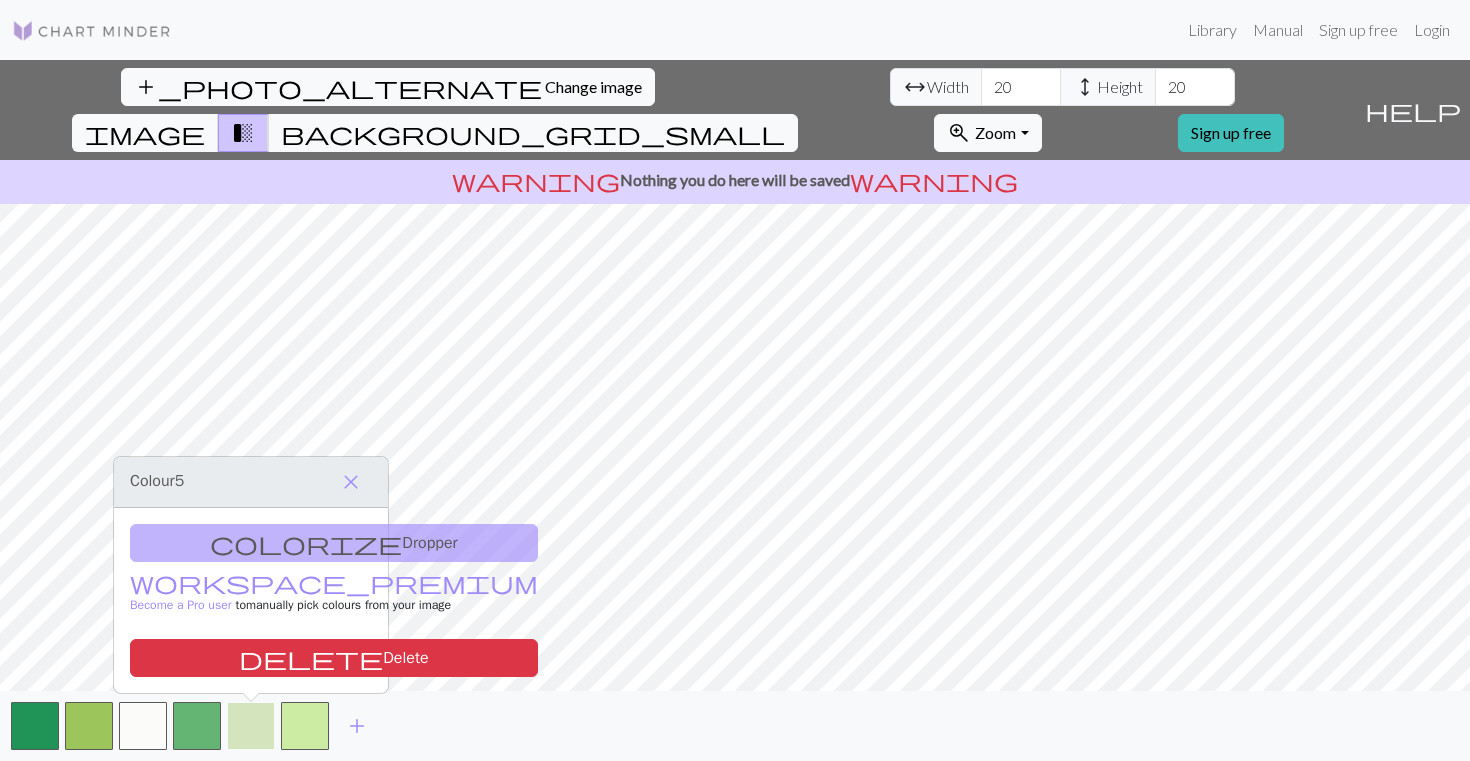 click at bounding box center [251, 726] 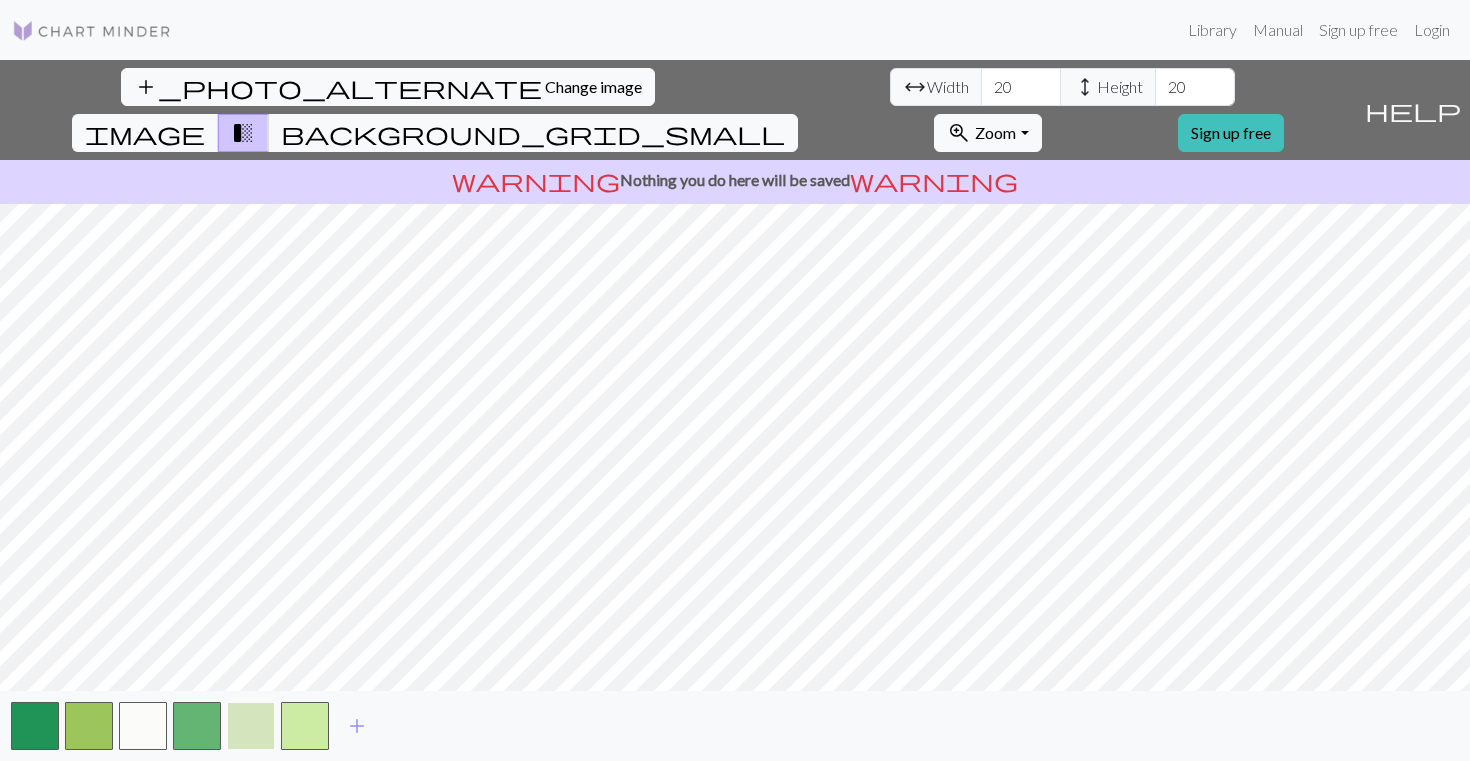 click at bounding box center (251, 726) 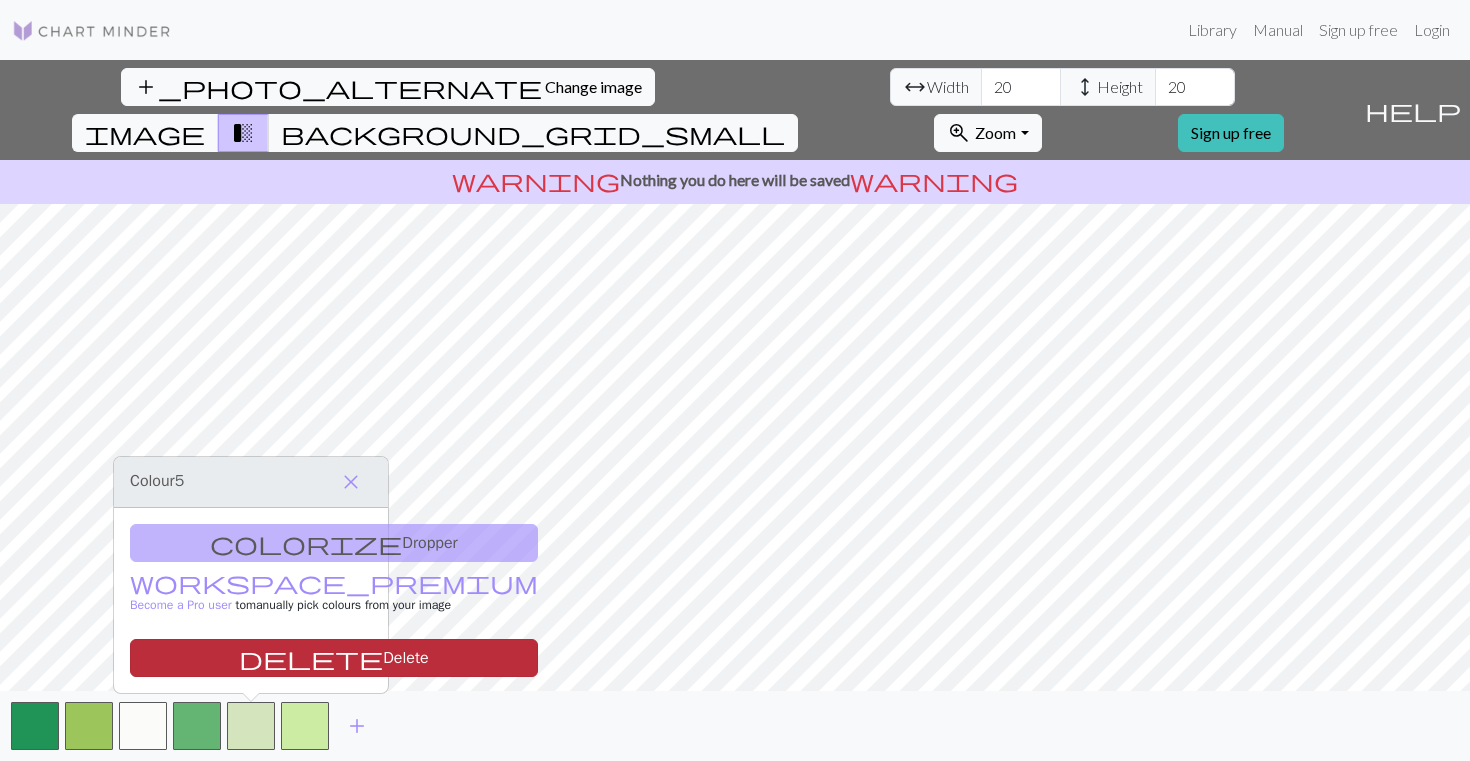 click on "delete Delete" at bounding box center (334, 658) 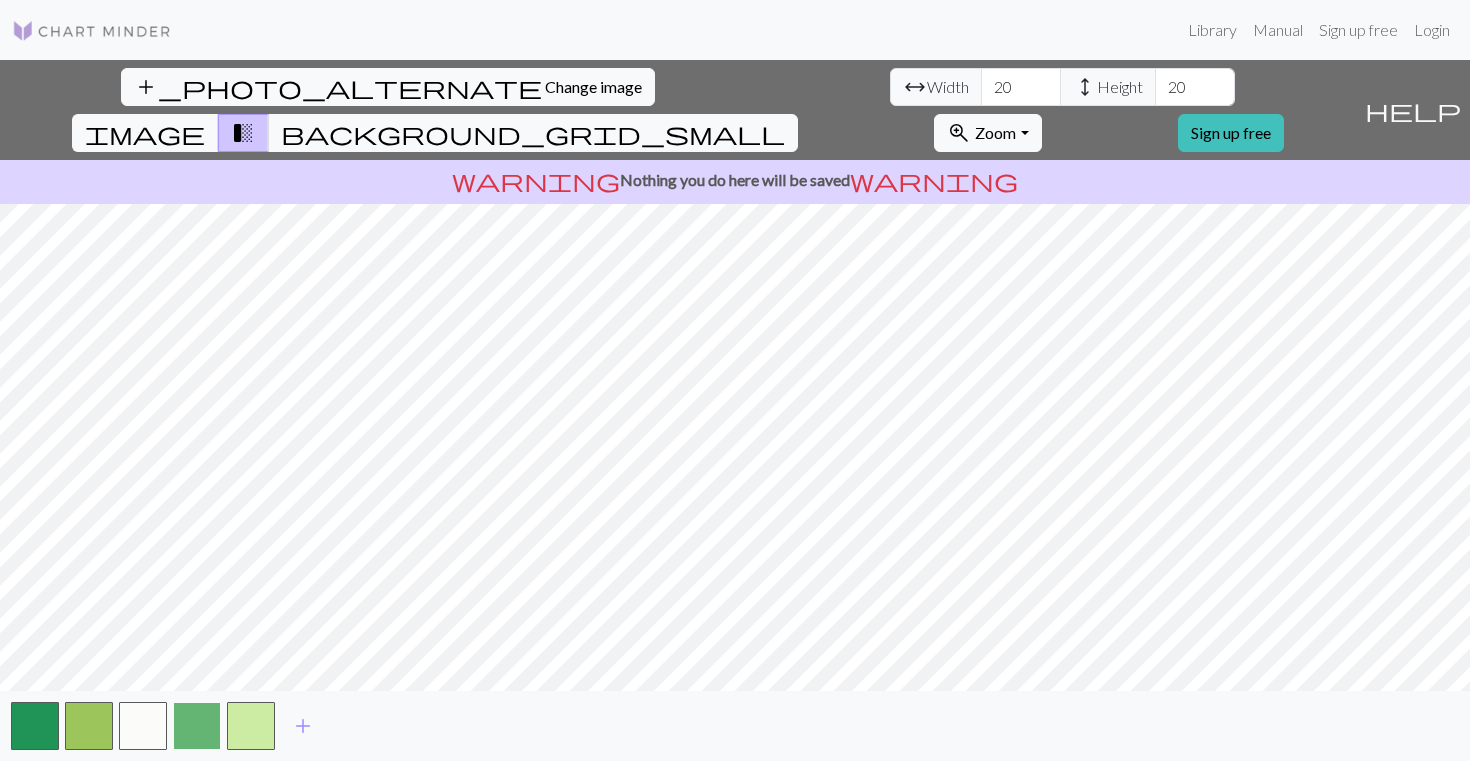 click at bounding box center (197, 726) 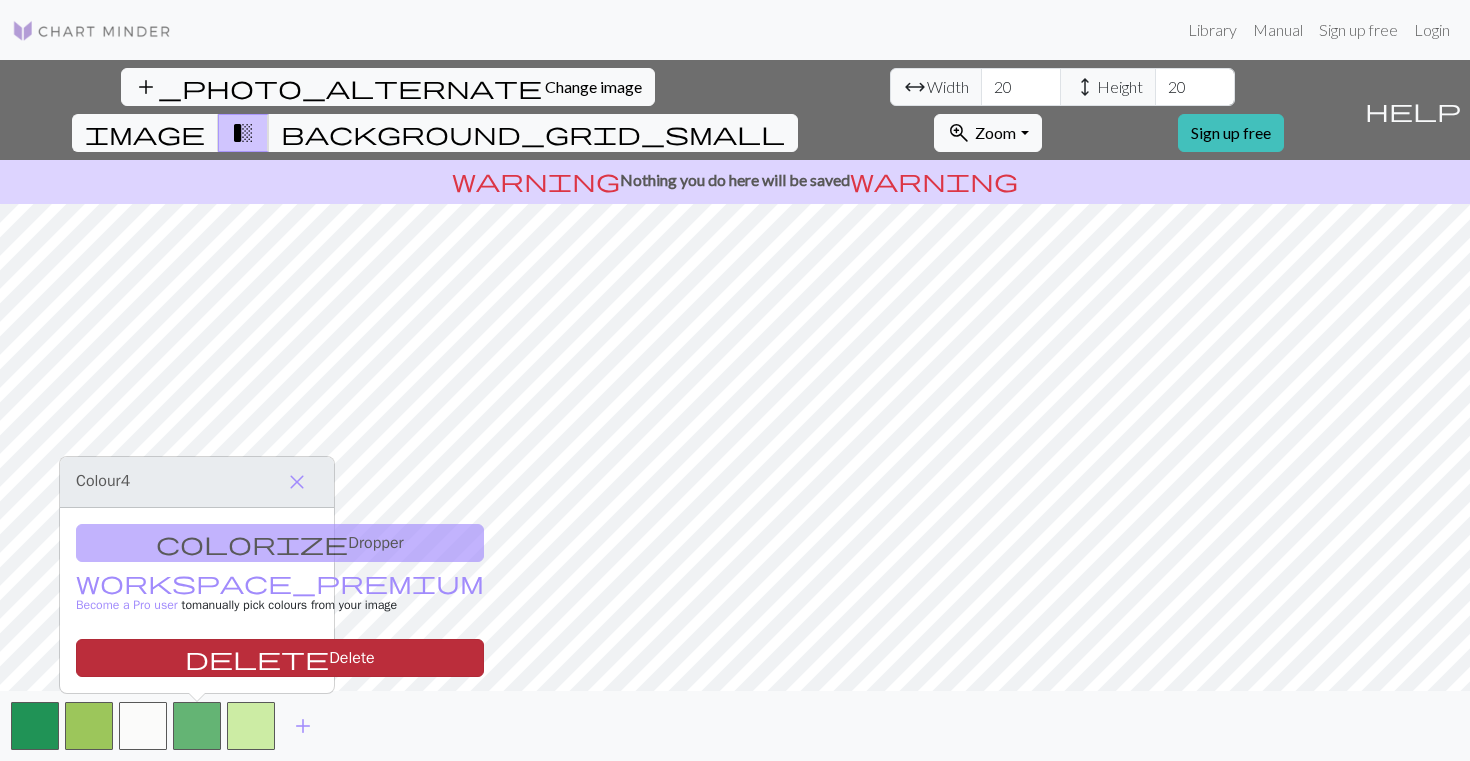 click on "delete Delete" at bounding box center [280, 658] 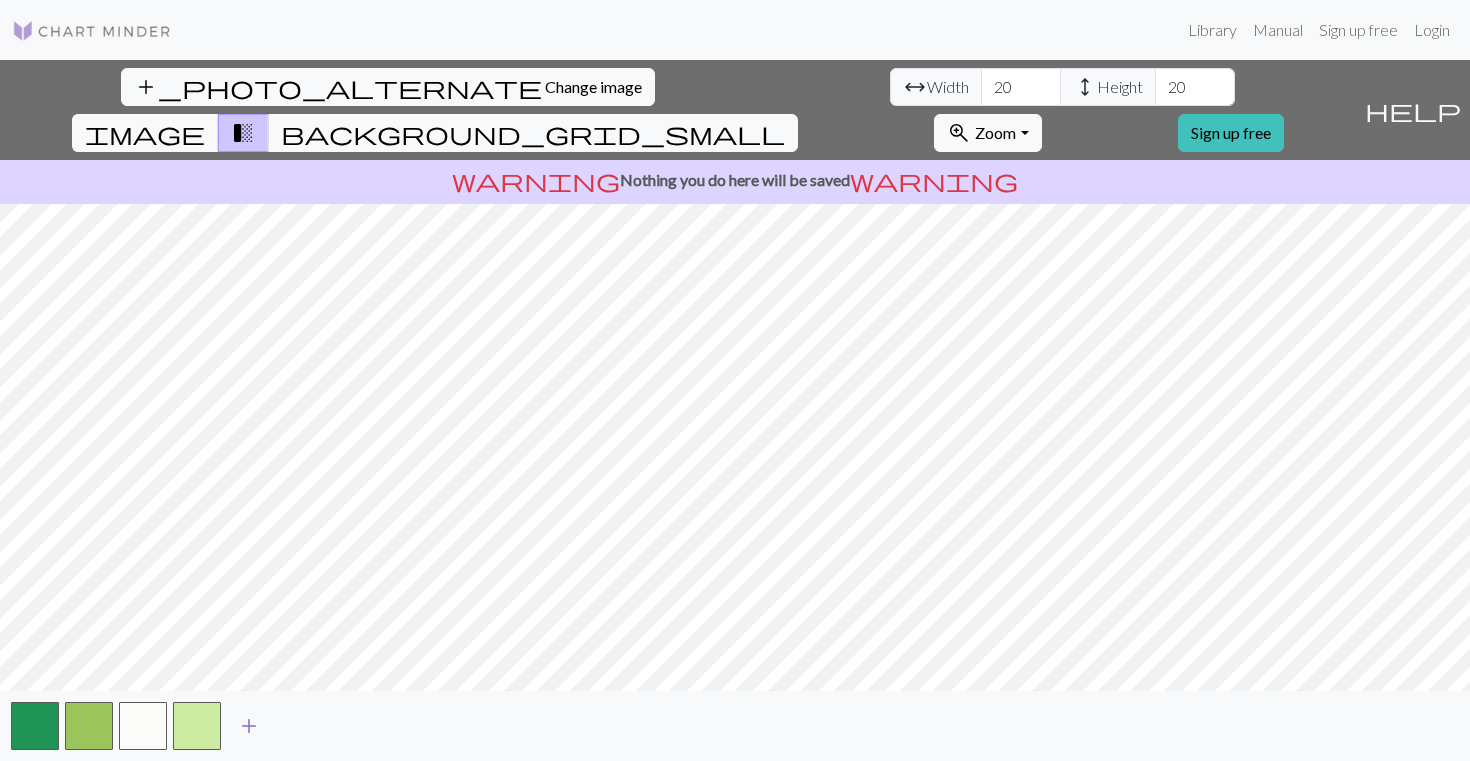 click on "add" at bounding box center [249, 726] 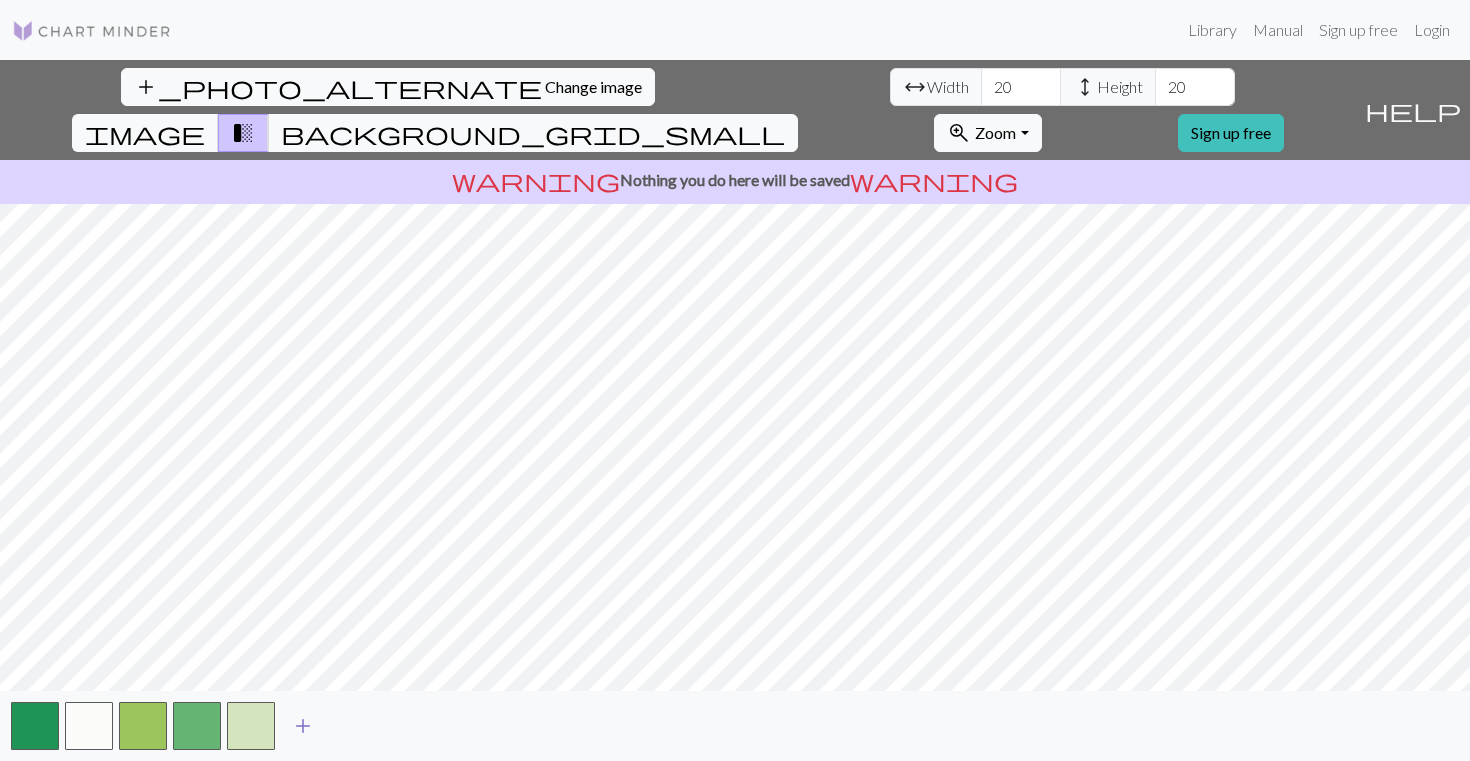 click at bounding box center (251, 726) 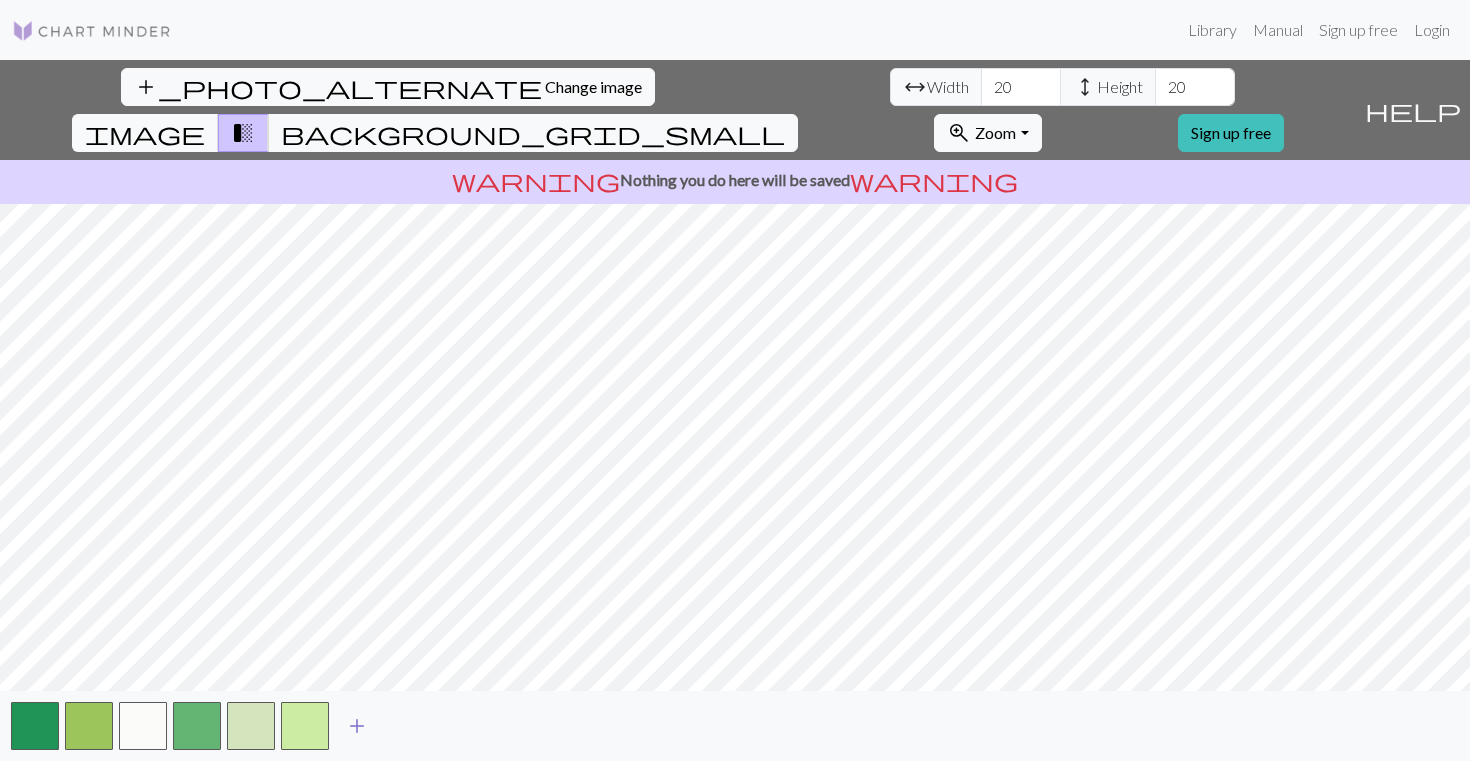 click on "add" at bounding box center (357, 726) 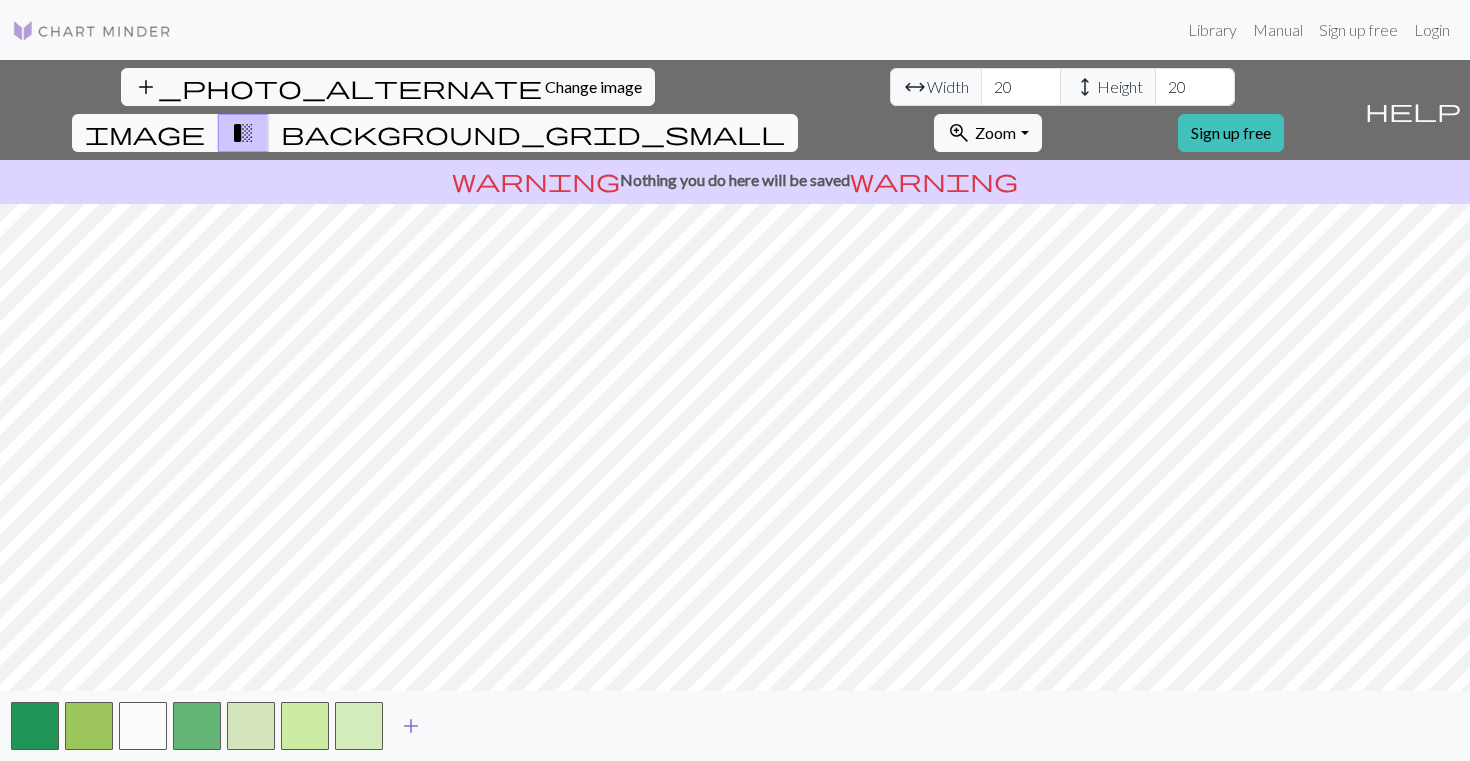 click on "add" at bounding box center (411, 726) 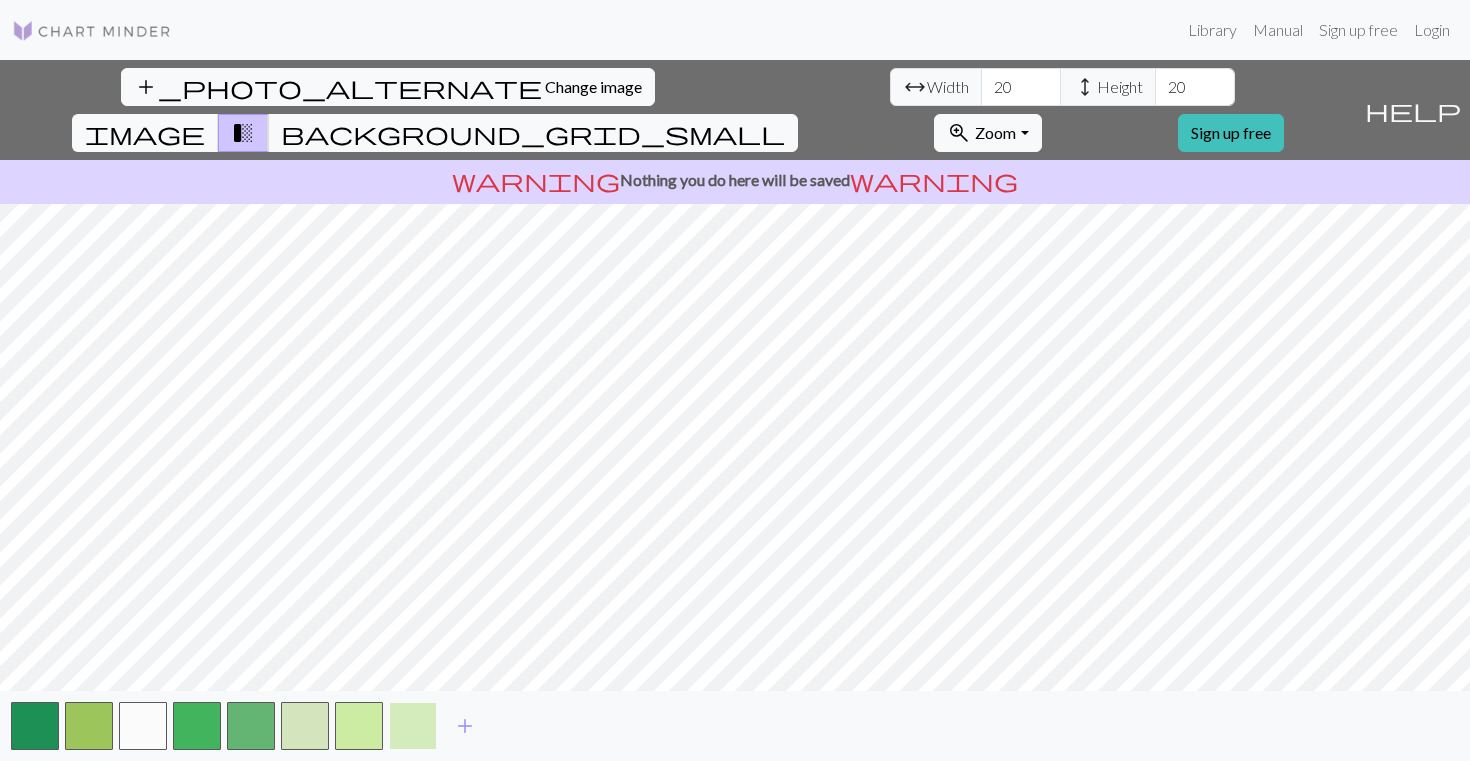 click at bounding box center [413, 726] 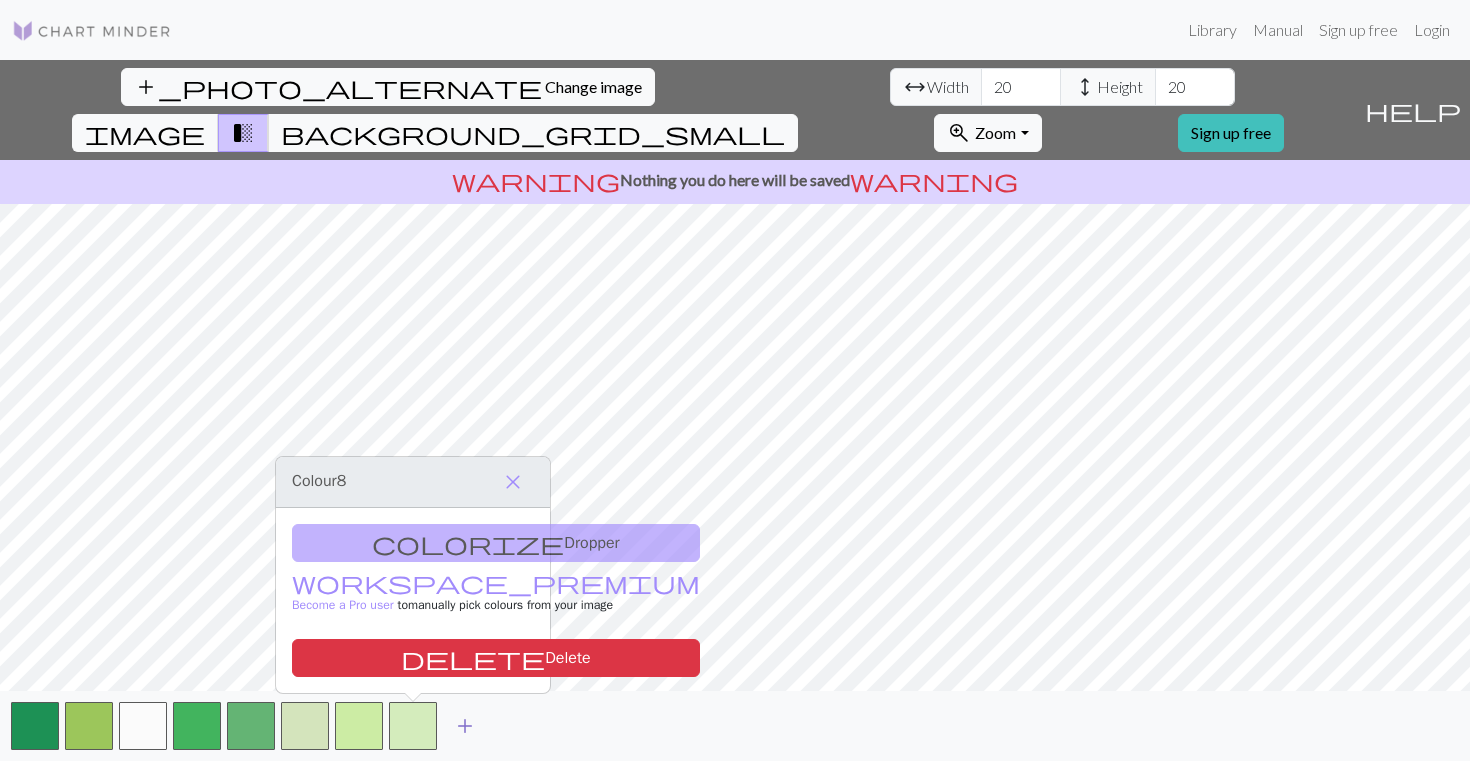 click on "add" at bounding box center (465, 726) 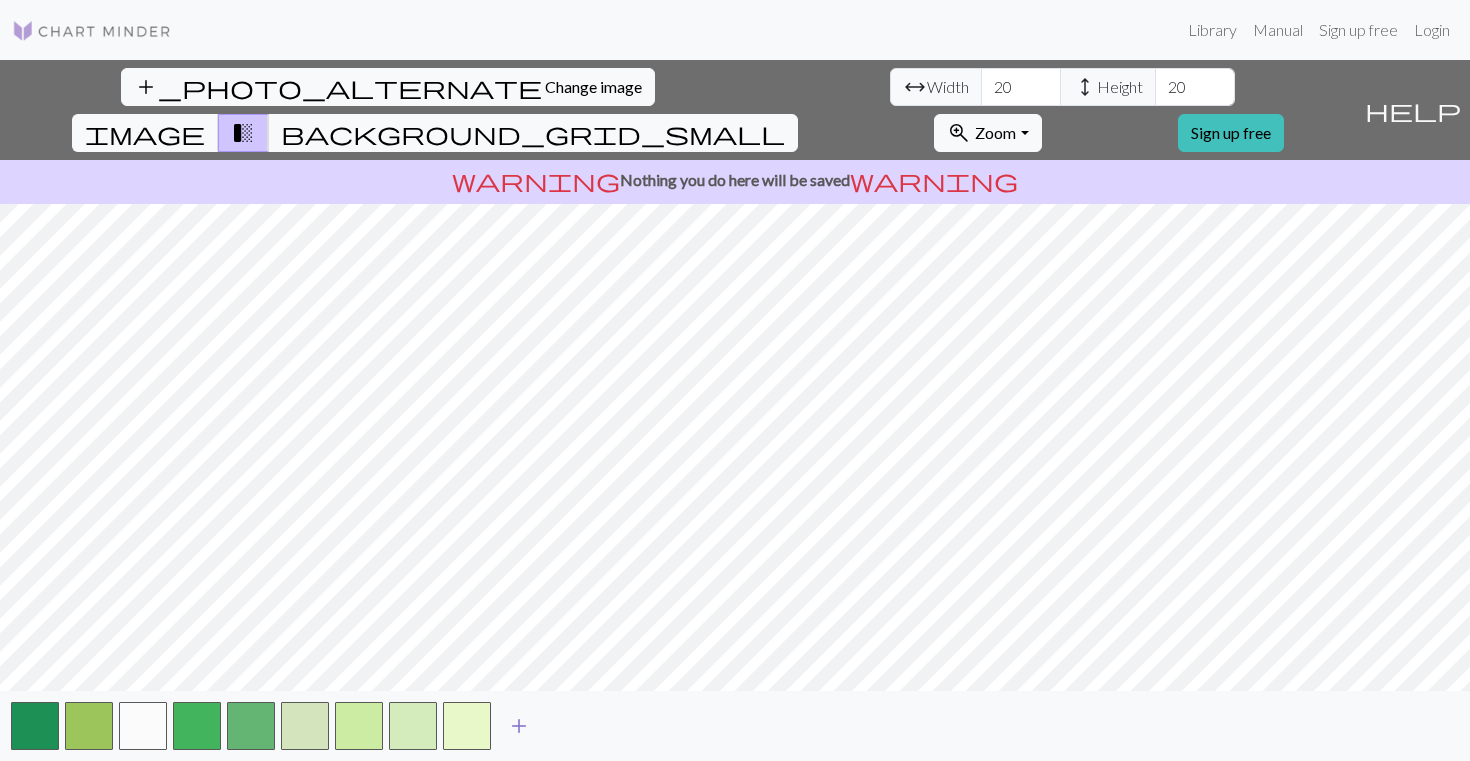 click on "add" at bounding box center [519, 726] 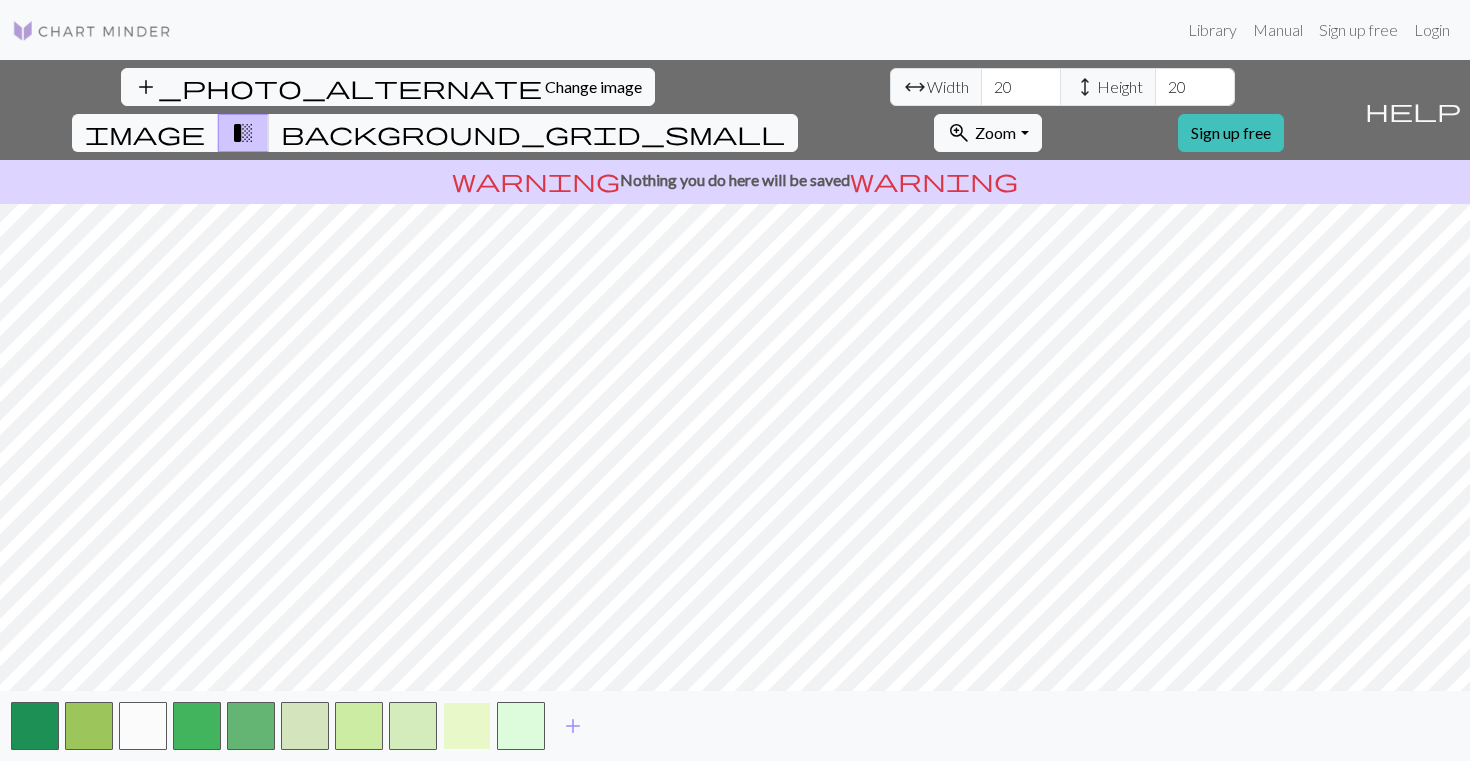 click at bounding box center (467, 726) 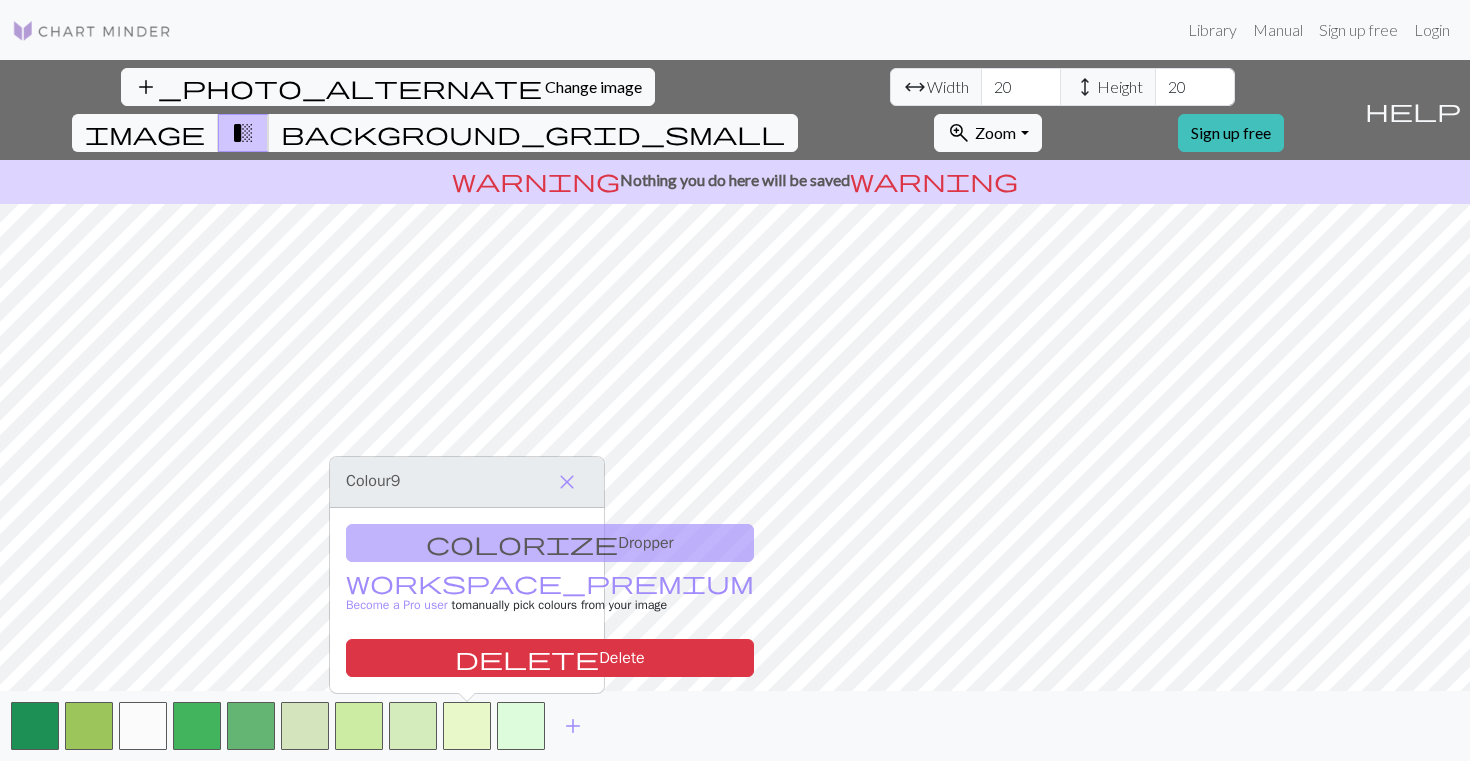 click on "colorize Dropper workspace_premium Become a Pro user   to  manually pick colours from your image delete Delete" at bounding box center [467, 600] 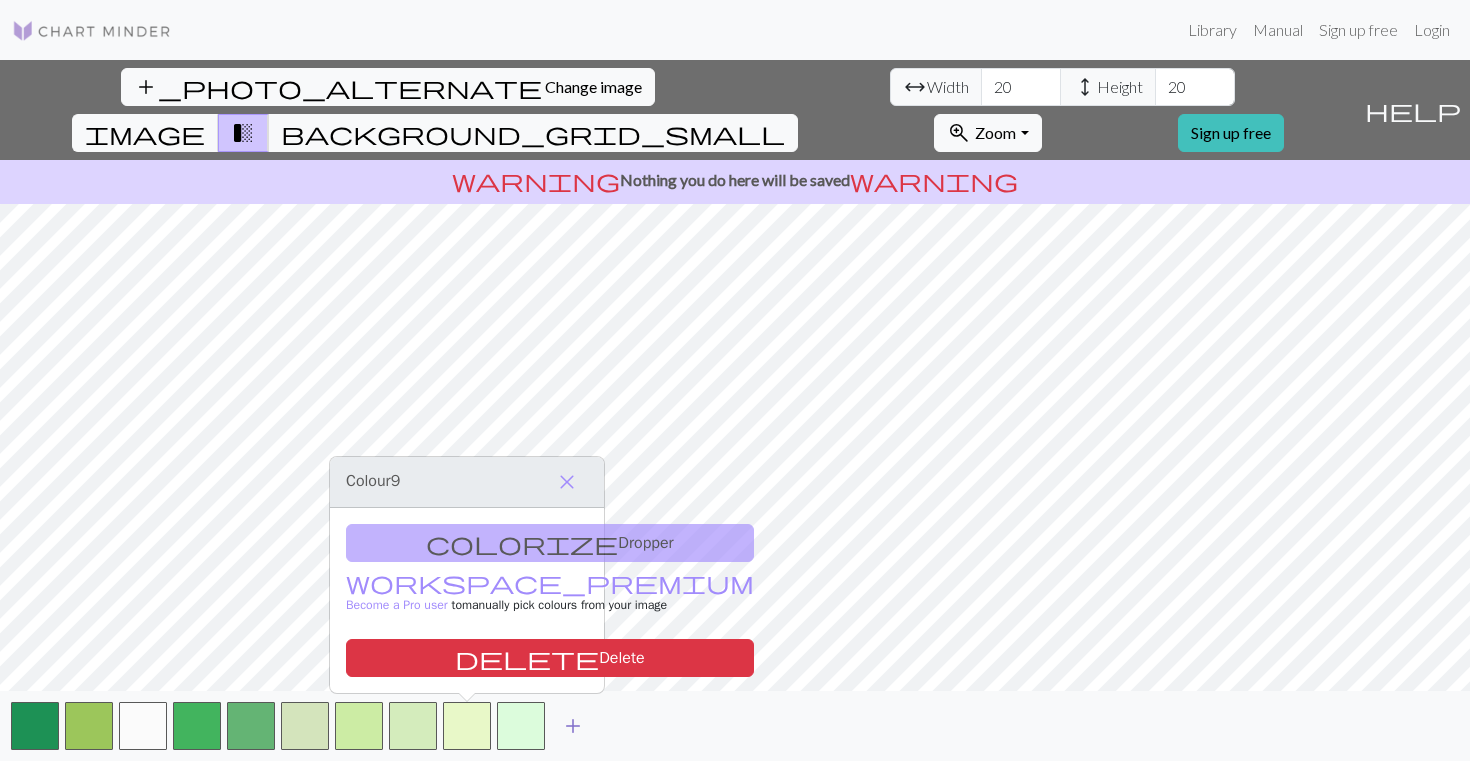 click on "add" at bounding box center (573, 726) 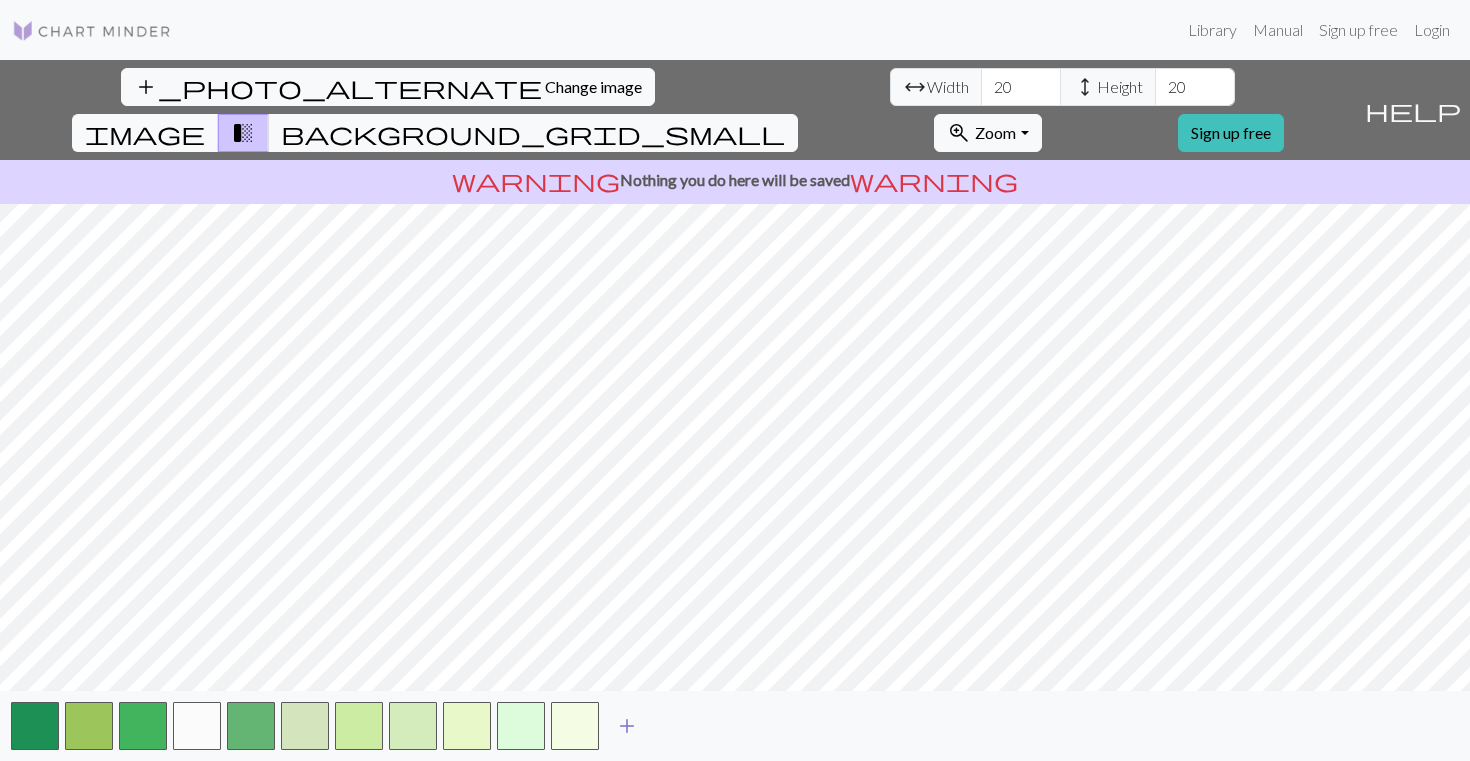 click on "add" at bounding box center [627, 726] 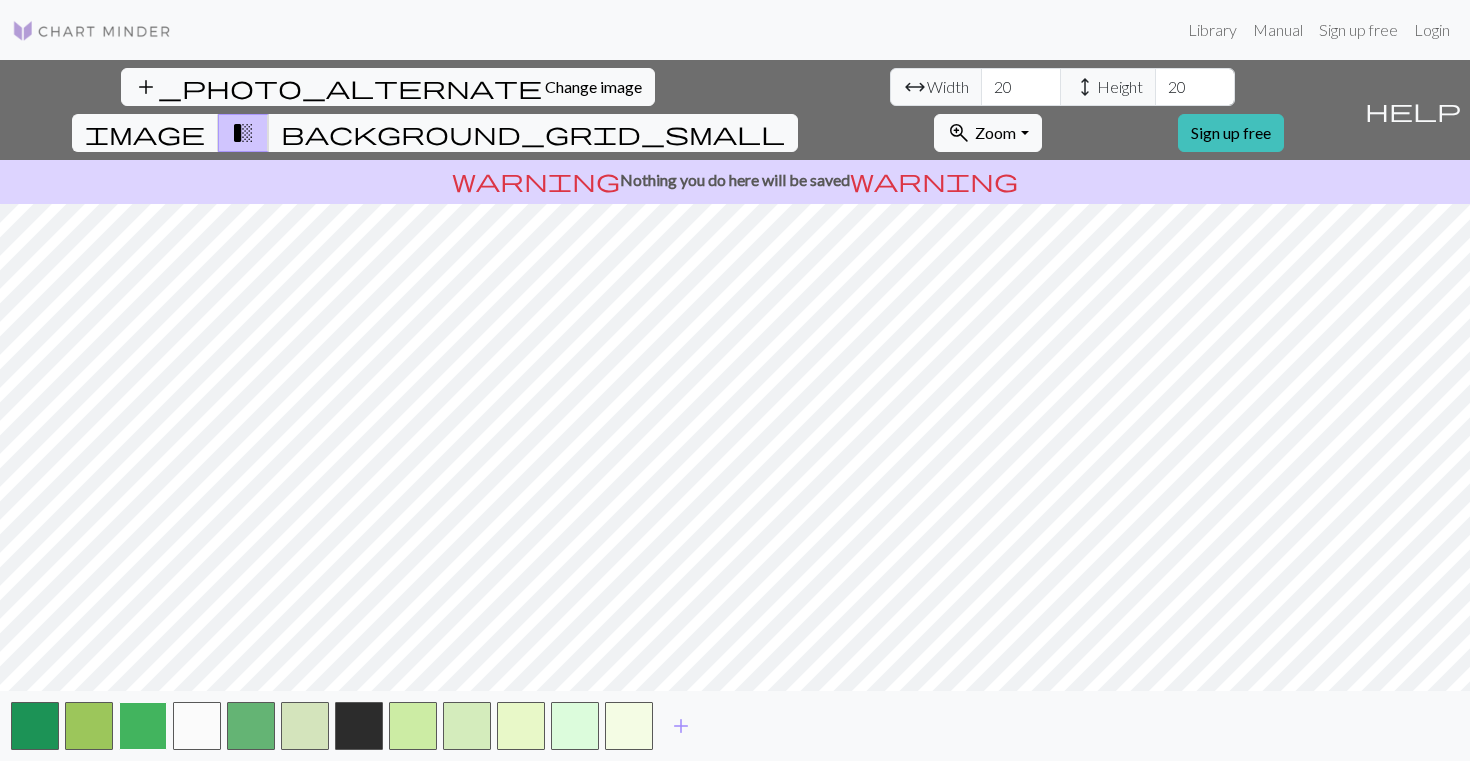 click at bounding box center (143, 726) 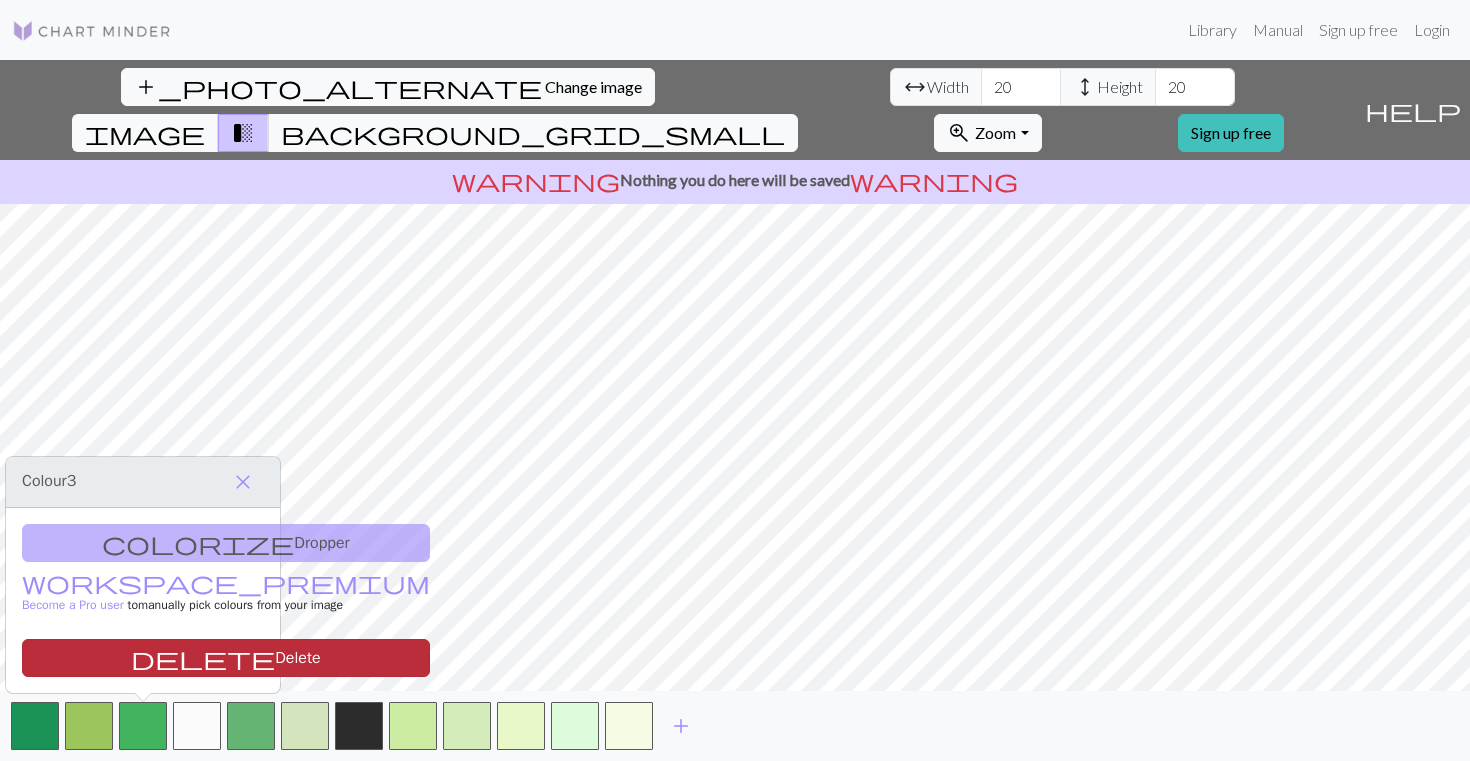 click on "delete Delete" at bounding box center (226, 658) 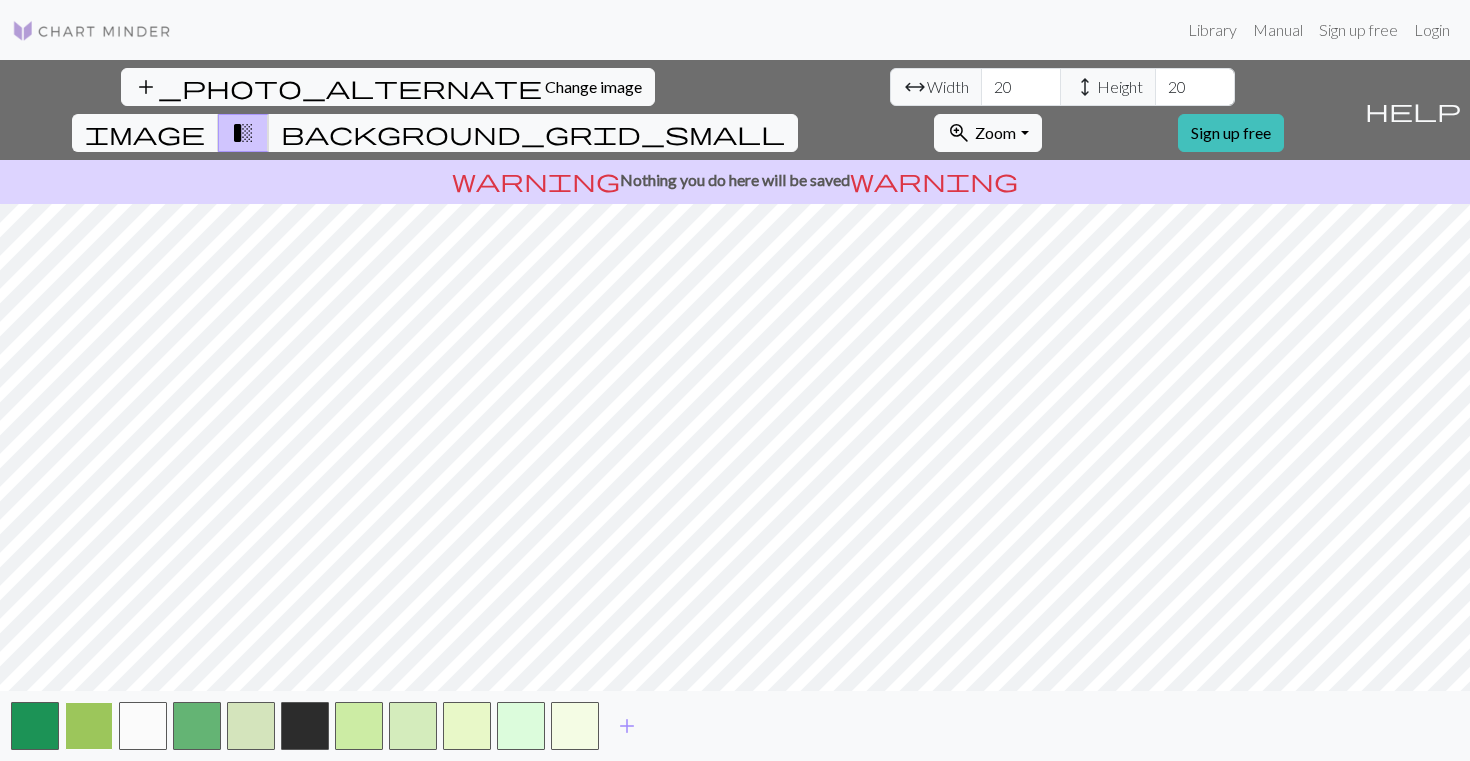 click at bounding box center (89, 726) 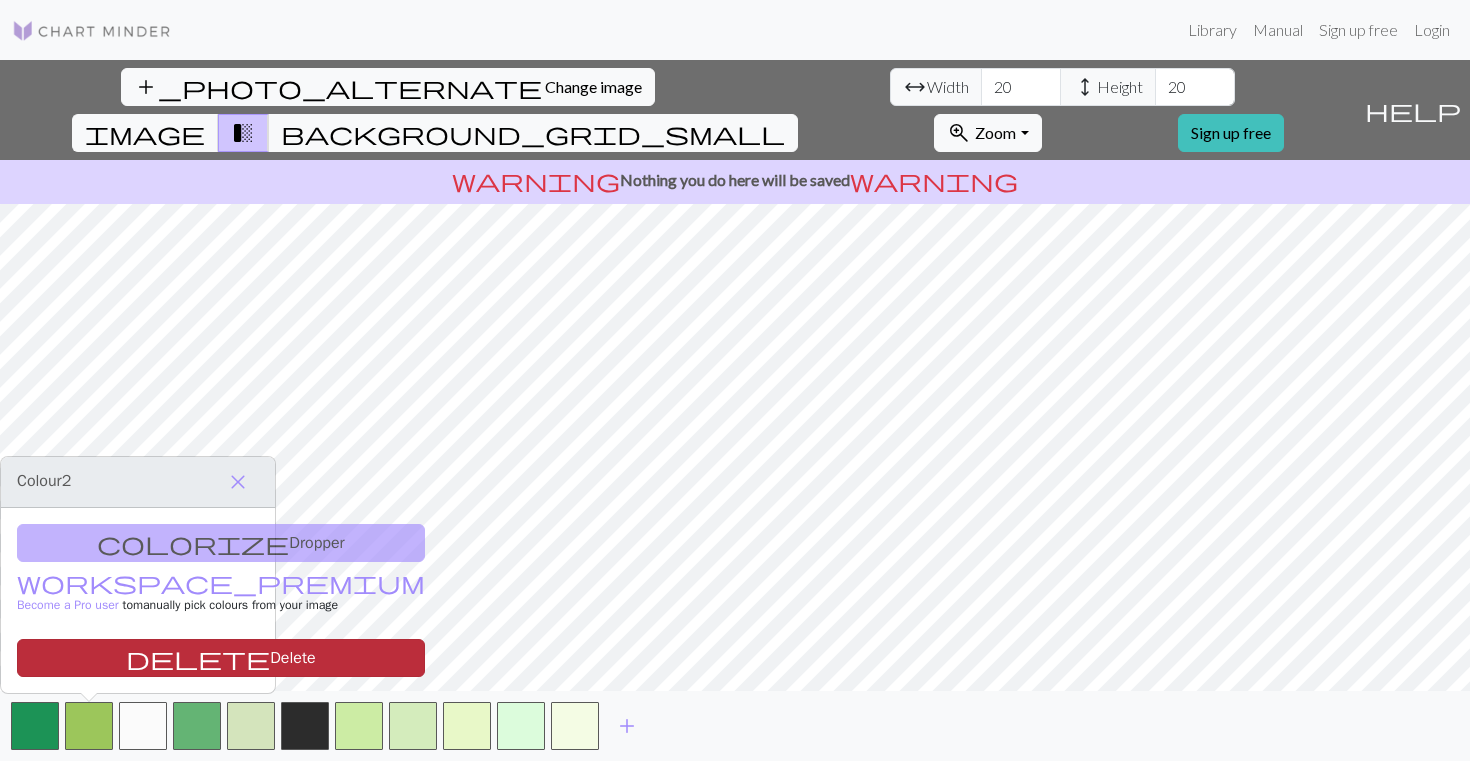 click on "delete" at bounding box center [198, 658] 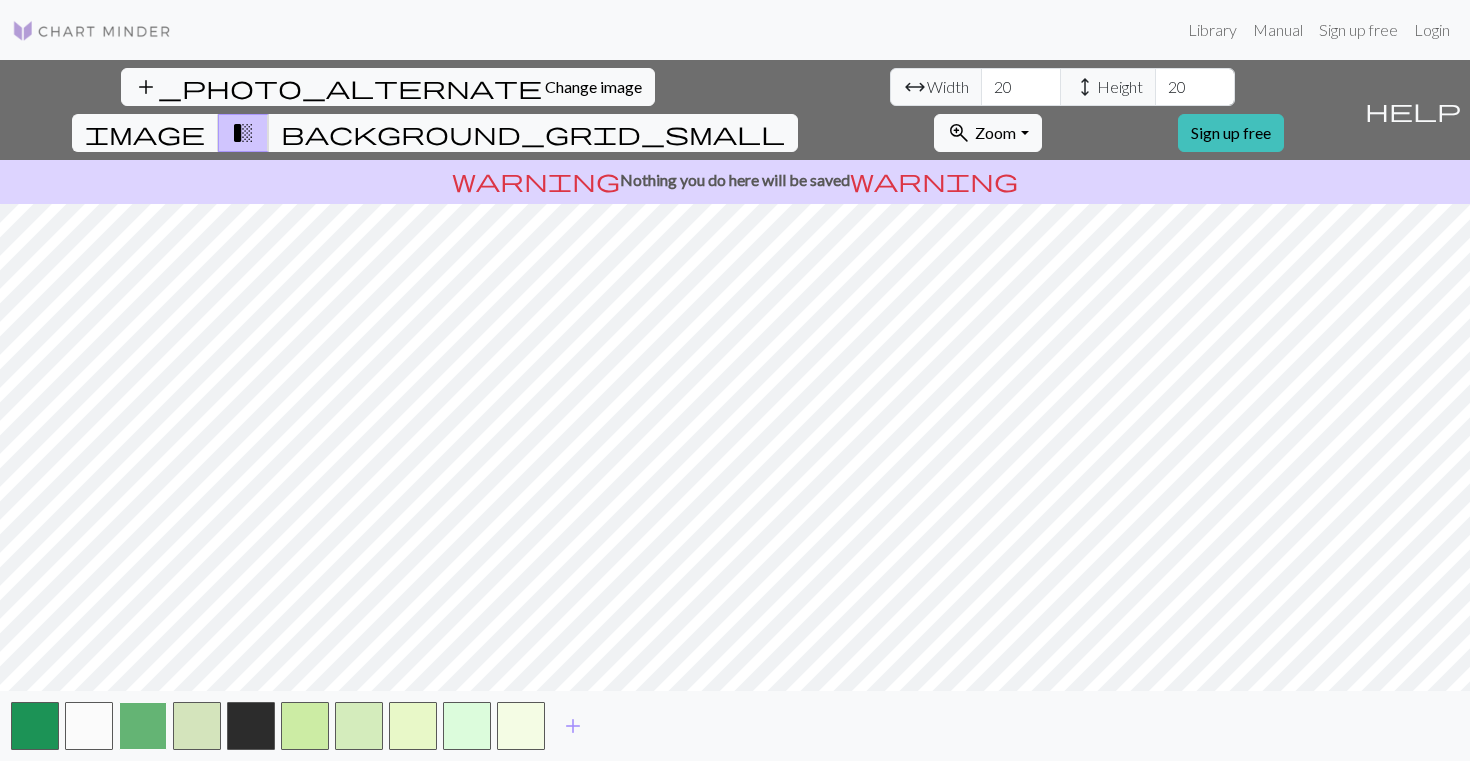 click at bounding box center [143, 726] 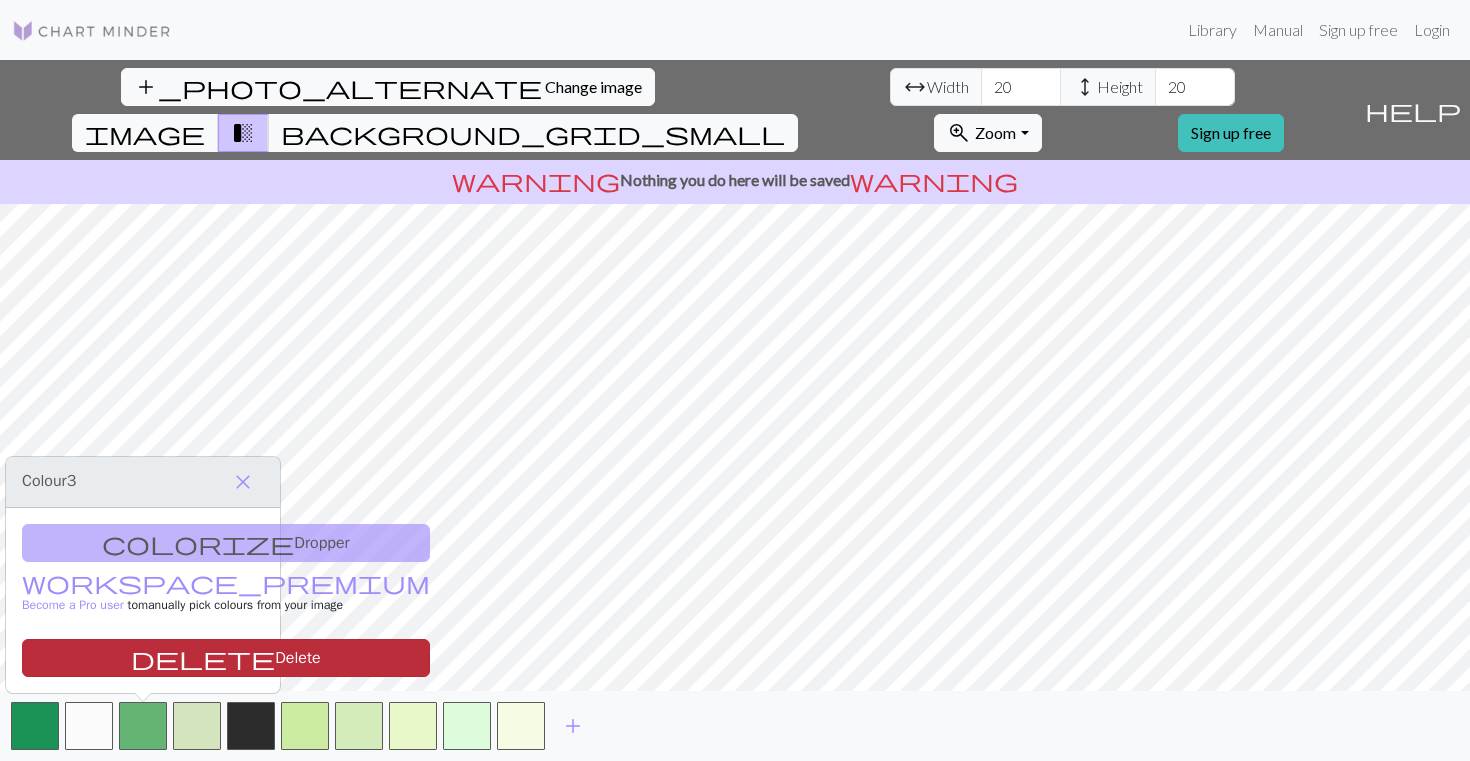 click on "delete Delete" at bounding box center [226, 658] 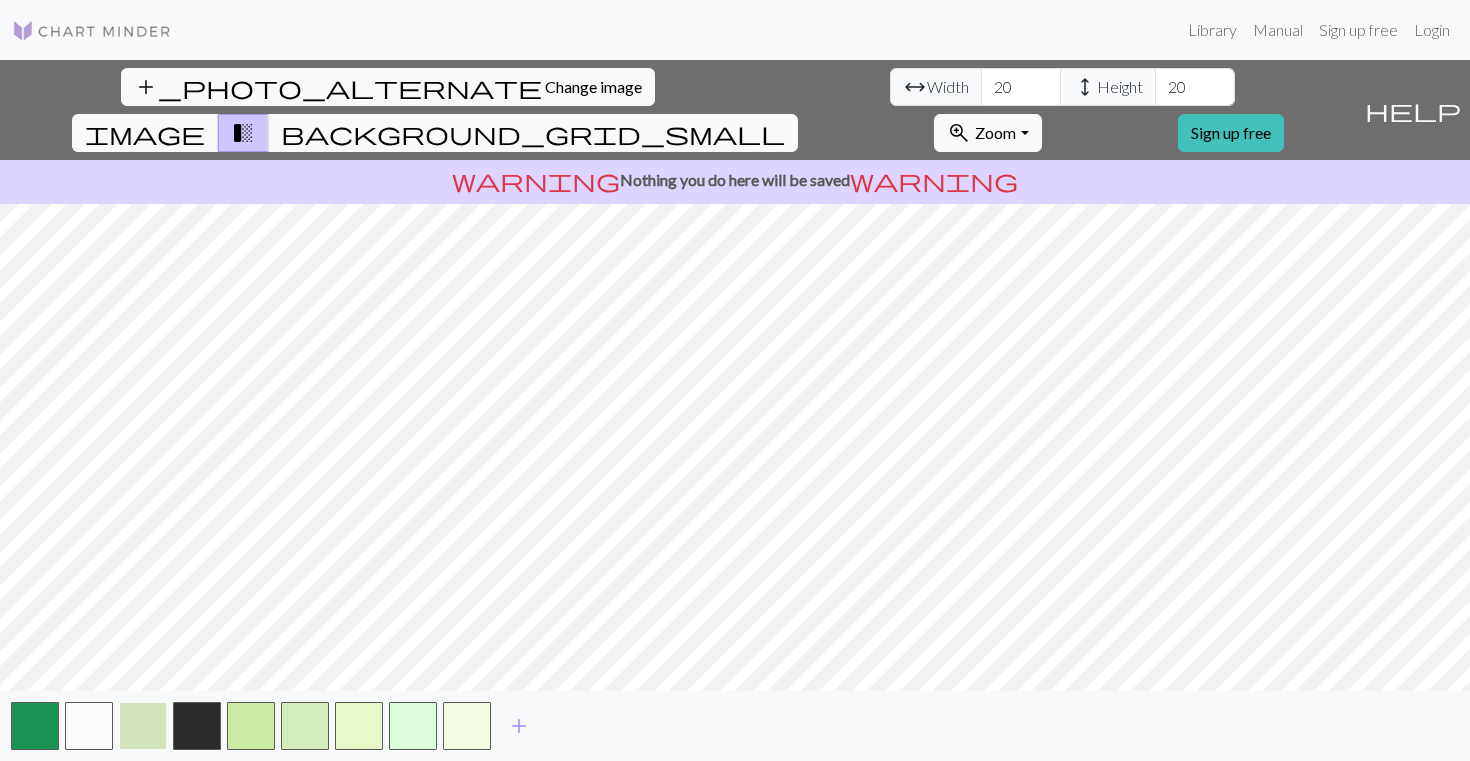 click at bounding box center [143, 726] 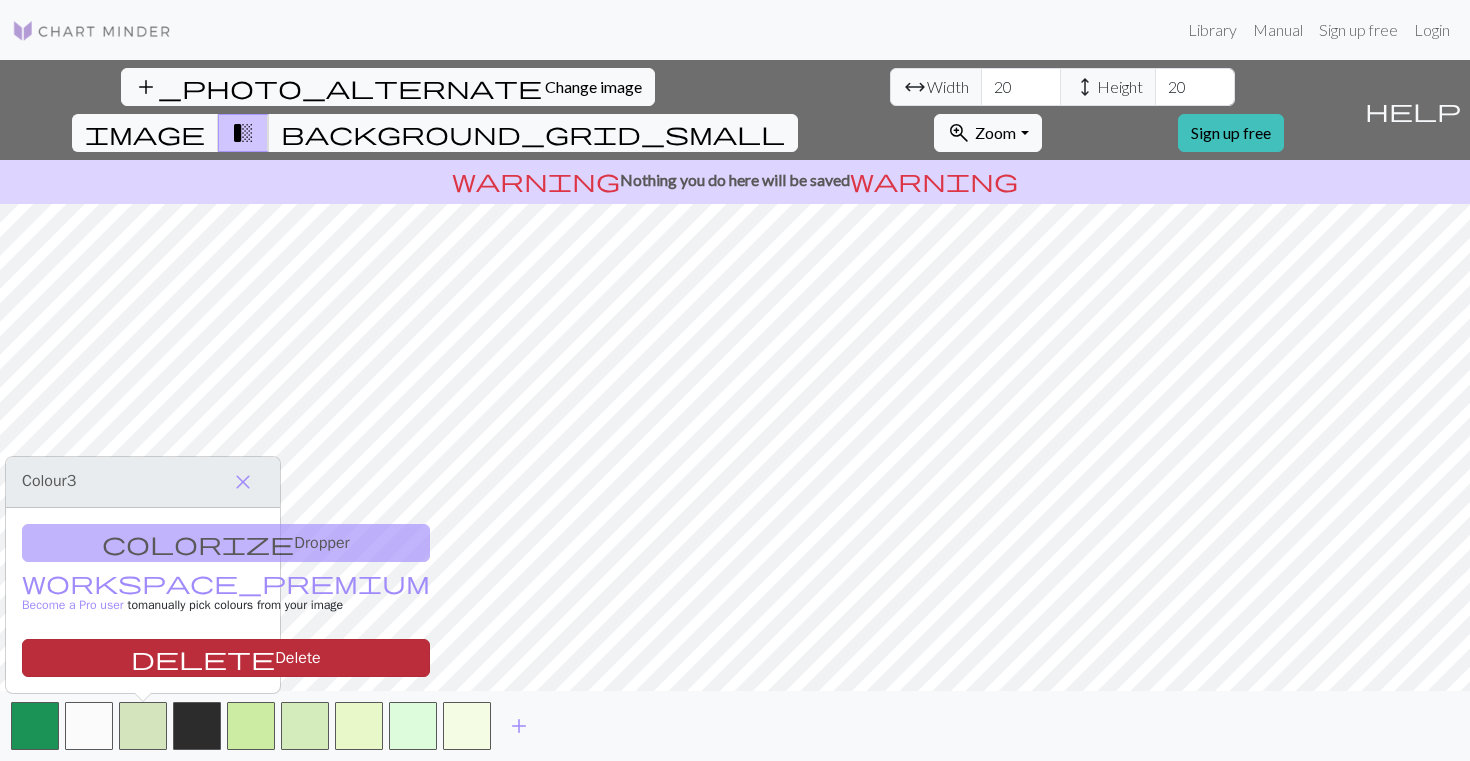 click on "delete Delete" at bounding box center [226, 658] 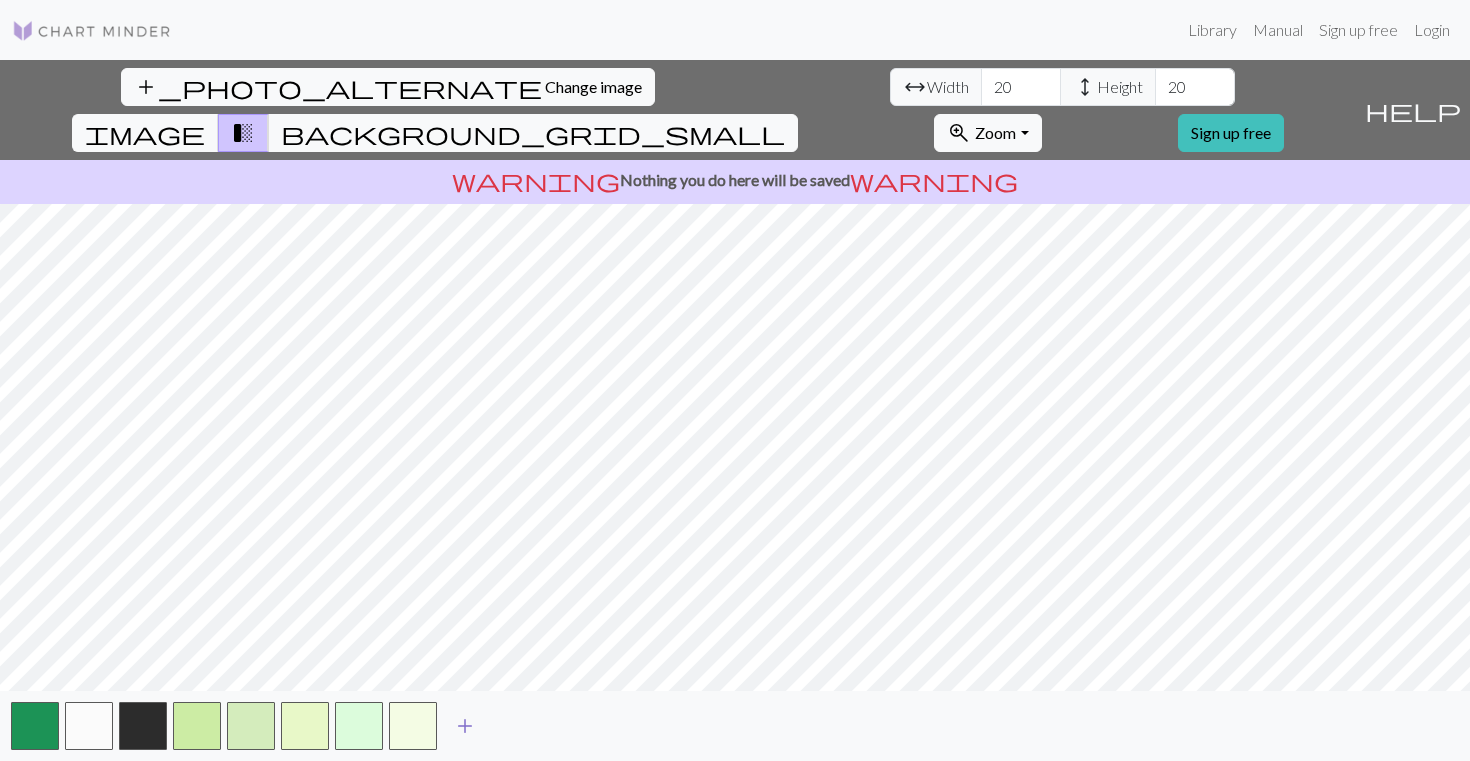 click on "add" at bounding box center [465, 726] 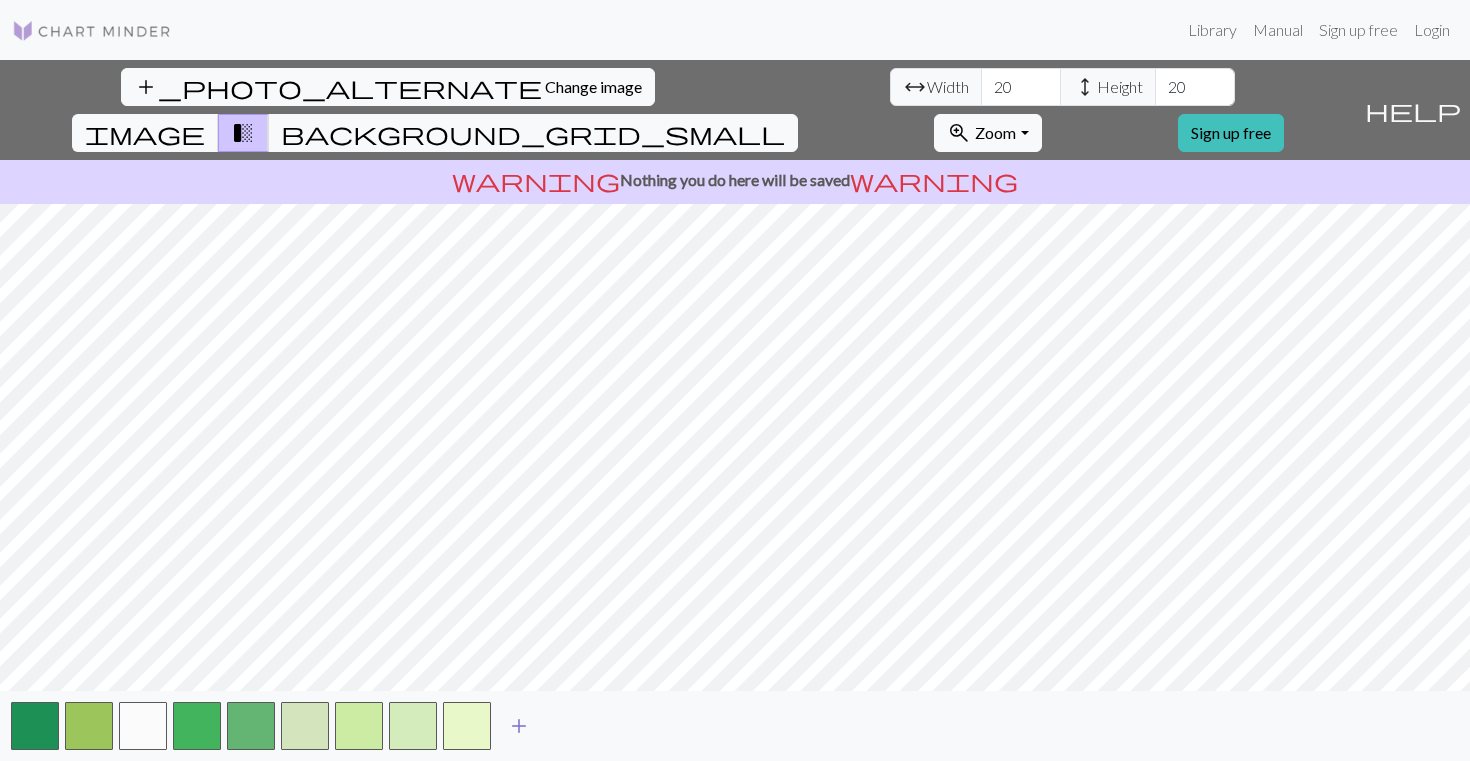 click on "add" at bounding box center (519, 726) 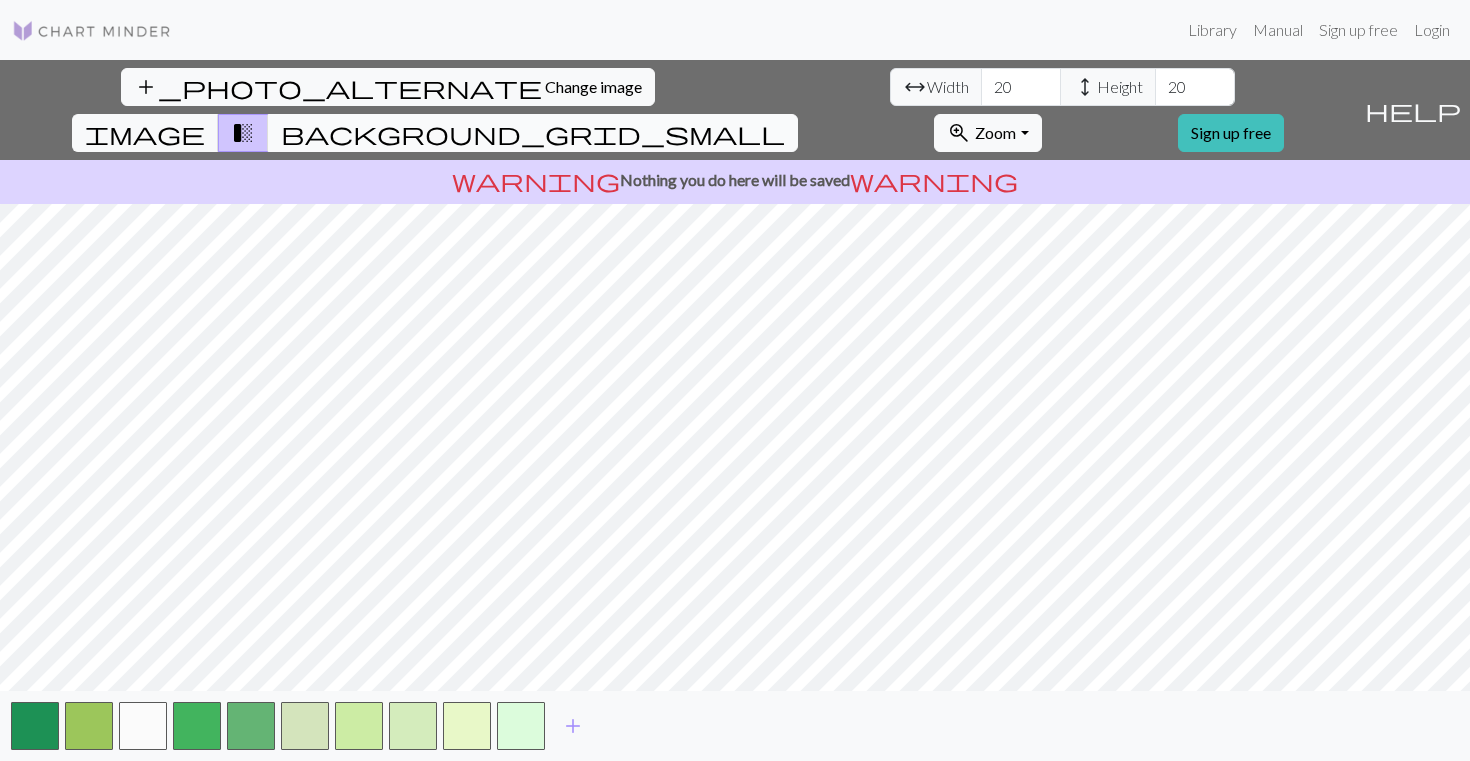 click on "background_grid_small" at bounding box center [533, 133] 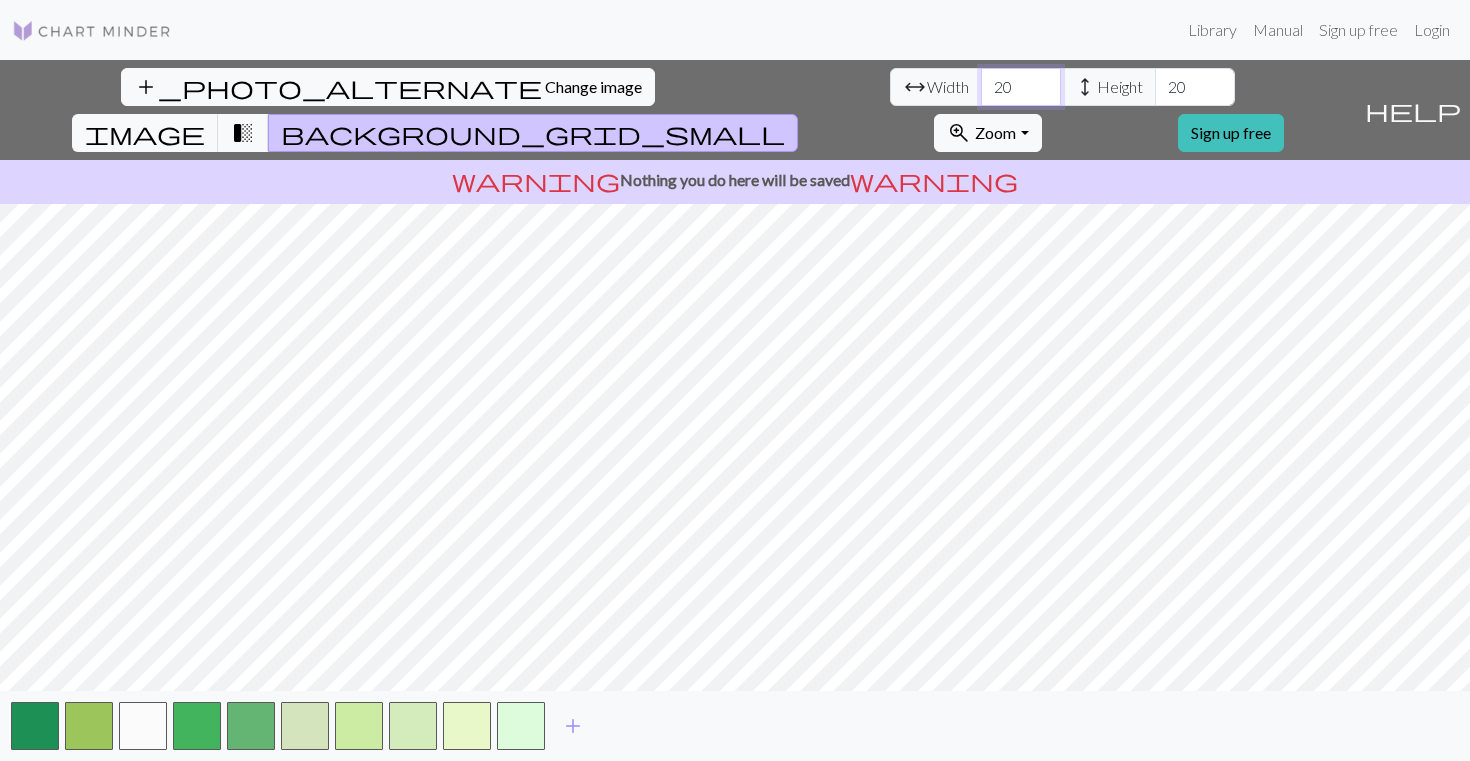 click on "20" at bounding box center [1021, 87] 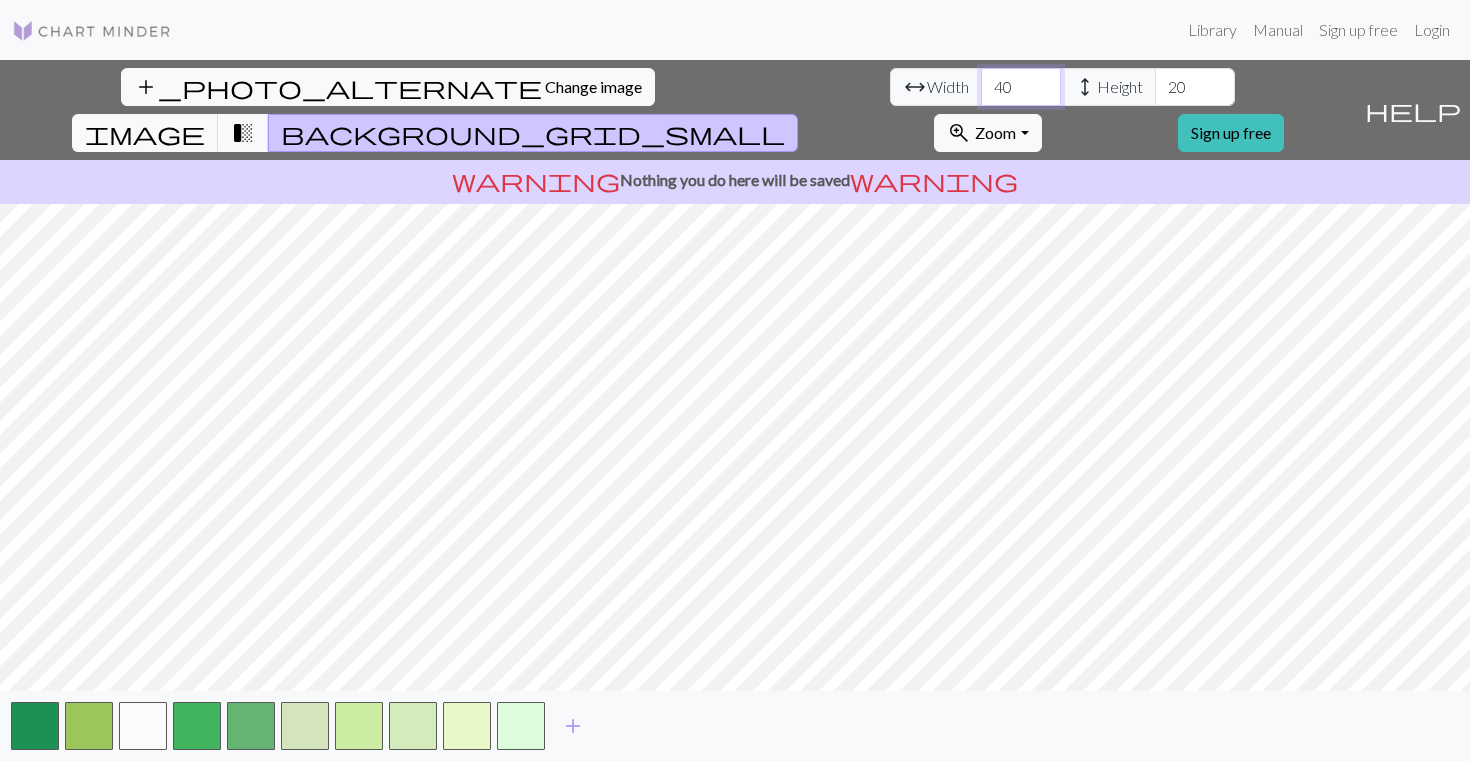 type on "40" 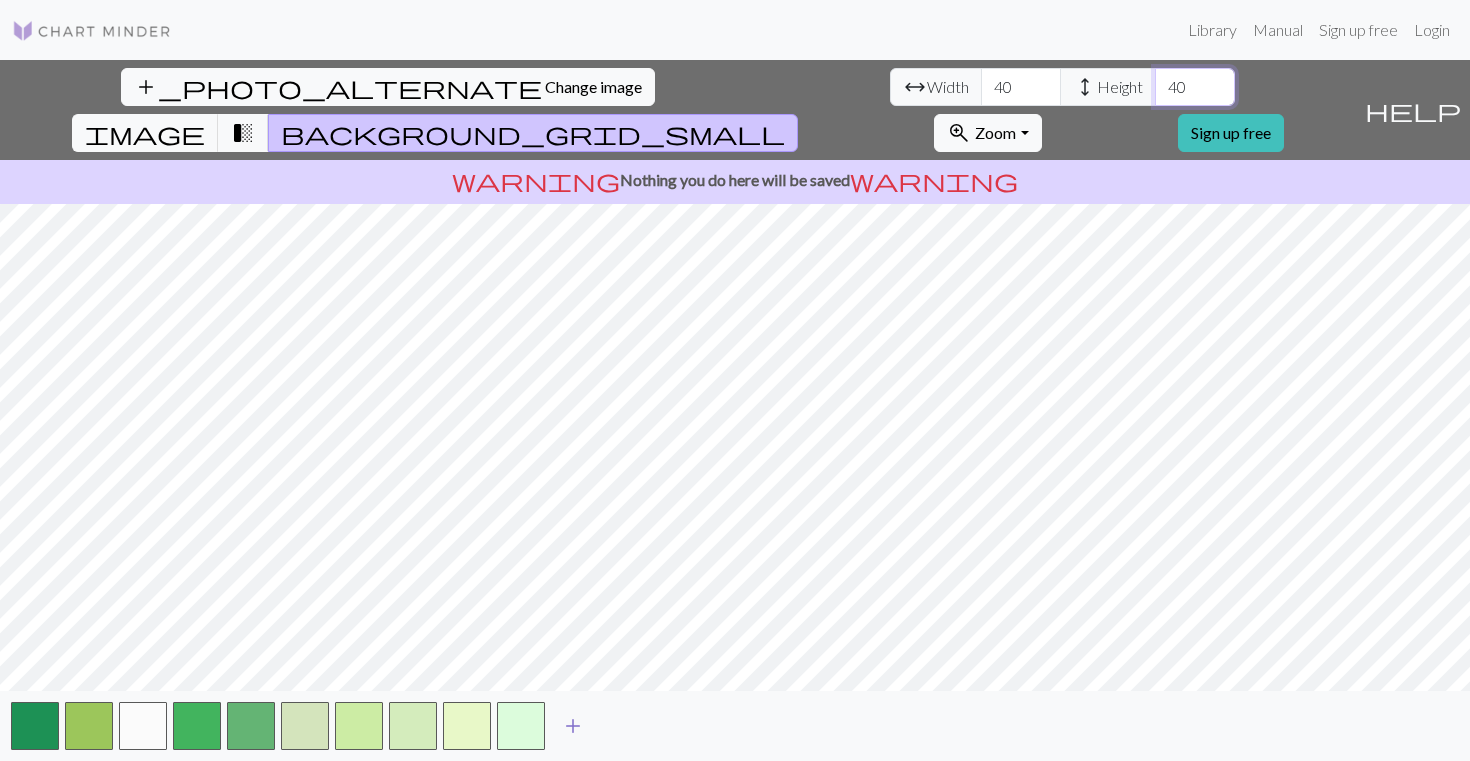 type on "40" 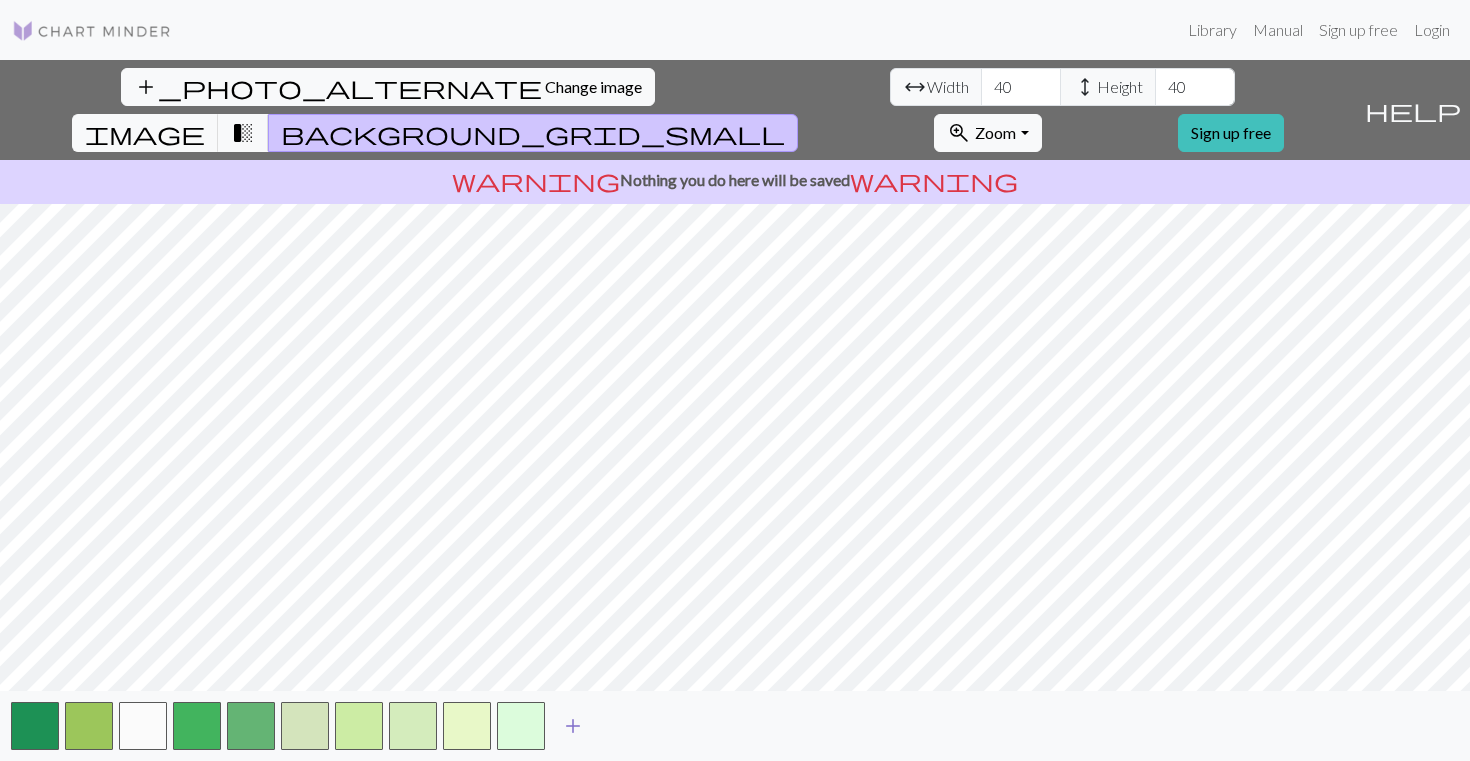 click on "add" at bounding box center (573, 726) 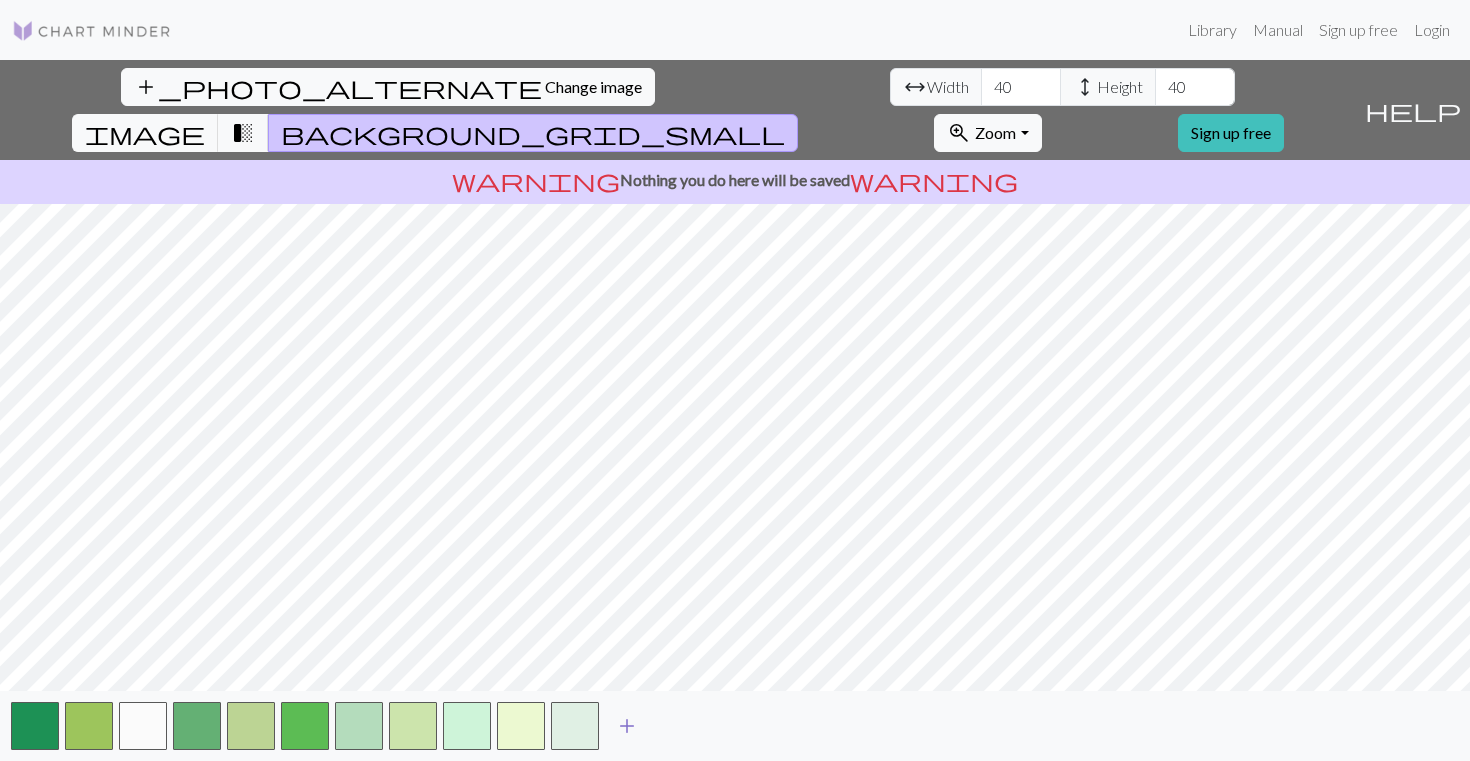 click on "add" at bounding box center (627, 726) 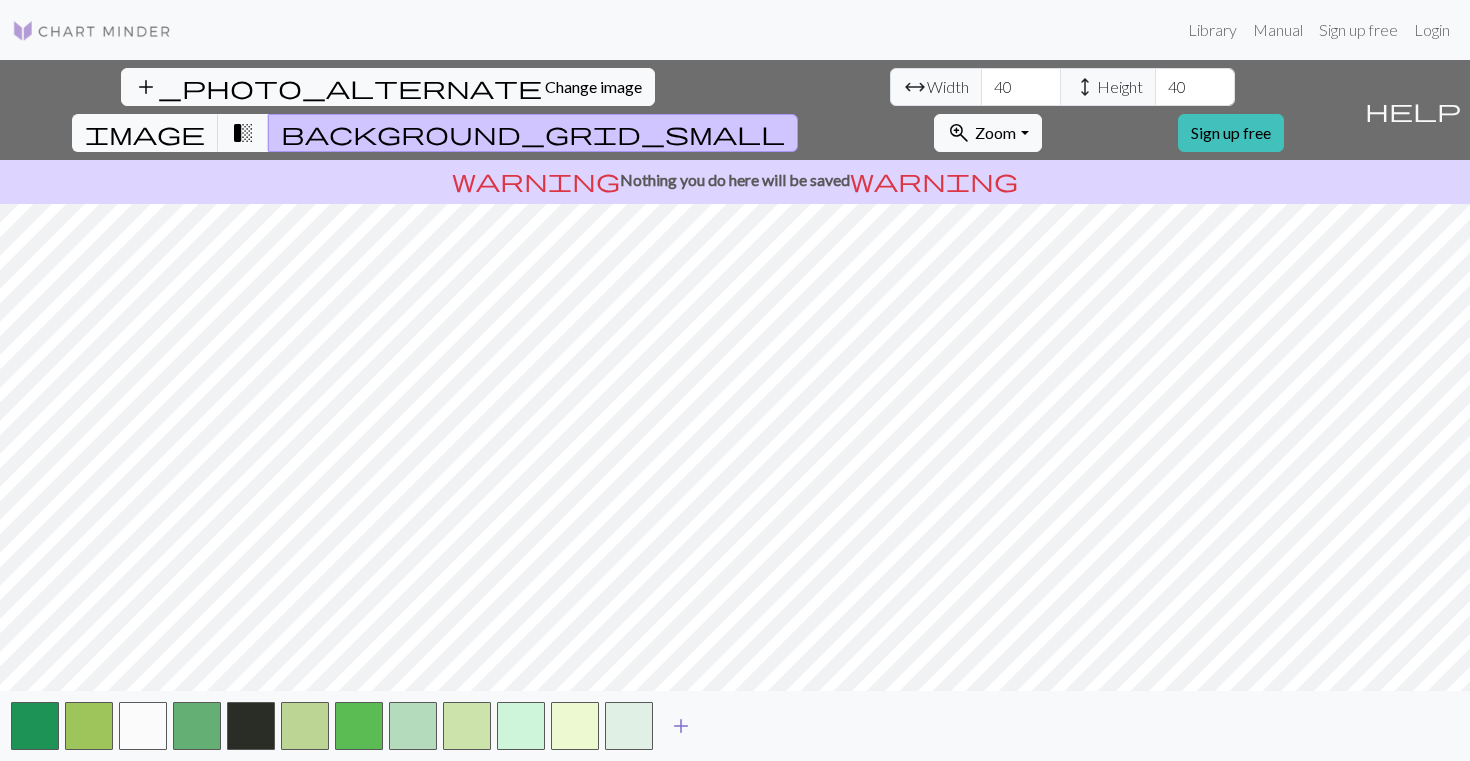 click on "add" at bounding box center [681, 726] 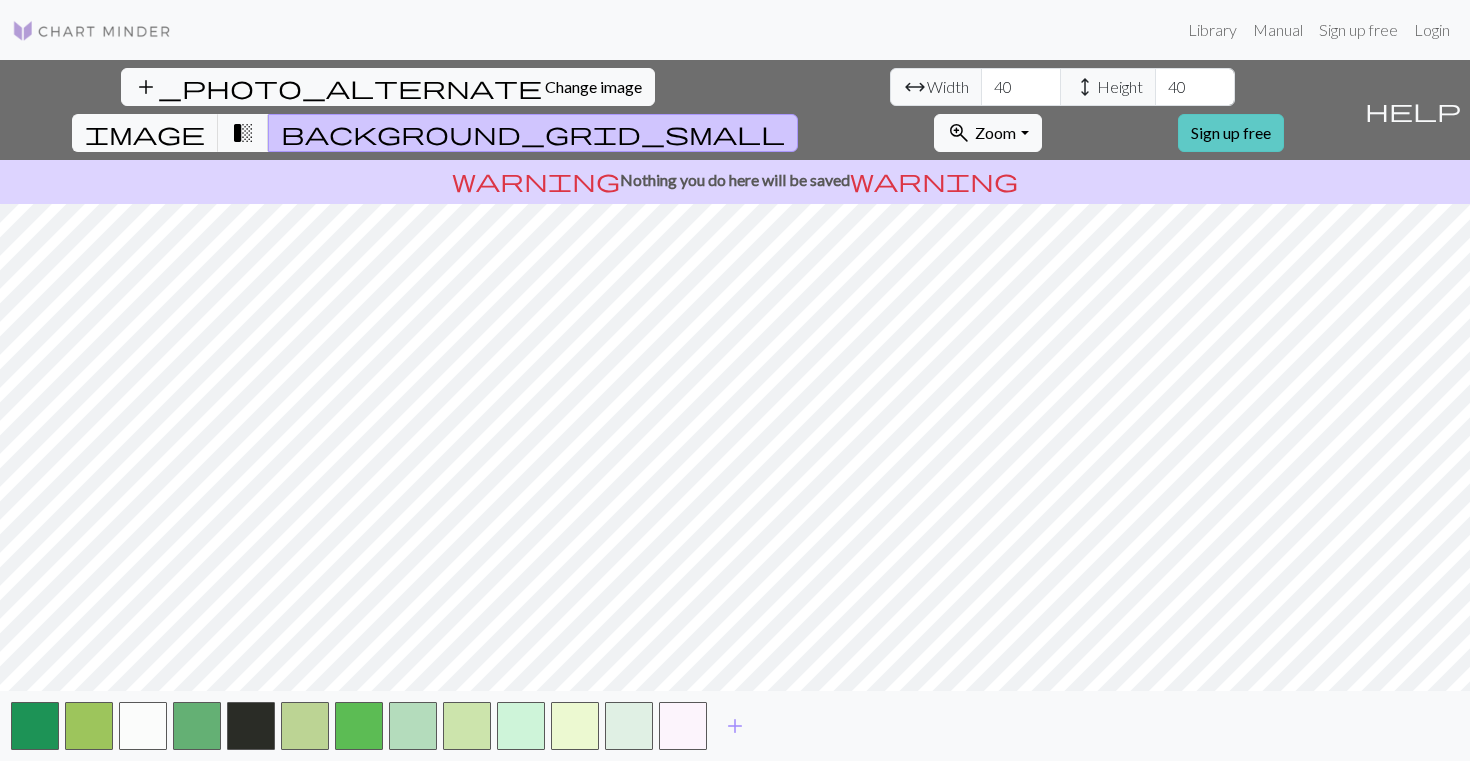 click on "Sign up free" at bounding box center [1231, 133] 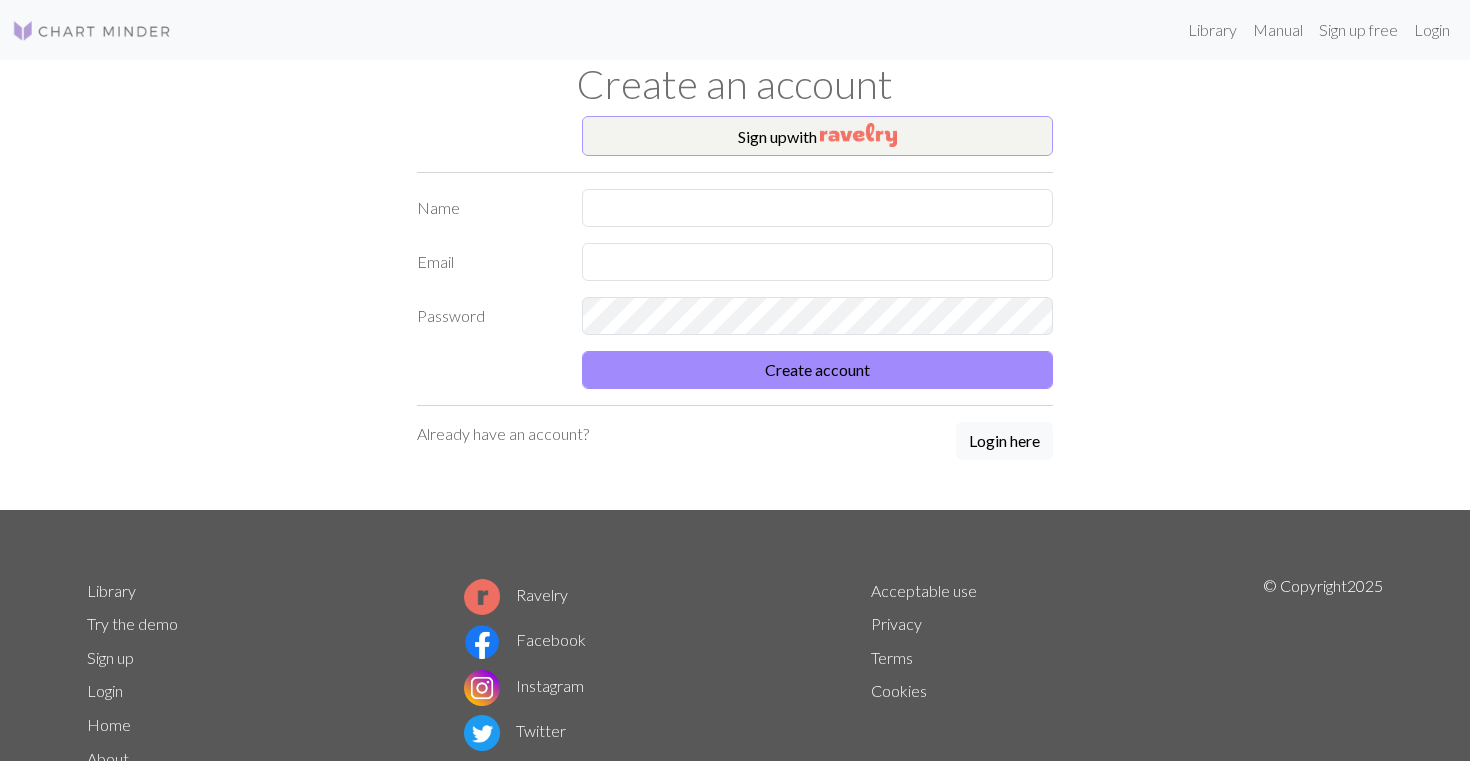 click on "Sign up  with" at bounding box center [817, 136] 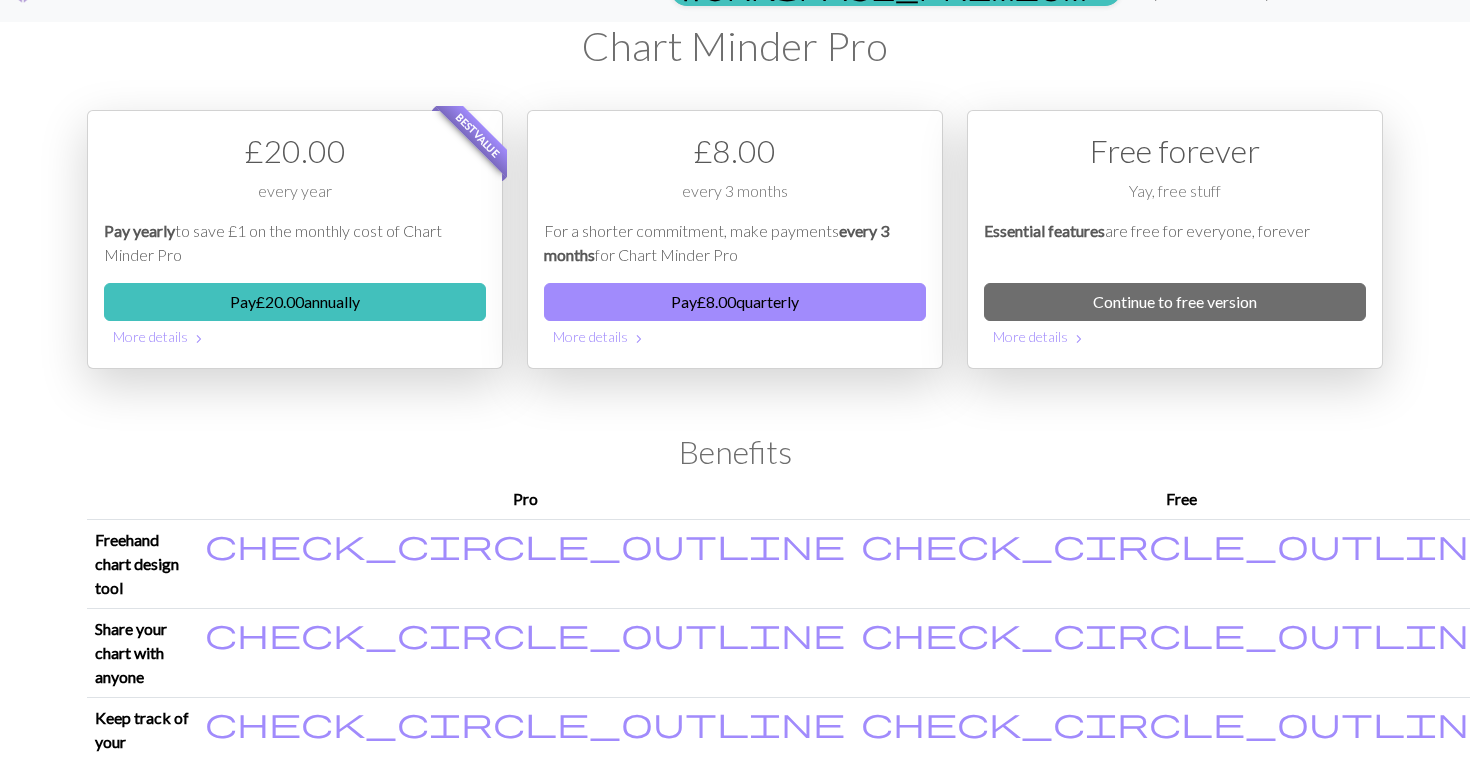 scroll, scrollTop: 48, scrollLeft: 0, axis: vertical 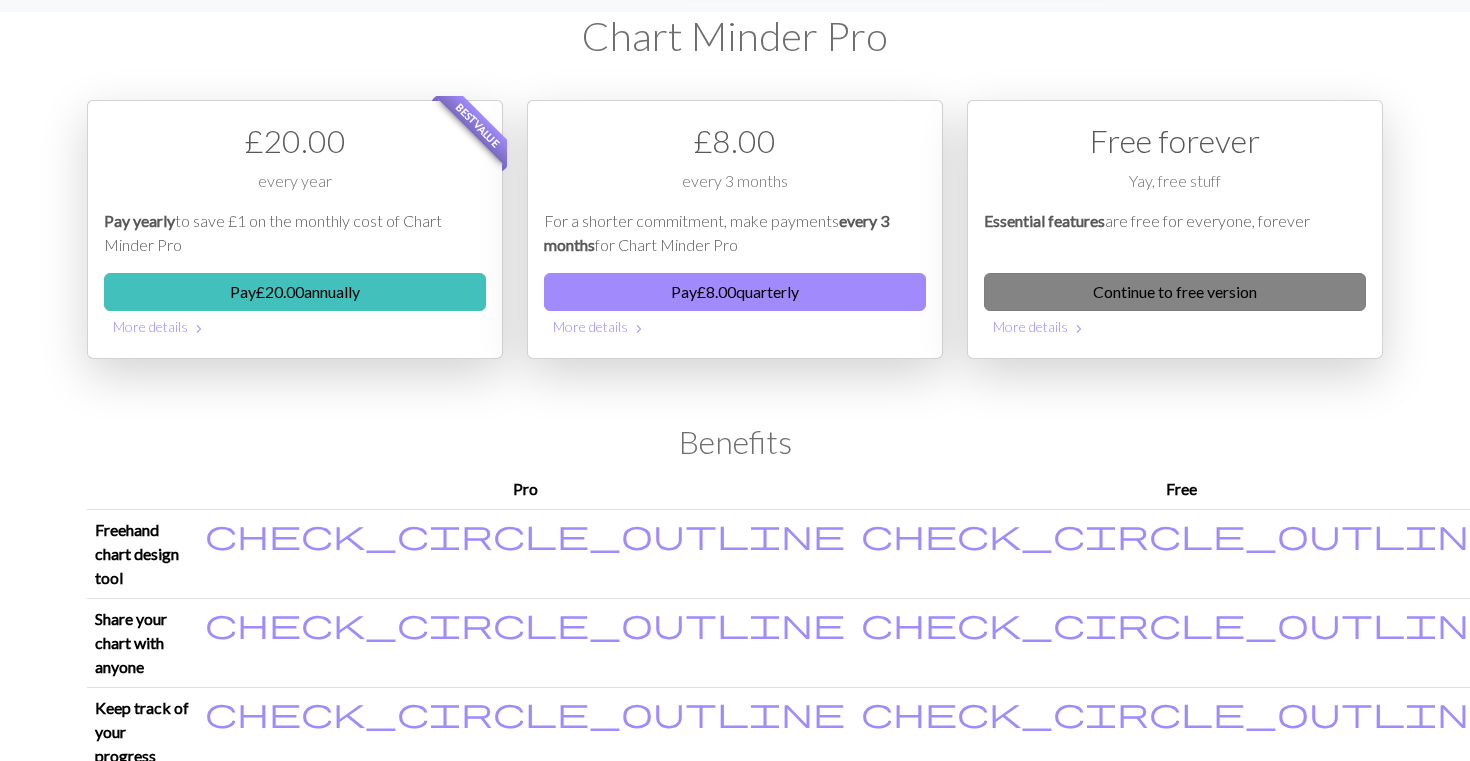 click on "Continue to free version" at bounding box center (1175, 292) 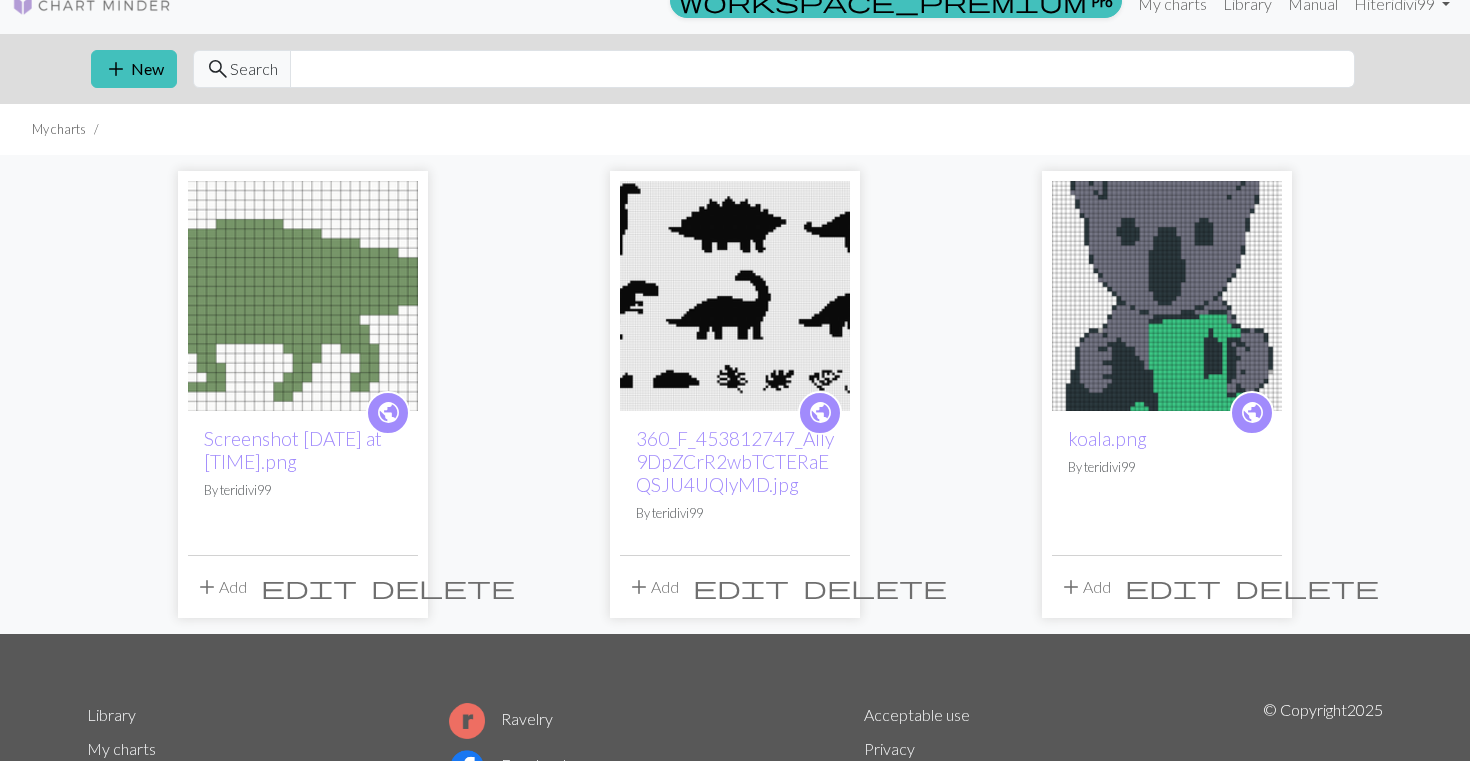 scroll, scrollTop: 22, scrollLeft: 0, axis: vertical 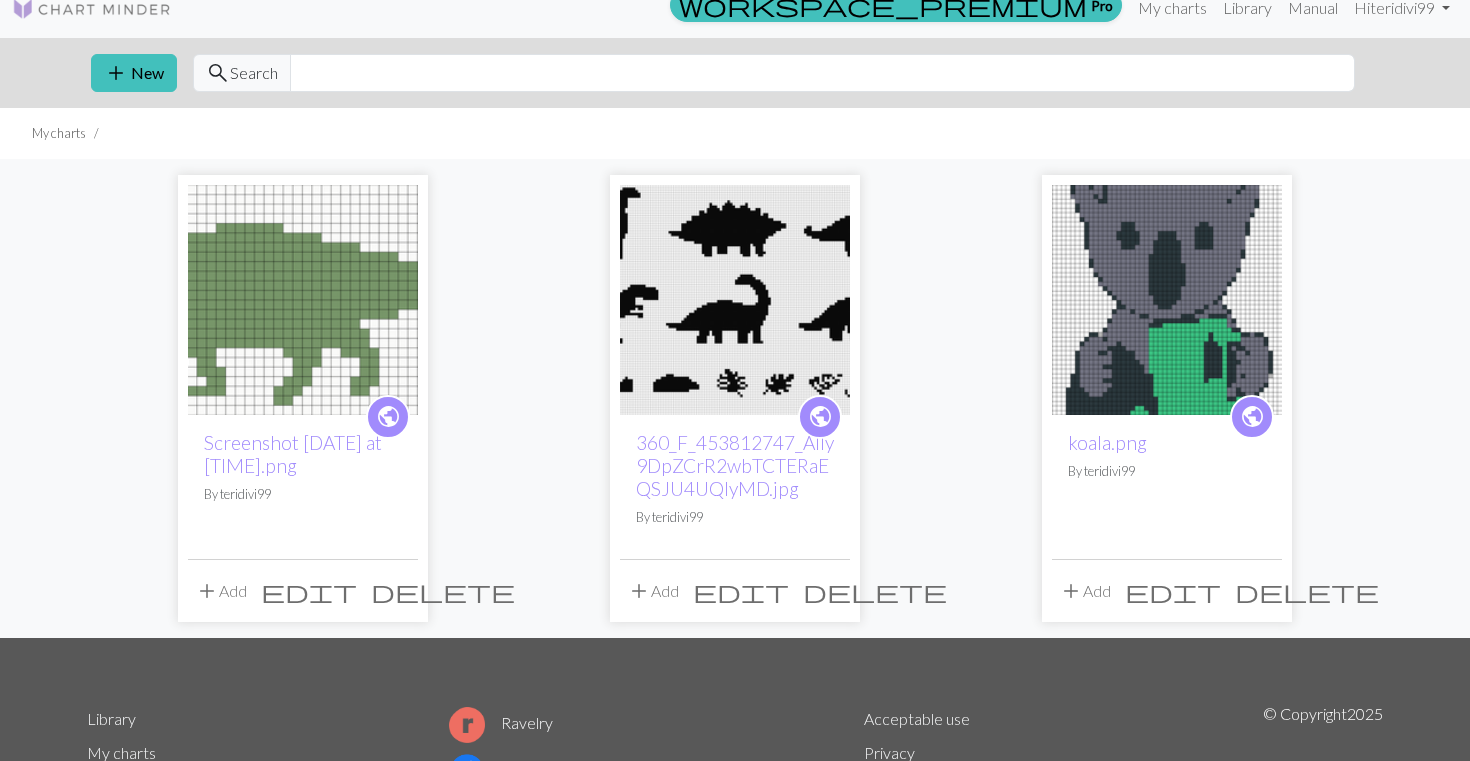 click on "delete" at bounding box center [443, 591] 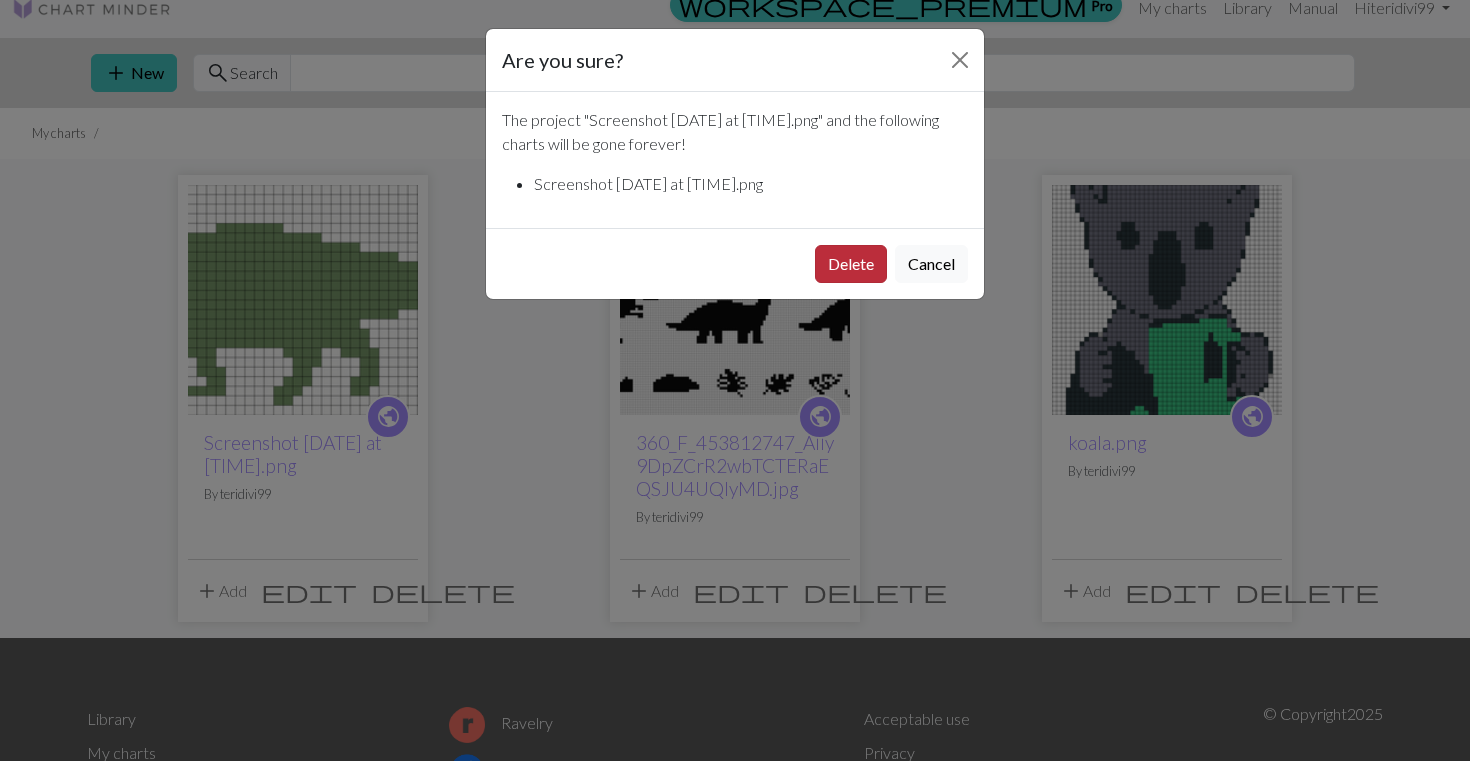 click on "Delete" at bounding box center (851, 264) 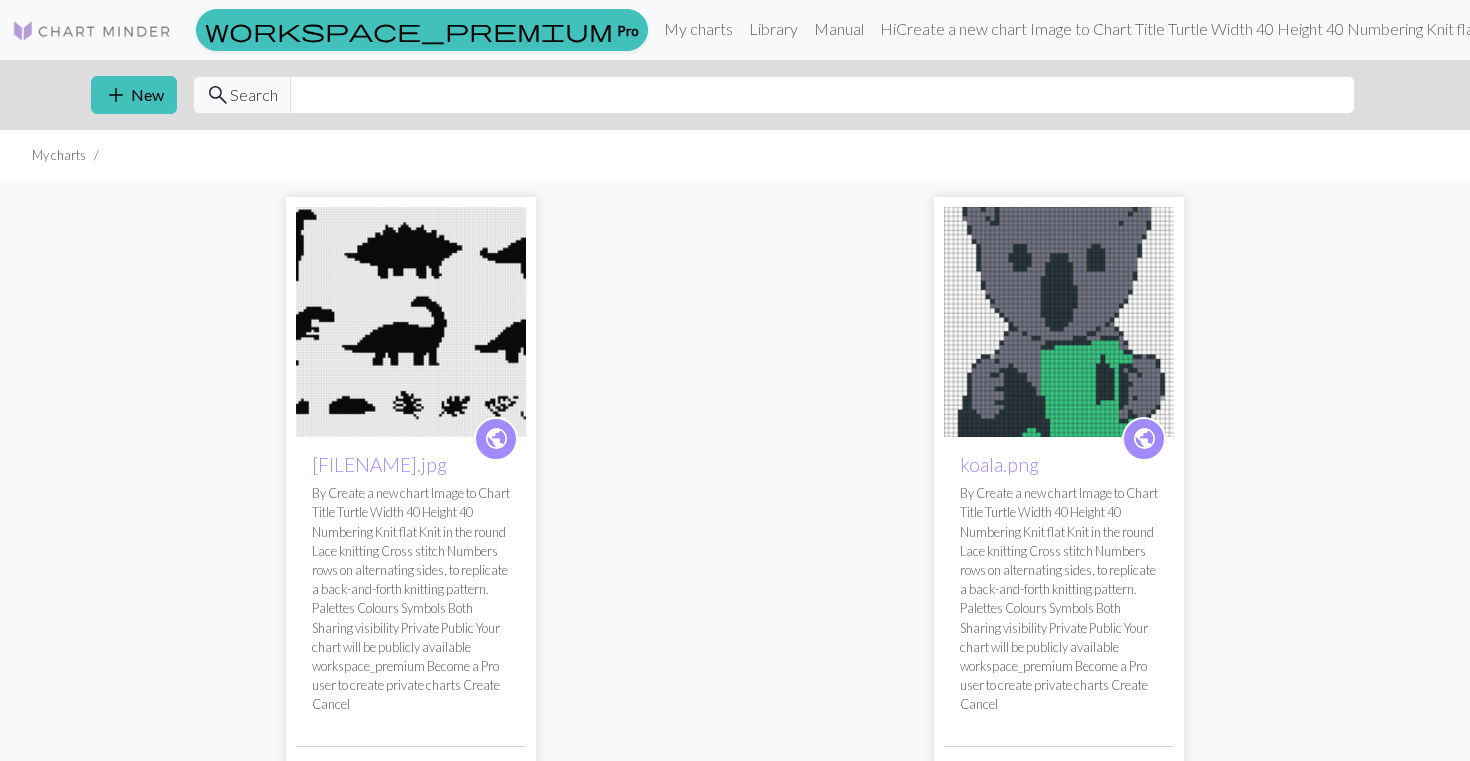 scroll, scrollTop: 22, scrollLeft: 0, axis: vertical 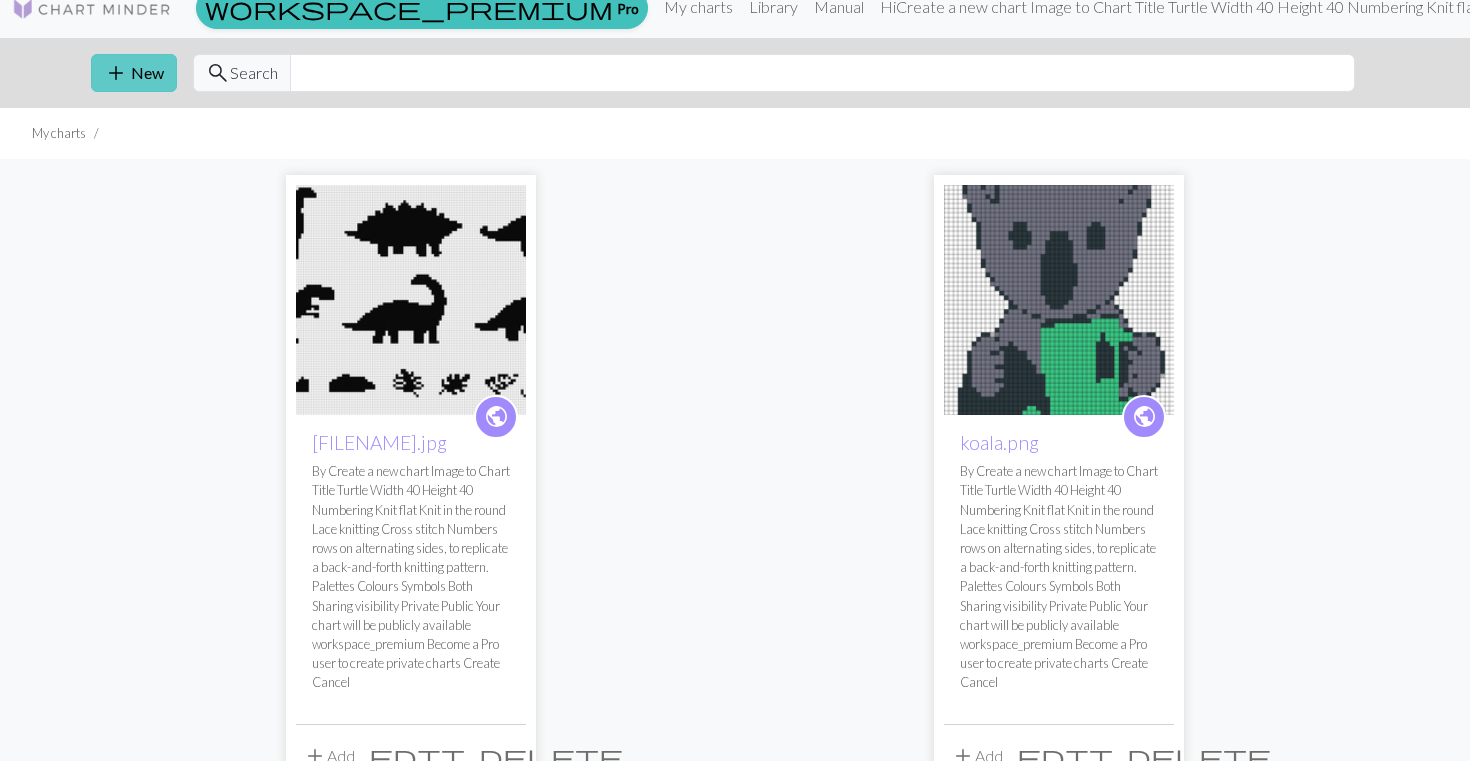 click on "add   New search   Search" at bounding box center [735, 73] 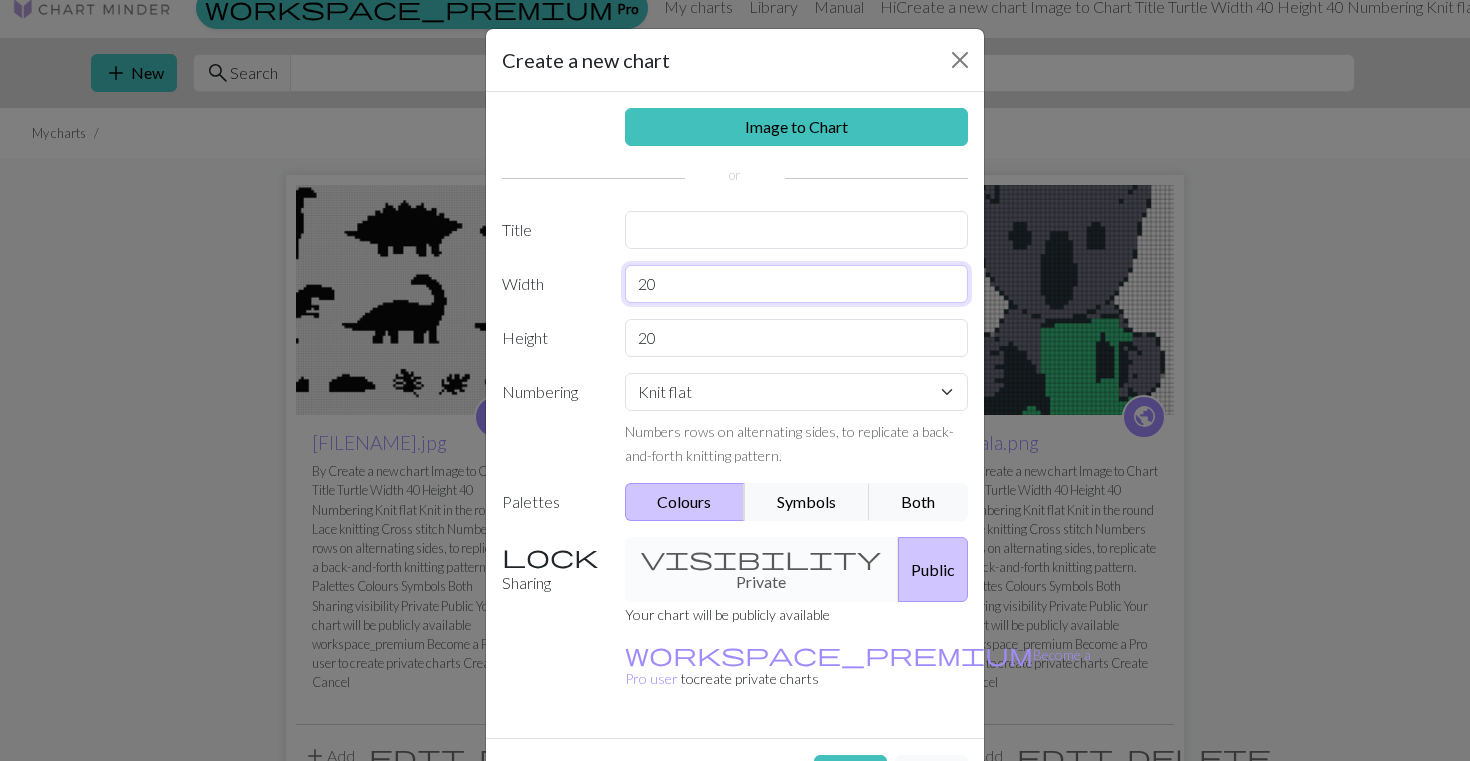 click on "20" at bounding box center (797, 284) 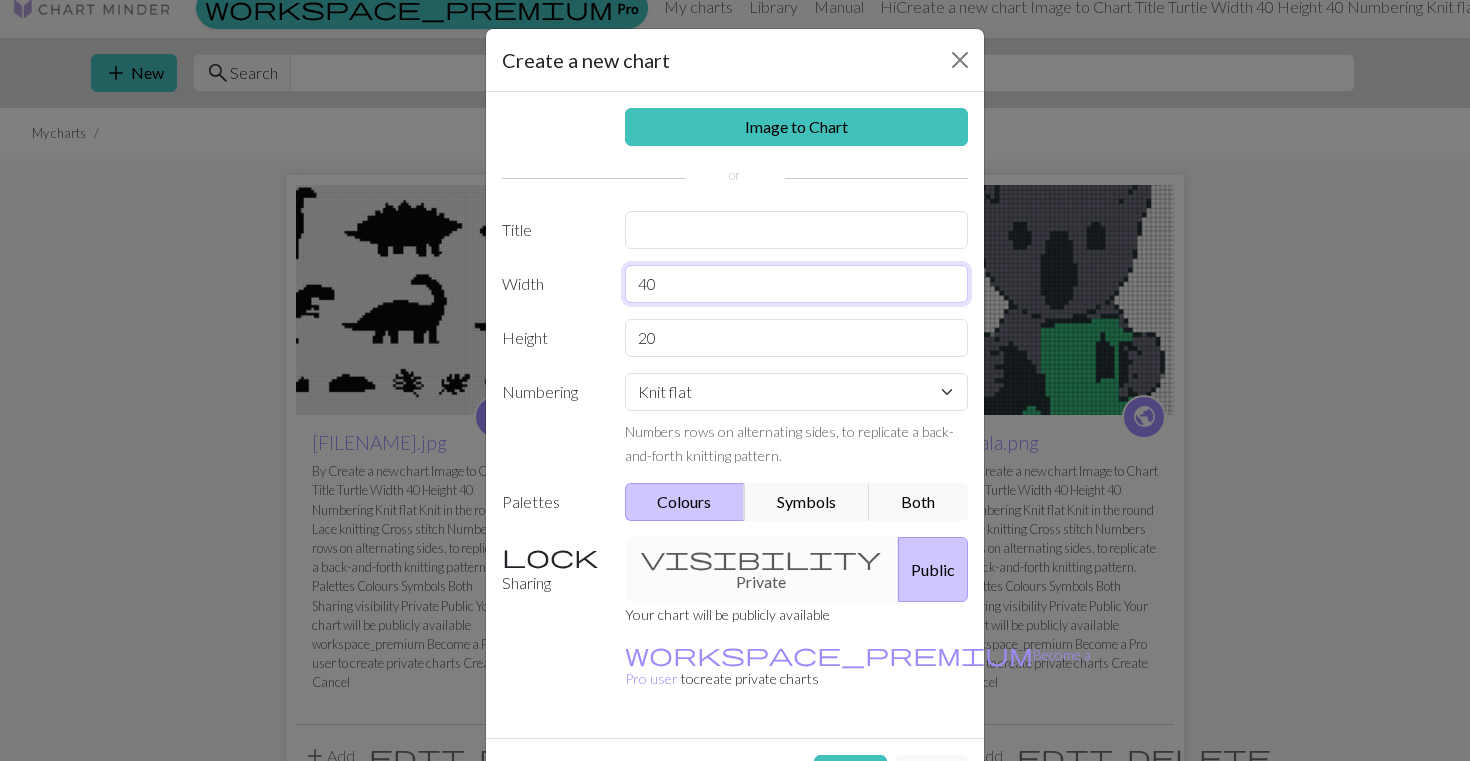 type on "40" 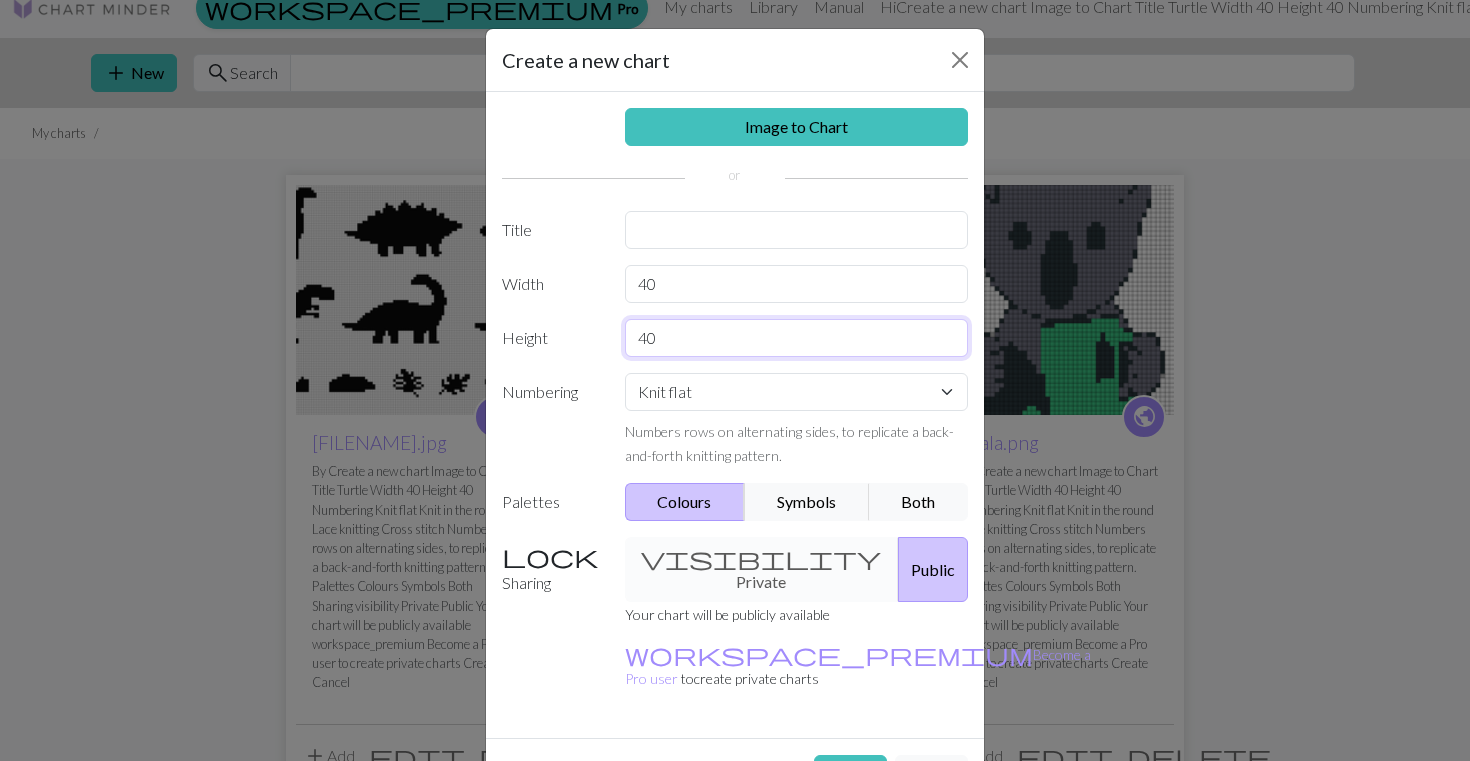 type on "40" 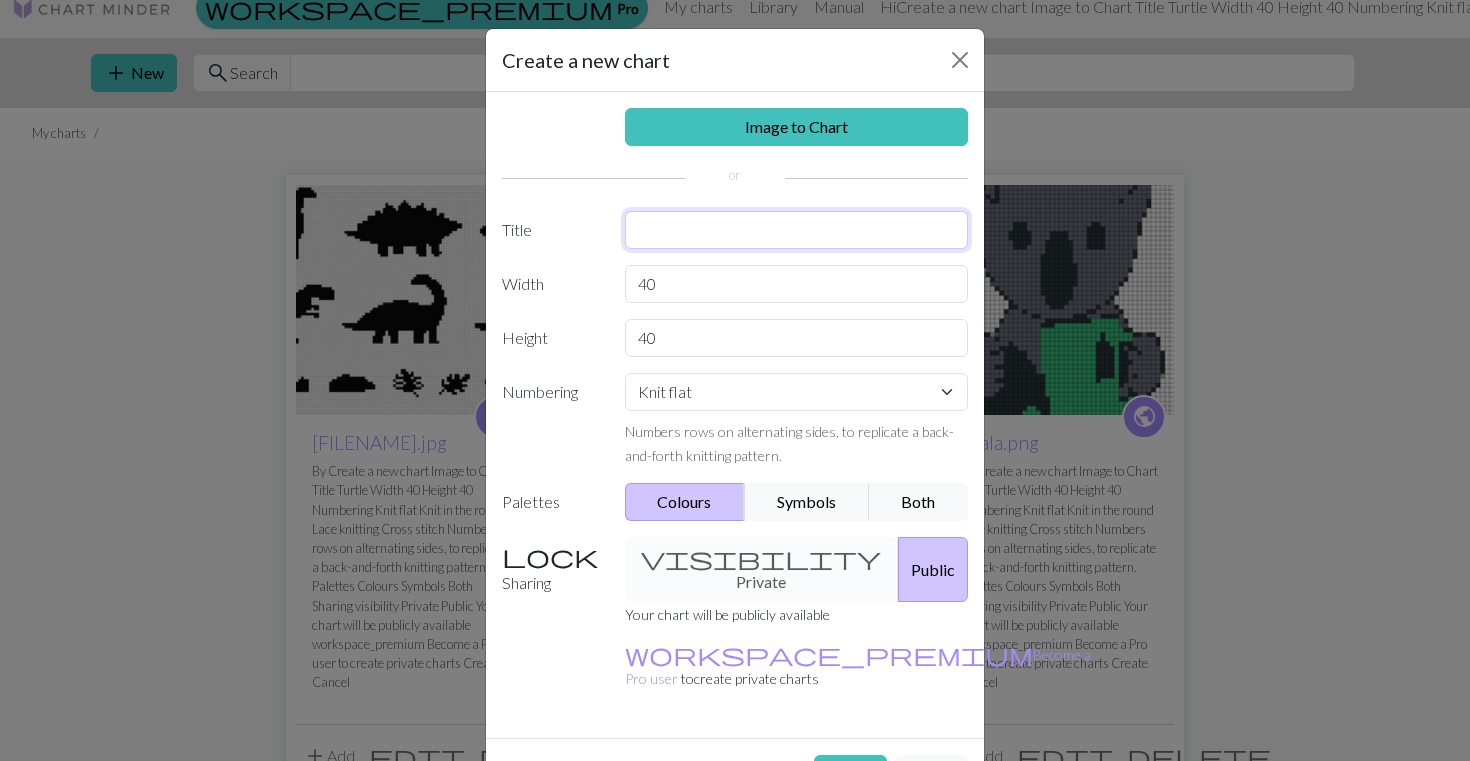 click at bounding box center (797, 230) 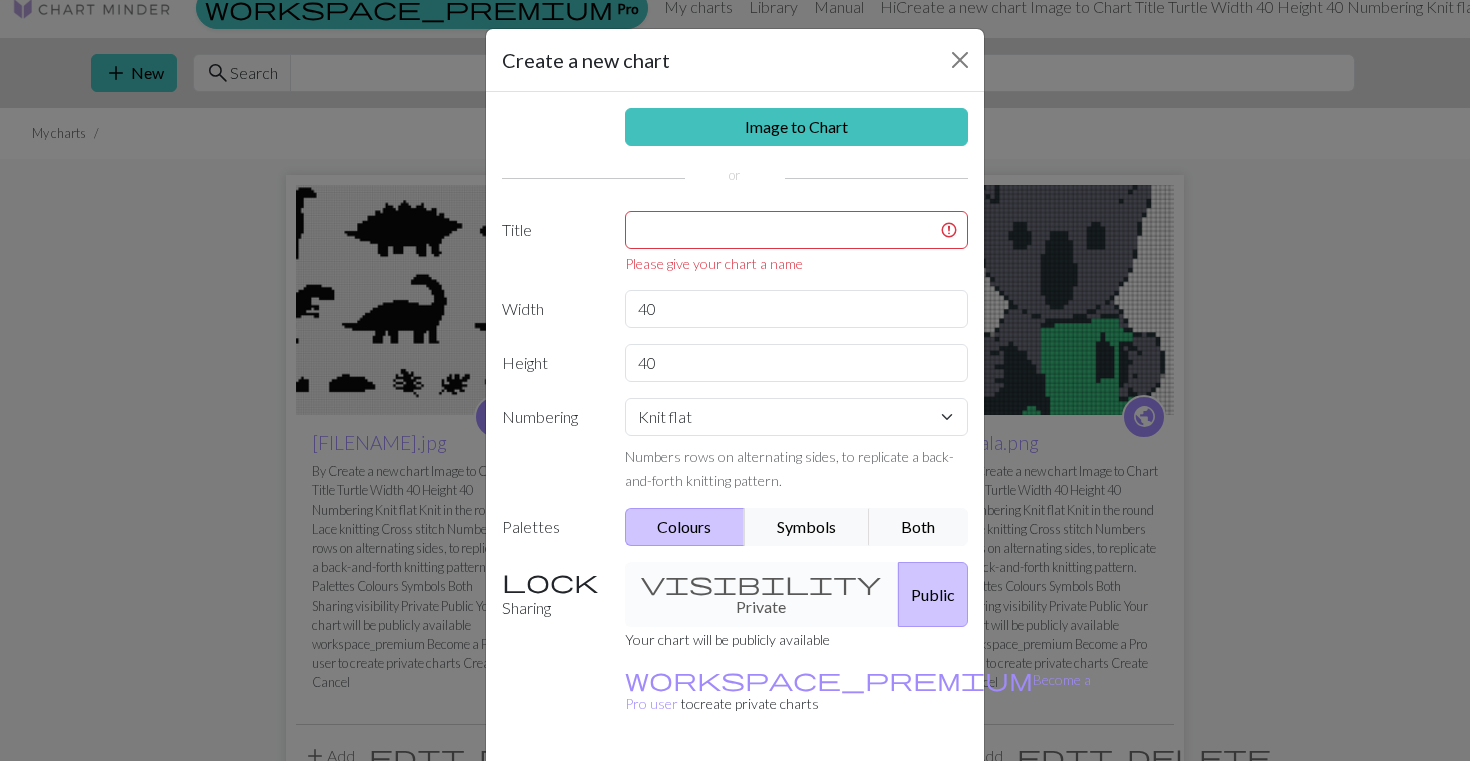 click on "visibility  Private Public" at bounding box center [797, 594] 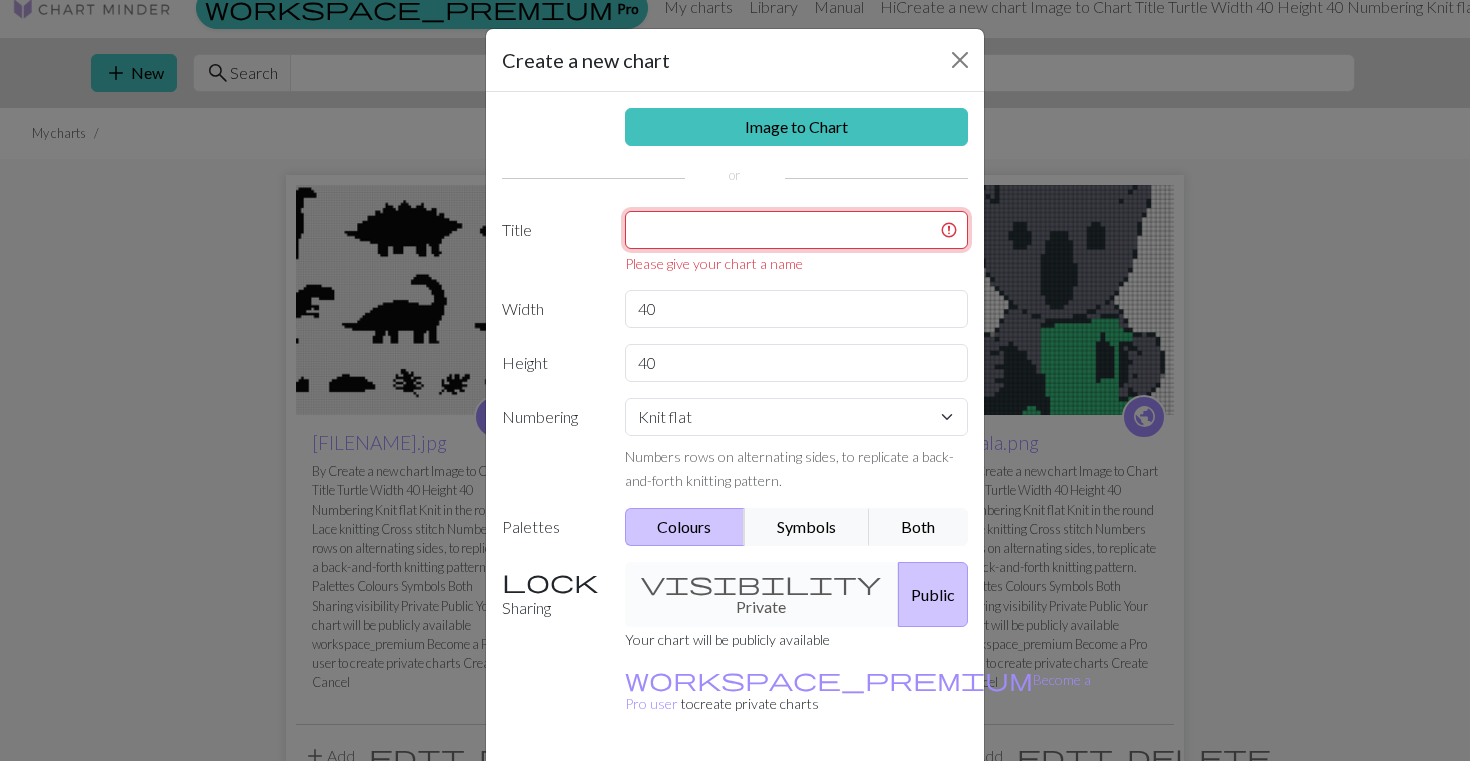 click at bounding box center (797, 230) 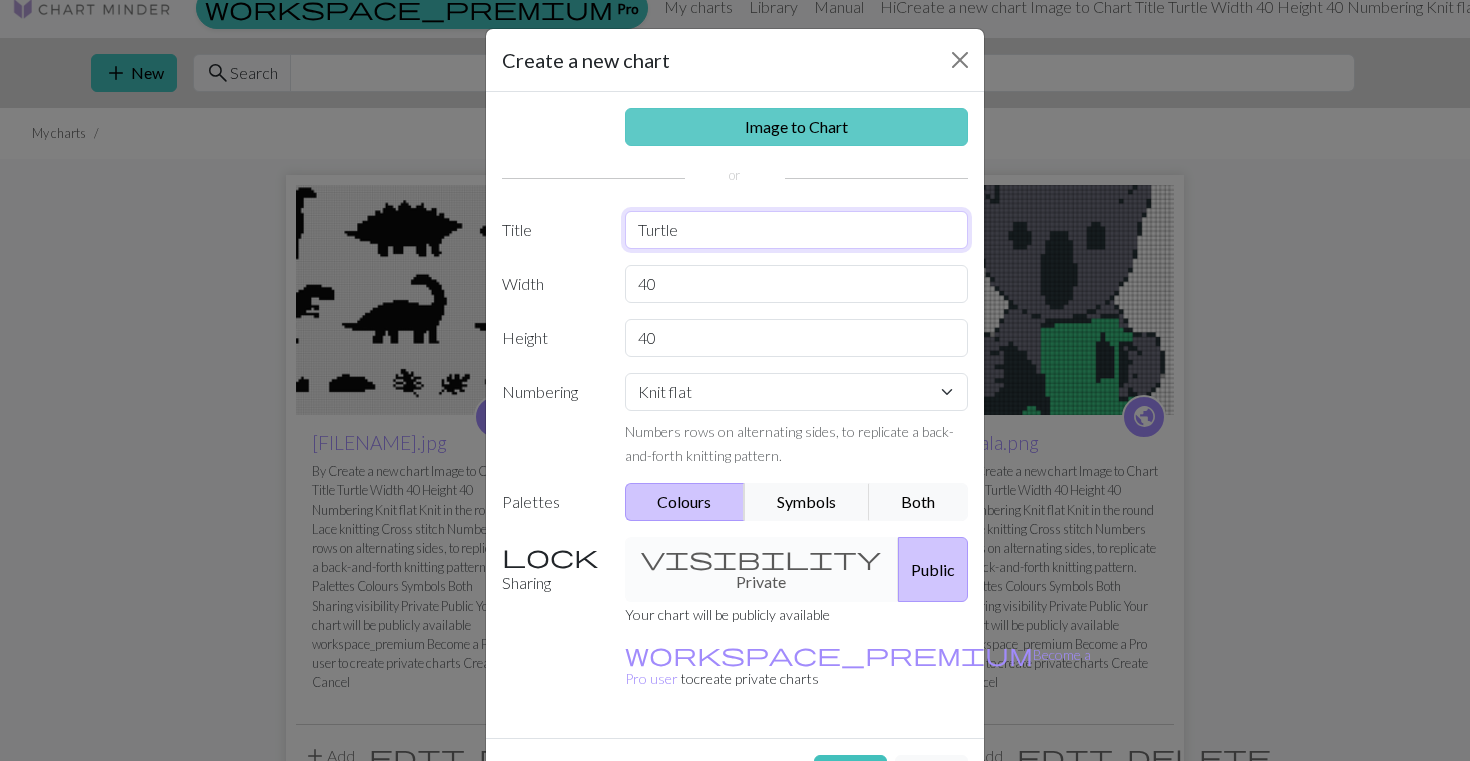 type on "Turtle" 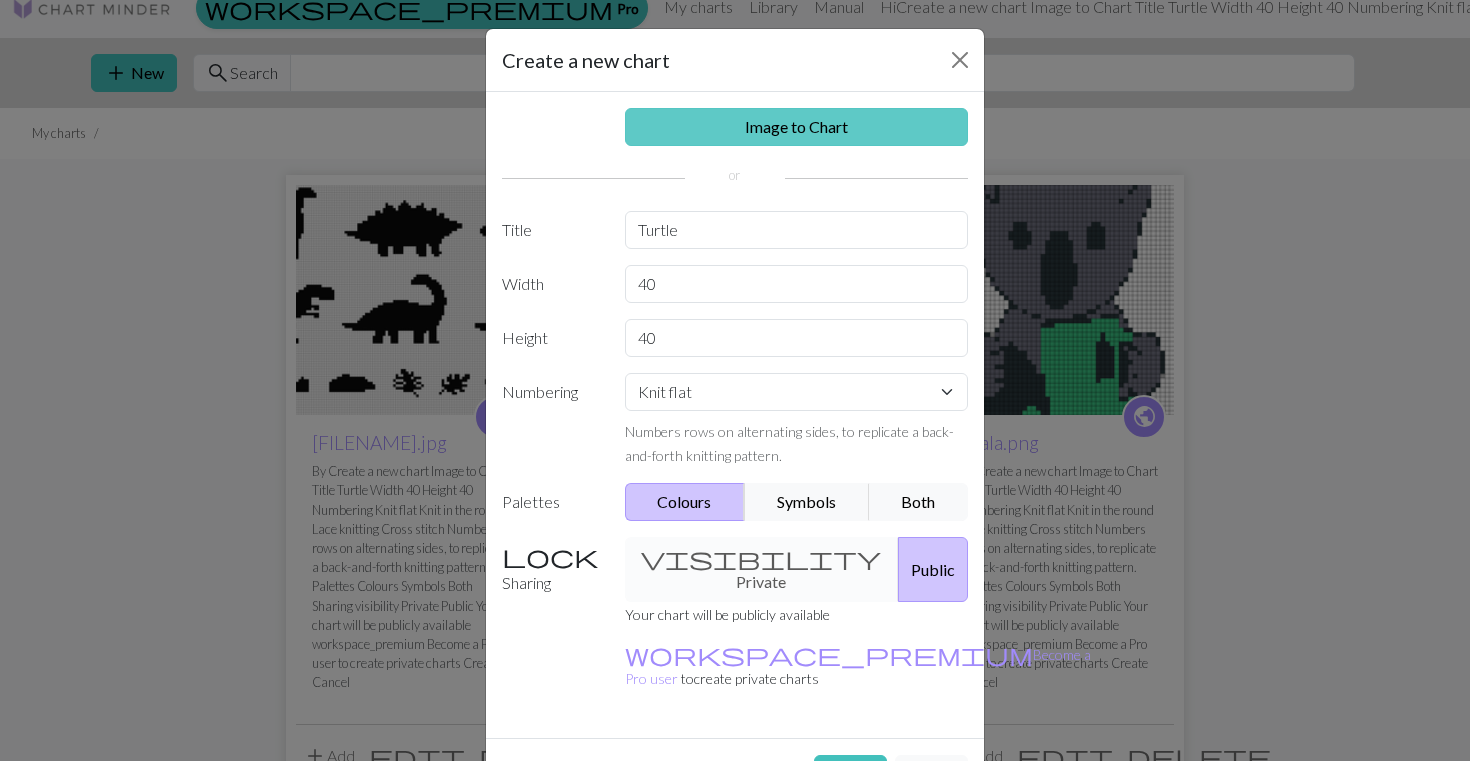 click on "Image to Chart" at bounding box center [797, 127] 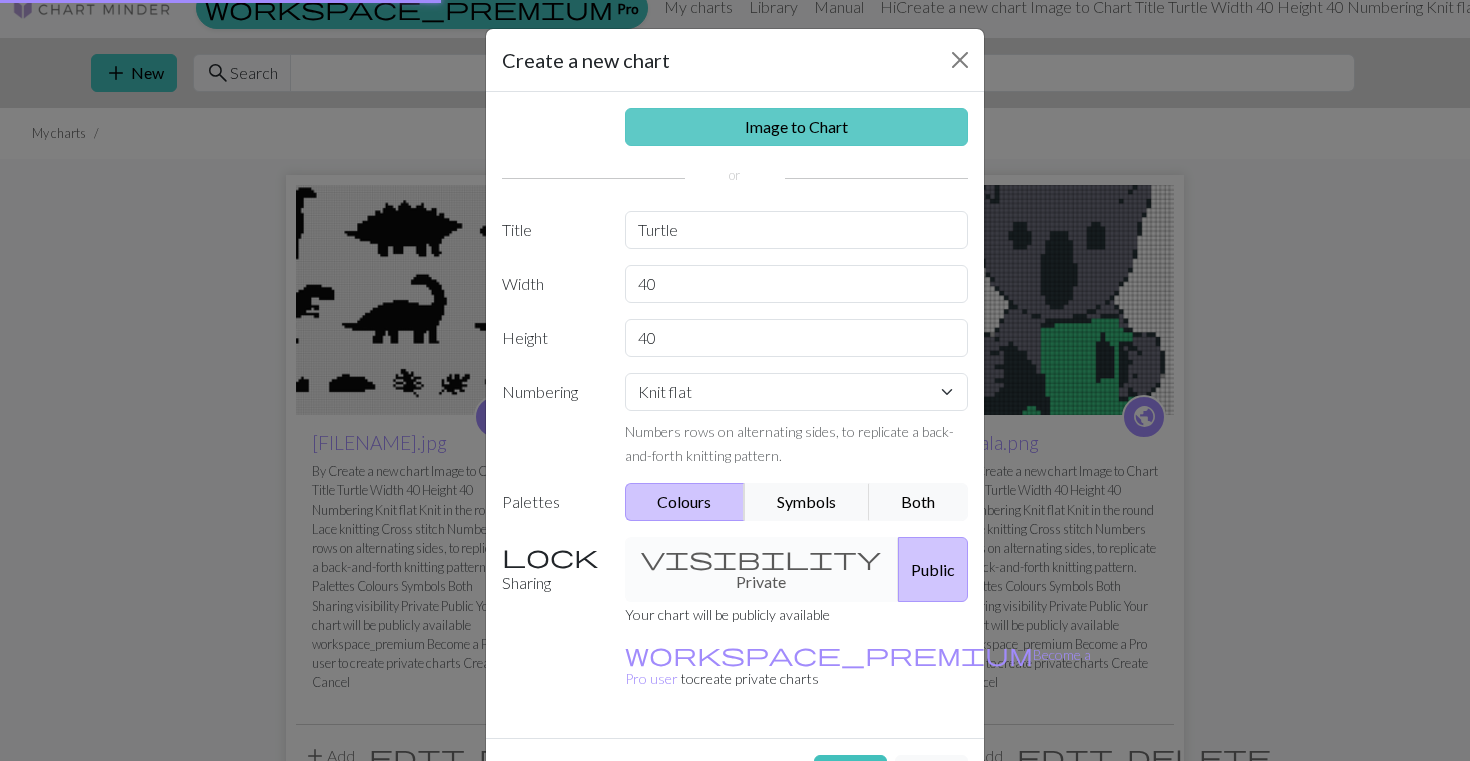 scroll, scrollTop: 0, scrollLeft: 0, axis: both 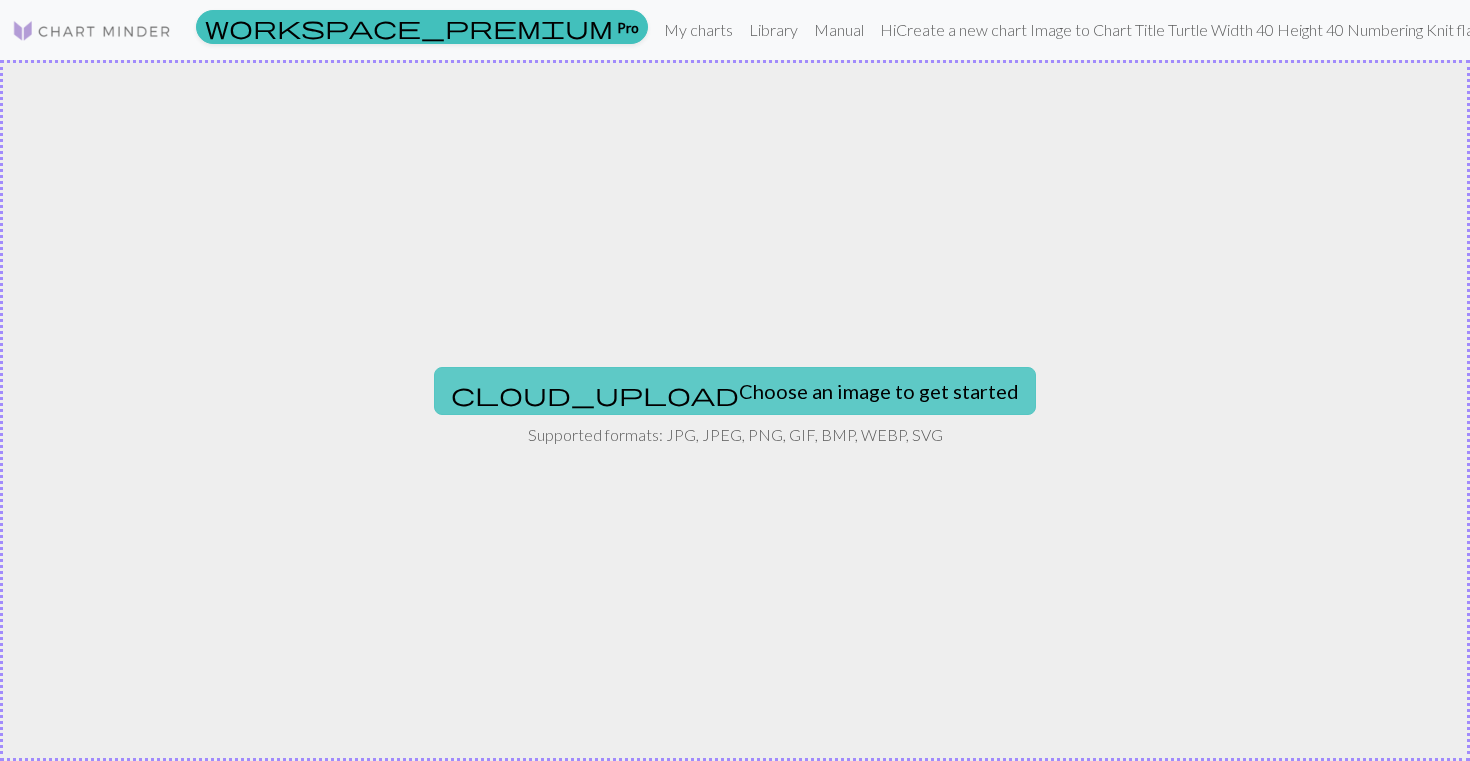 click on "cloud_upload  Choose an image to get started" at bounding box center [735, 391] 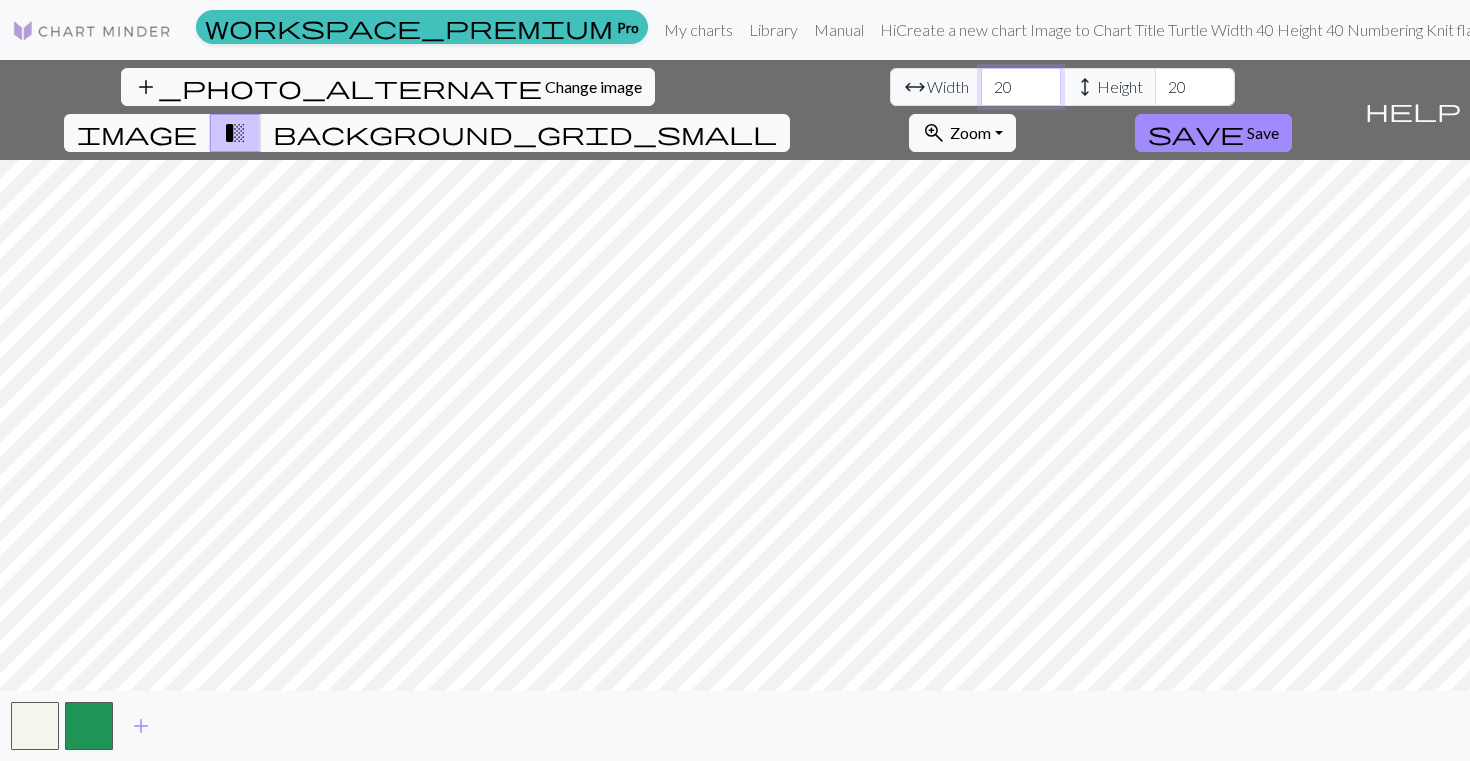 click on "20" at bounding box center [1021, 87] 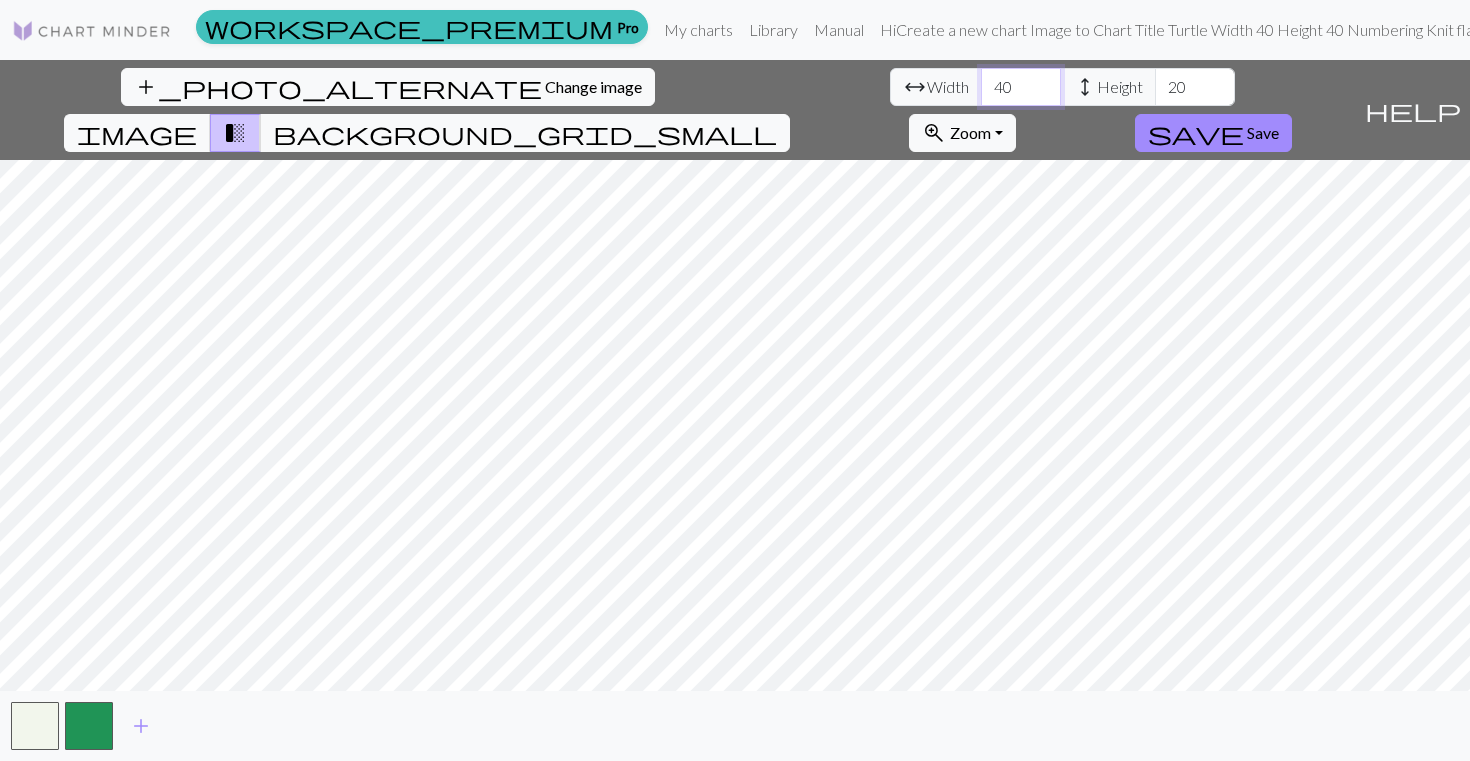 click on "40" at bounding box center (1021, 87) 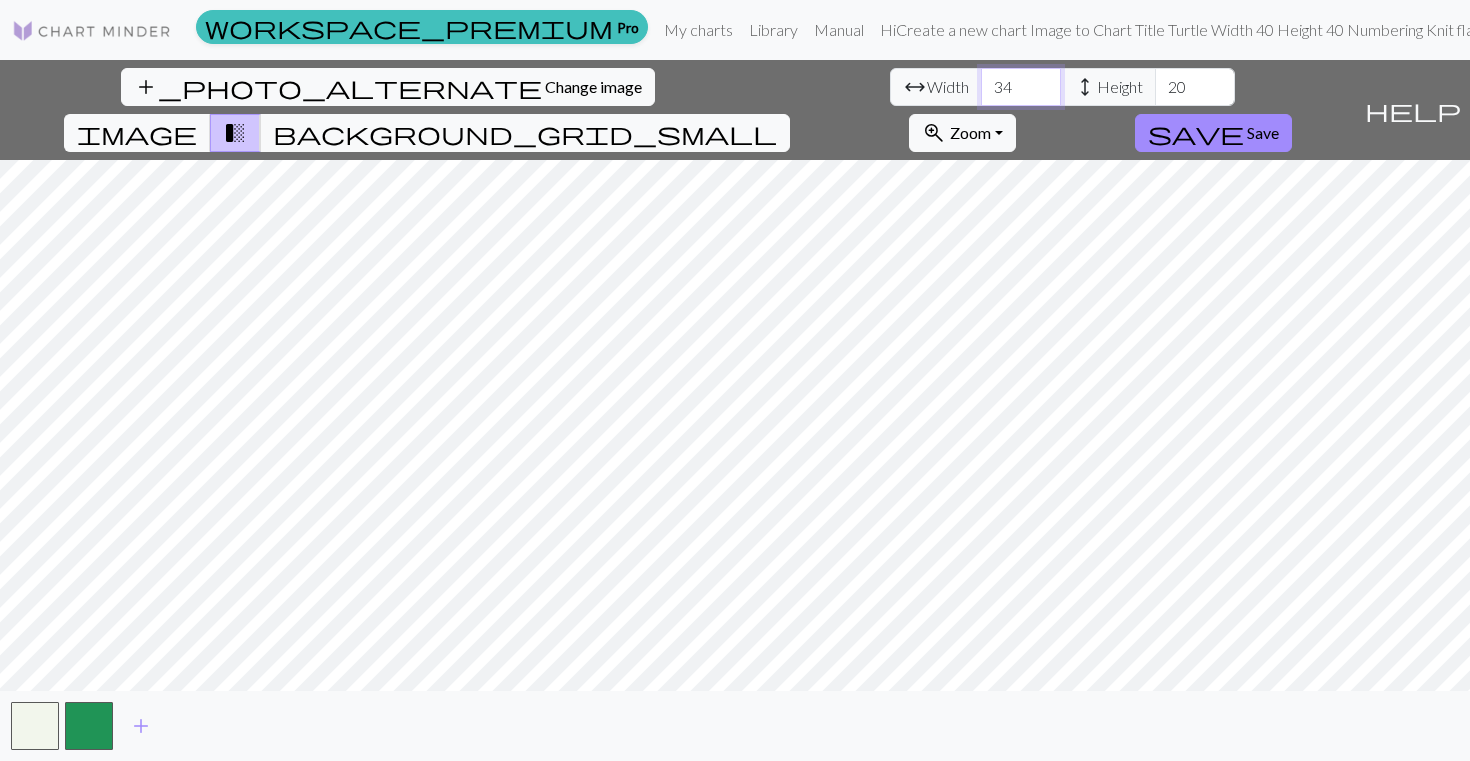 type on "34" 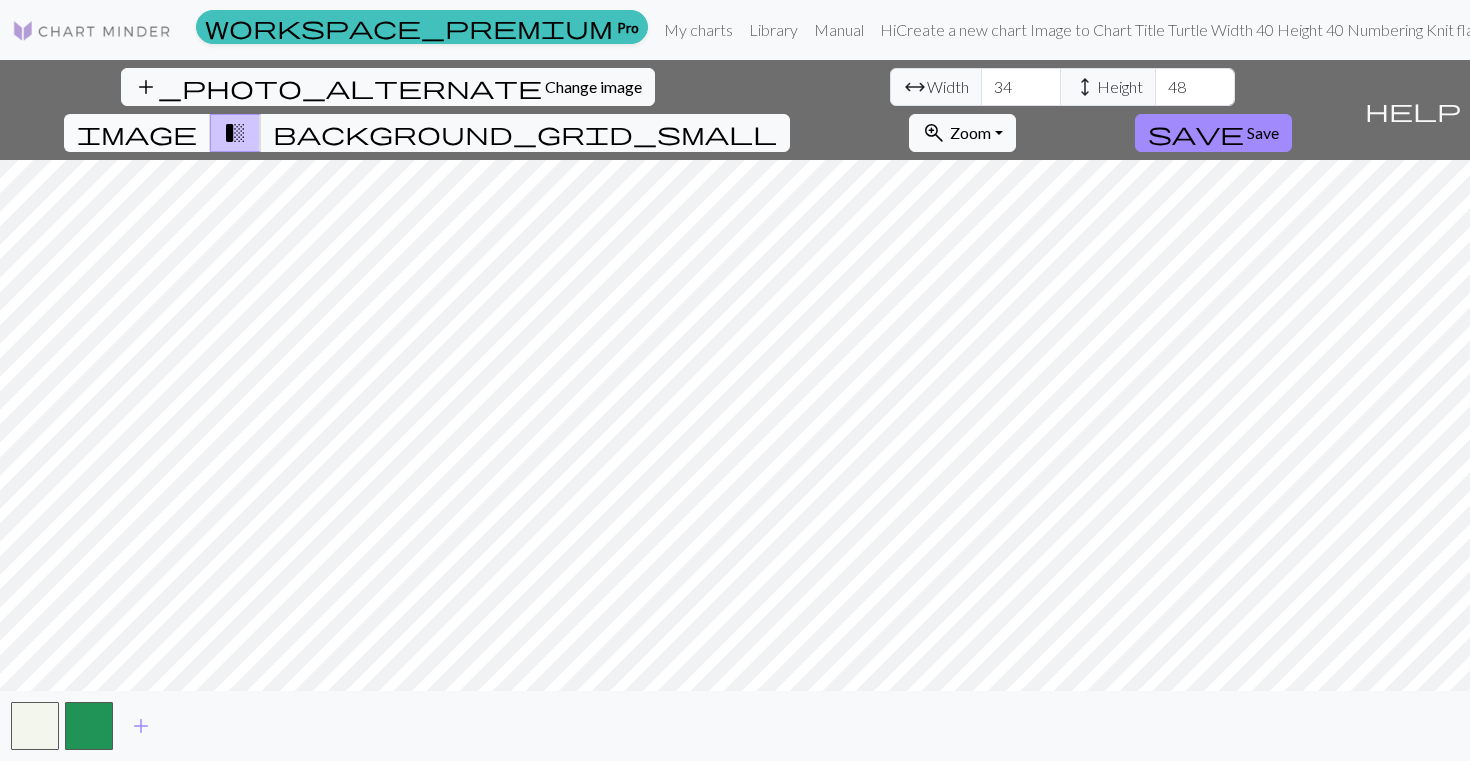 click on "image" at bounding box center [137, 133] 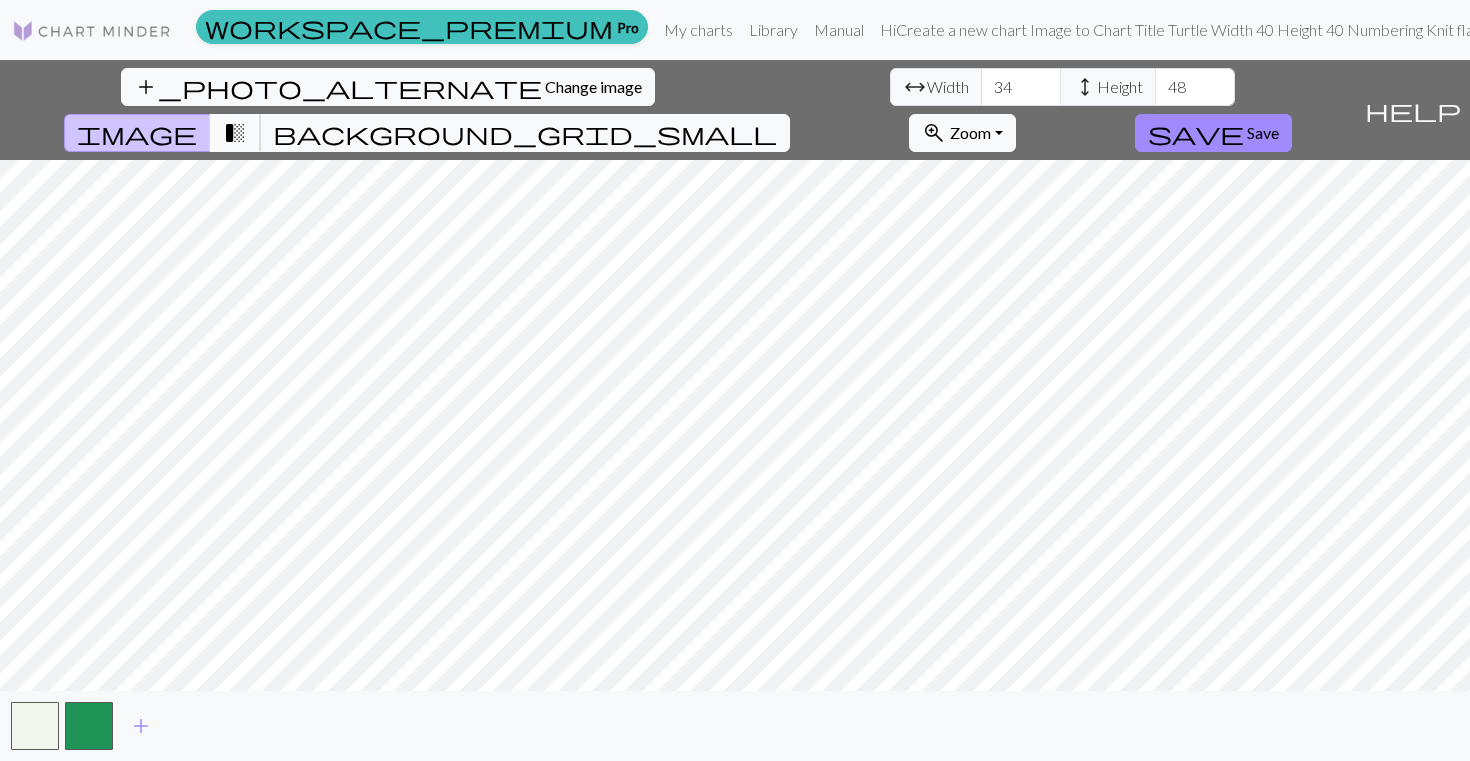 click on "transition_fade" at bounding box center [235, 133] 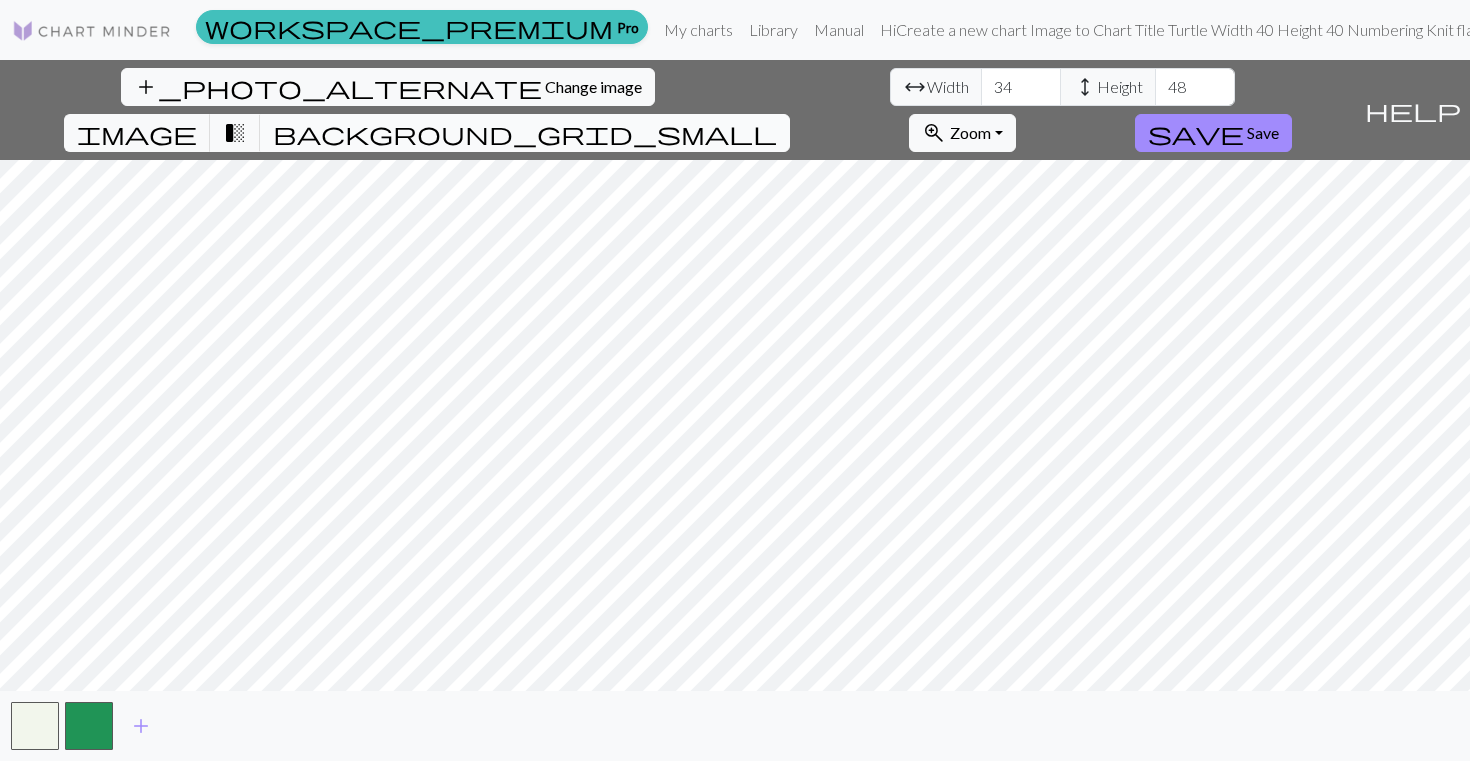 click on "background_grid_small" at bounding box center [525, 133] 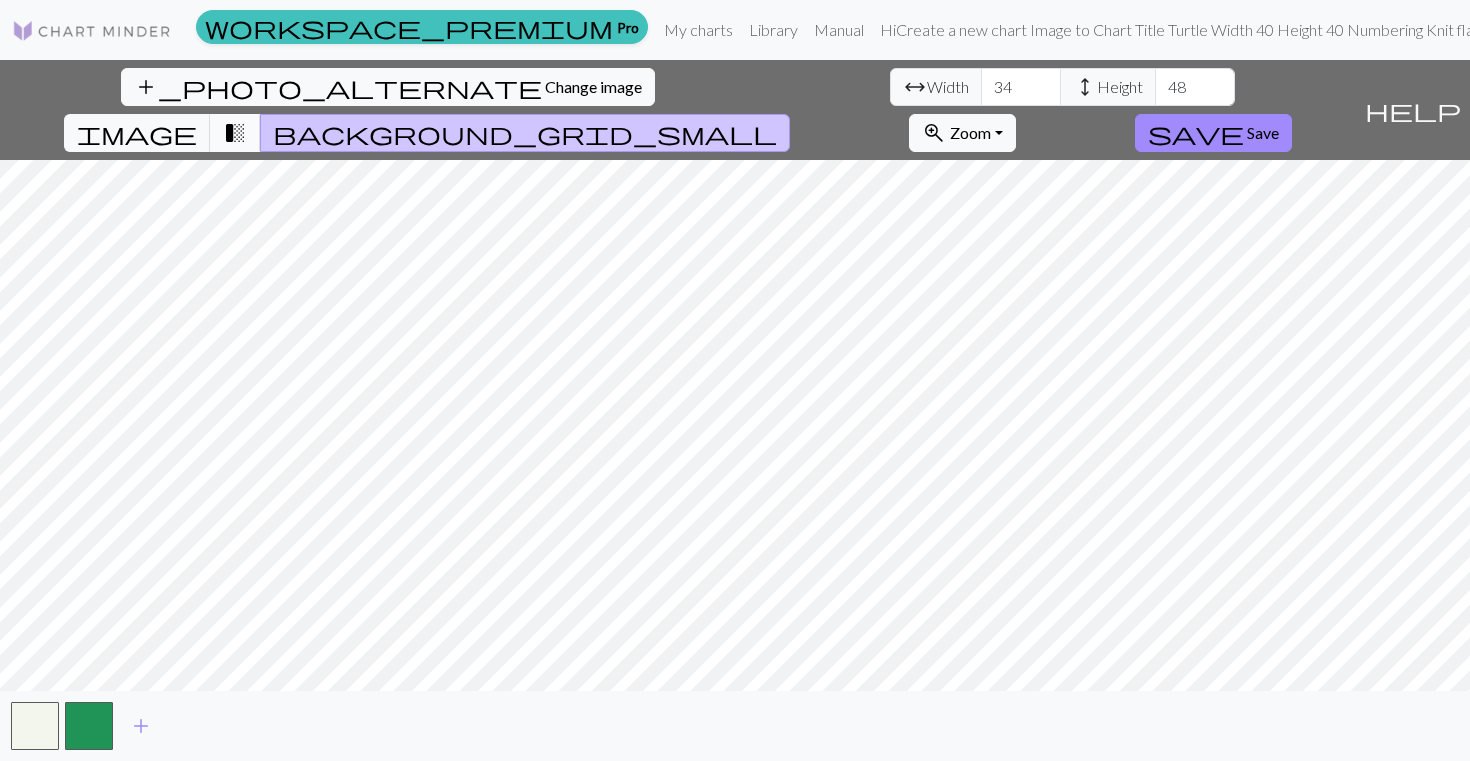 click on "transition_fade" at bounding box center [235, 133] 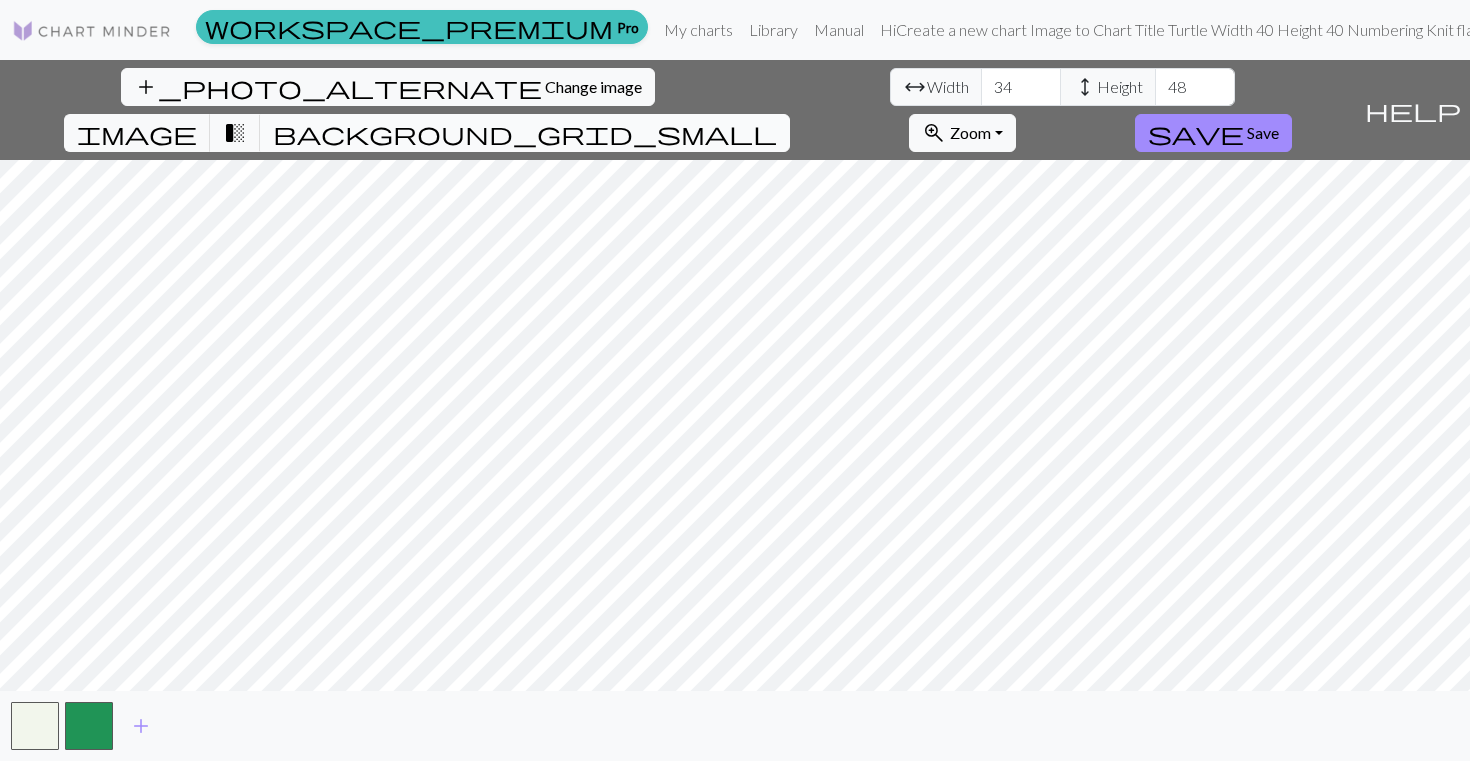 click on "background_grid_small" at bounding box center [525, 133] 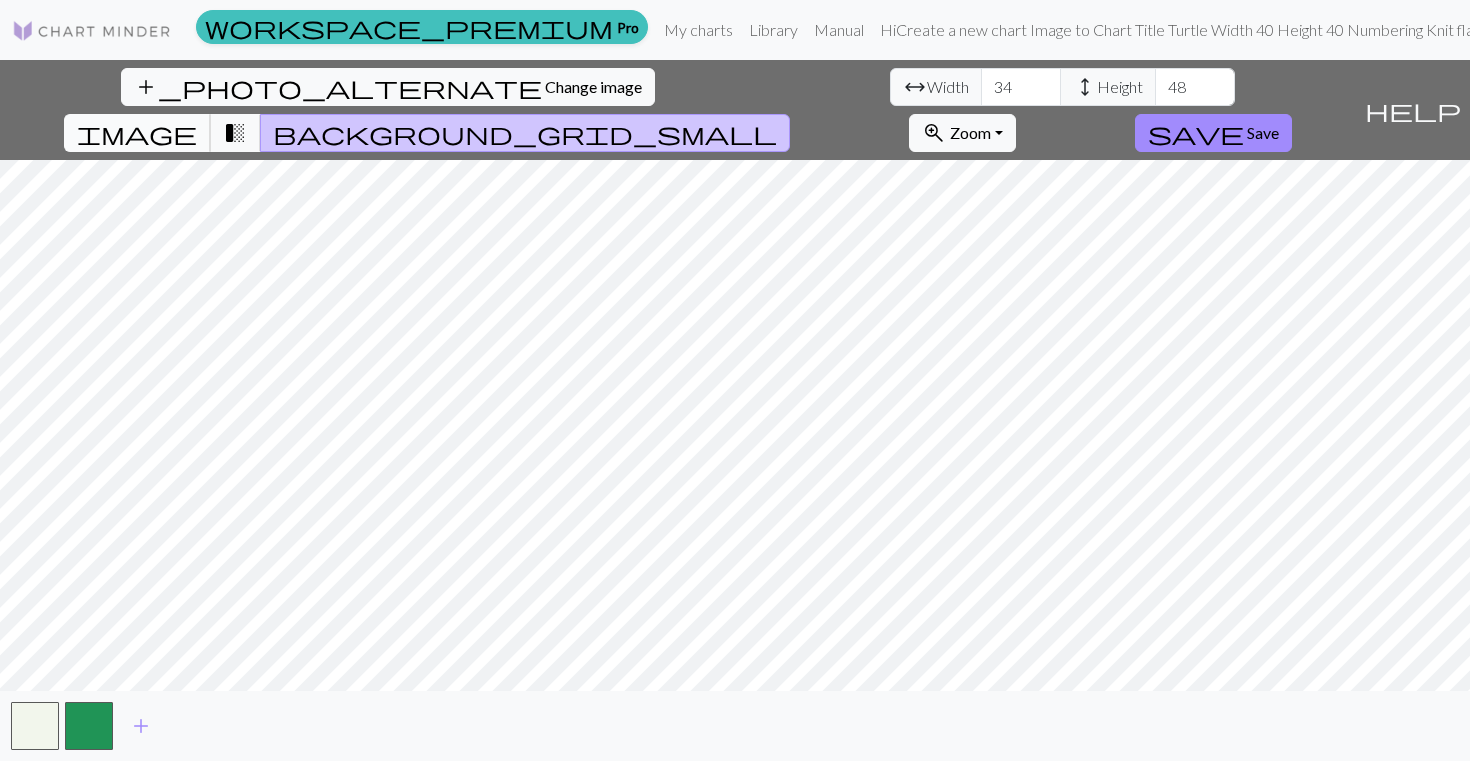 click on "image" at bounding box center [137, 133] 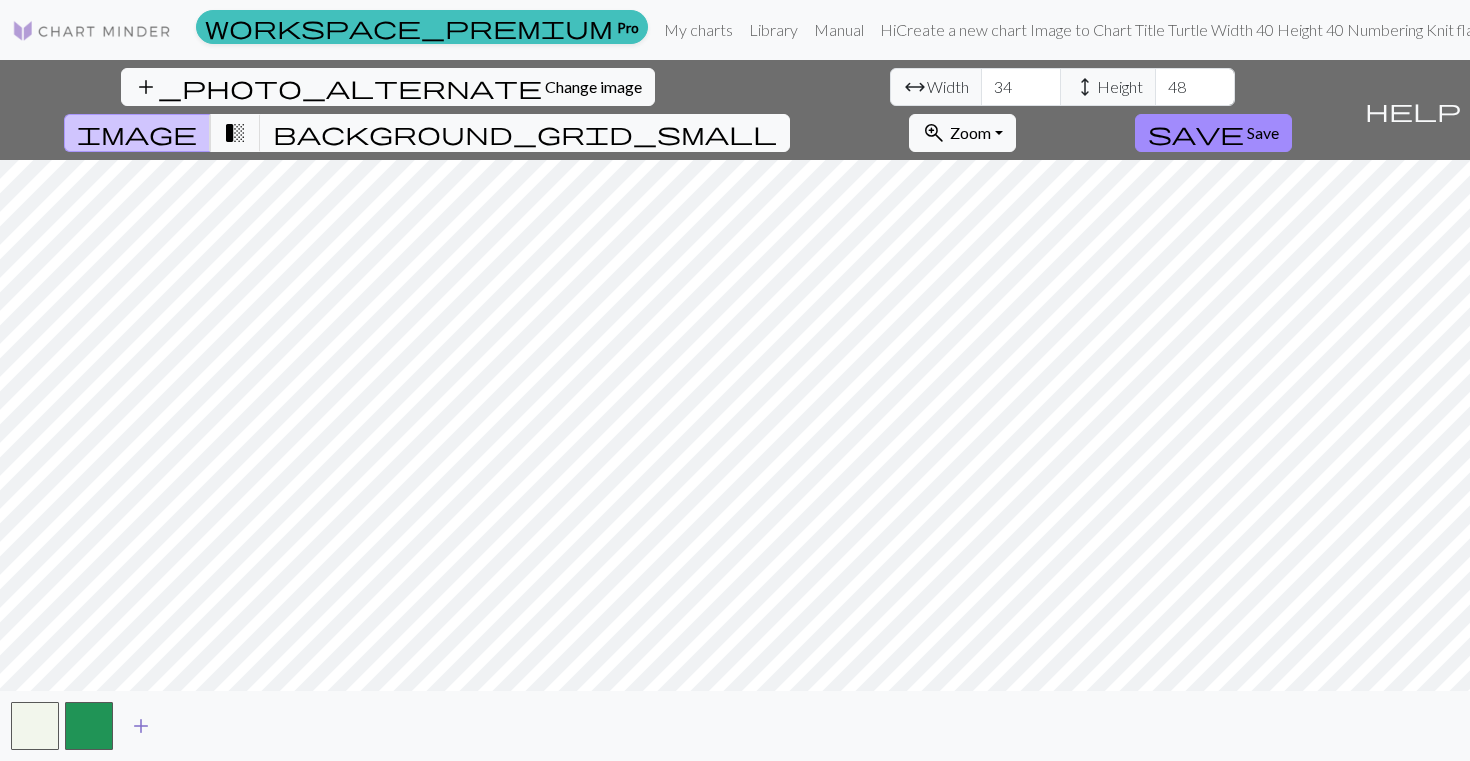 click on "add" at bounding box center [141, 726] 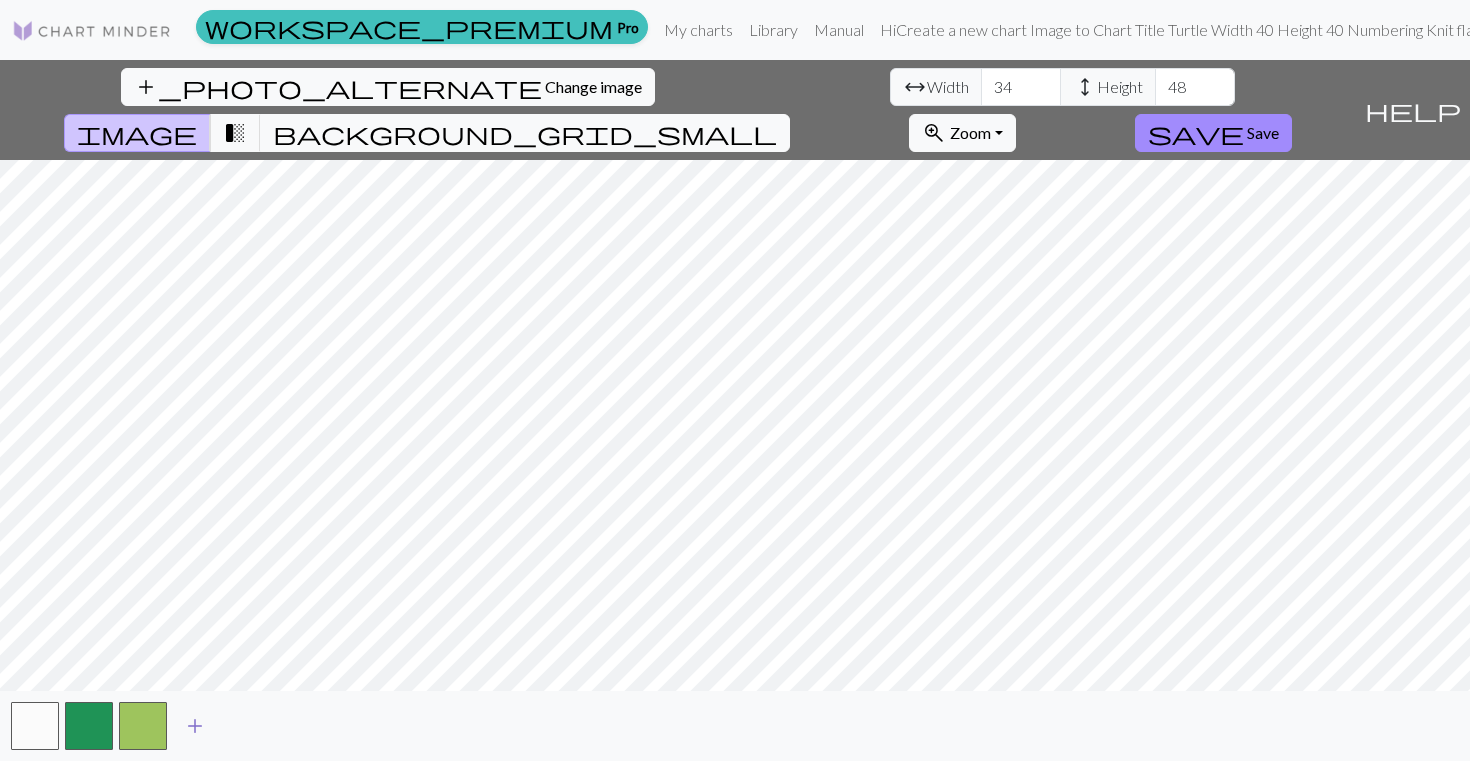 click on "add" at bounding box center [195, 726] 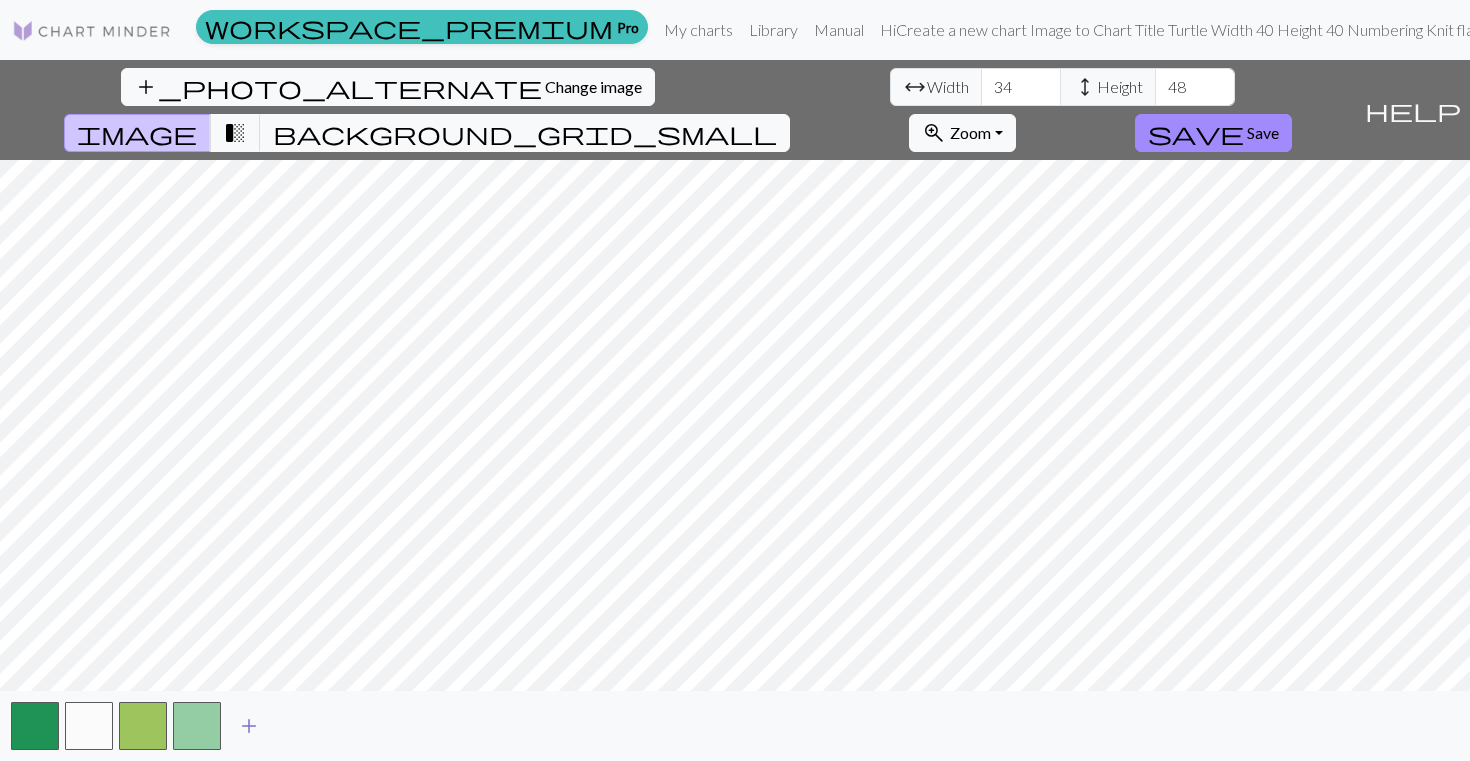 click on "add" at bounding box center (249, 726) 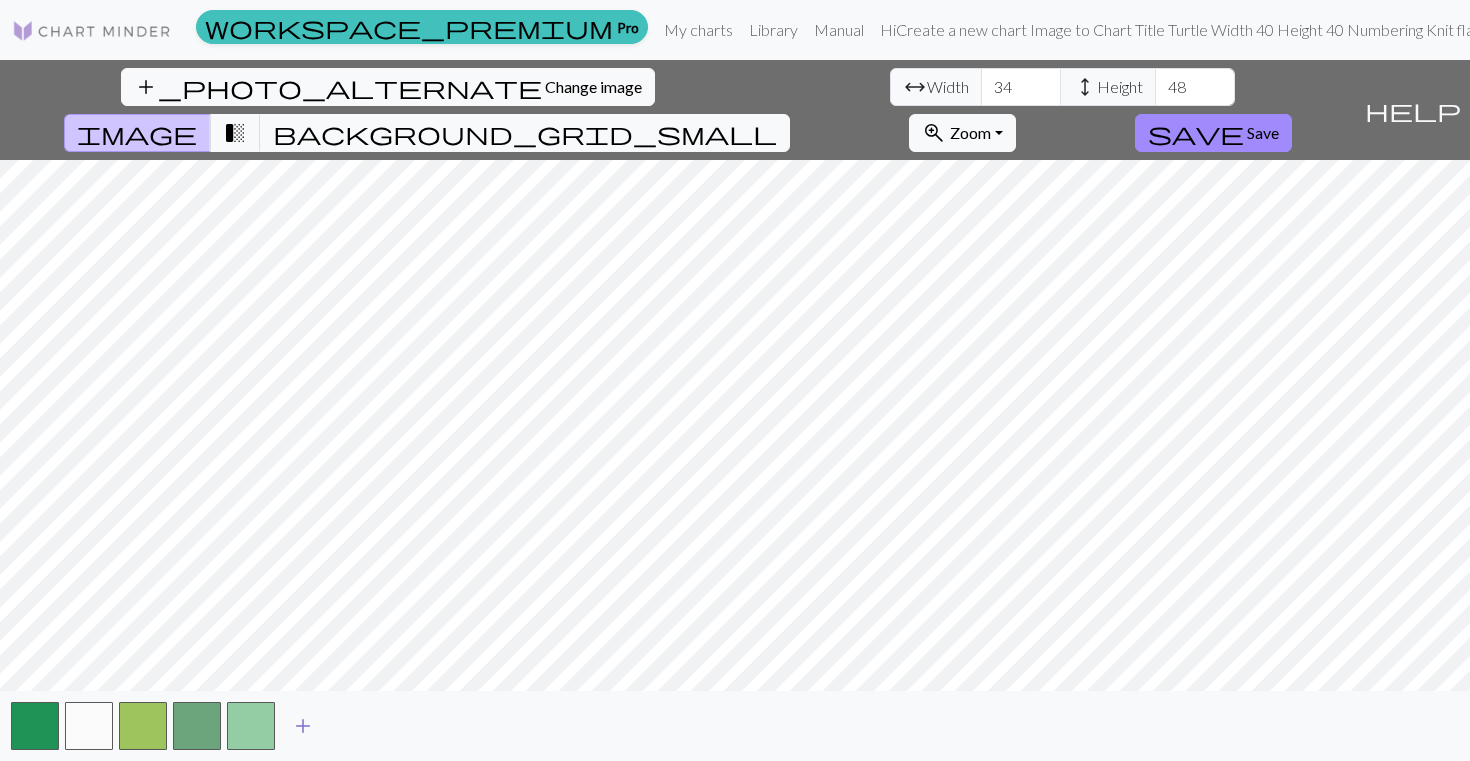 click on "add" at bounding box center [303, 726] 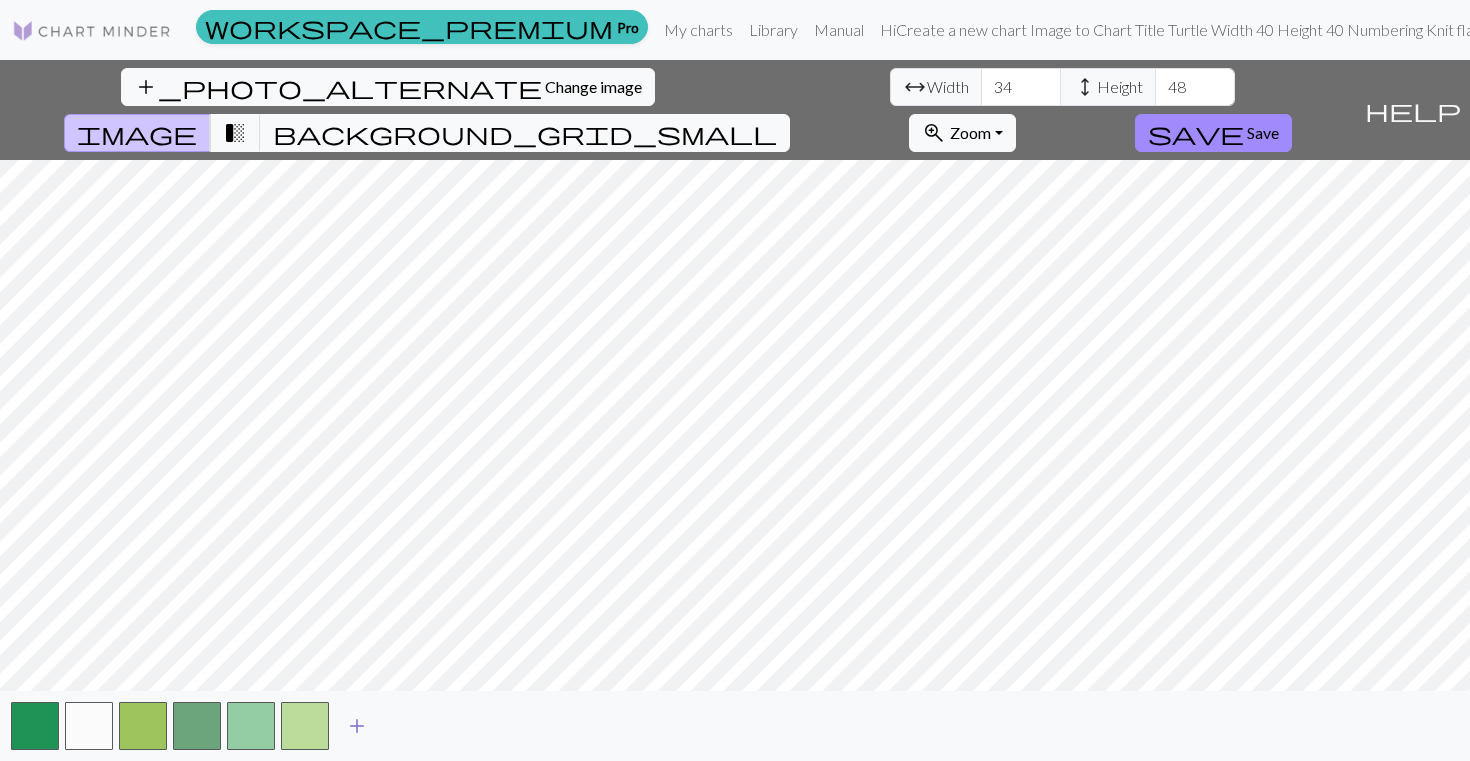 click on "add" at bounding box center (357, 726) 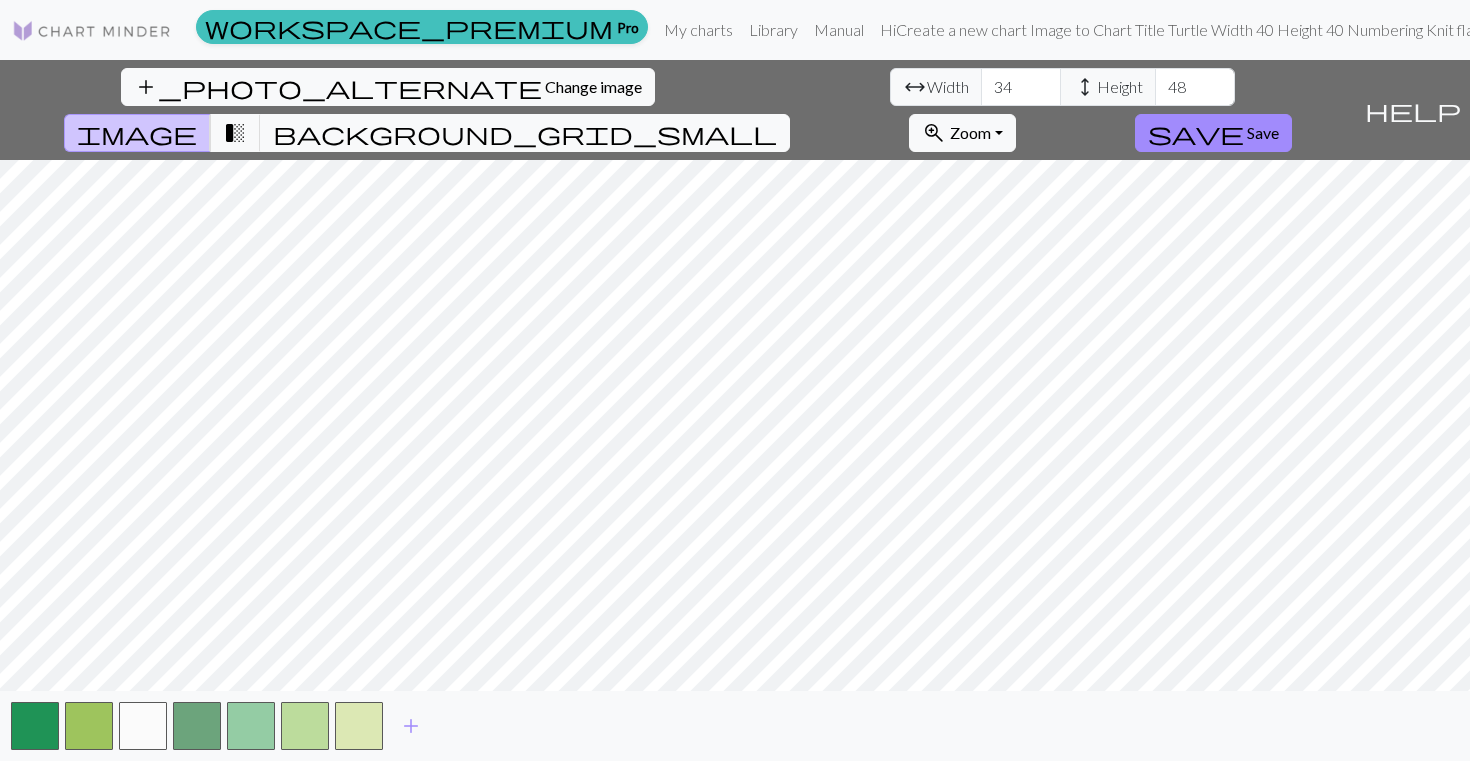 click on "add_photo_alternate   Change image arrow_range   Width 34 height   Height 48 image transition_fade background_grid_small zoom_in Zoom Zoom Fit all Fit width Fit height 50% 100% 150% 200% save   Save" at bounding box center [678, 110] 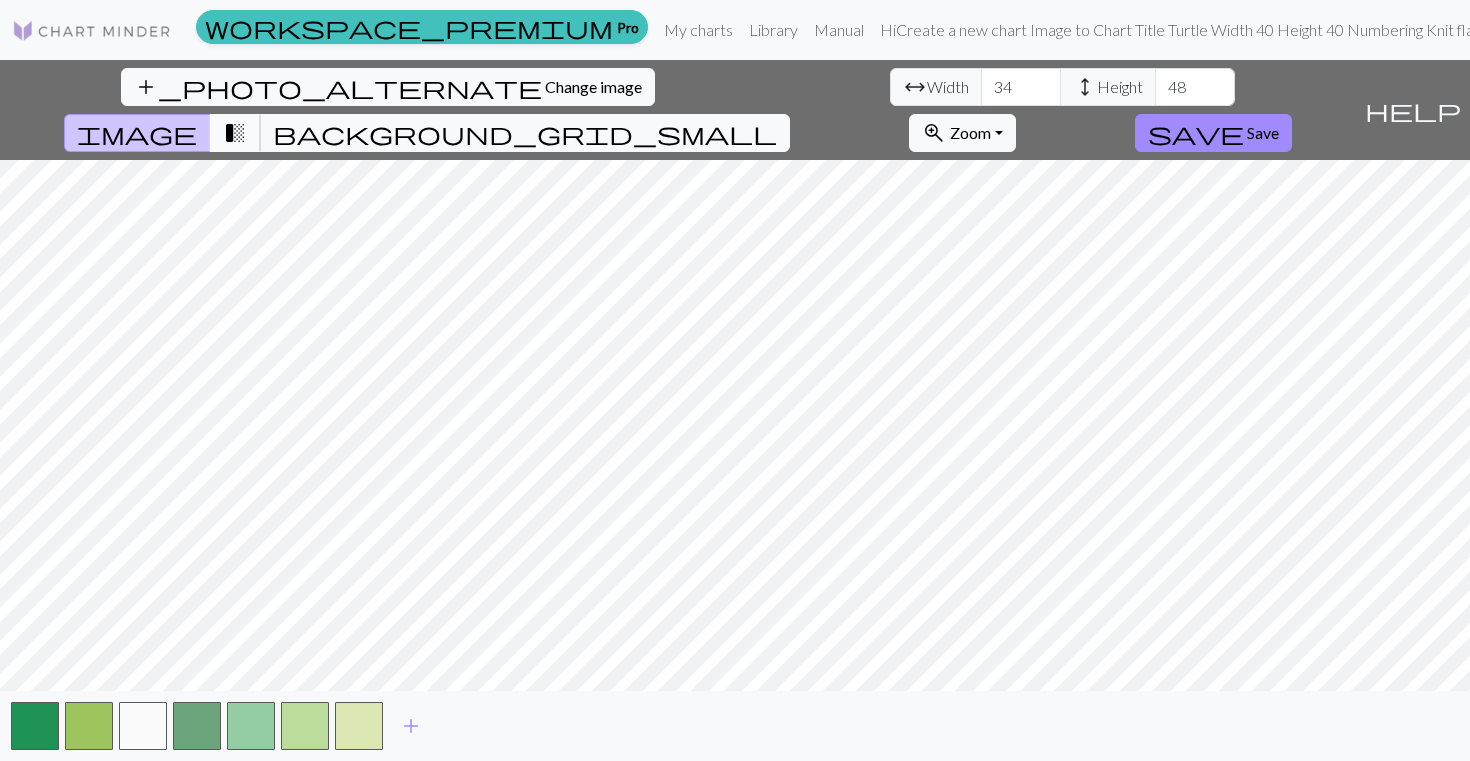 click on "transition_fade" at bounding box center [235, 133] 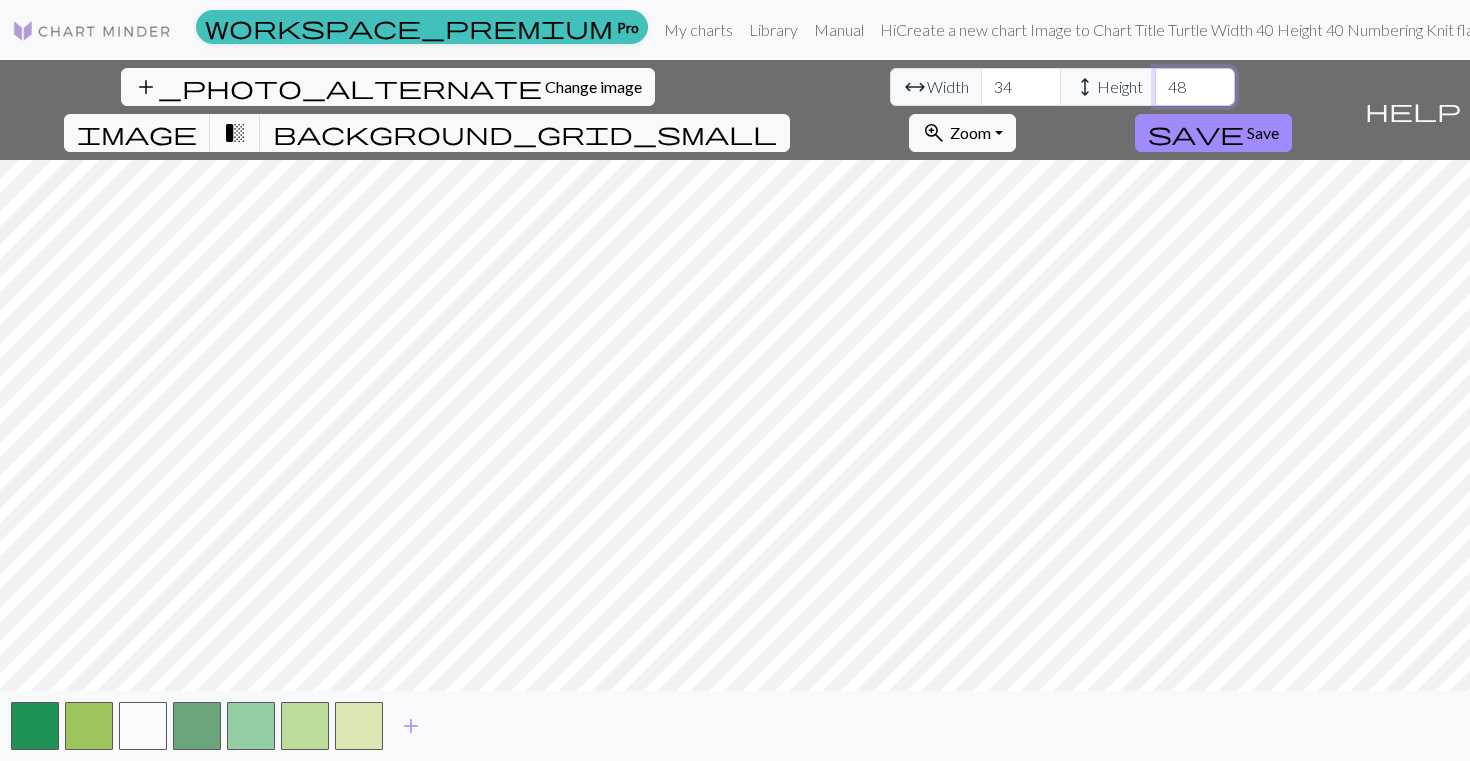 drag, startPoint x: 620, startPoint y: 91, endPoint x: 686, endPoint y: 98, distance: 66.37017 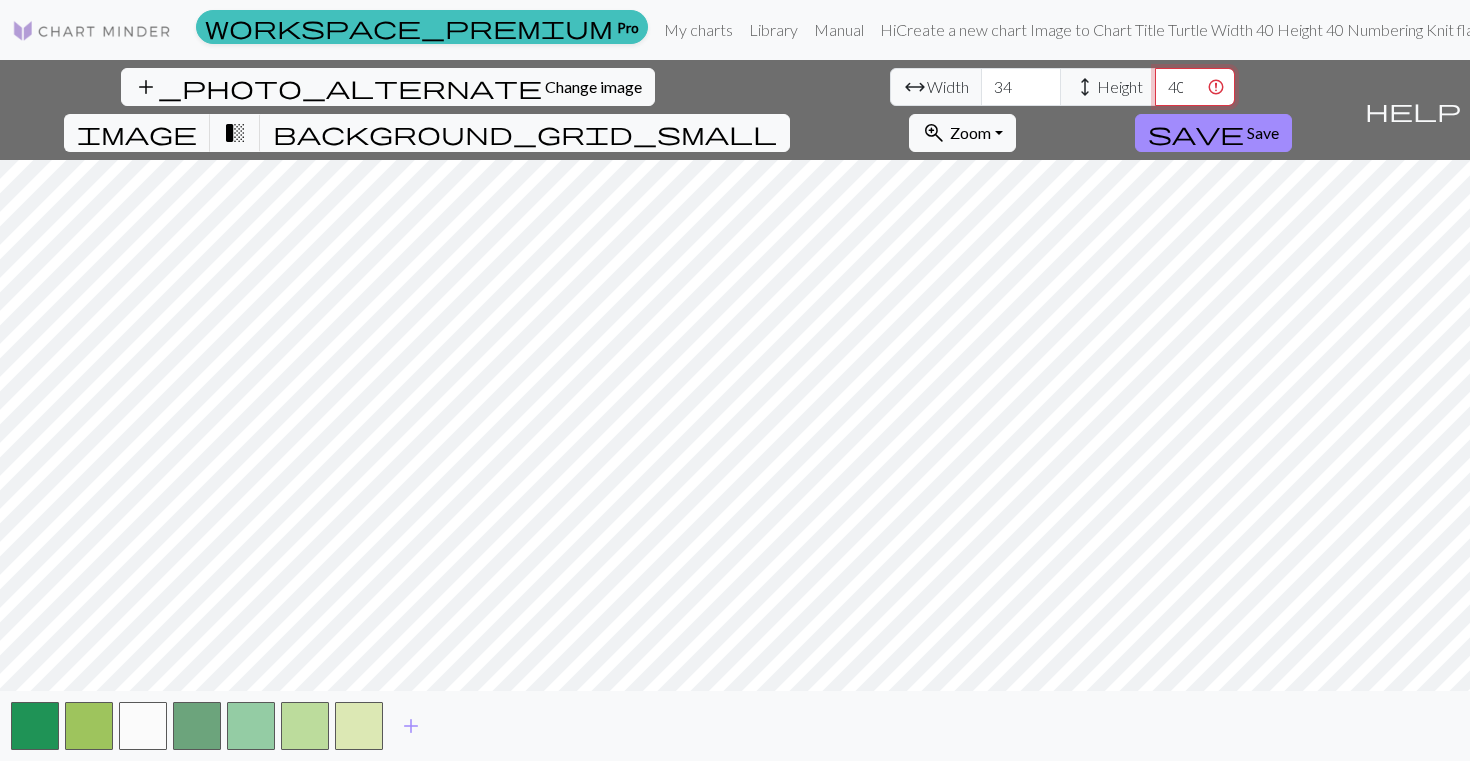 type on "40" 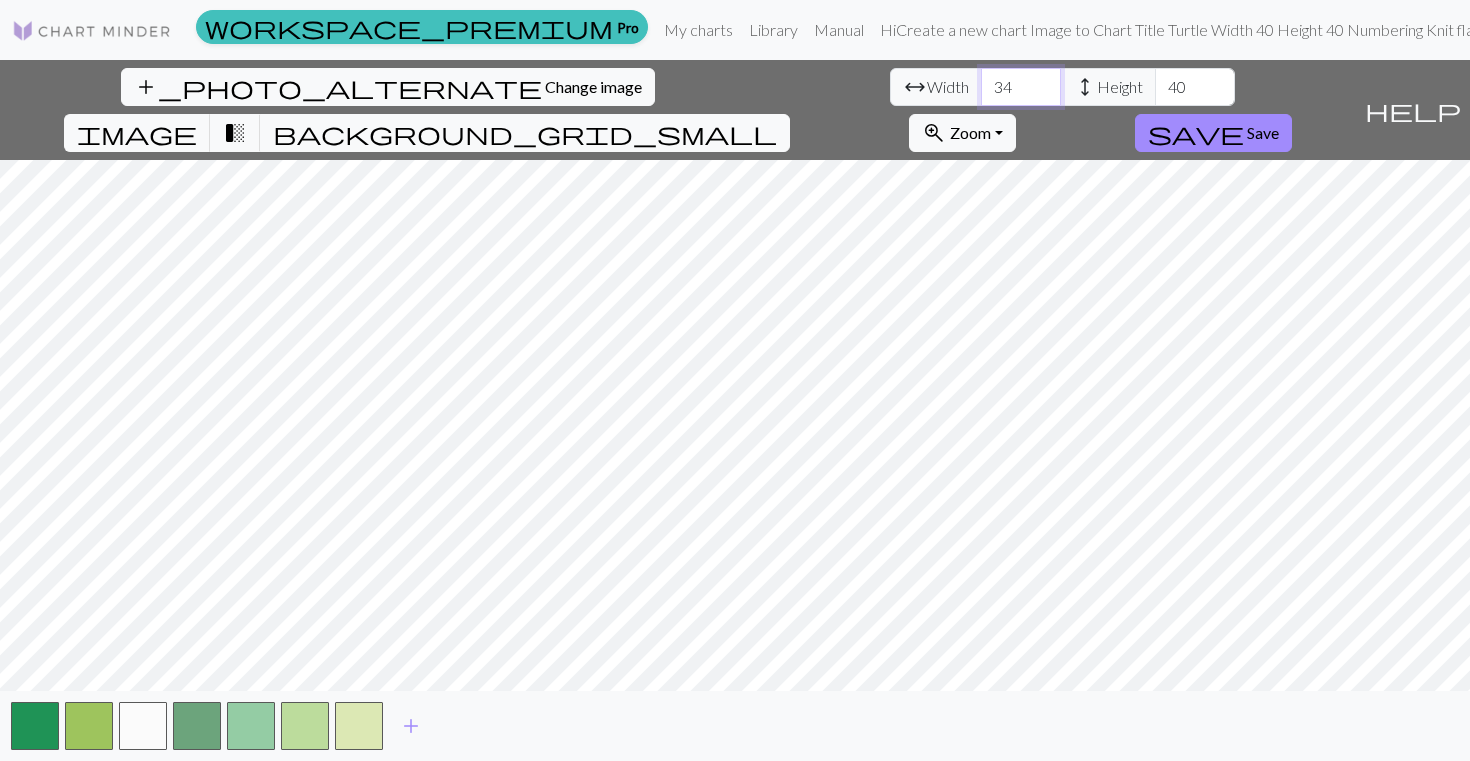 click on "34" at bounding box center [1021, 87] 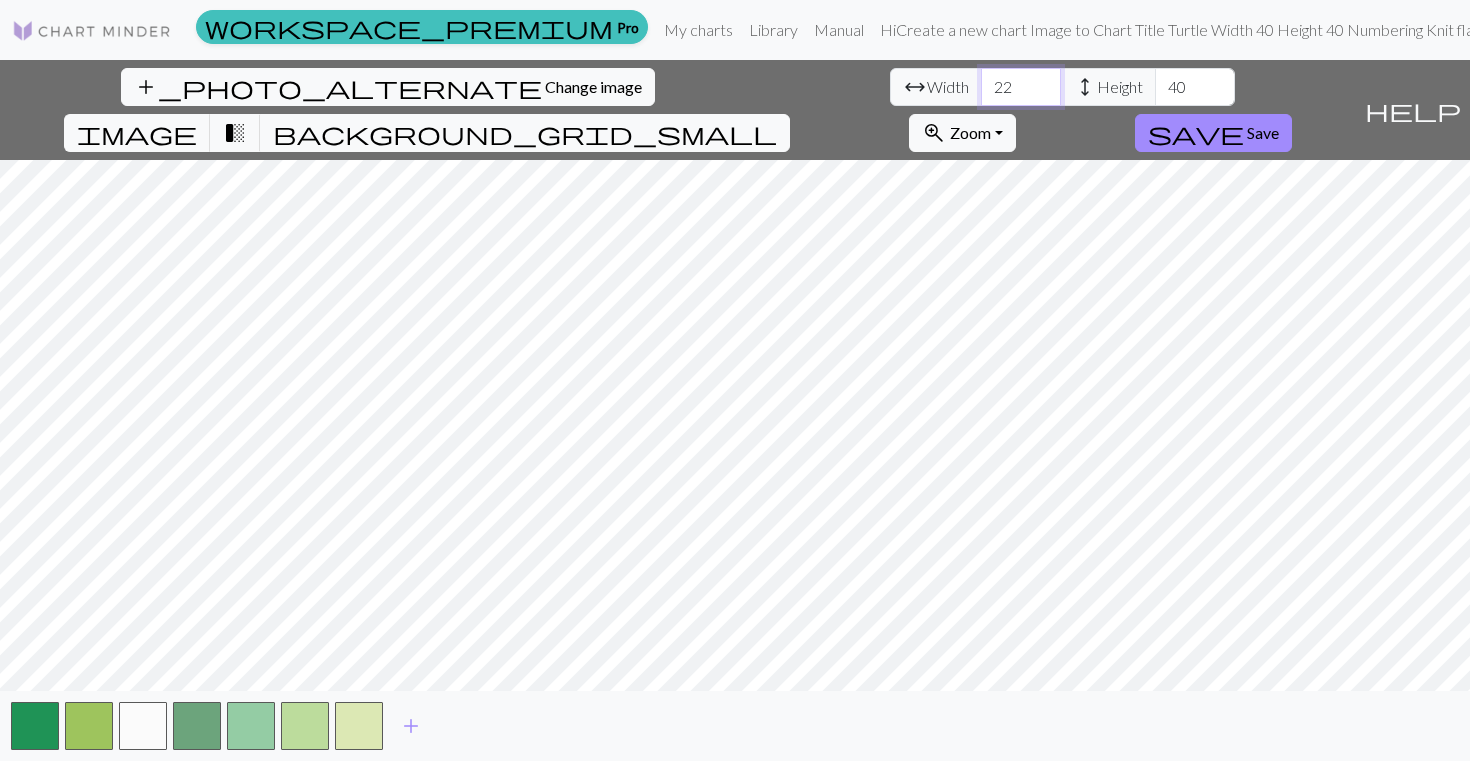 type on "22" 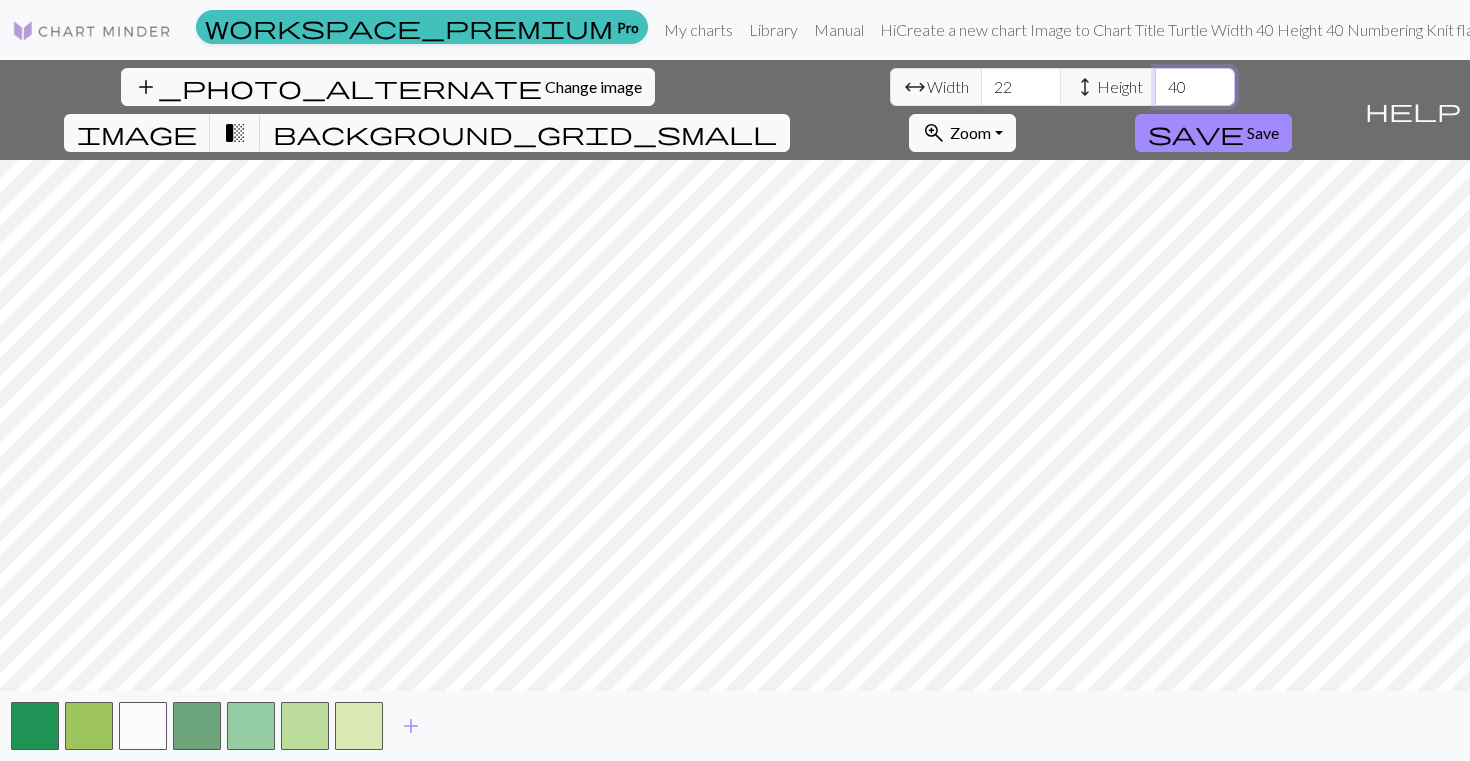 click on "40" at bounding box center (1195, 87) 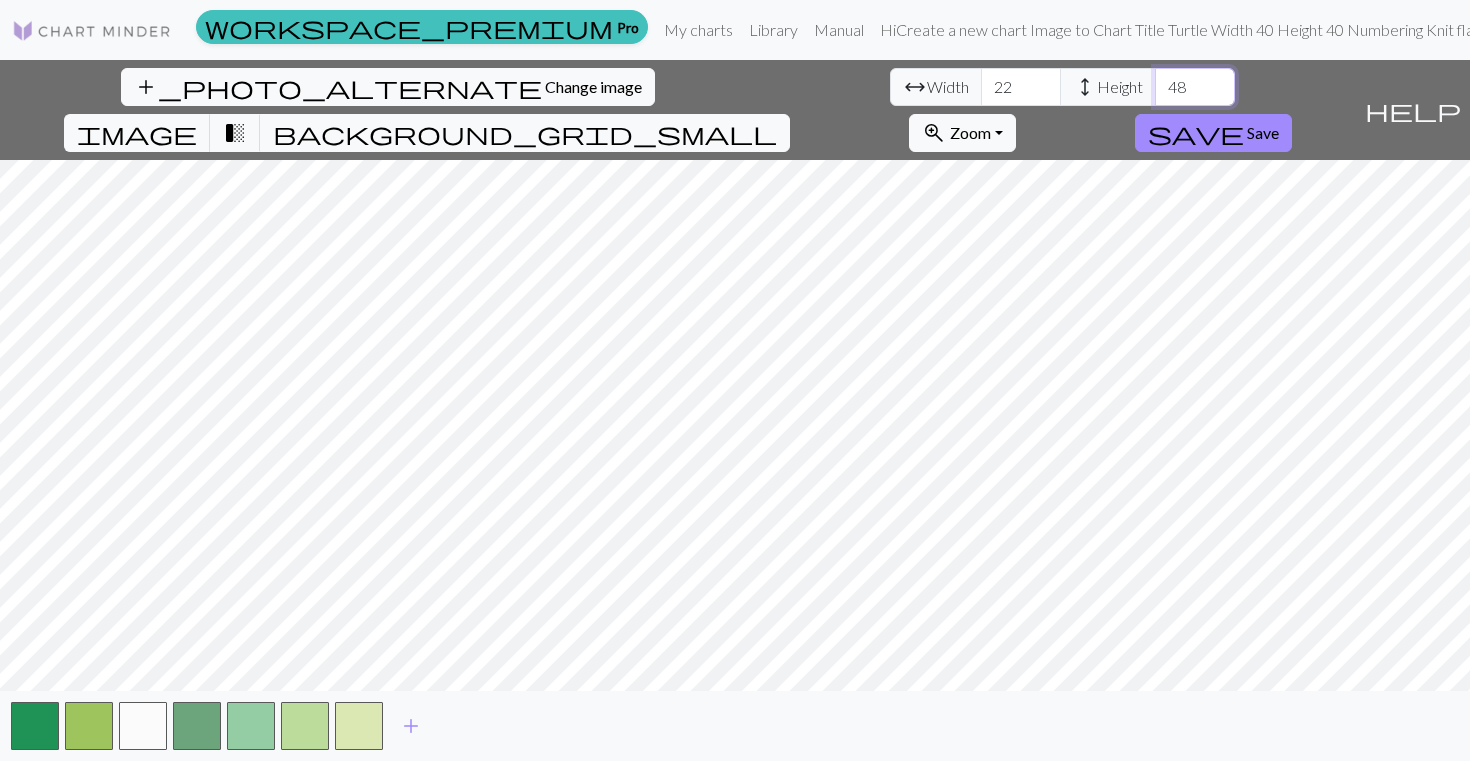 type on "48" 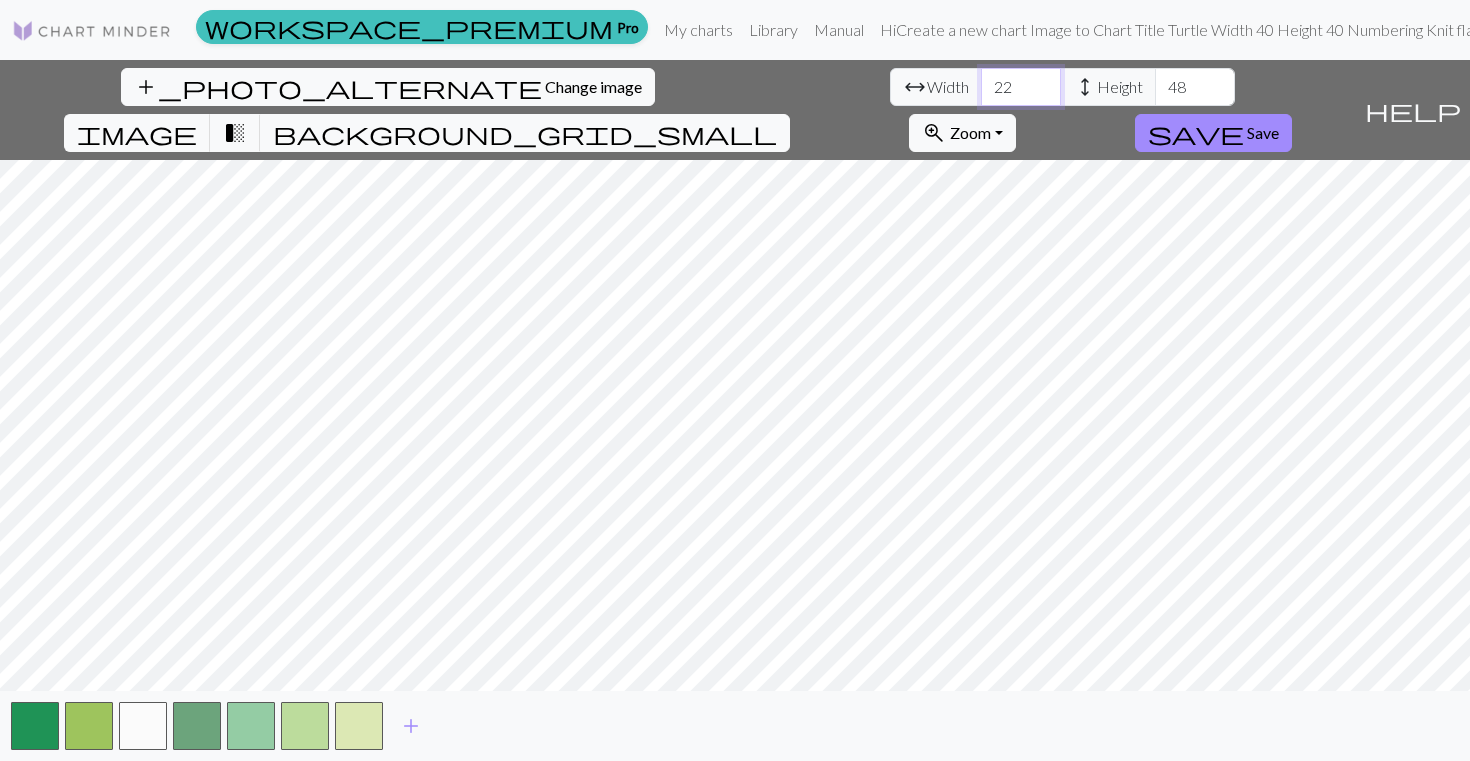 click on "22" at bounding box center [1021, 87] 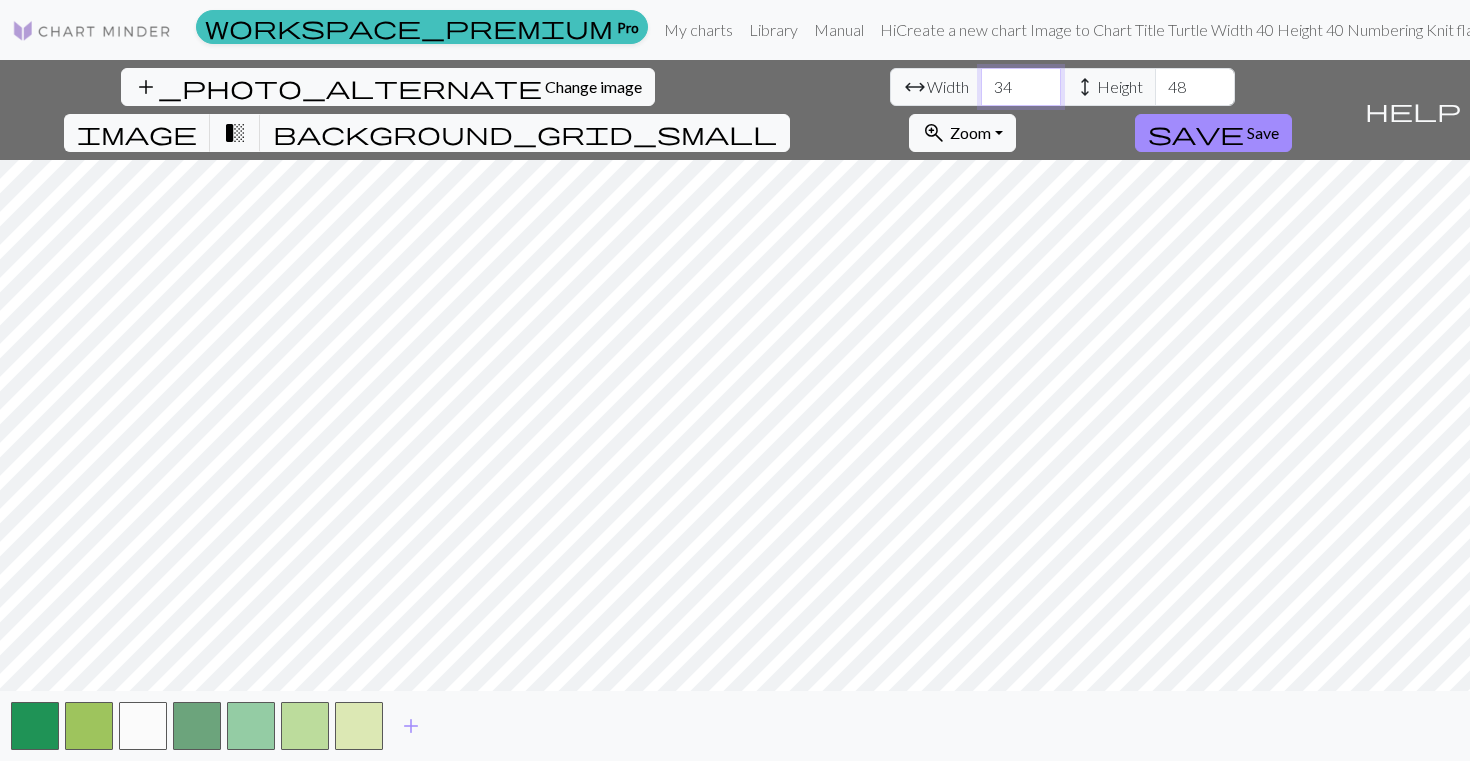 type on "34" 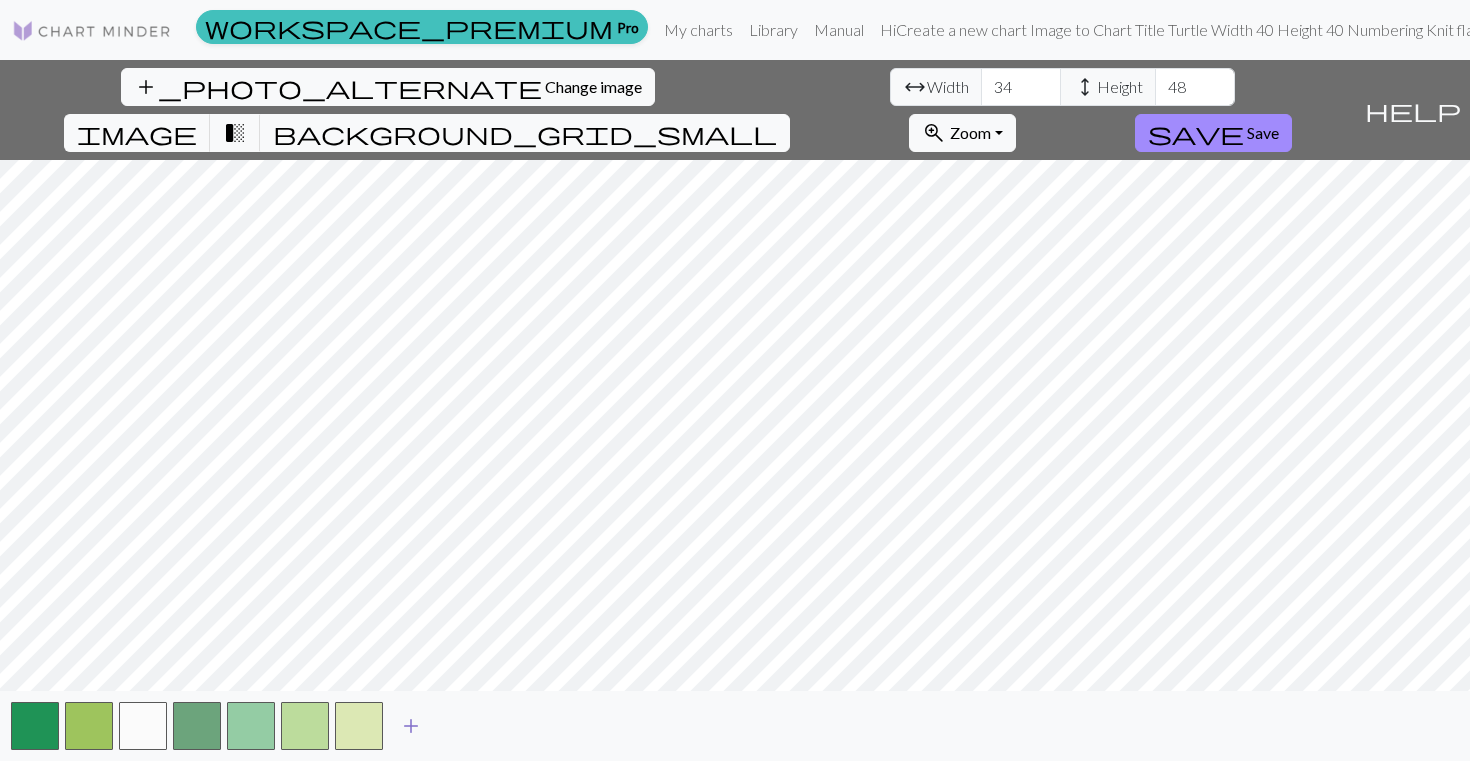click on "add" at bounding box center [411, 726] 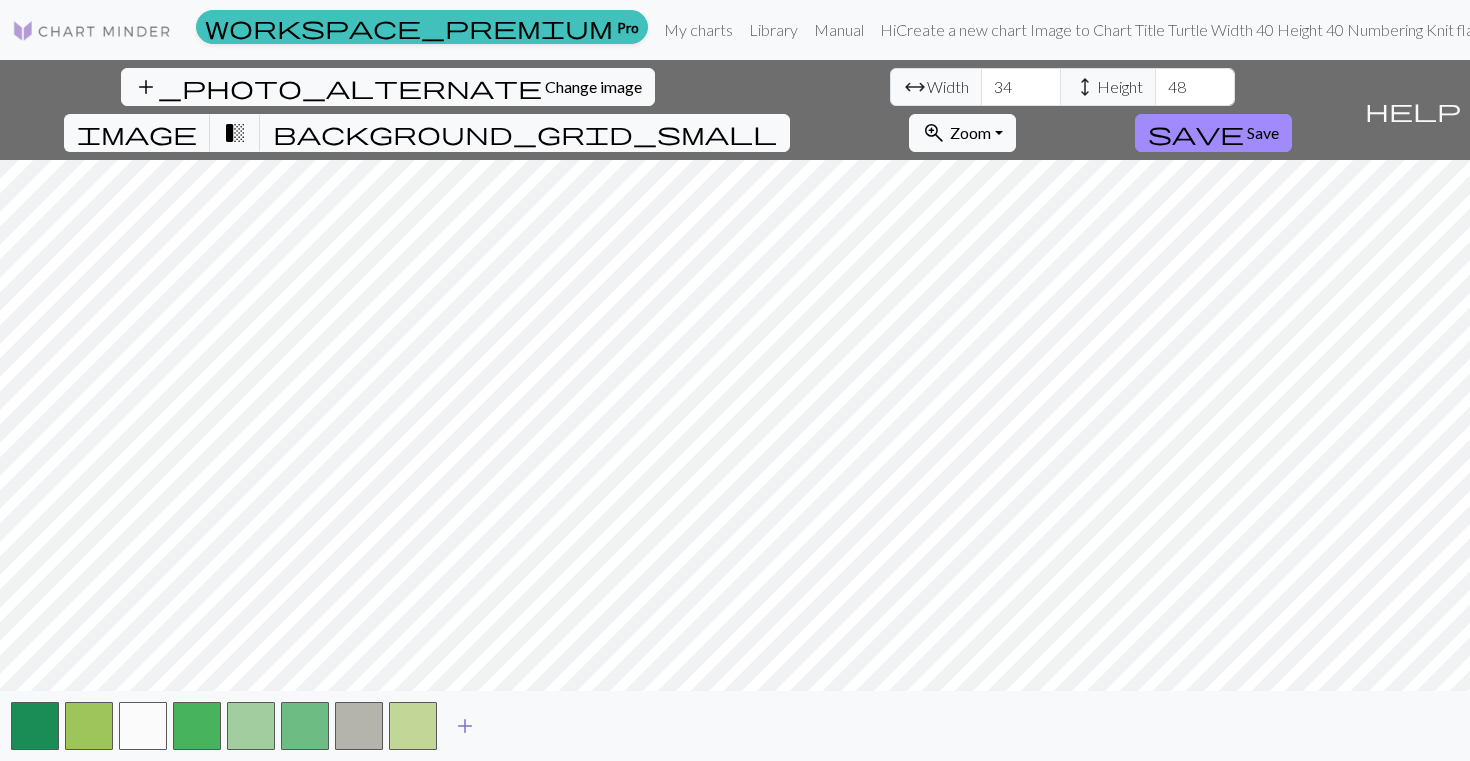 click at bounding box center [413, 726] 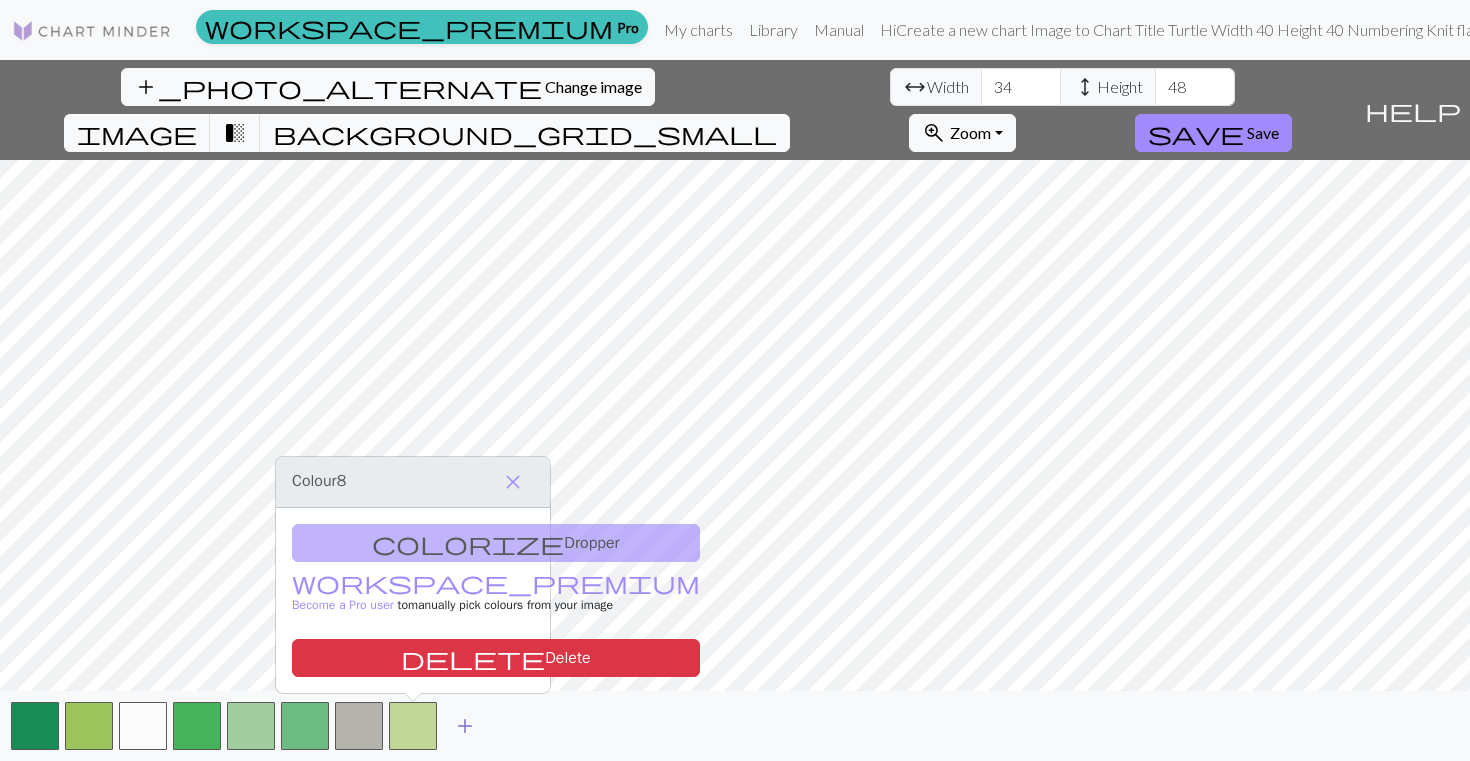 click on "add" at bounding box center (465, 726) 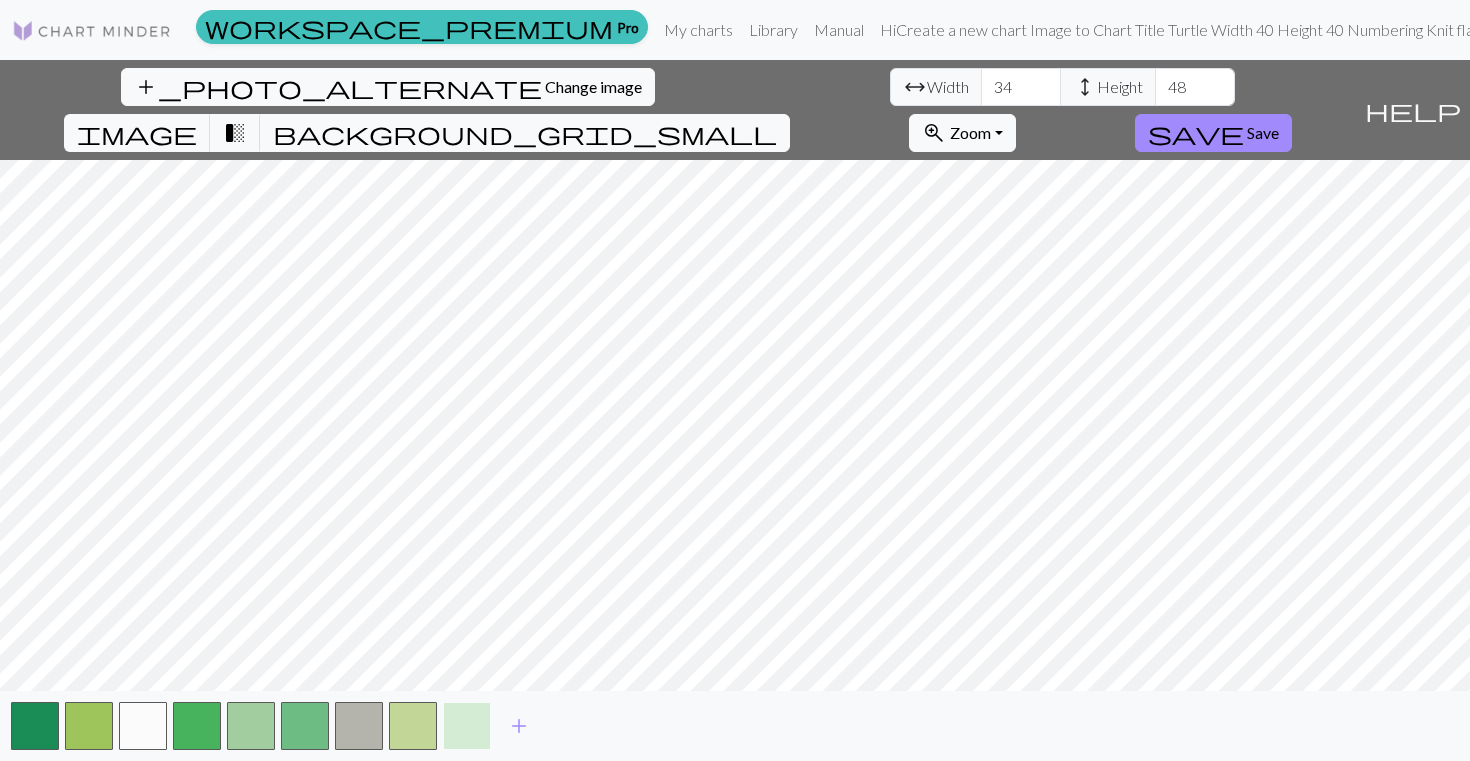 click at bounding box center (467, 726) 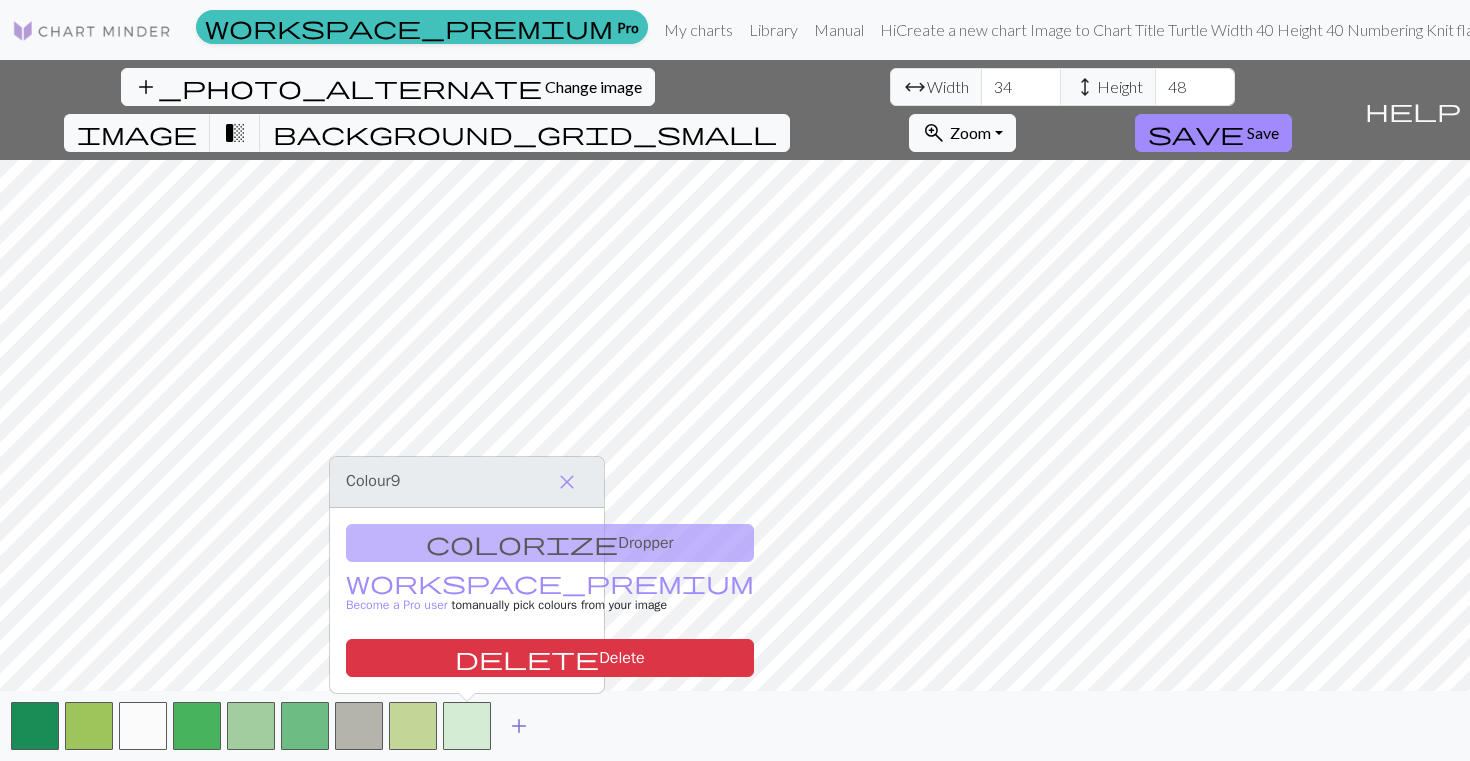 click on "add" at bounding box center (519, 726) 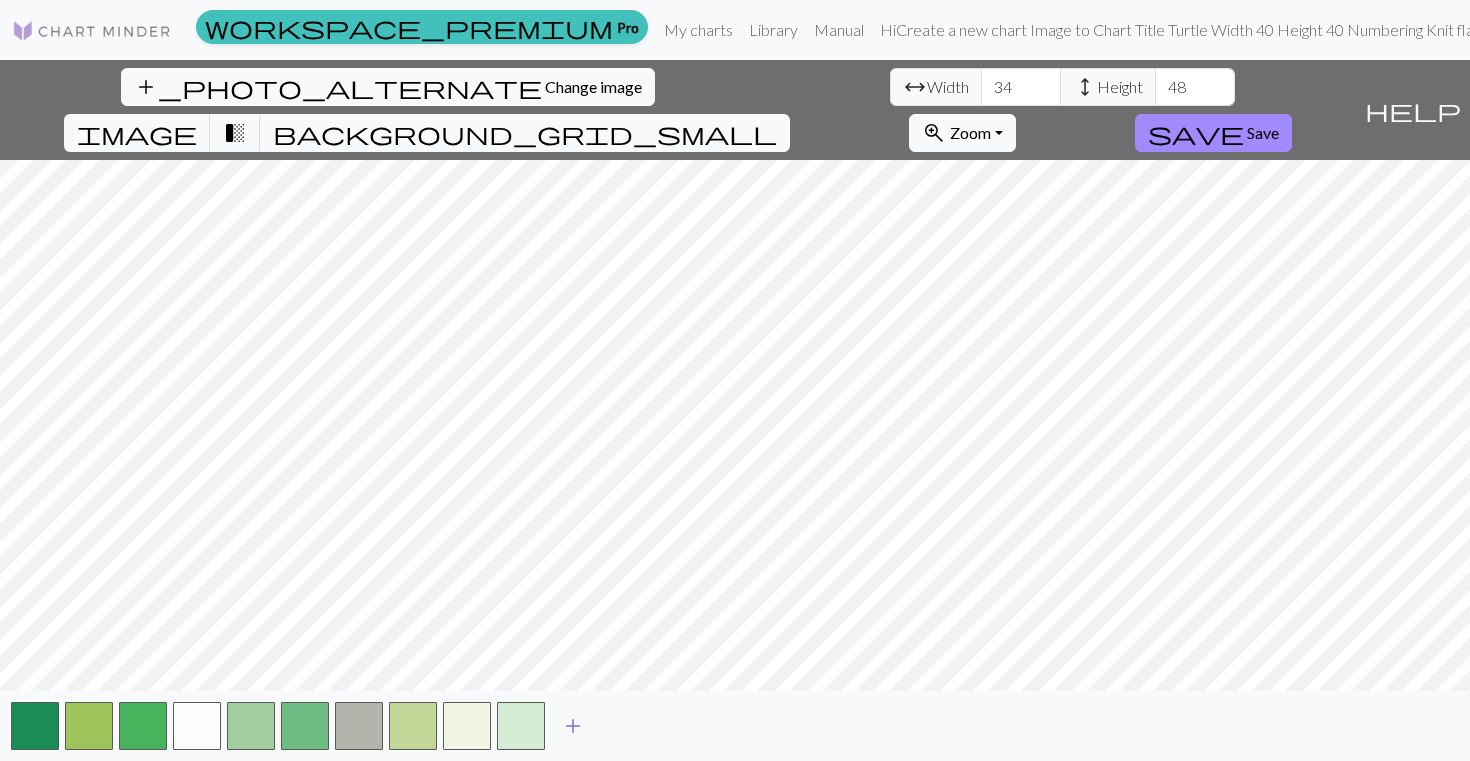 click on "add" at bounding box center [573, 726] 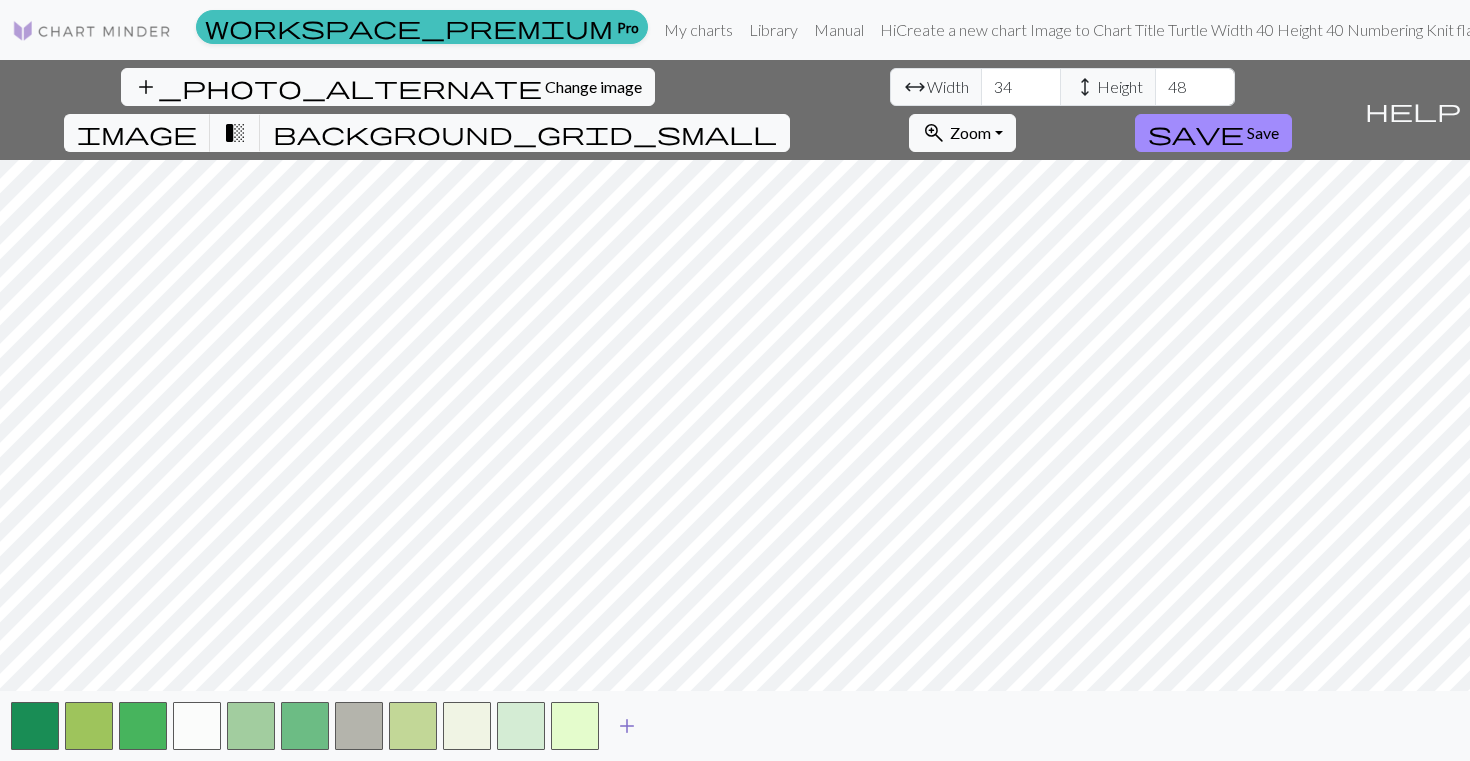 click on "add" at bounding box center [627, 726] 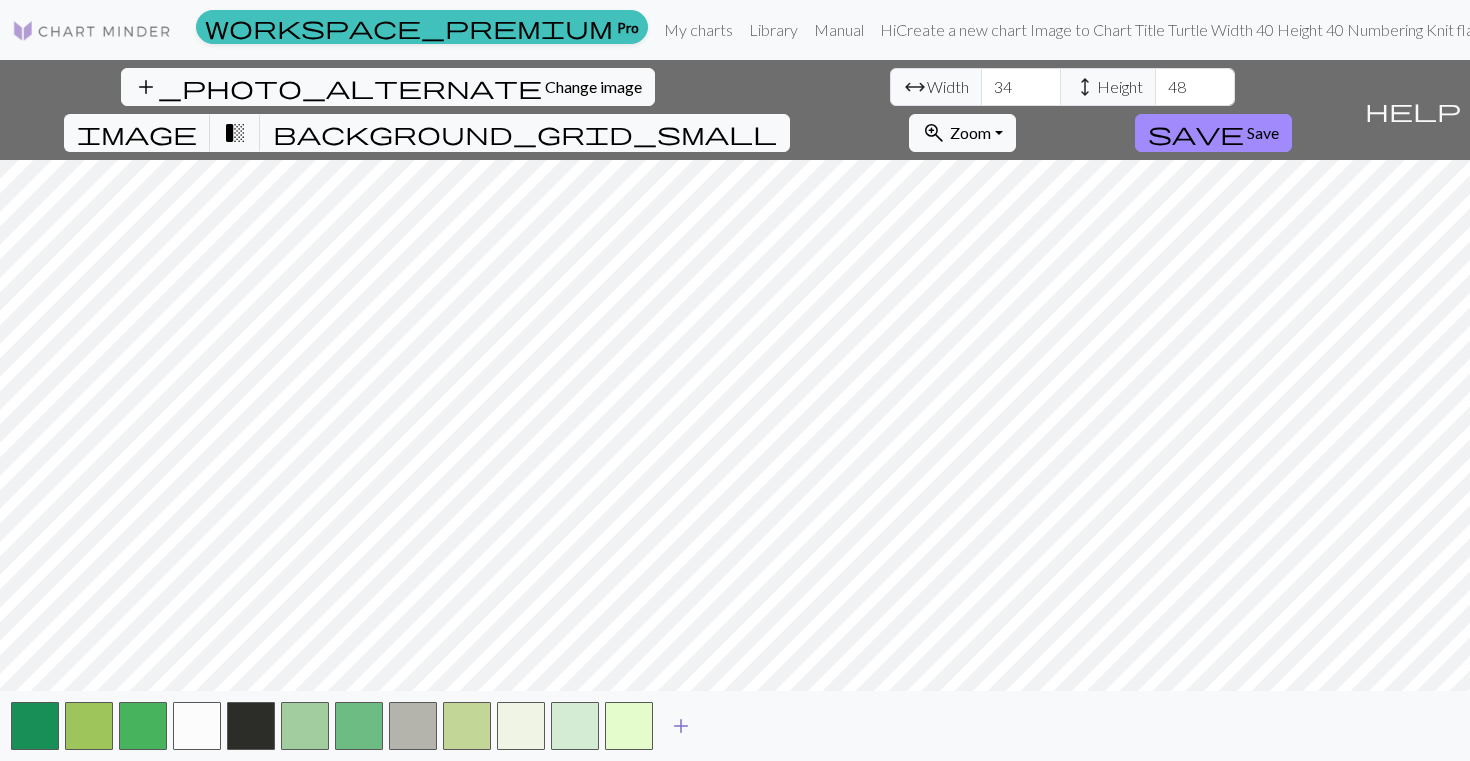 click on "add" at bounding box center [681, 726] 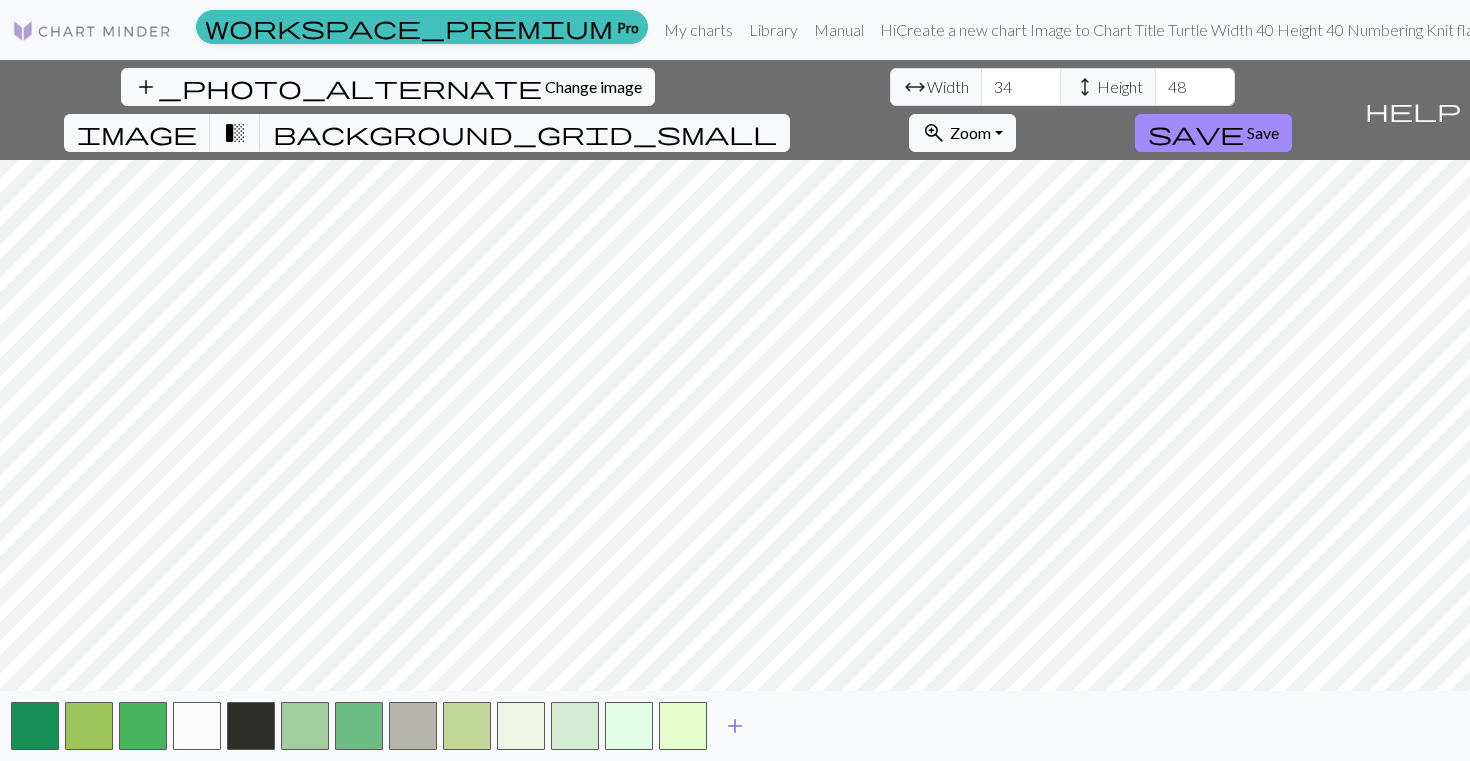 click on "add" at bounding box center [735, 726] 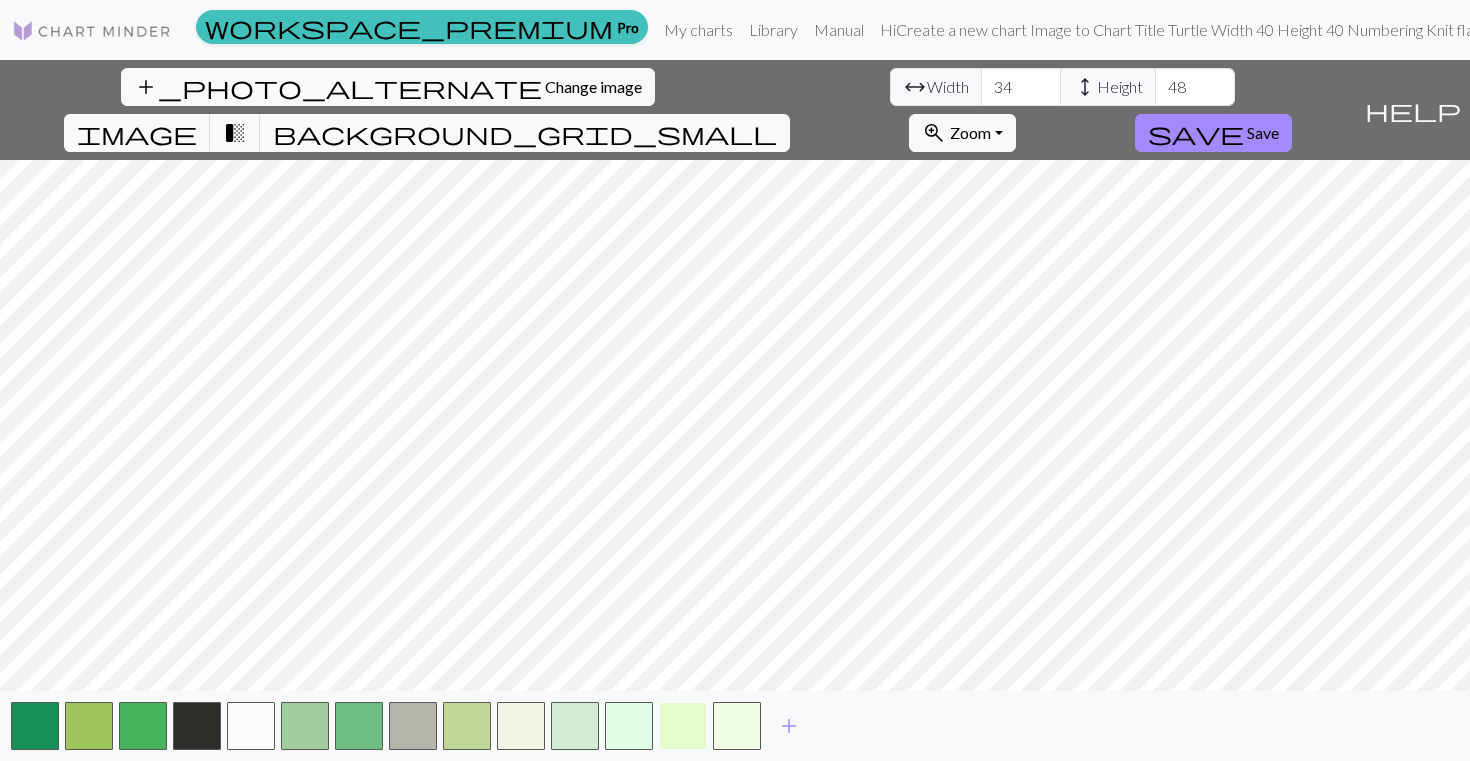 click at bounding box center (683, 726) 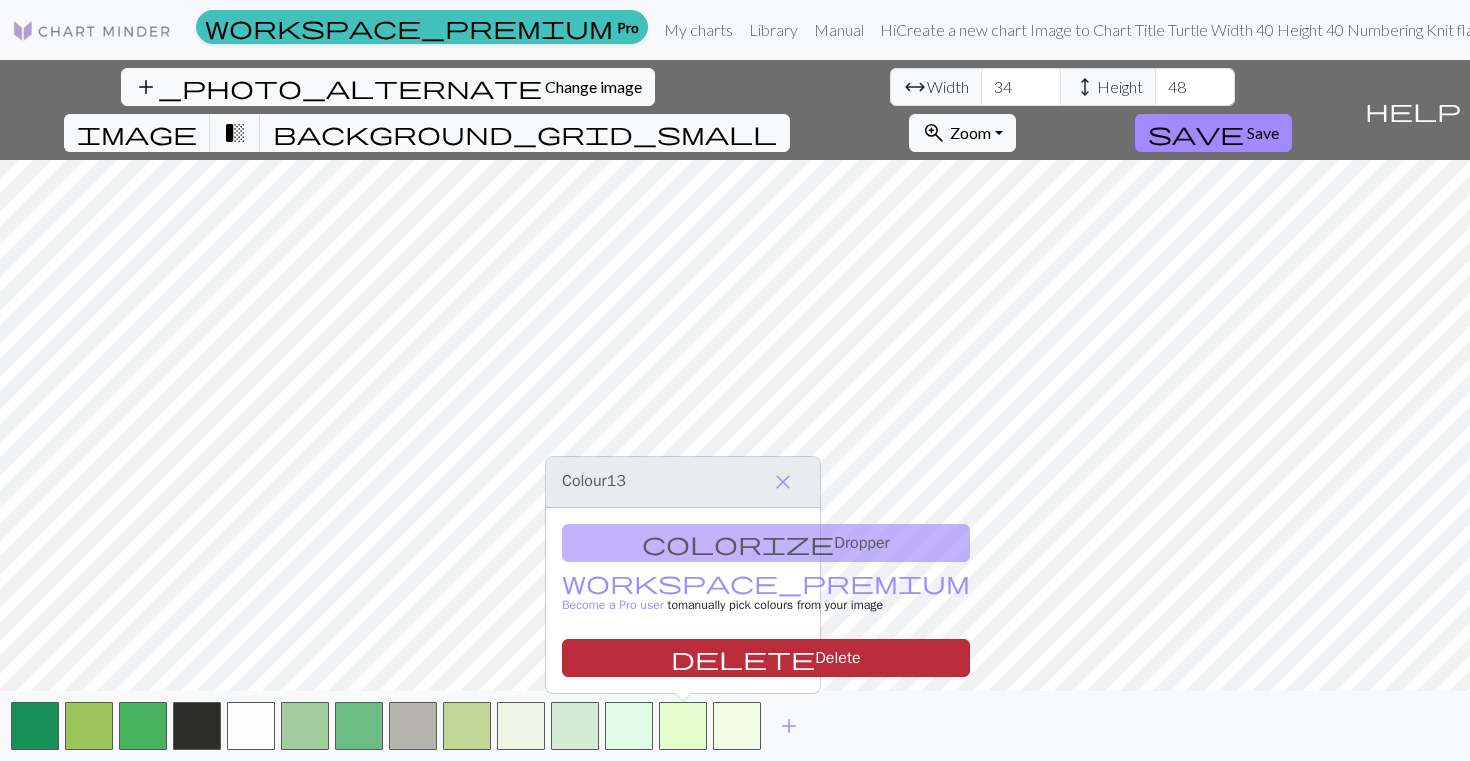 click on "delete Delete" at bounding box center [766, 658] 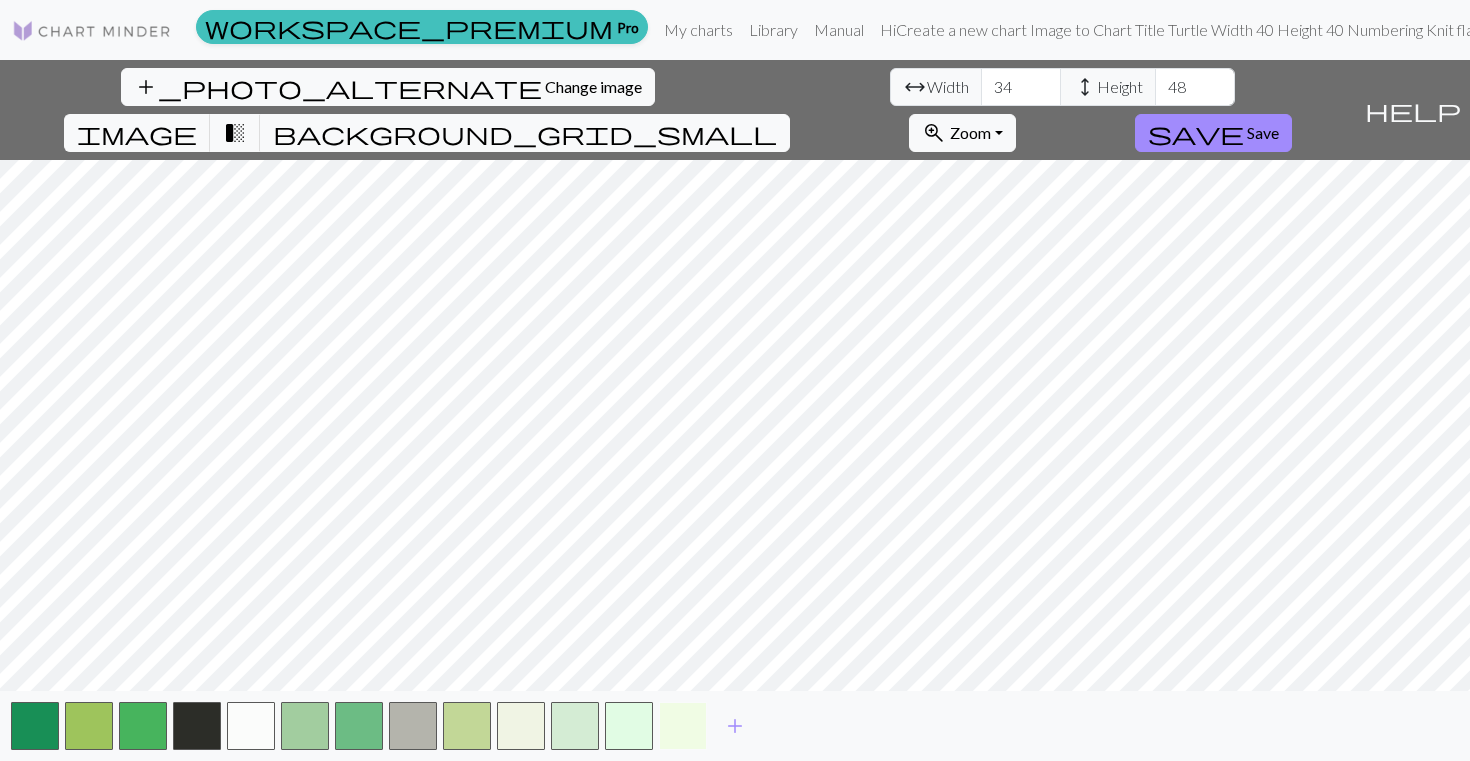 click at bounding box center [683, 726] 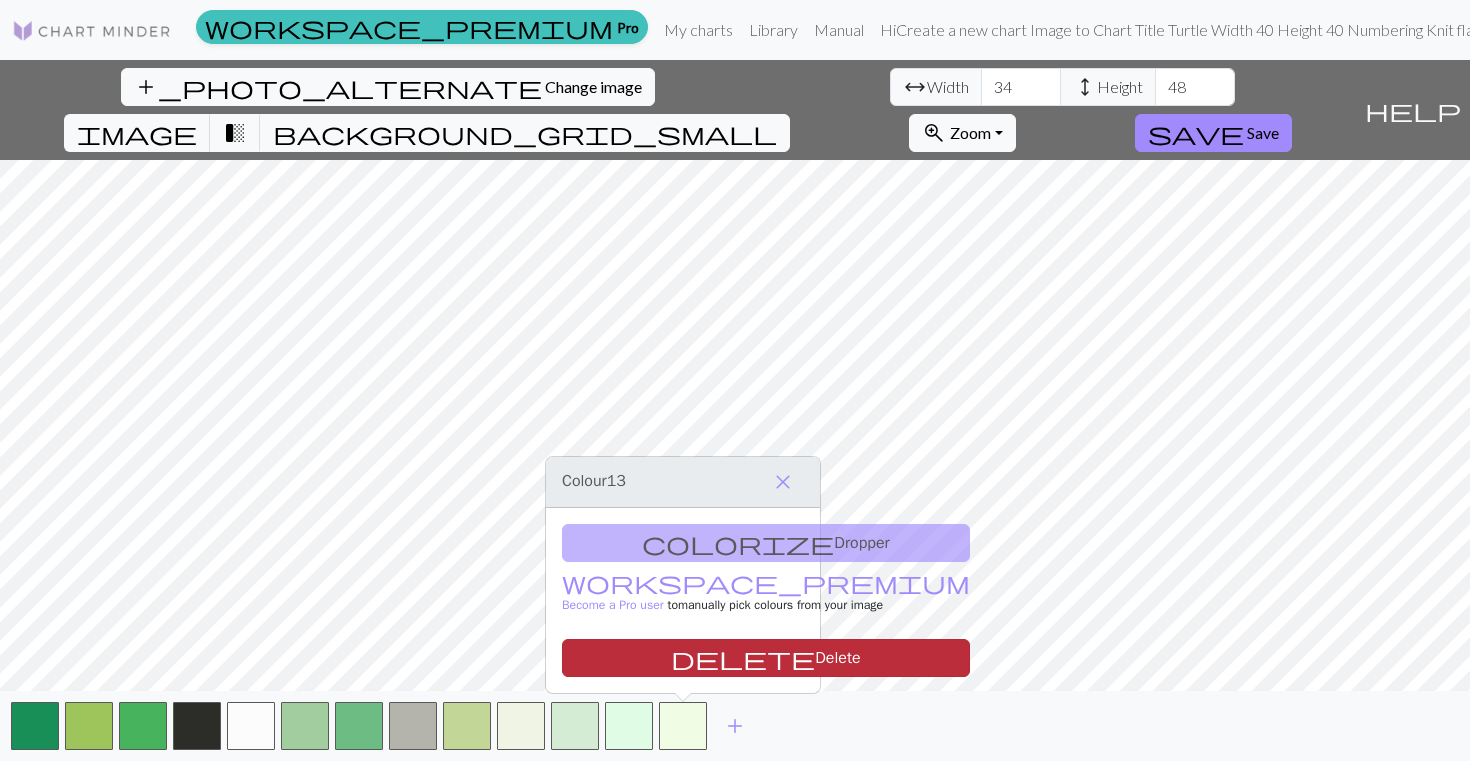 click on "delete Delete" at bounding box center (766, 658) 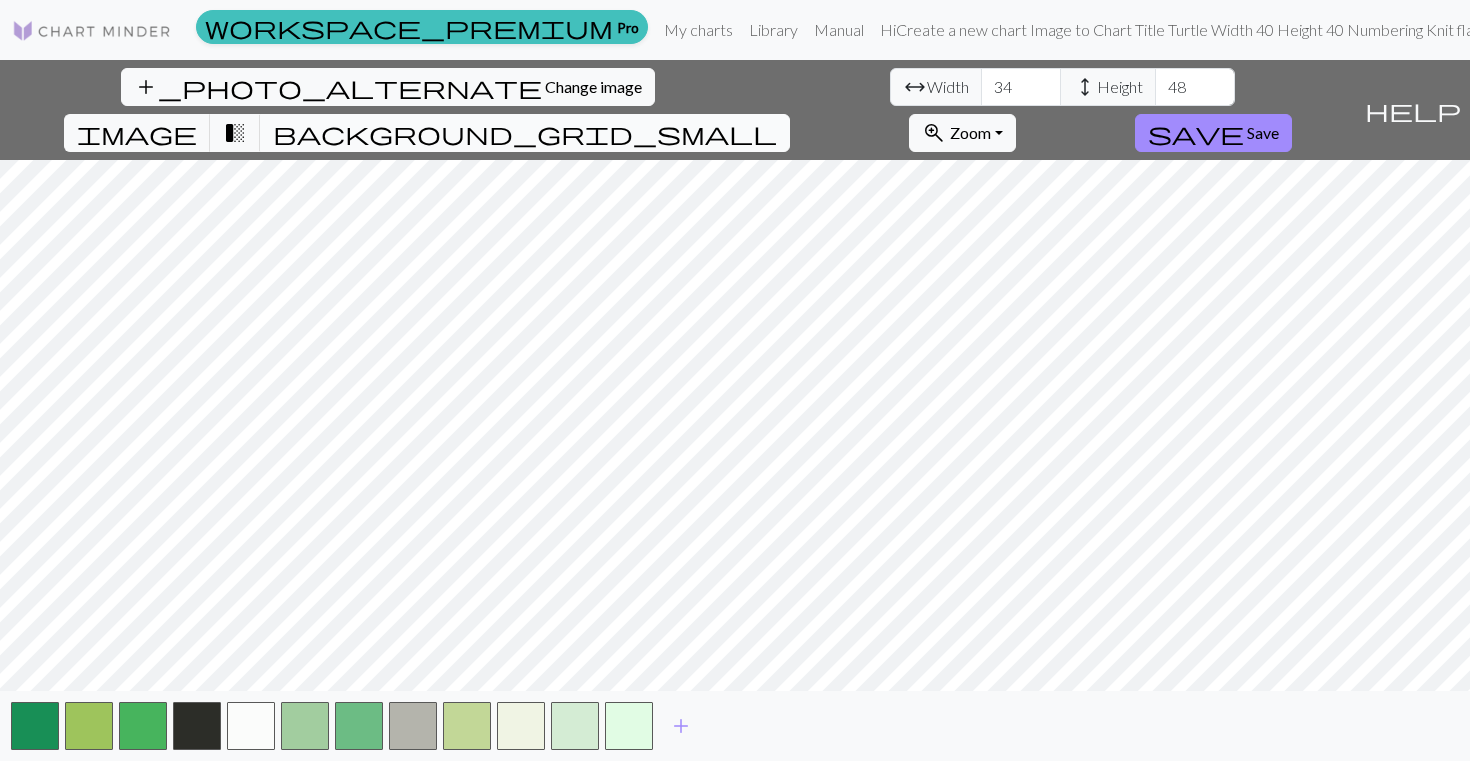click on "background_grid_small" at bounding box center [525, 133] 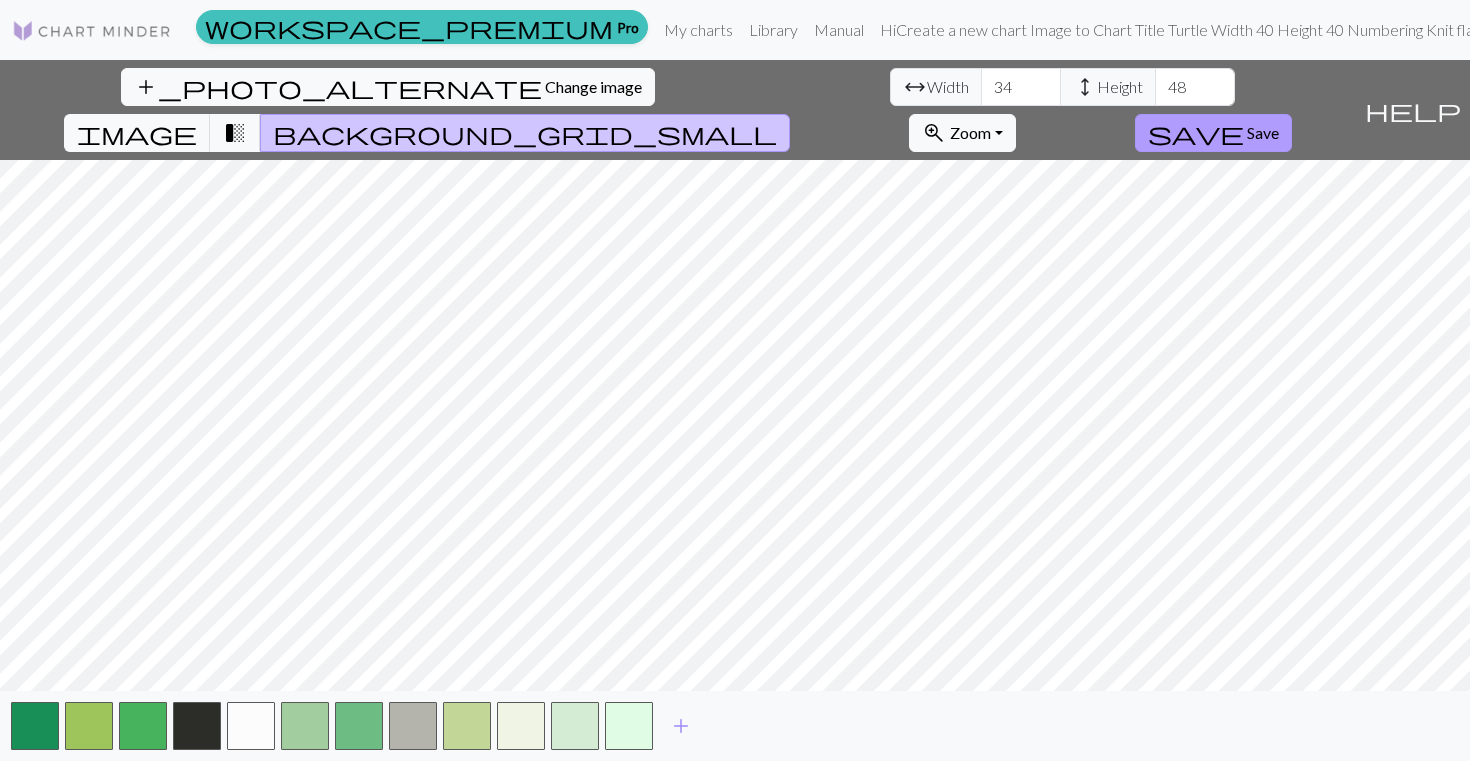 click on "save   Save" at bounding box center (1213, 133) 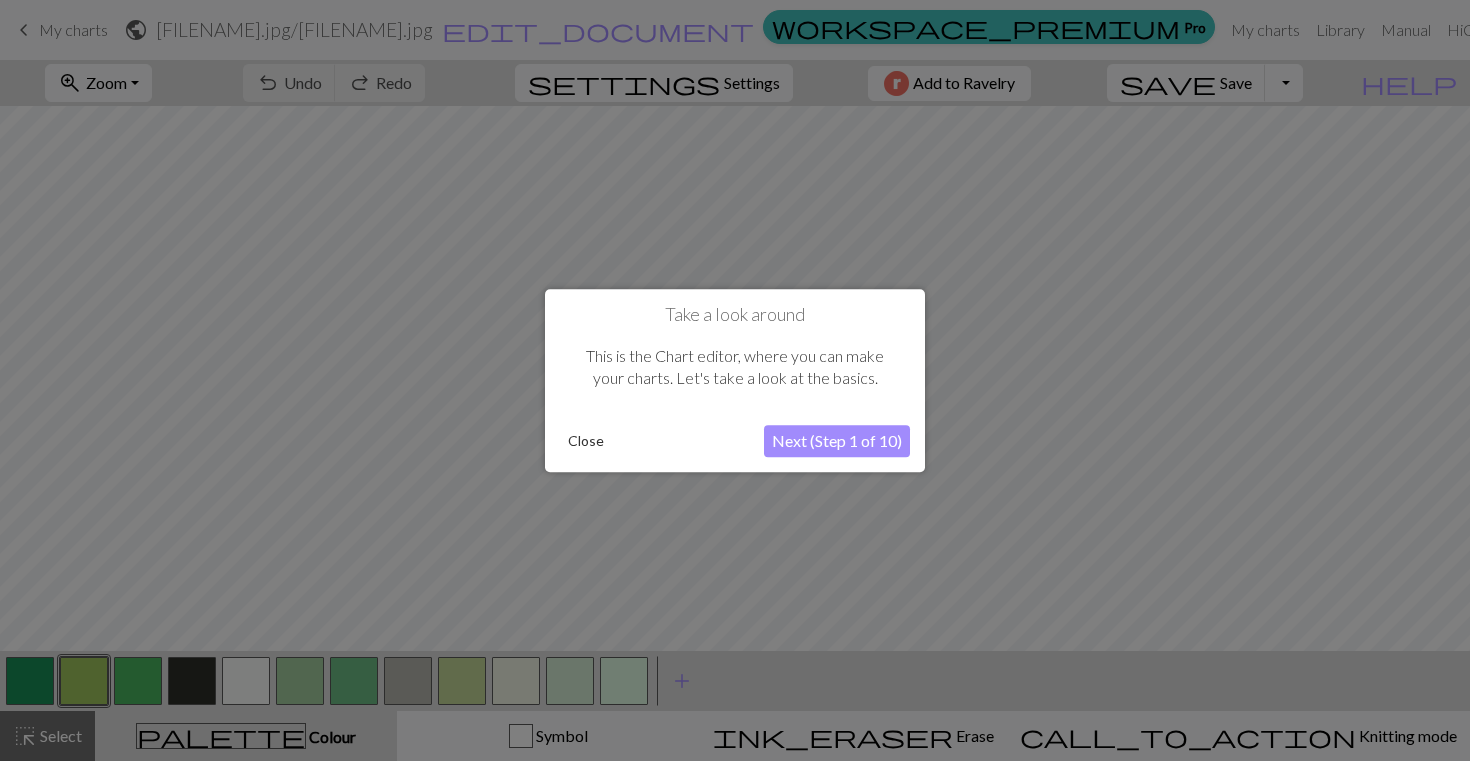 click on "Next (Step 1 of 10)" at bounding box center (837, 441) 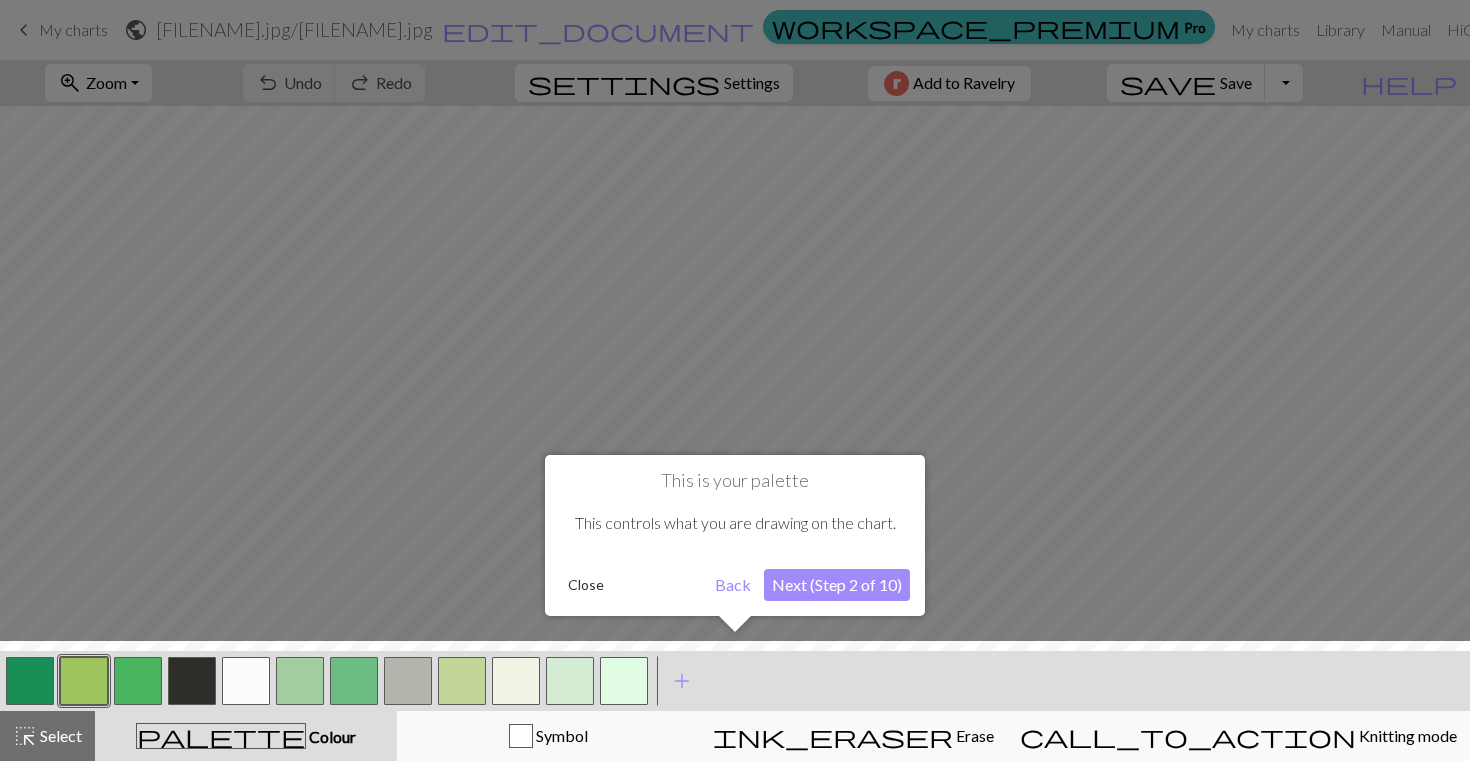 click on "Next (Step 2 of 10)" at bounding box center [837, 585] 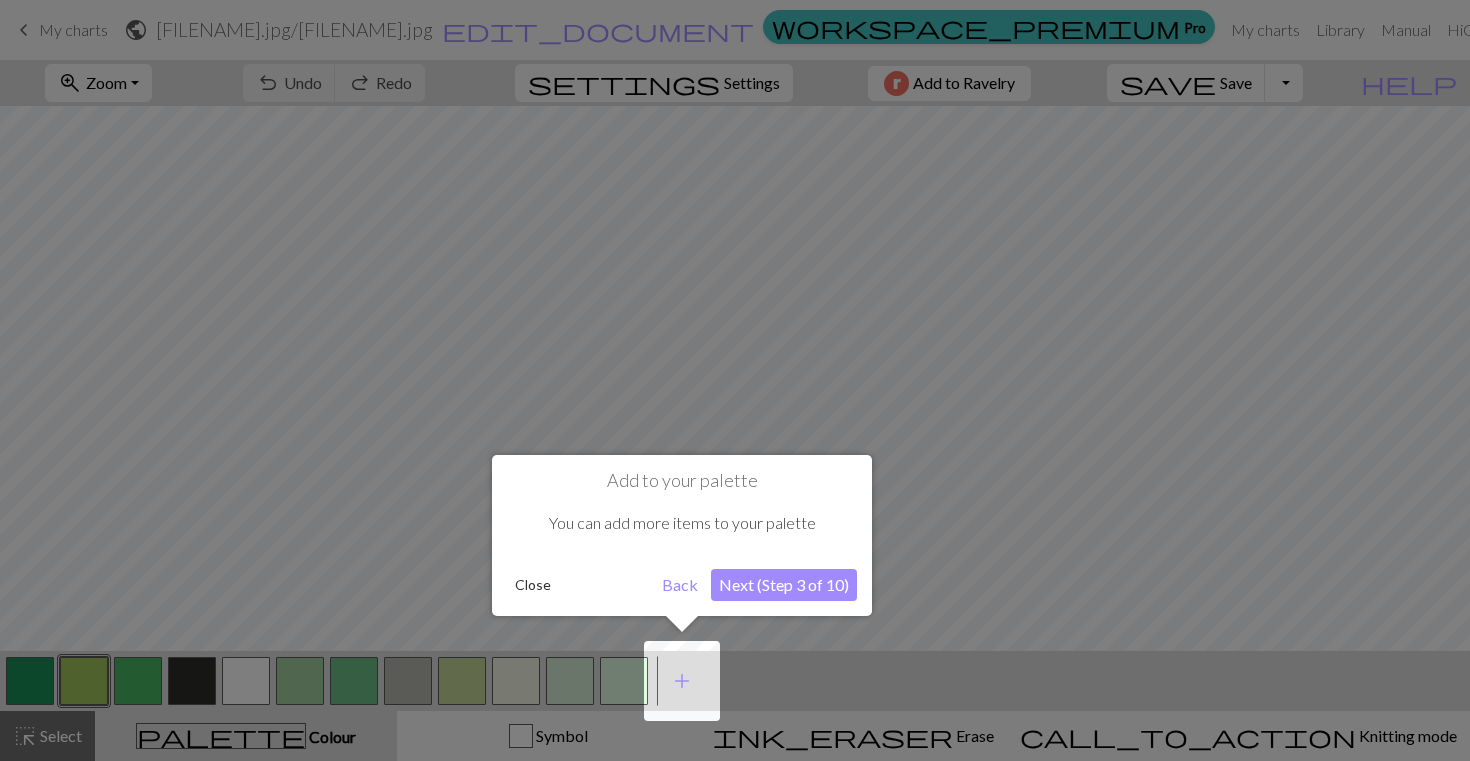 click on "Next (Step 3 of 10)" at bounding box center (784, 585) 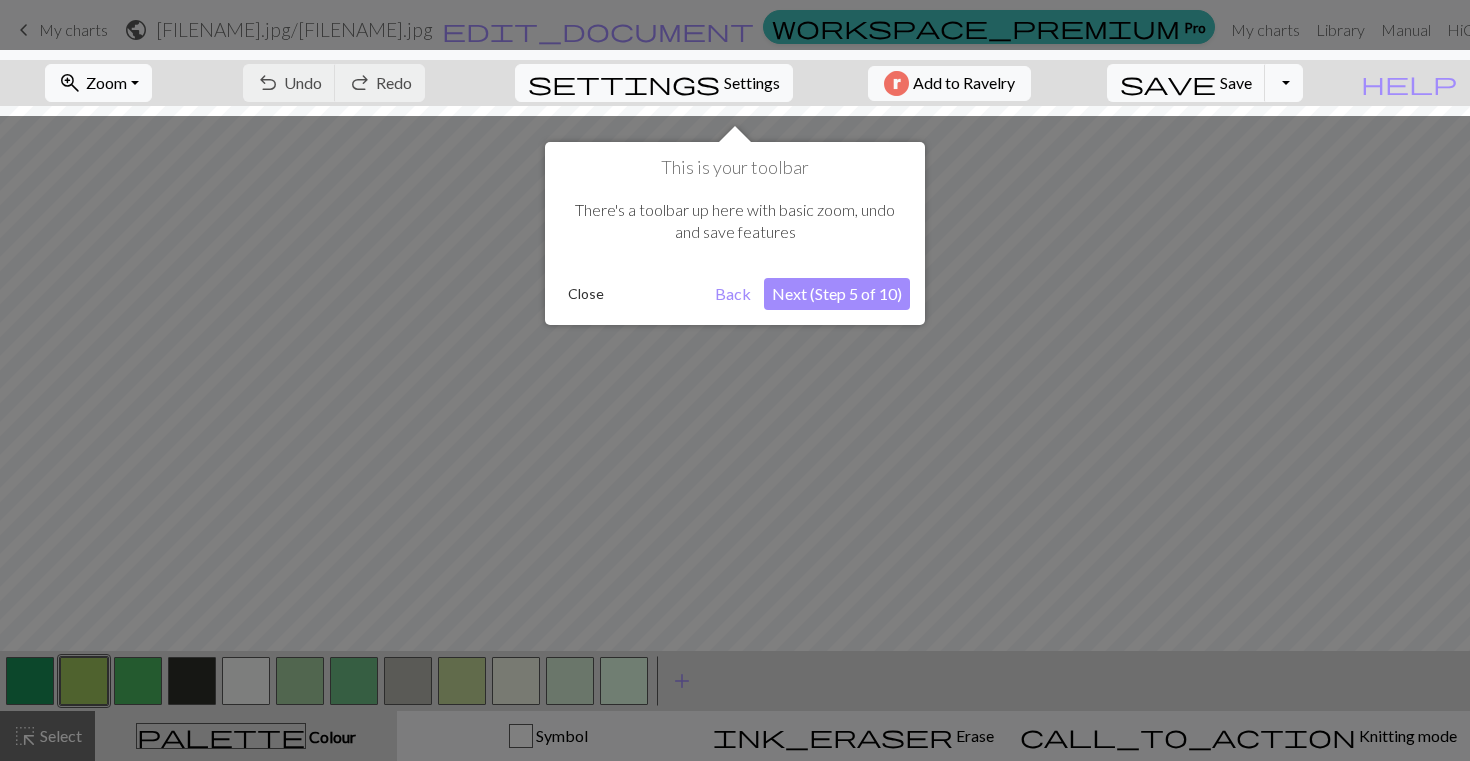 click on "Next (Step 5 of 10)" at bounding box center [837, 294] 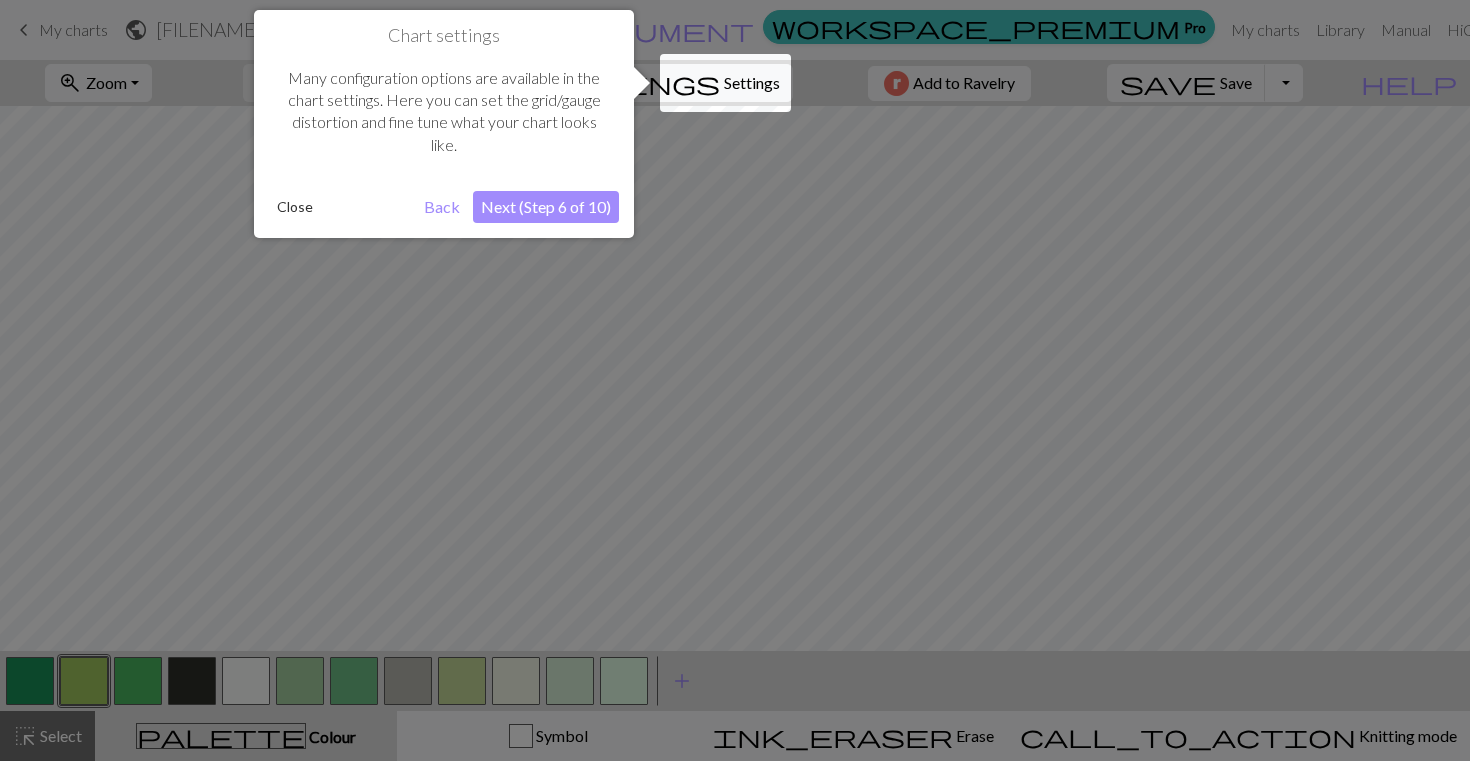 click on "Next (Step 6 of 10)" at bounding box center [546, 207] 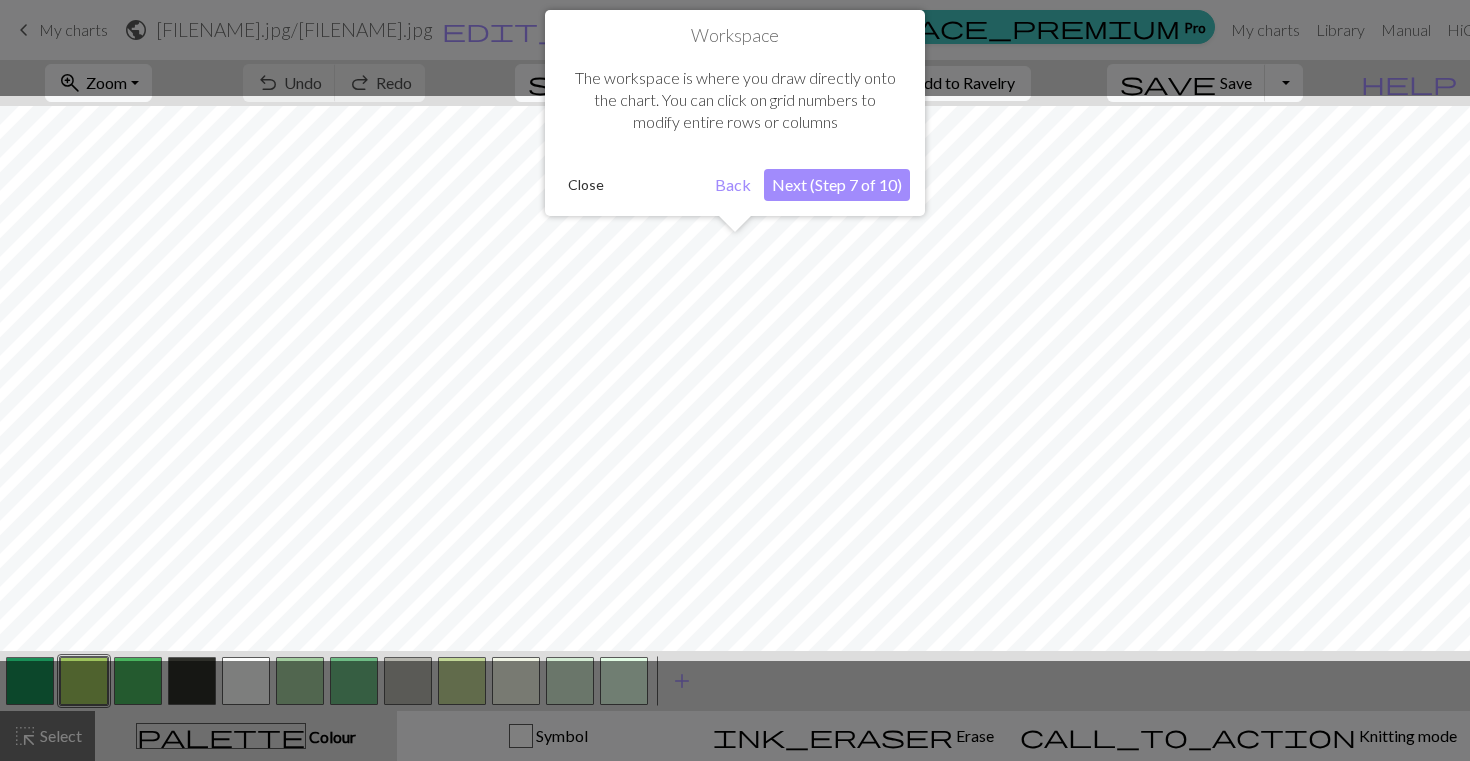 scroll, scrollTop: 76, scrollLeft: 0, axis: vertical 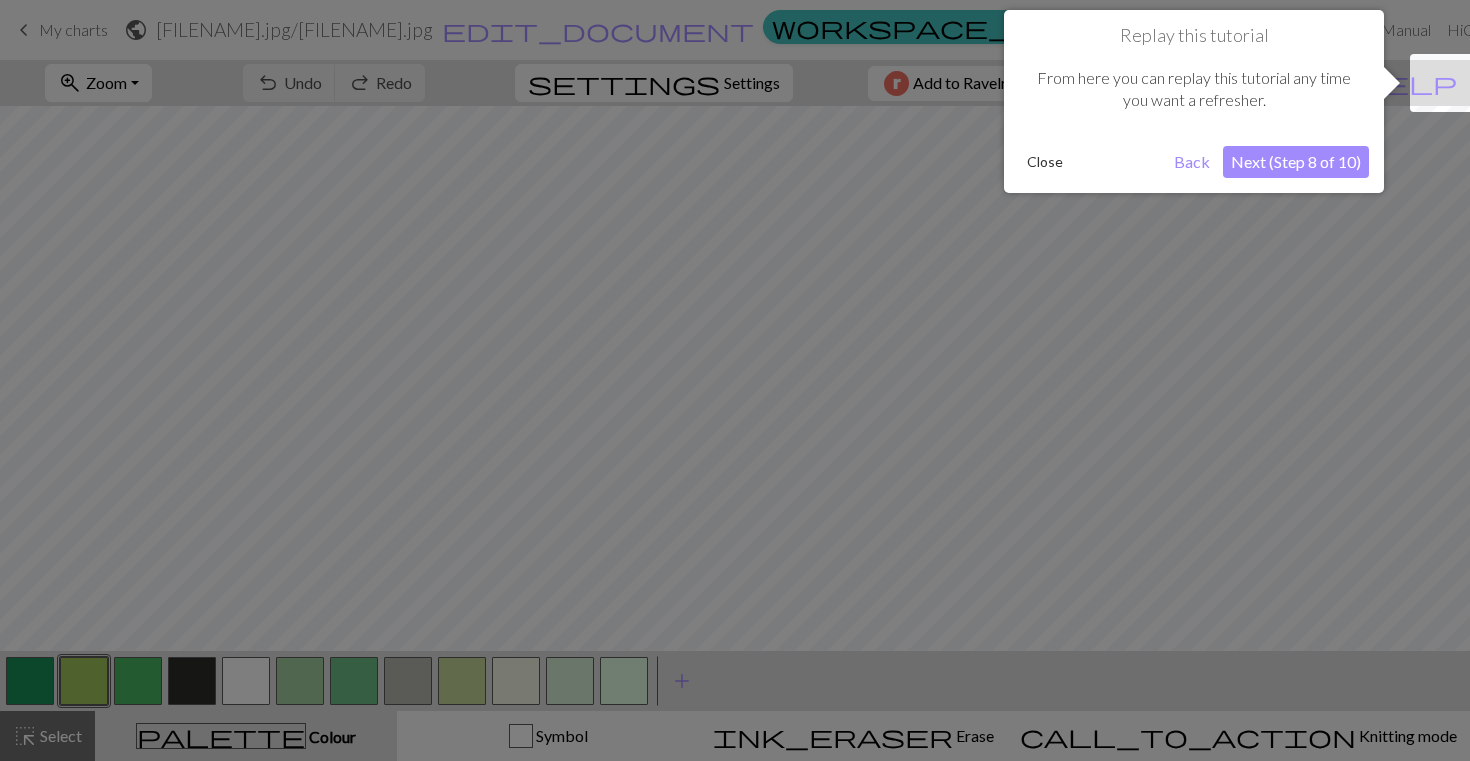 click on "Next (Step 8 of 10)" at bounding box center [1296, 162] 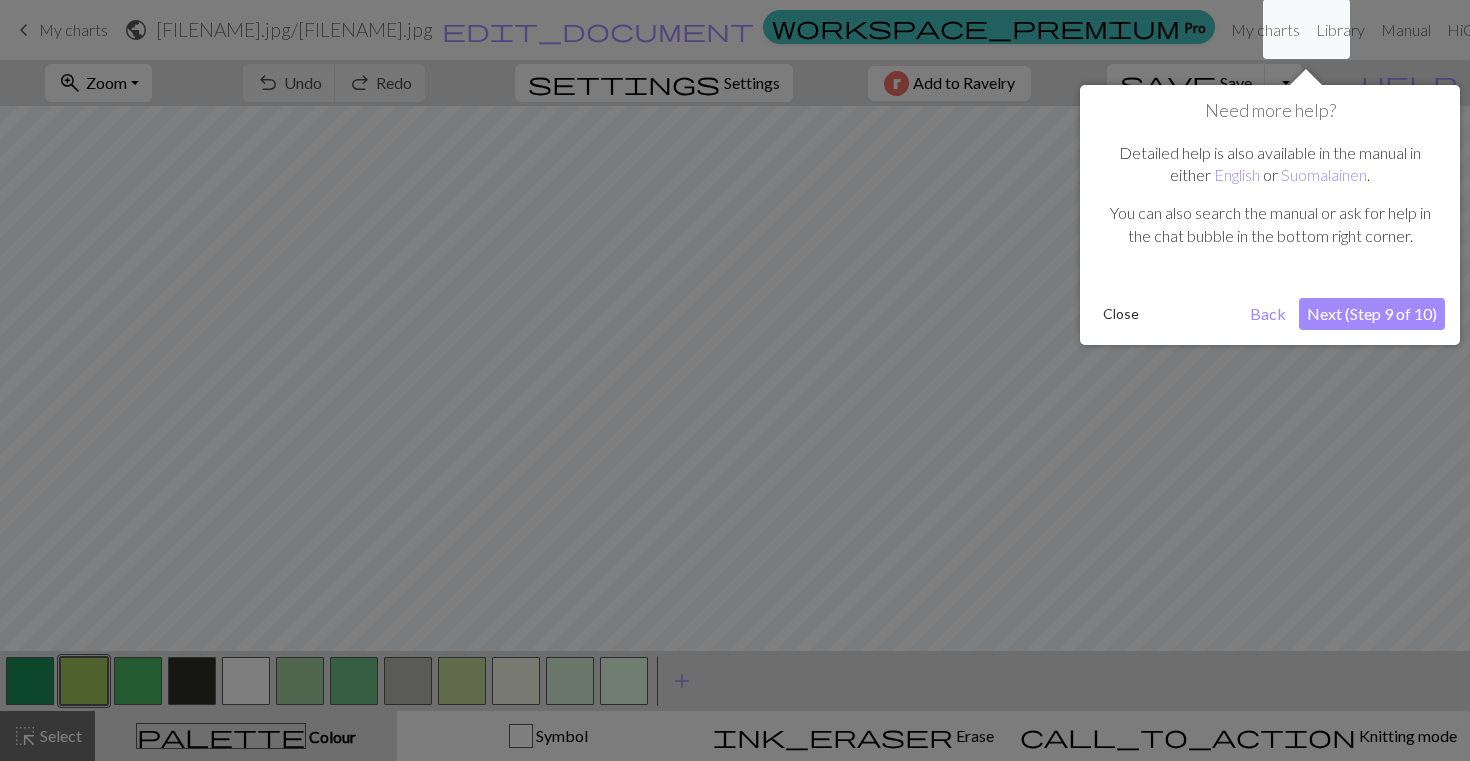 click on "Next (Step 9 of 10)" at bounding box center [1372, 314] 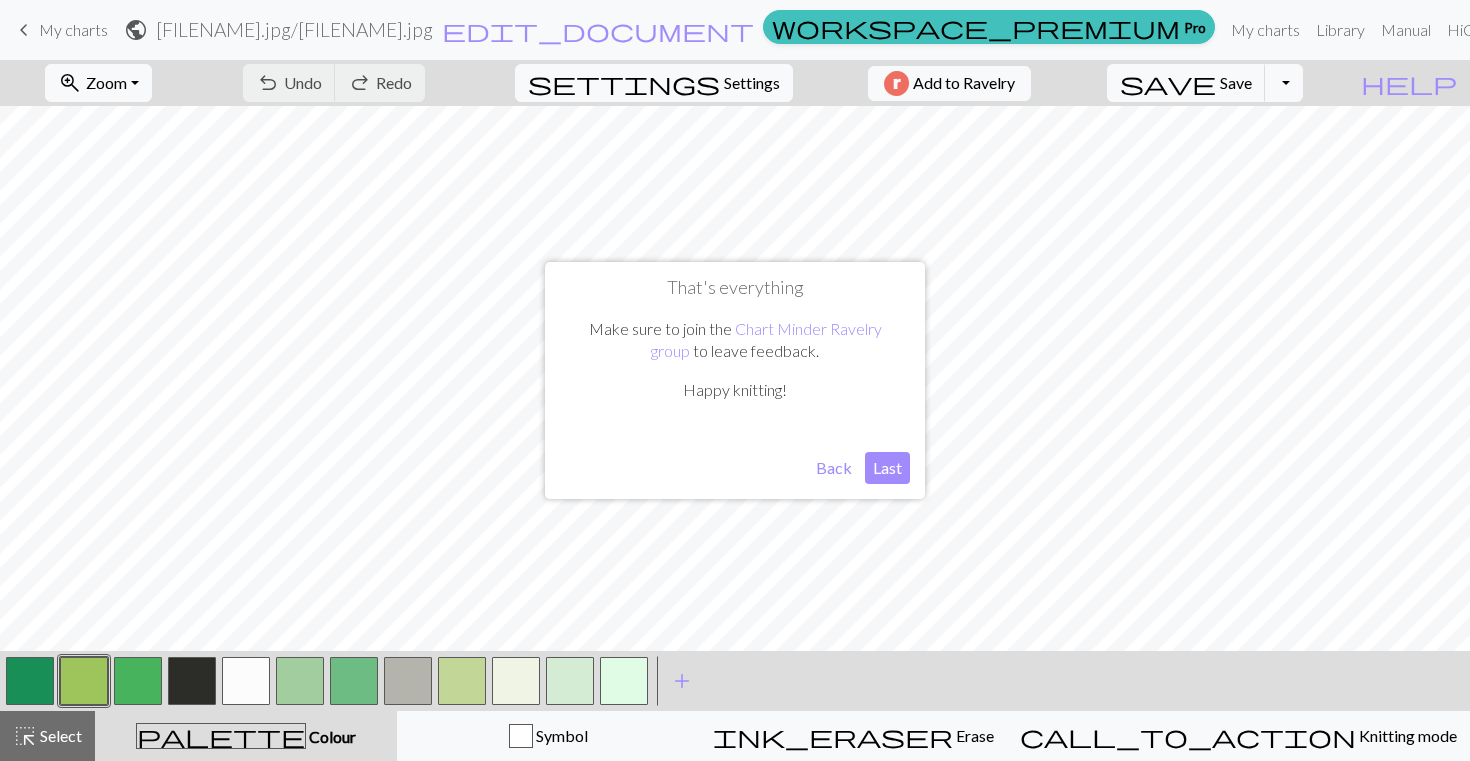 click on "Last" at bounding box center [887, 468] 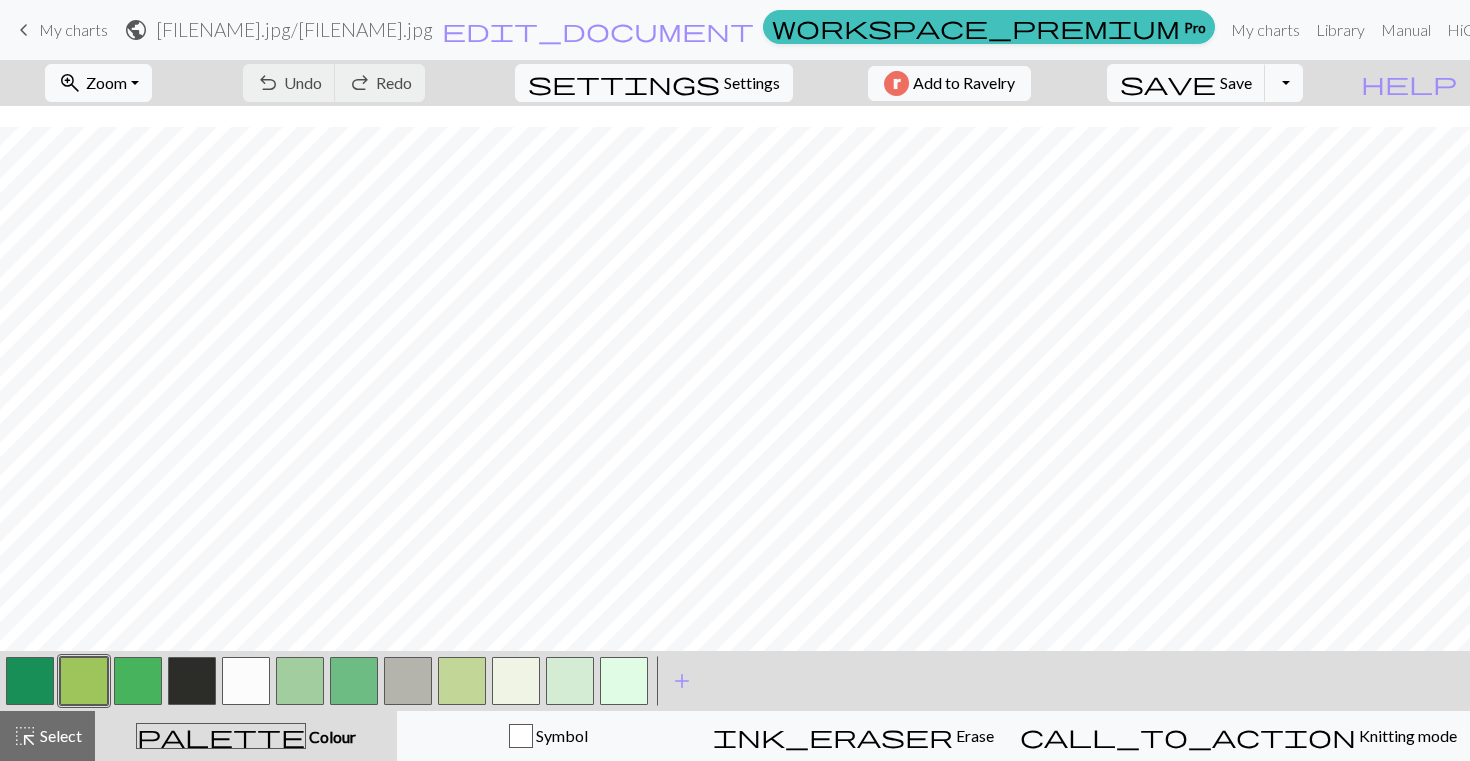 scroll, scrollTop: 0, scrollLeft: 0, axis: both 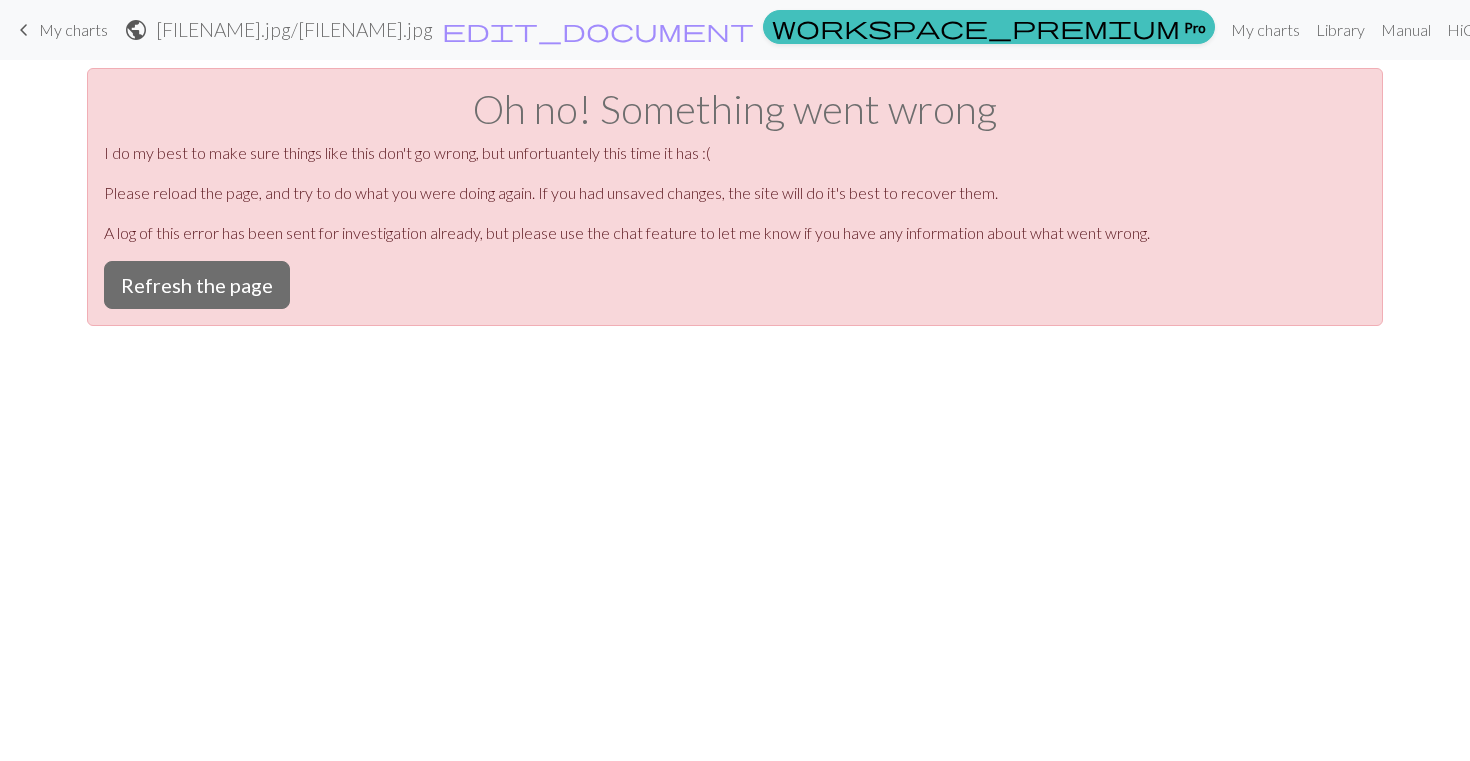 click on "Oh no! Something went wrong I do my best to make sure things like this don't go wrong, but unfortuantely this time it has :( Please reload the page, and try to do what you were doing again. If you had unsaved changes, the site will do it's best to recover them. A log of this error has been sent for investigation already, but please use the chat feature to let me know if you have any information about what went wrong. Refresh the page" at bounding box center [735, 197] 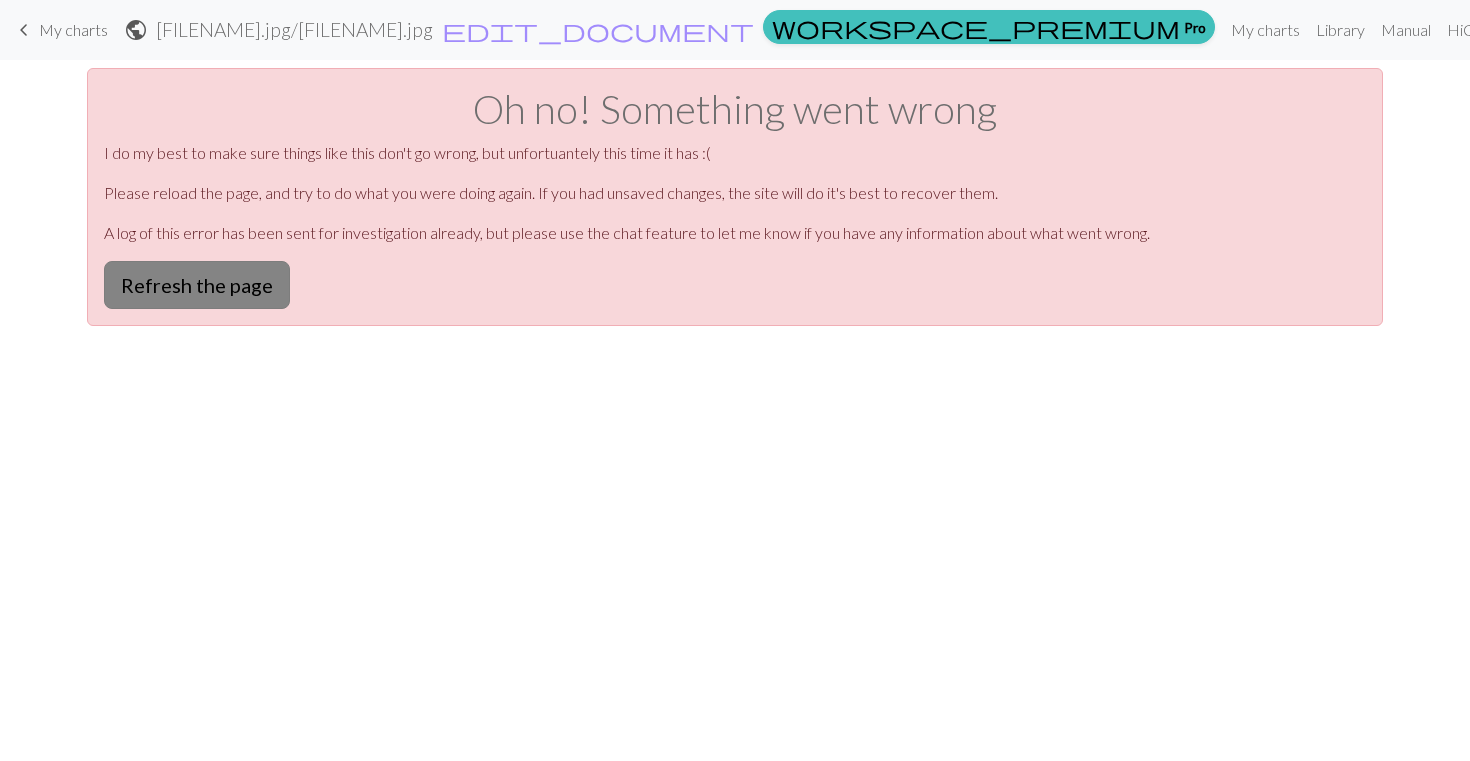 click on "Refresh the page" at bounding box center [197, 285] 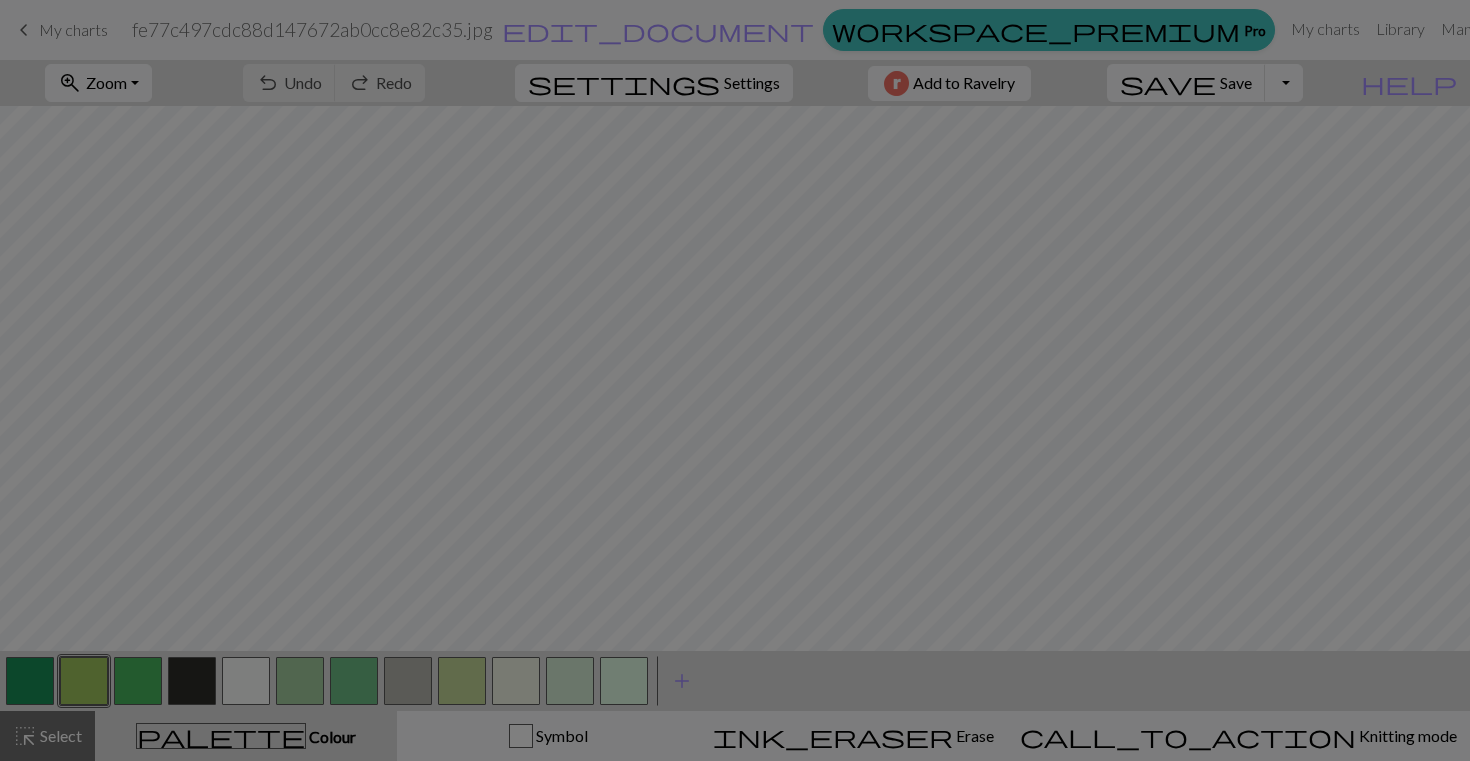 scroll, scrollTop: 0, scrollLeft: 0, axis: both 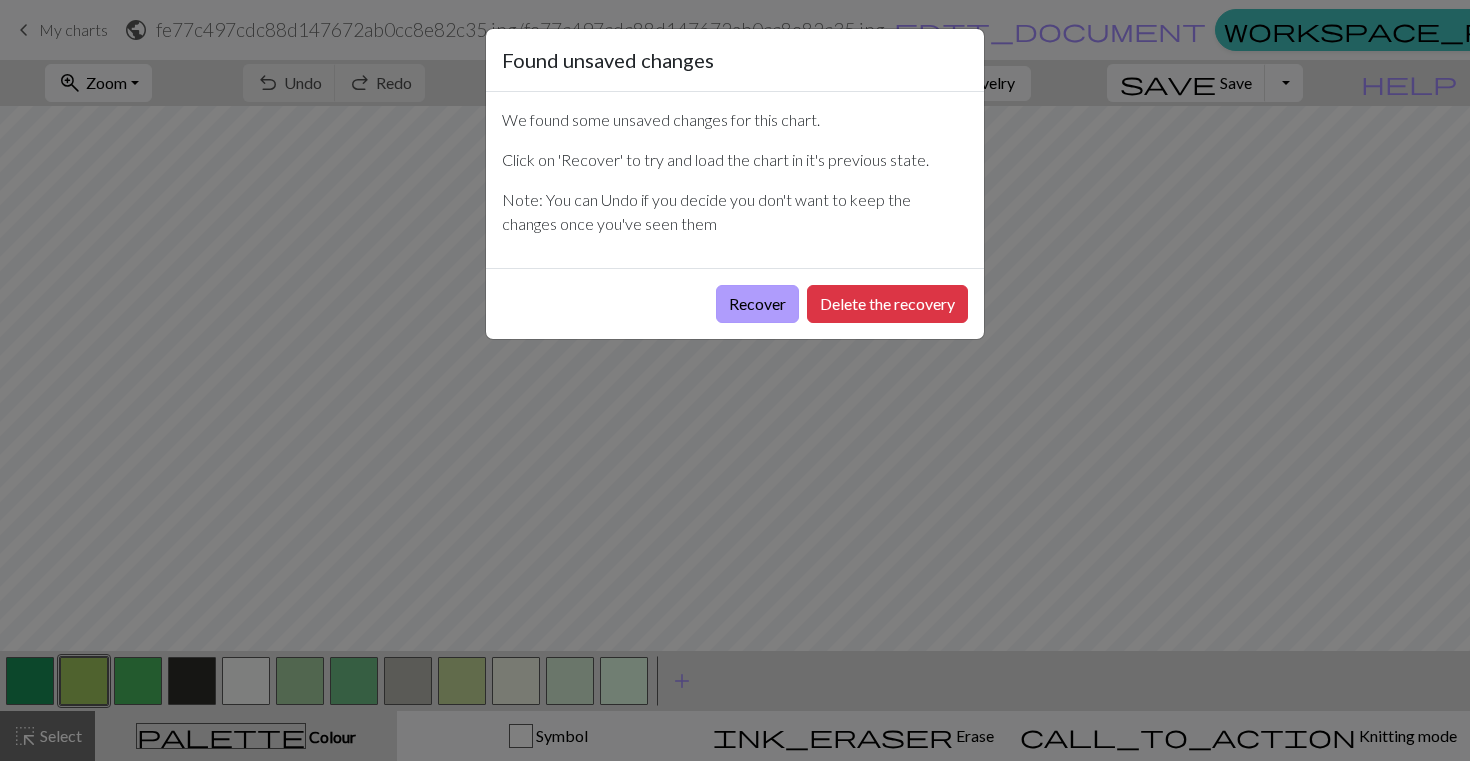 click on "Recover" at bounding box center (757, 304) 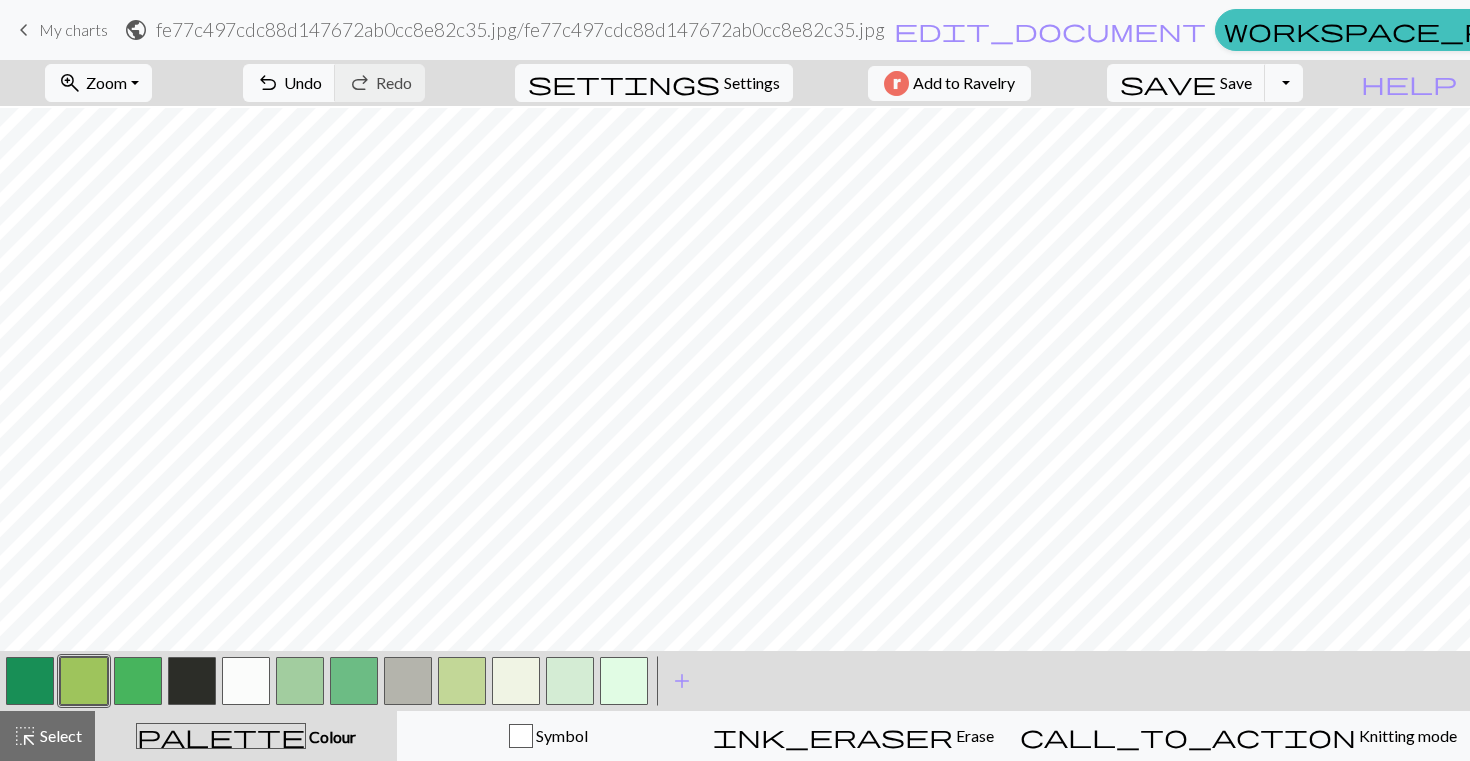 scroll, scrollTop: 505, scrollLeft: 0, axis: vertical 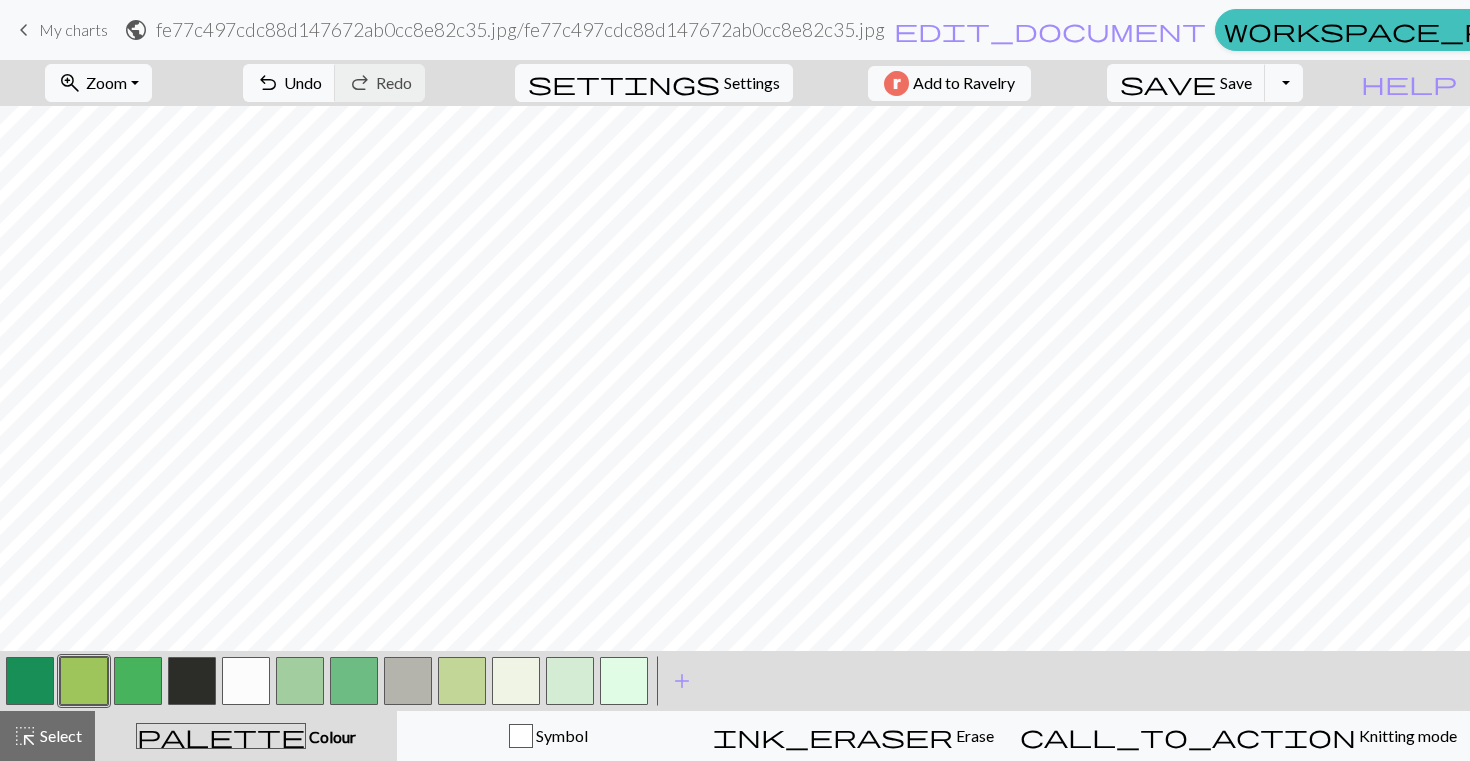 click at bounding box center (246, 681) 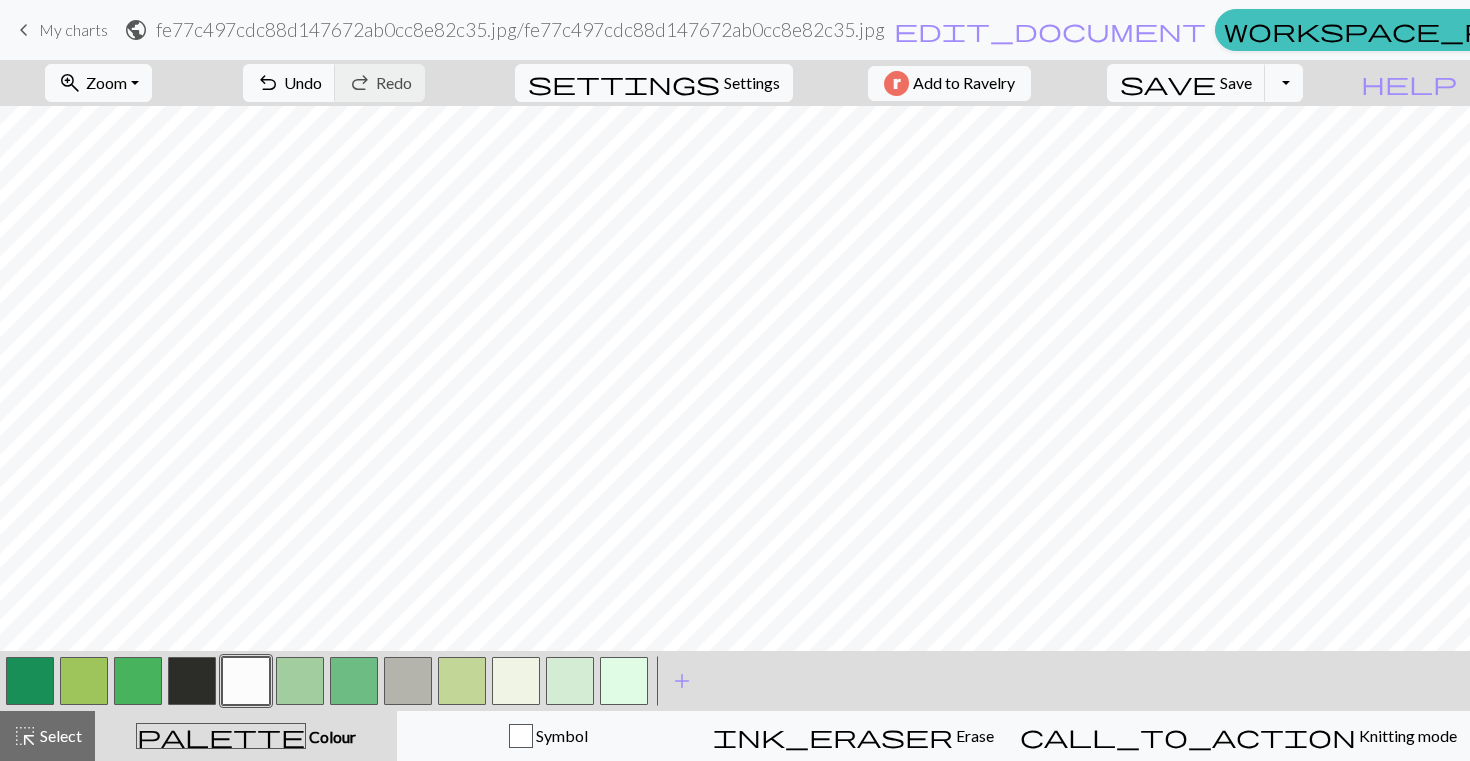 click at bounding box center [246, 681] 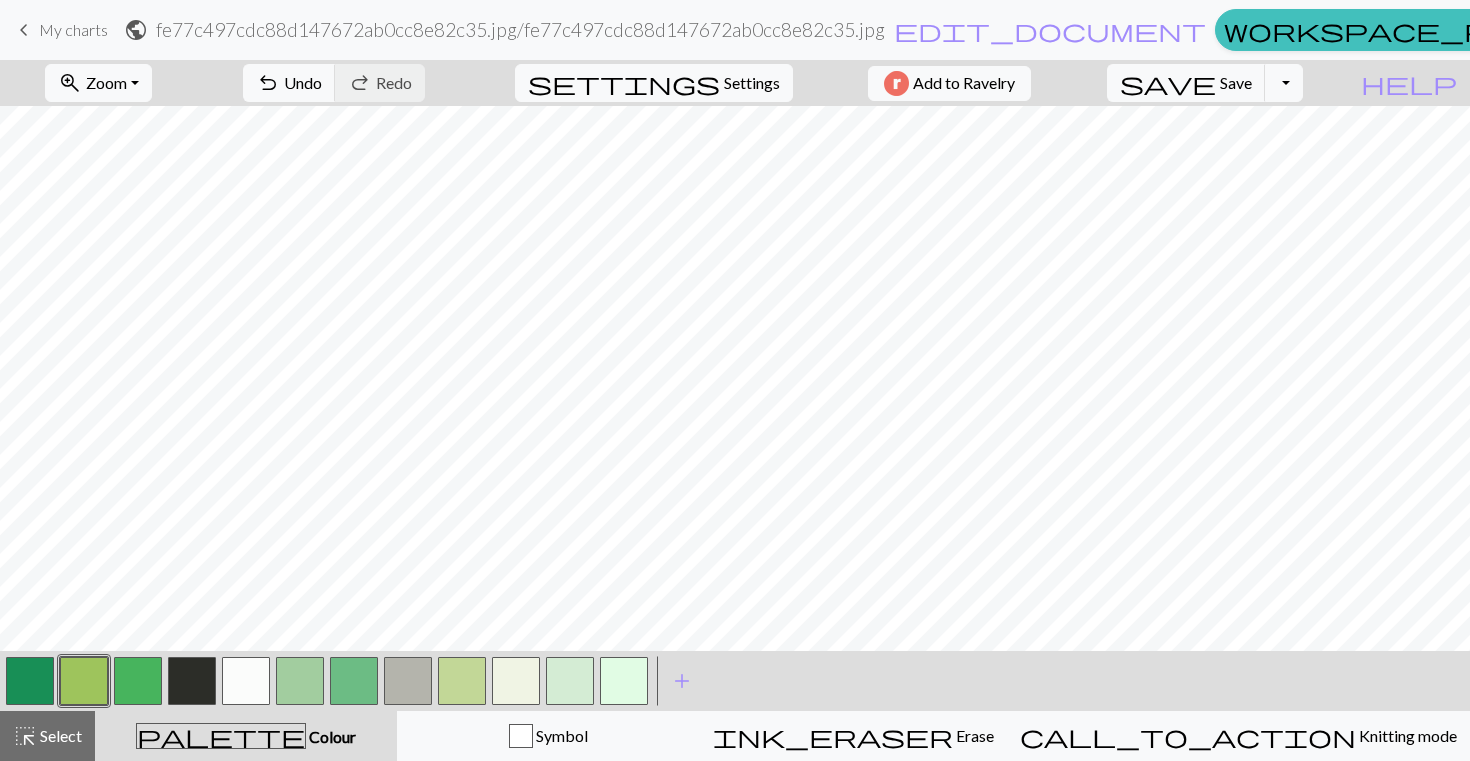 click at bounding box center (138, 681) 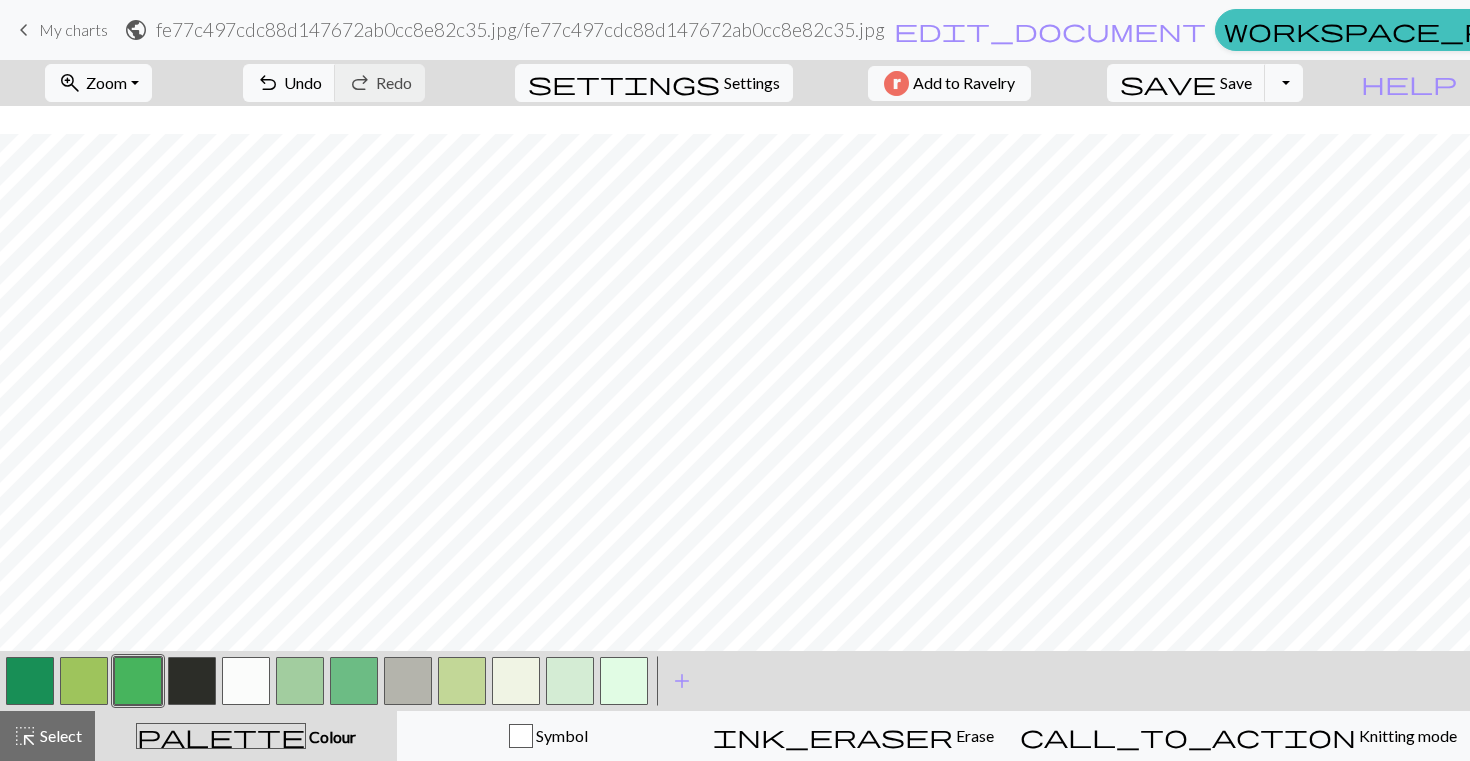 scroll, scrollTop: 374, scrollLeft: 0, axis: vertical 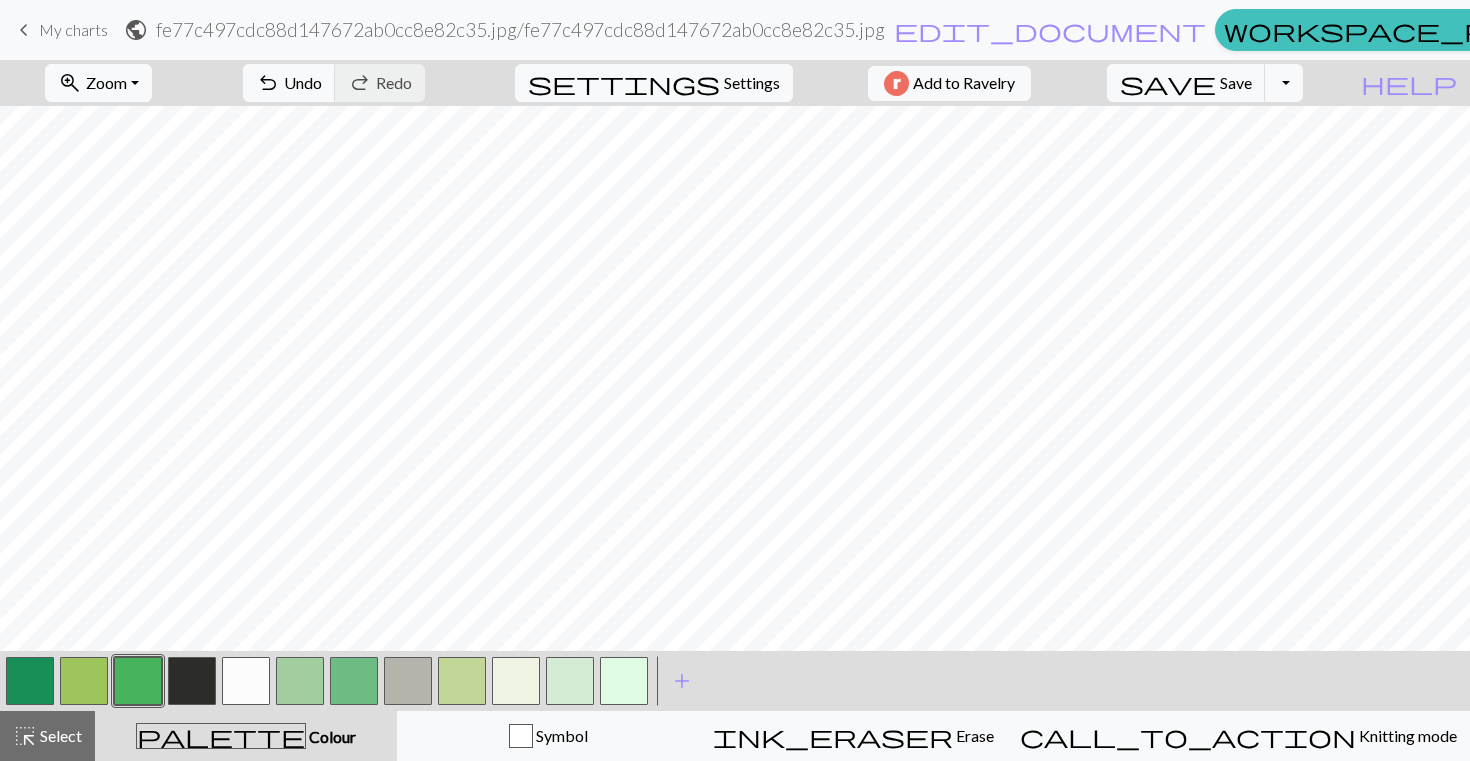 click at bounding box center (246, 681) 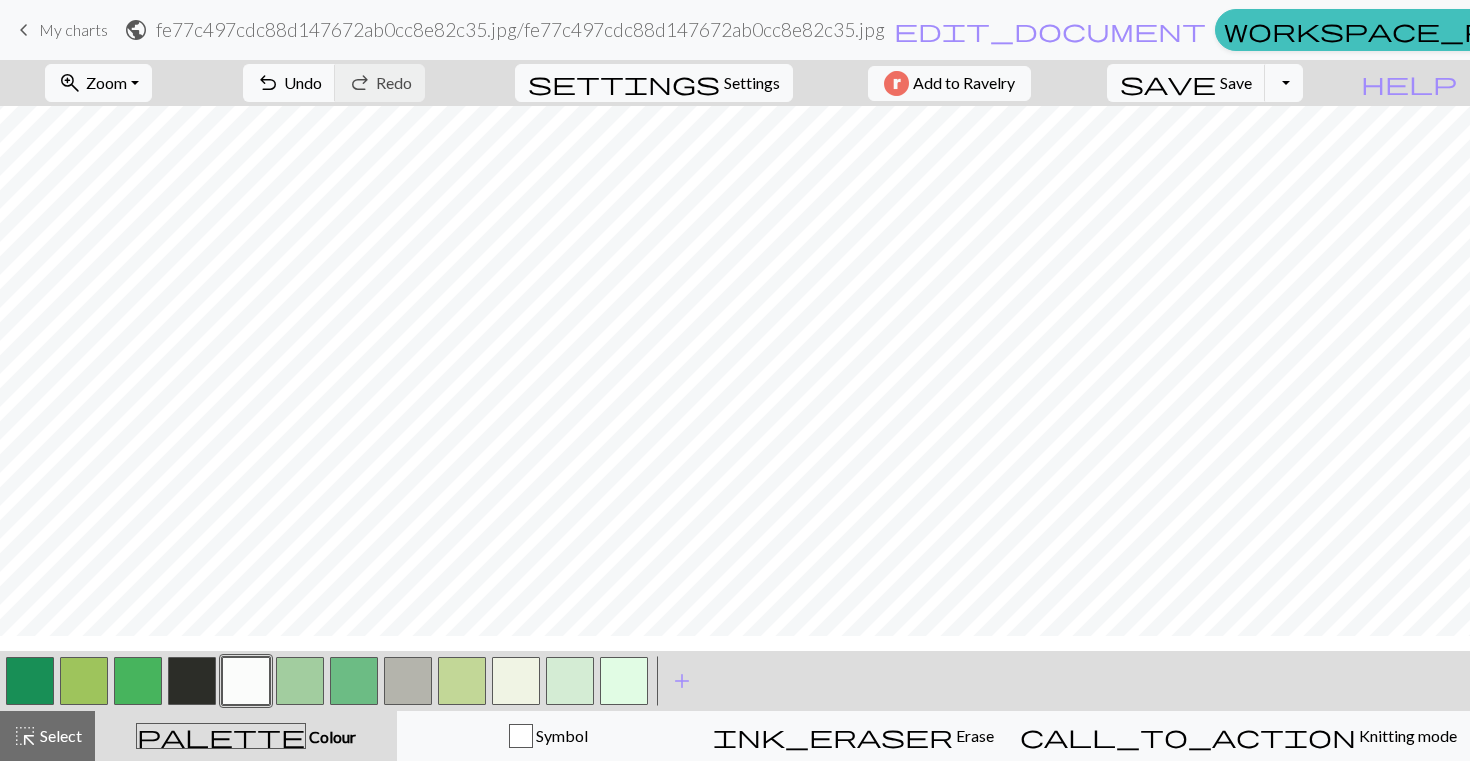 scroll, scrollTop: 65, scrollLeft: 0, axis: vertical 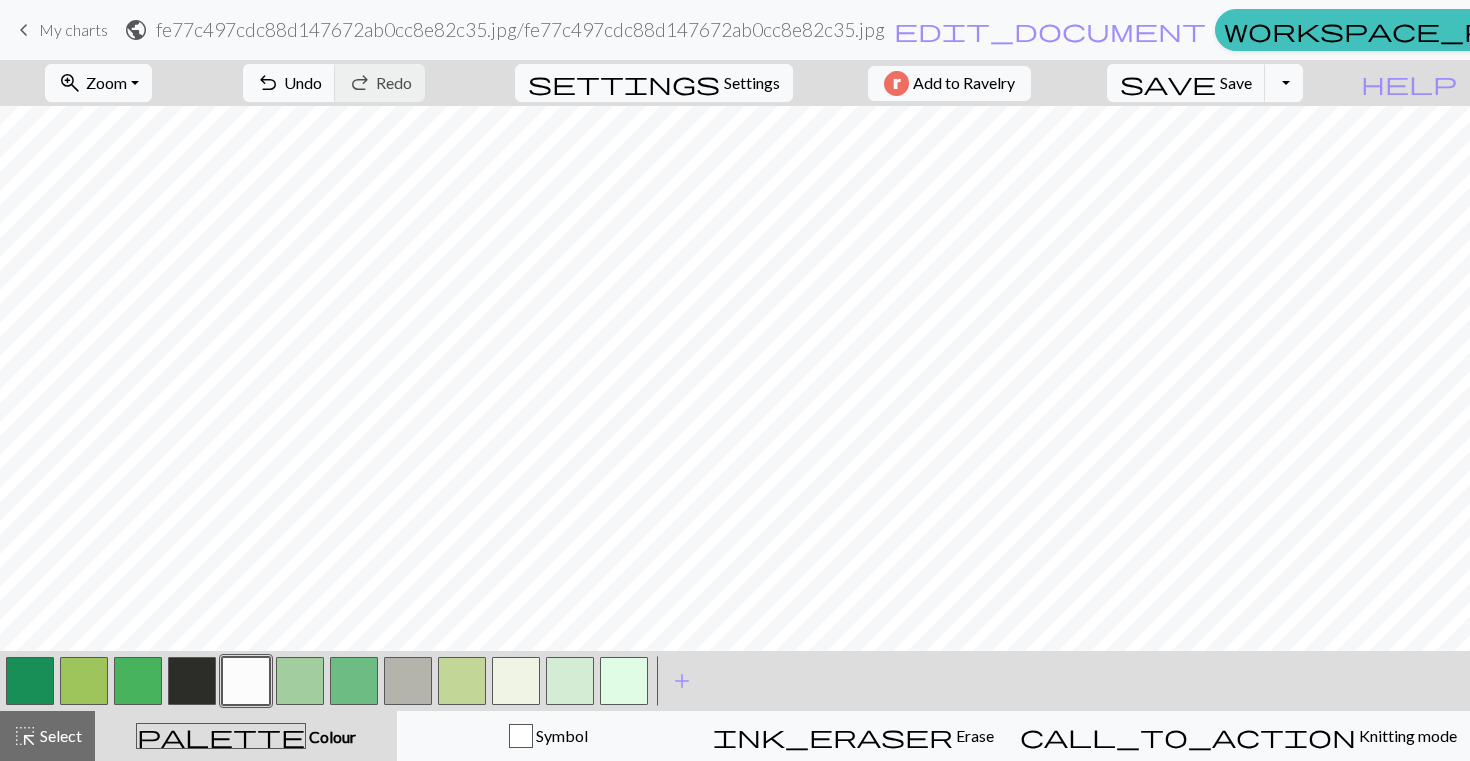 click at bounding box center [138, 681] 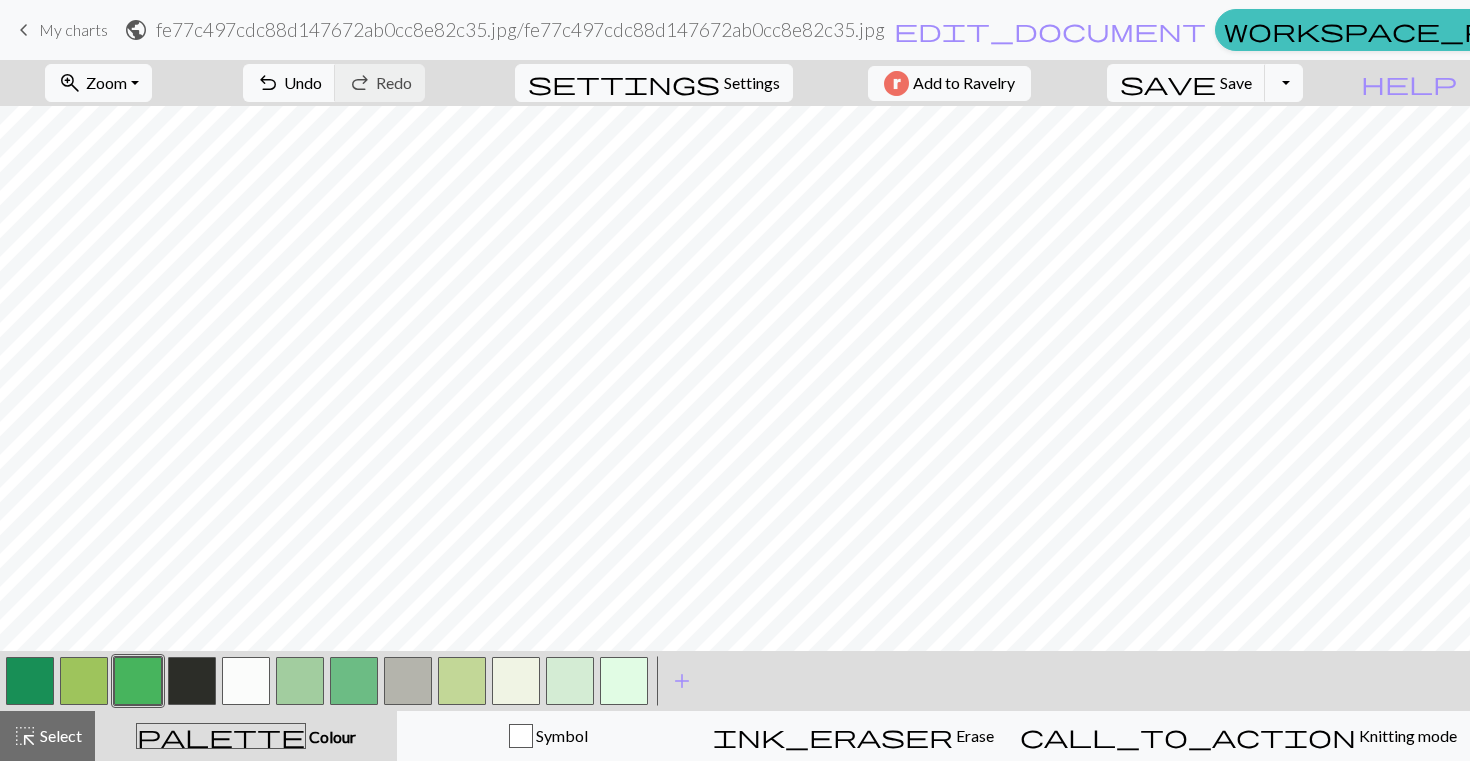 click at bounding box center [246, 681] 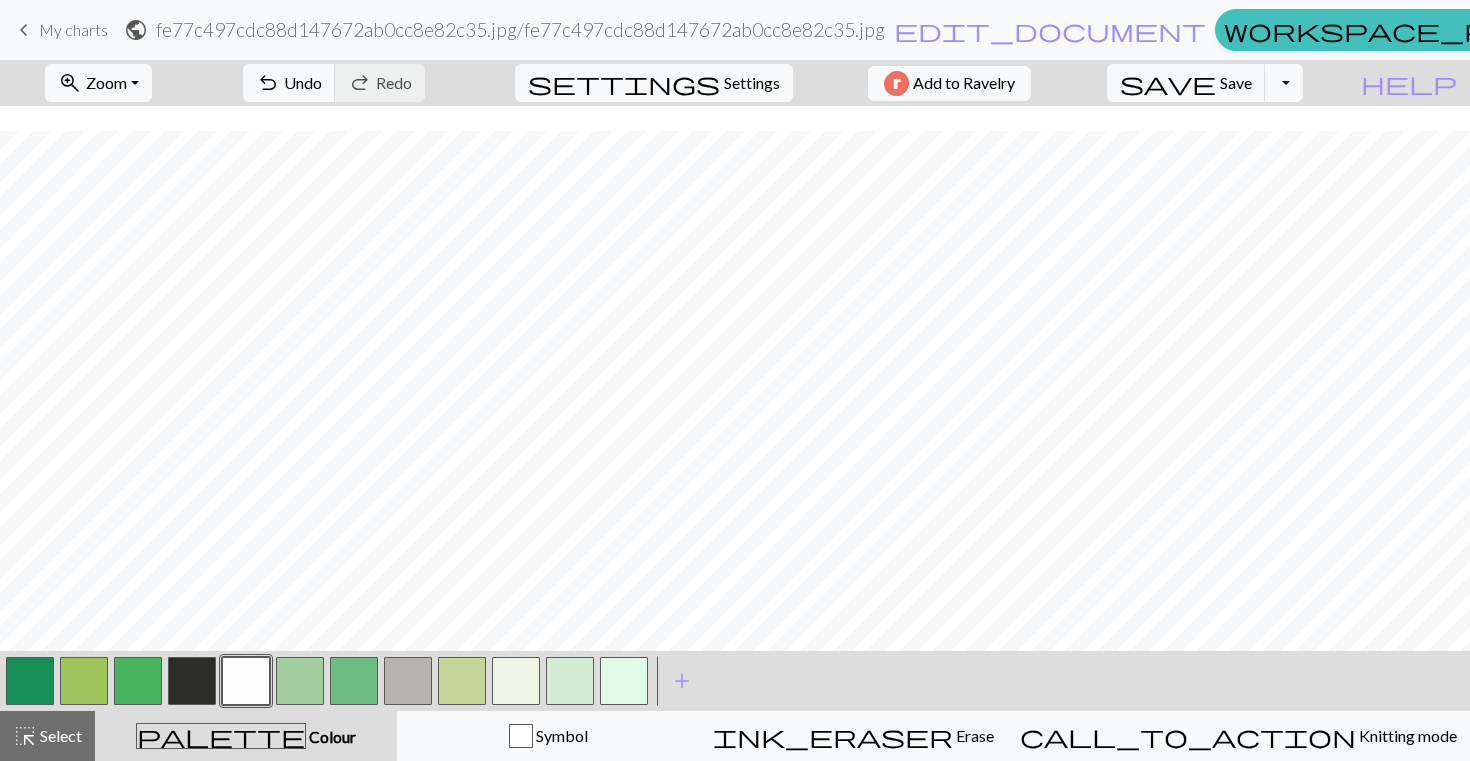 scroll, scrollTop: -1, scrollLeft: 0, axis: vertical 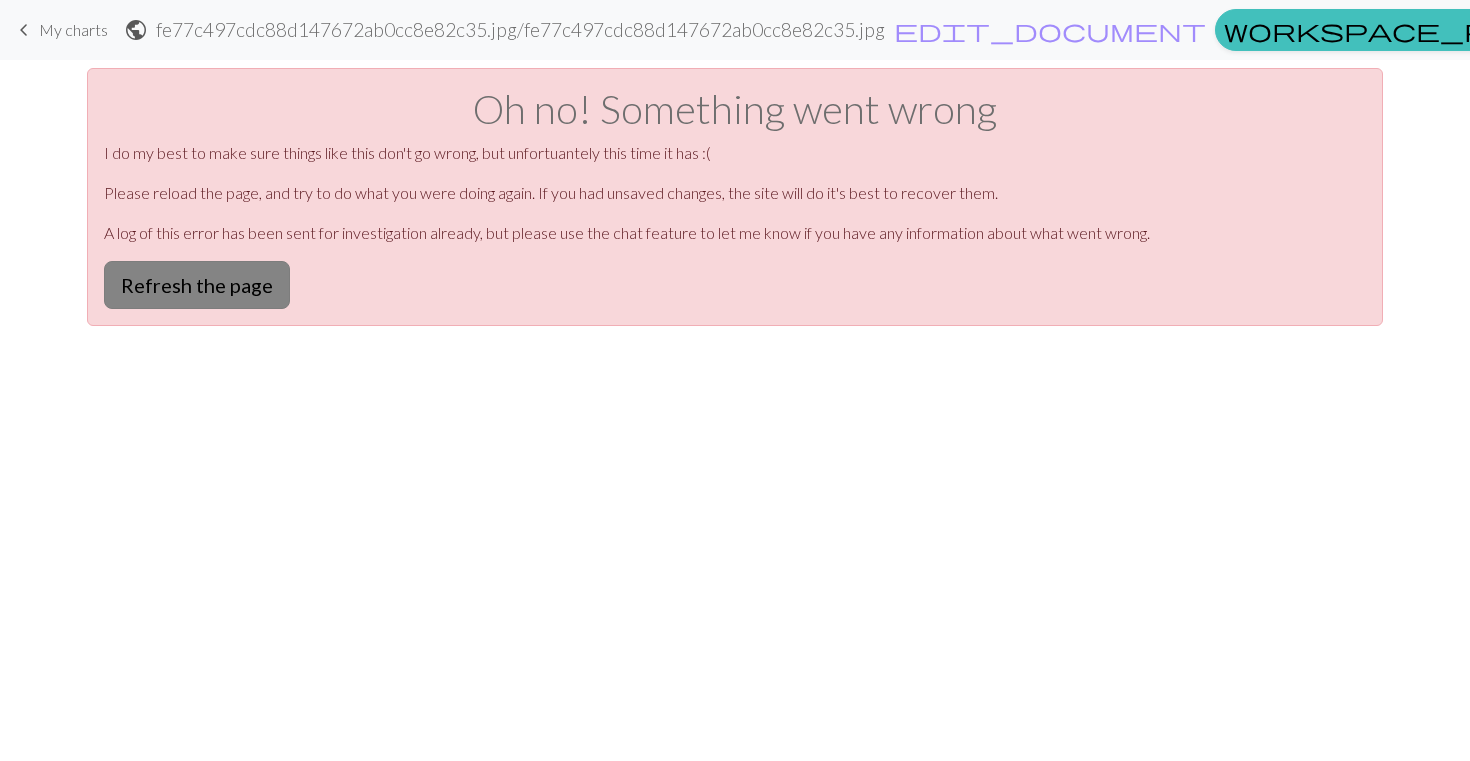 click on "Refresh the page" at bounding box center (197, 285) 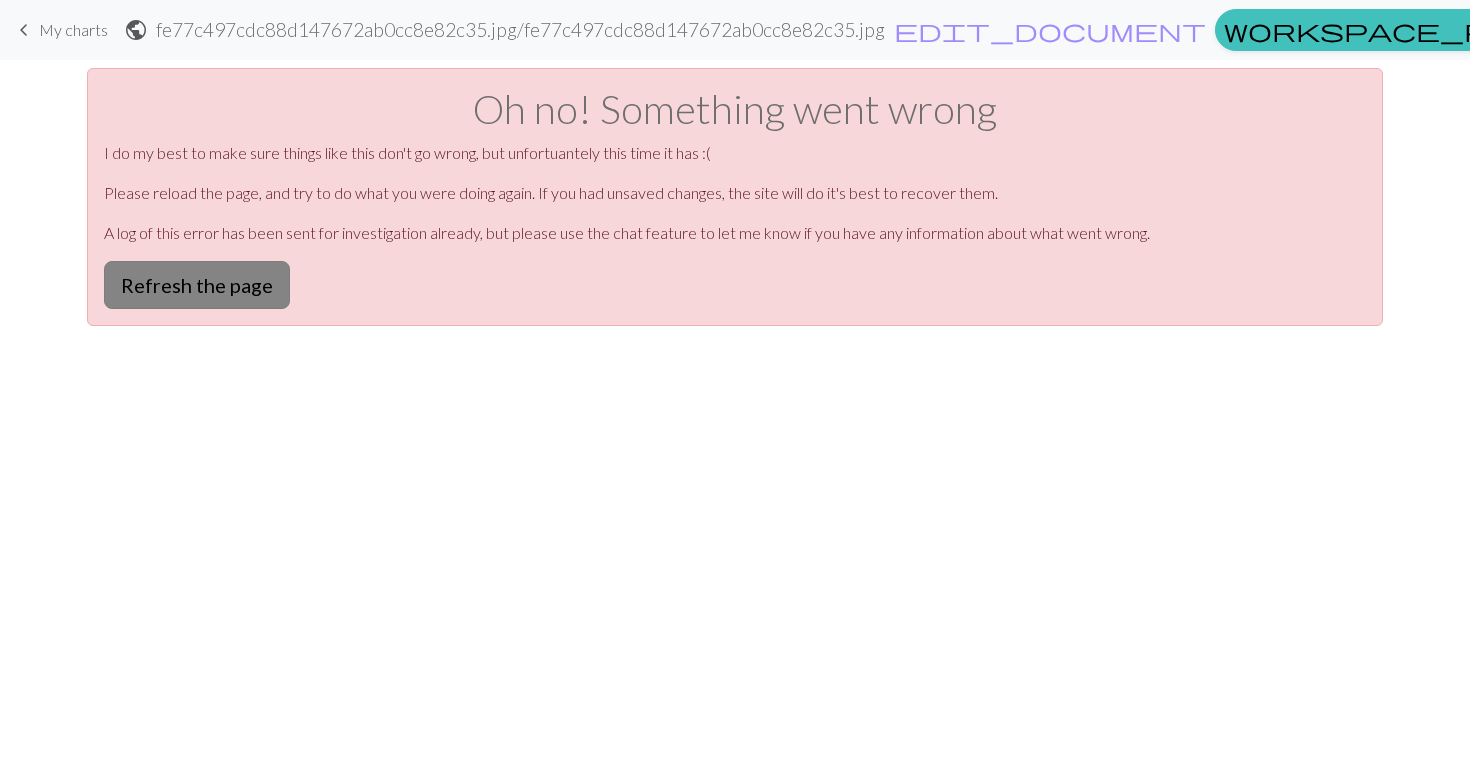 click on "Refresh the page" at bounding box center [197, 285] 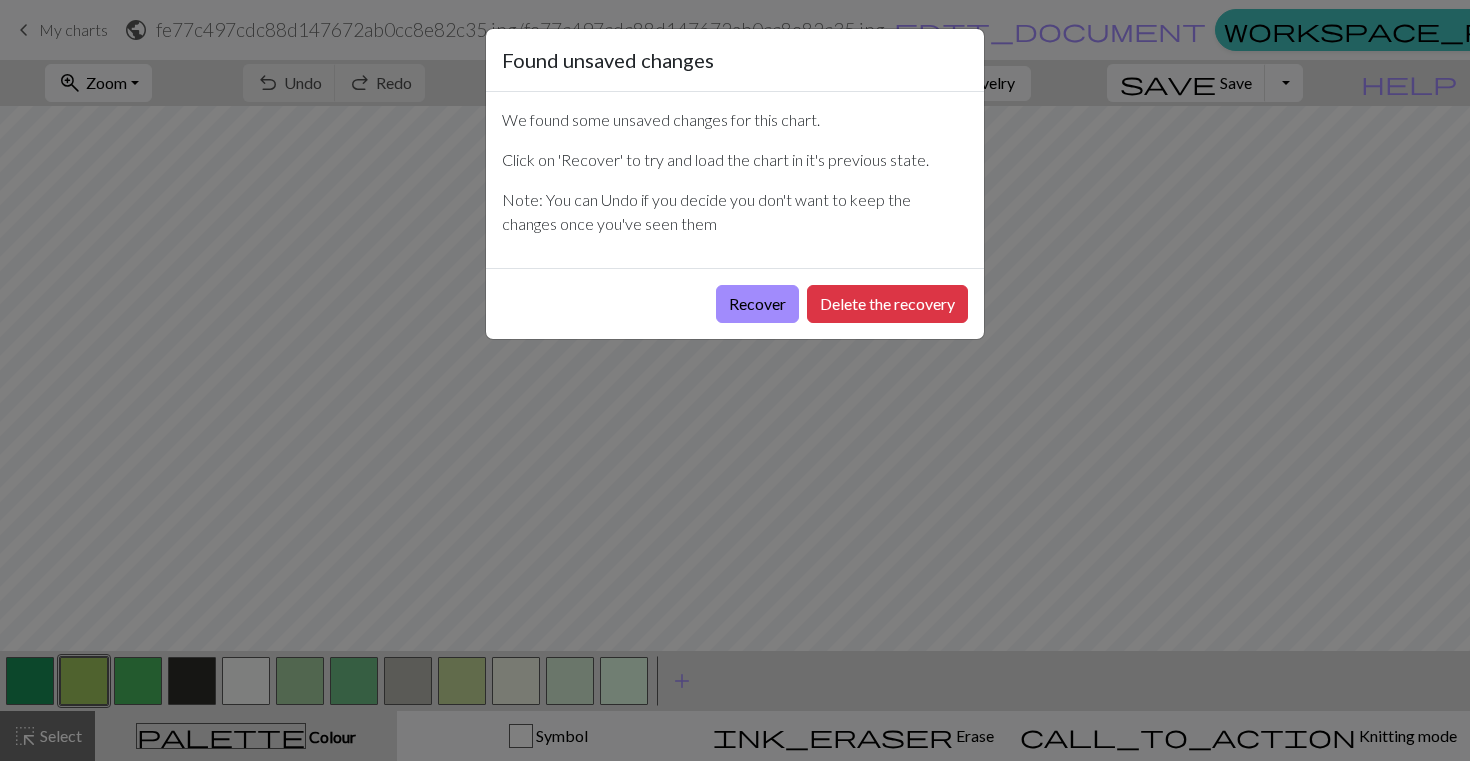 scroll, scrollTop: 0, scrollLeft: 0, axis: both 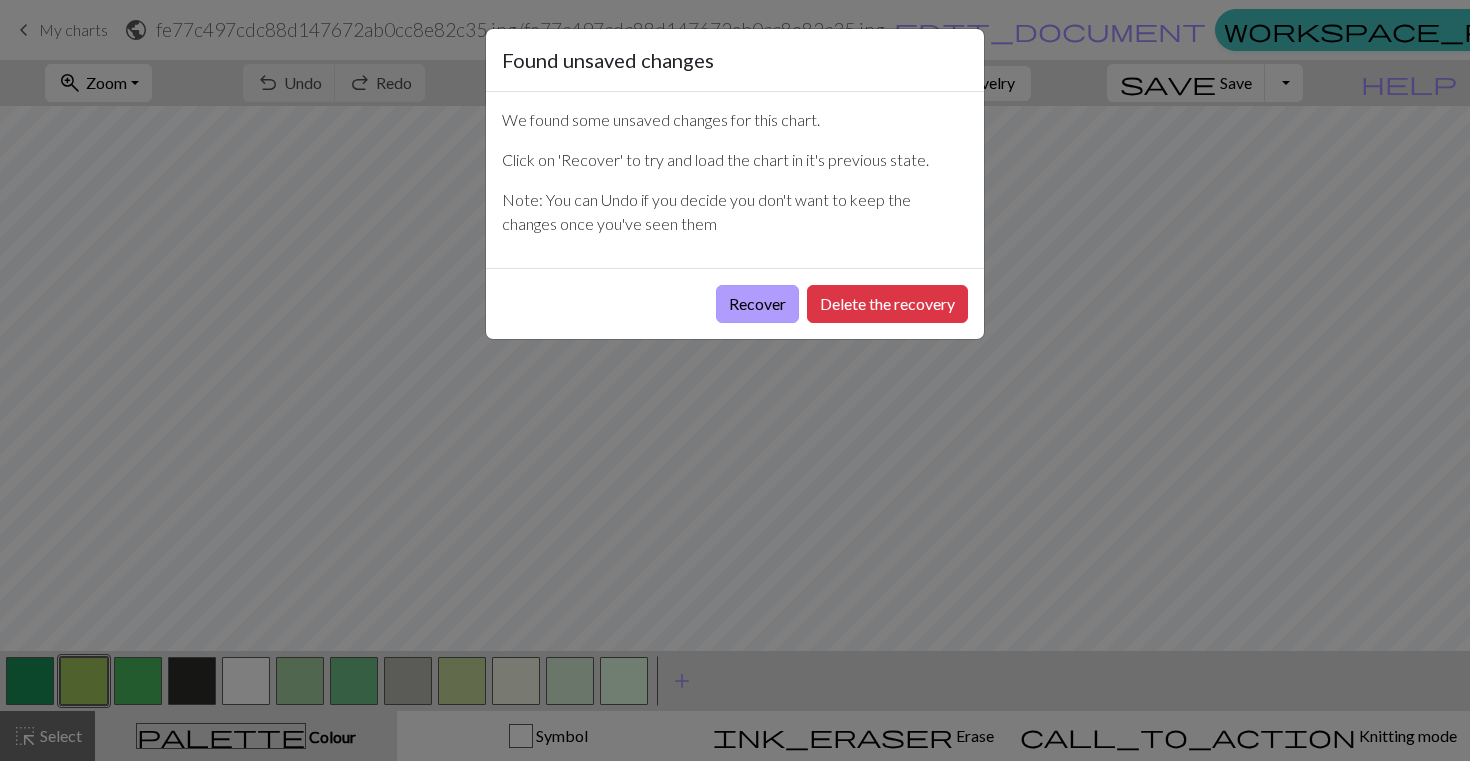click on "Recover" at bounding box center (757, 304) 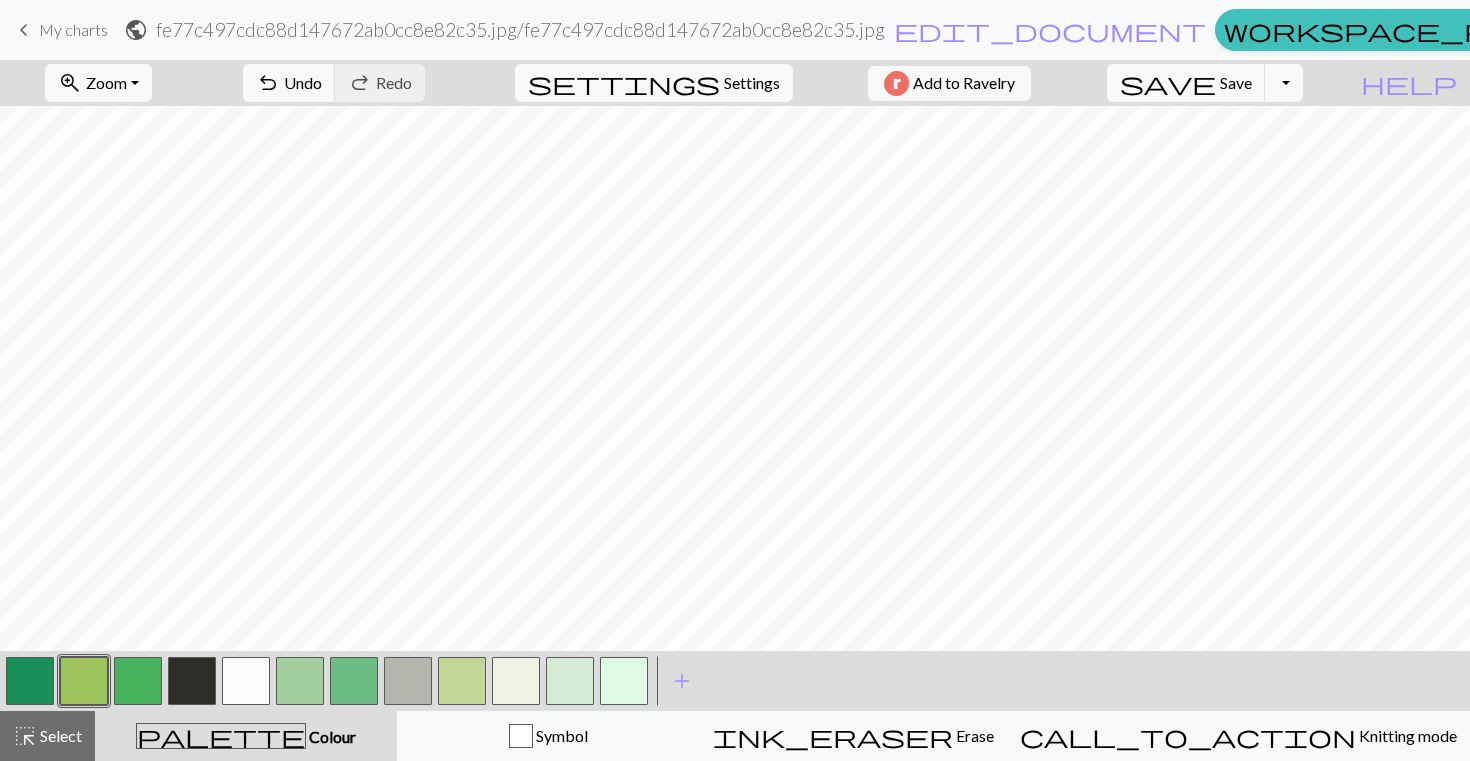 scroll, scrollTop: 0, scrollLeft: 0, axis: both 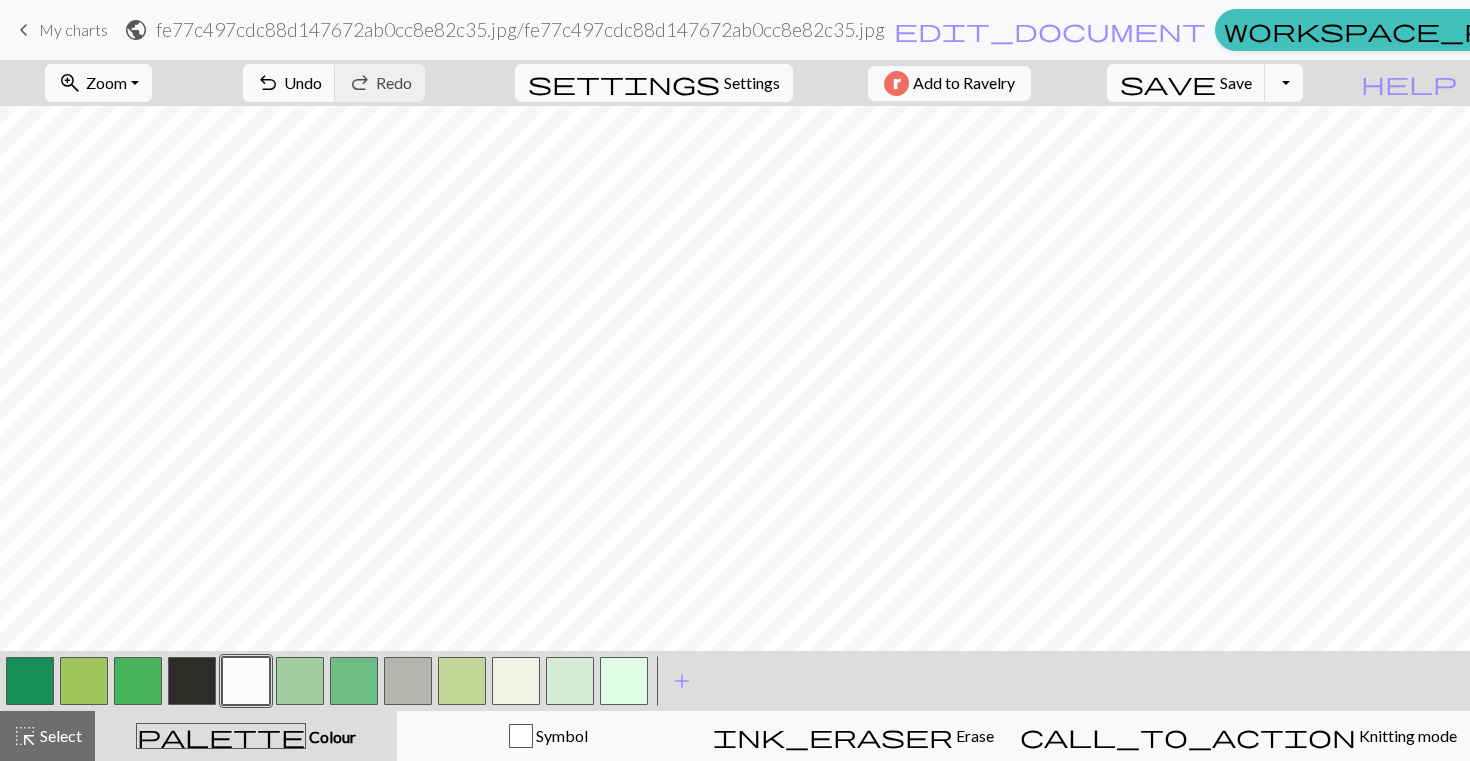click at bounding box center [84, 681] 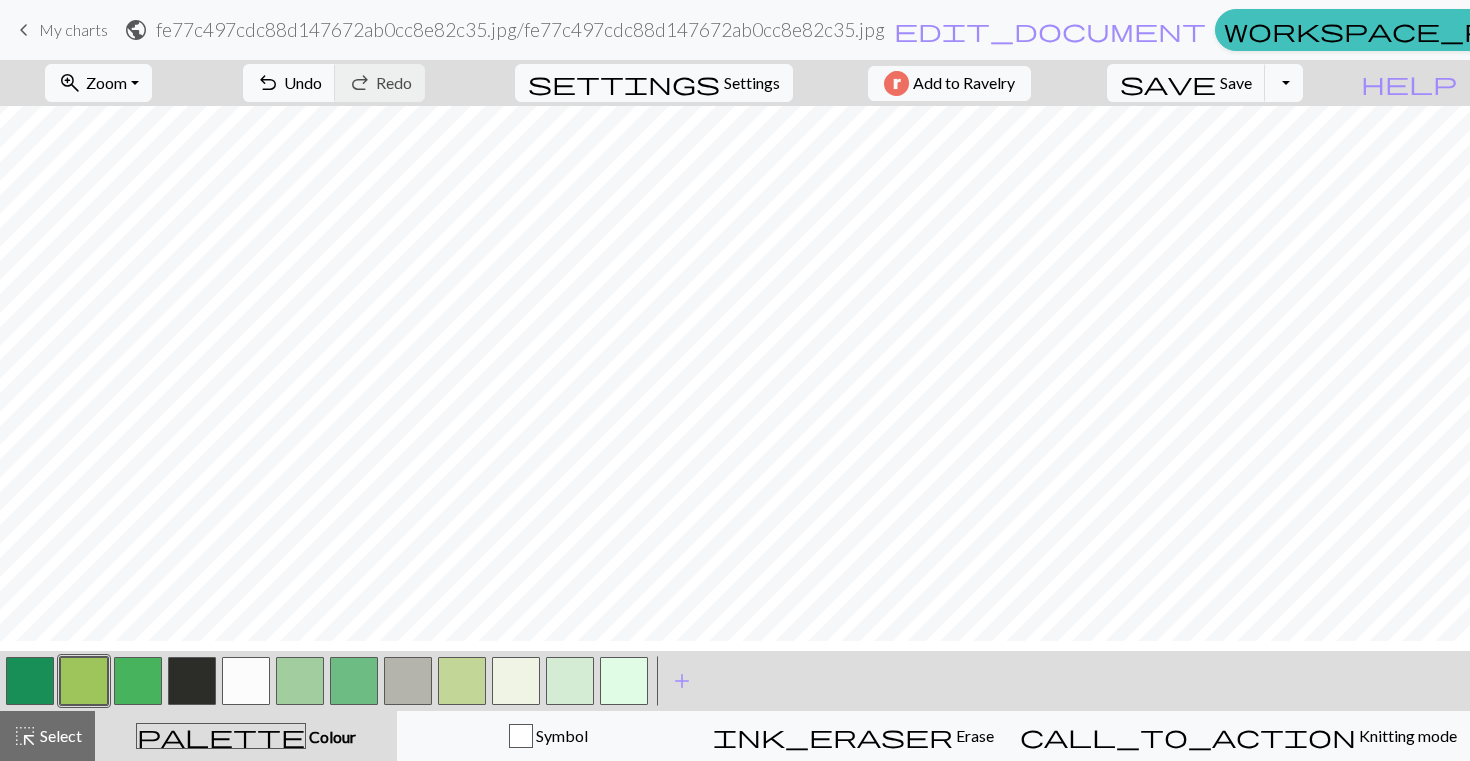 scroll, scrollTop: 242, scrollLeft: 0, axis: vertical 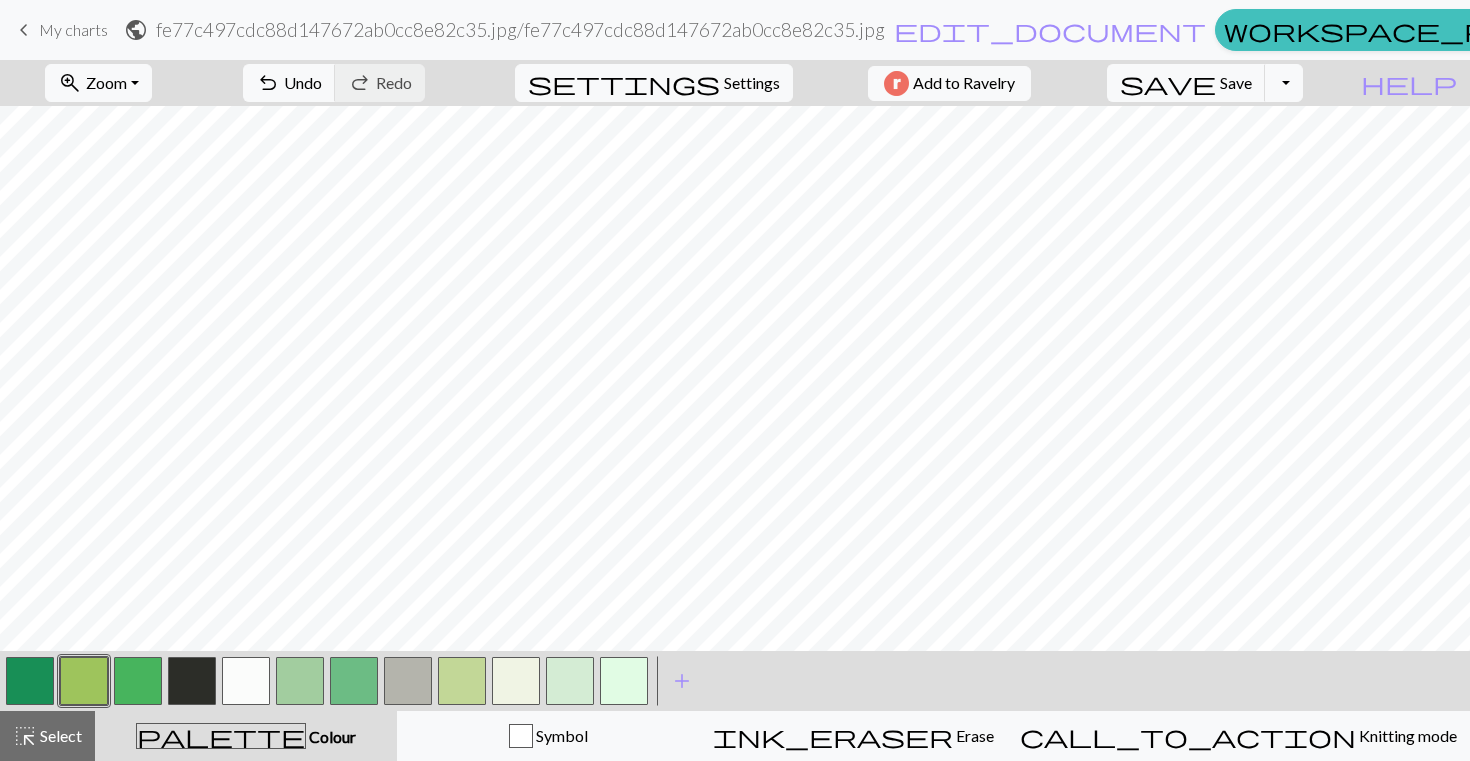 click at bounding box center [624, 681] 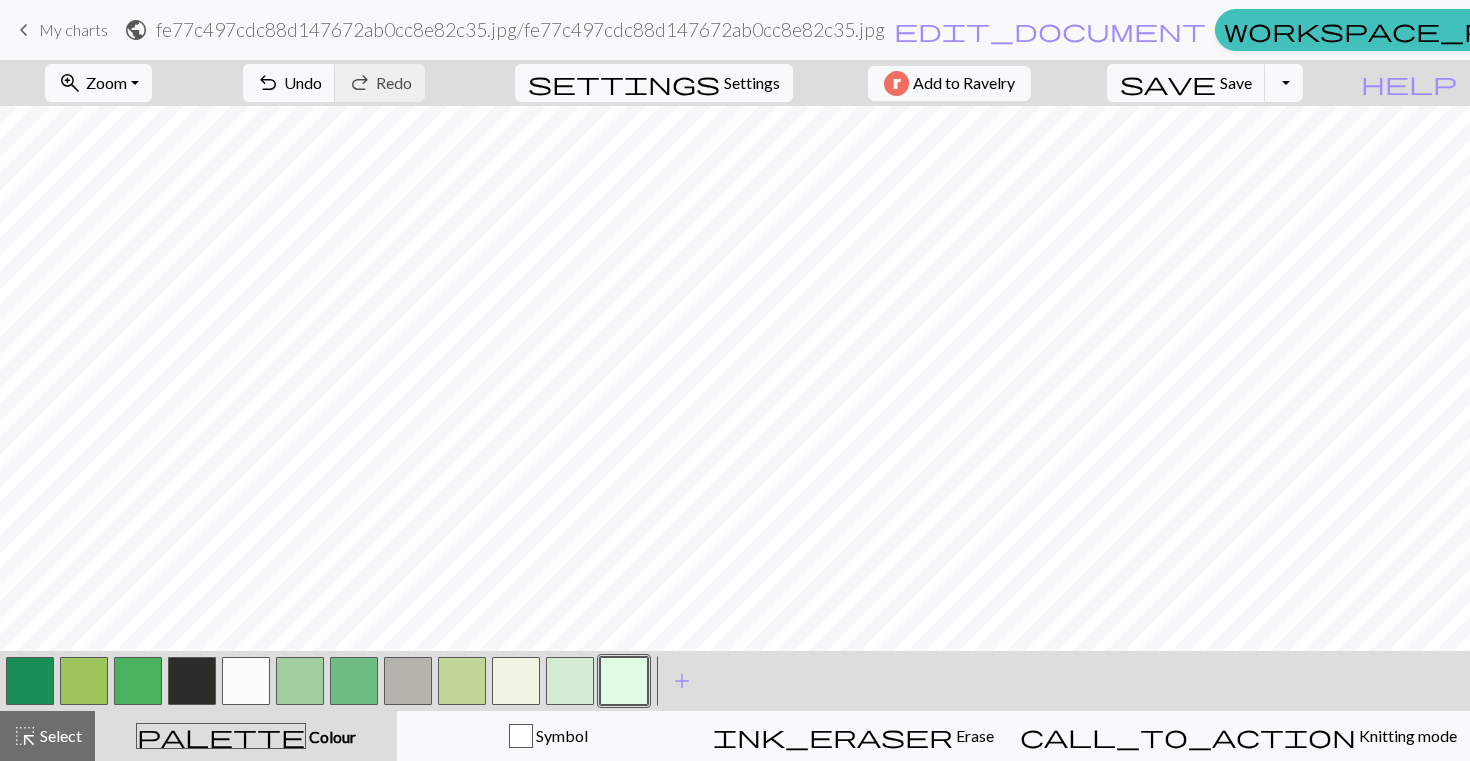 drag, startPoint x: 638, startPoint y: 679, endPoint x: 628, endPoint y: 680, distance: 10.049875 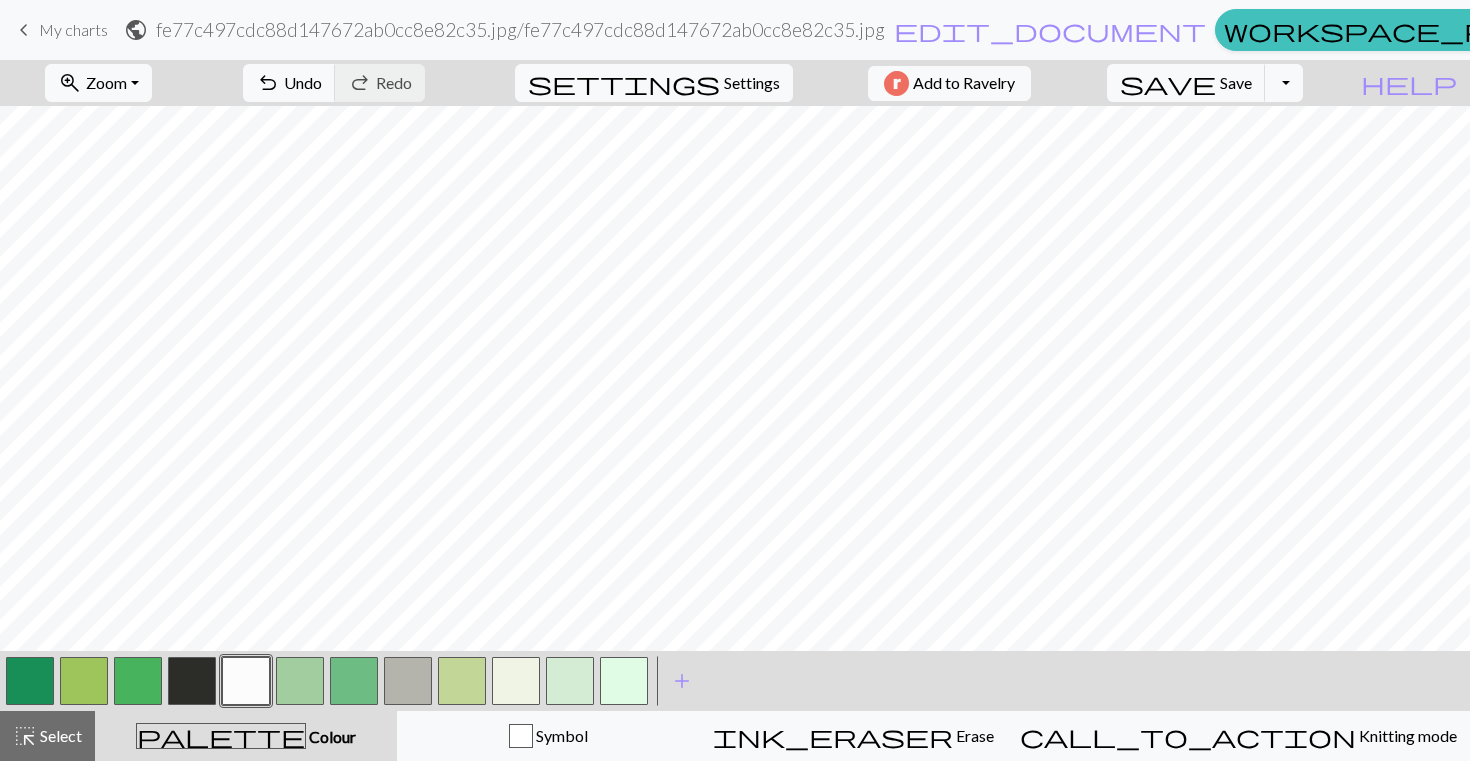 scroll, scrollTop: 172, scrollLeft: 0, axis: vertical 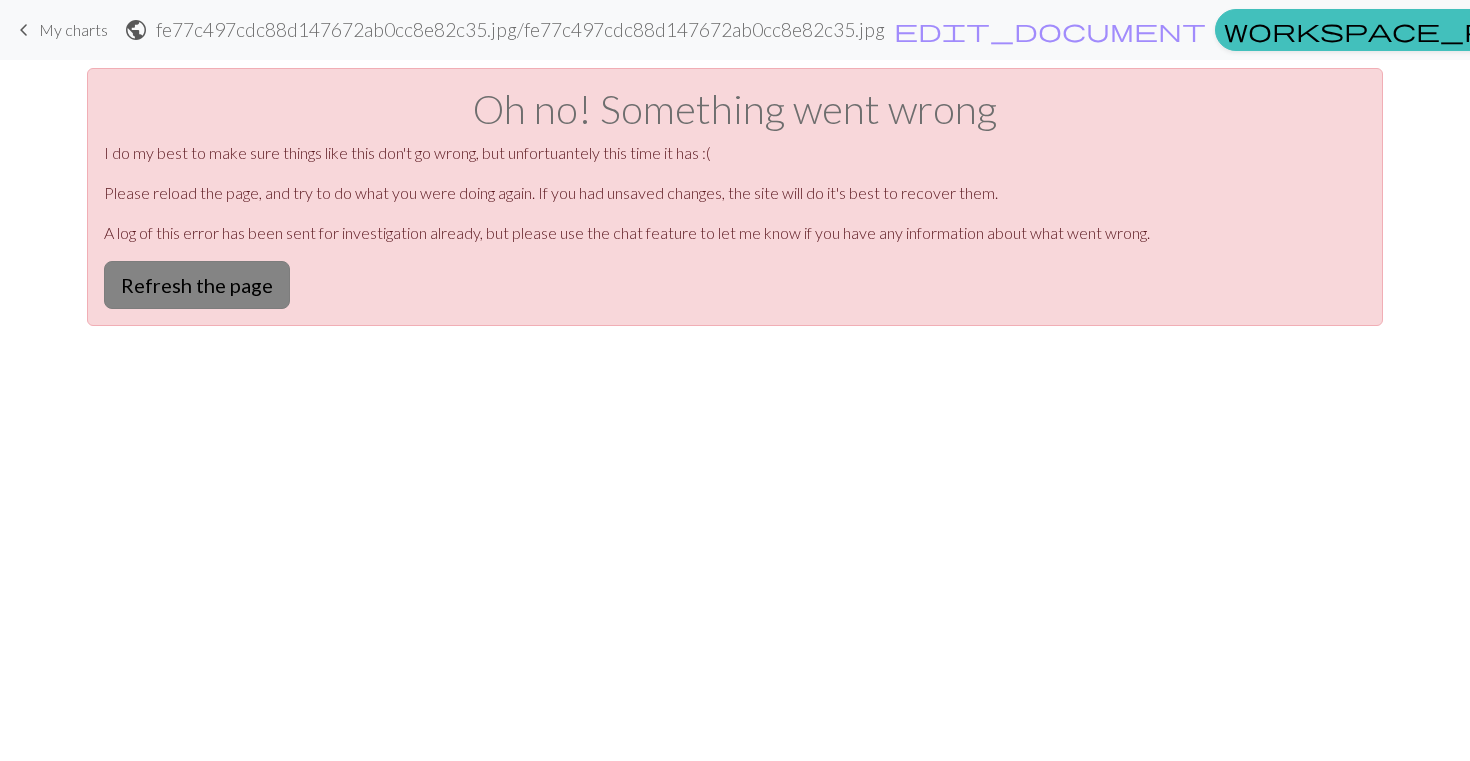 click on "Refresh the page" at bounding box center [197, 285] 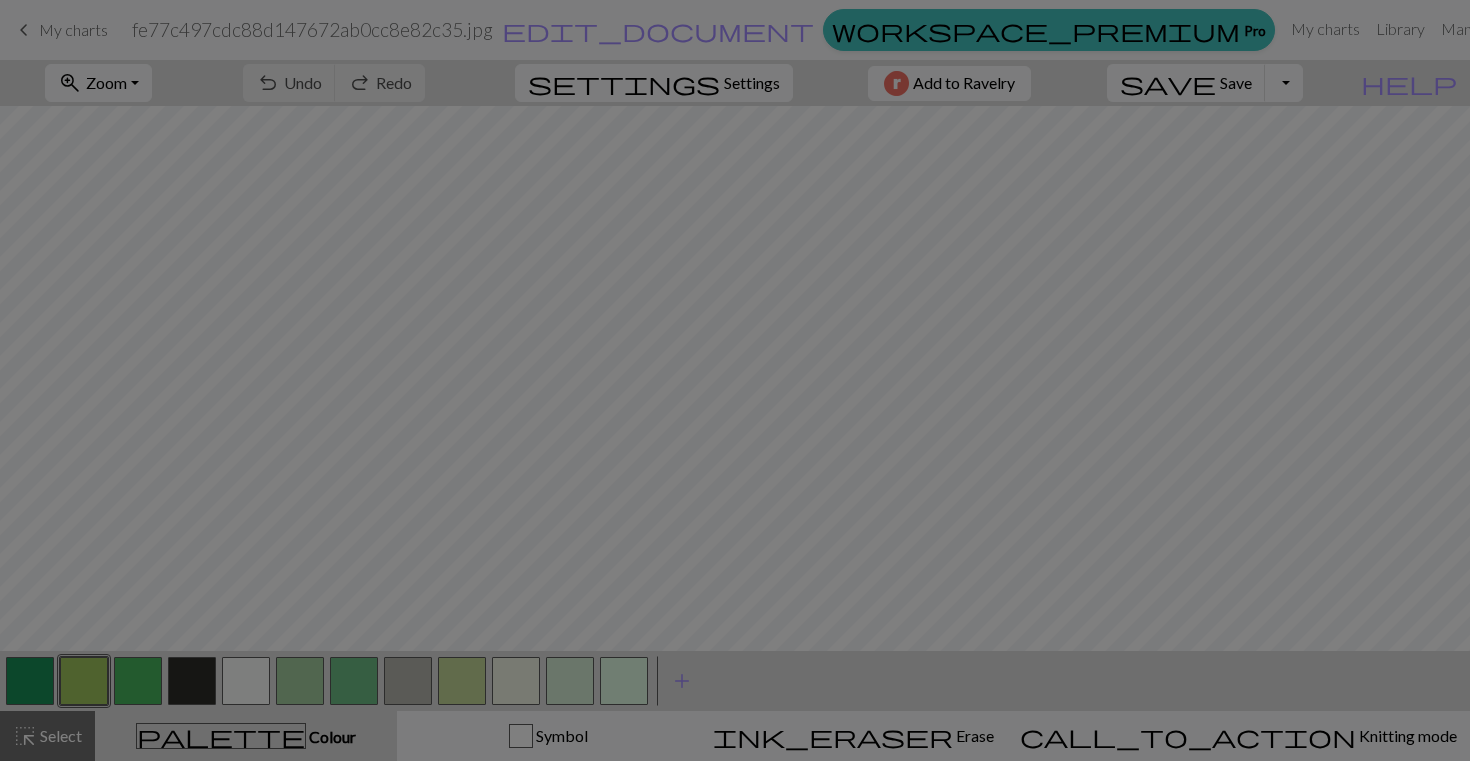 scroll, scrollTop: 0, scrollLeft: 0, axis: both 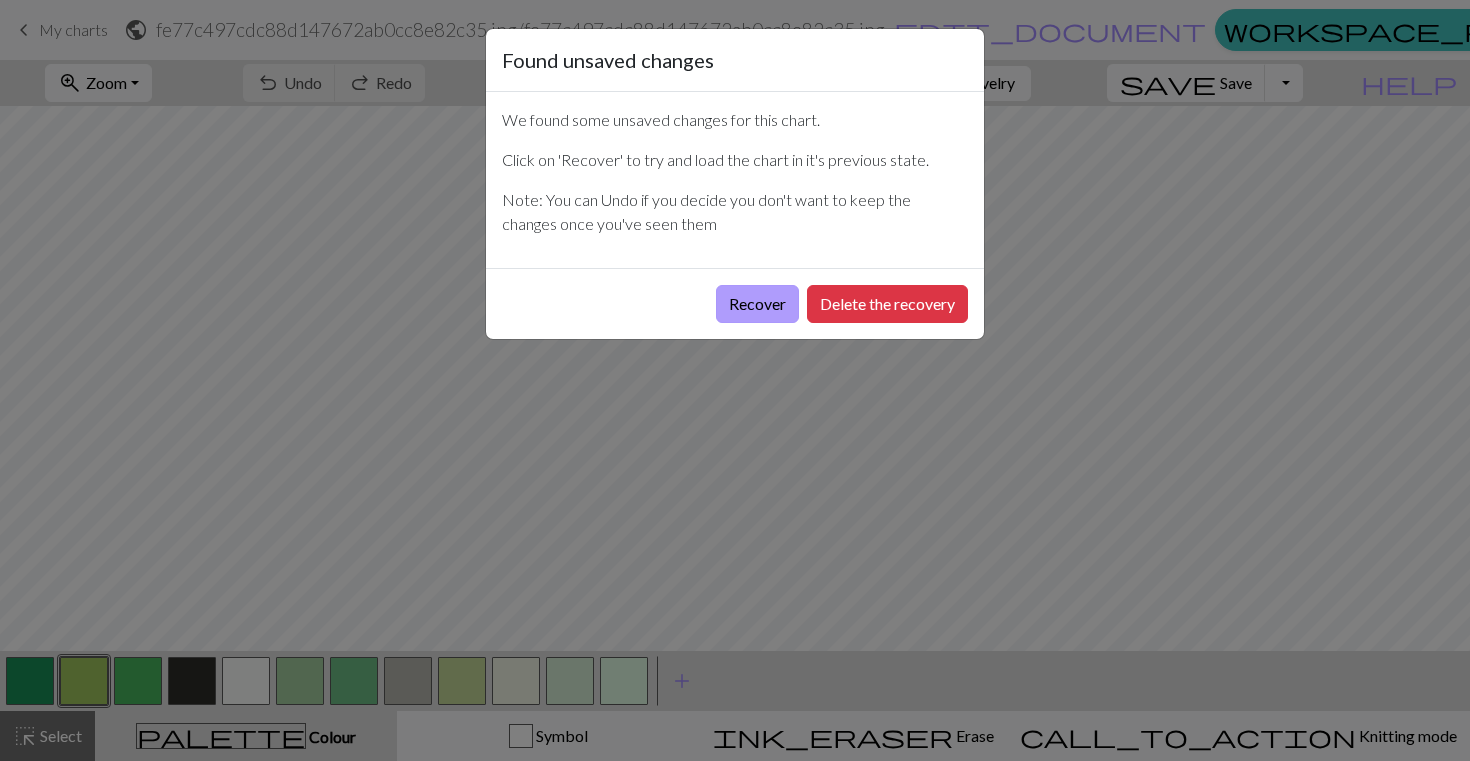 click on "Recover" at bounding box center (757, 304) 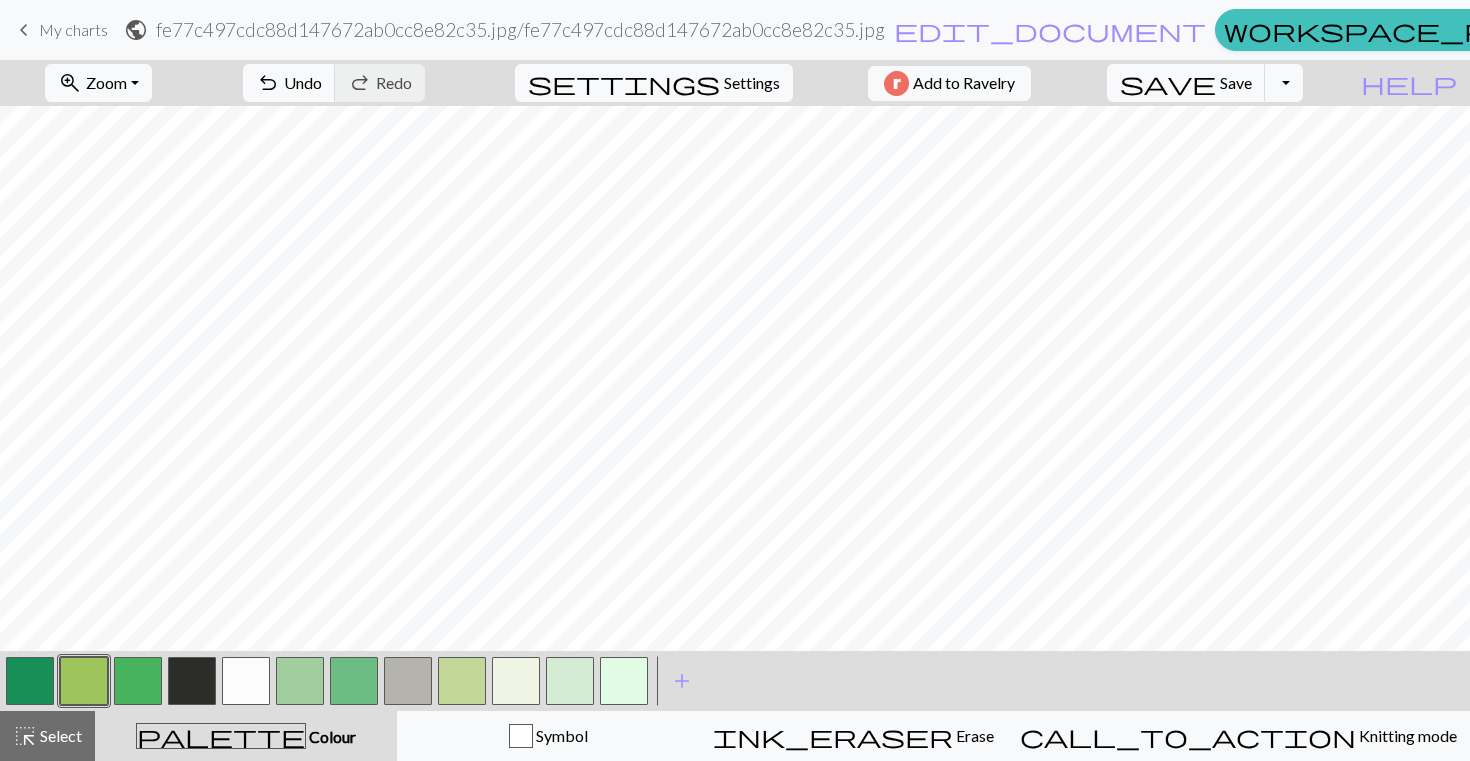 scroll, scrollTop: 0, scrollLeft: 0, axis: both 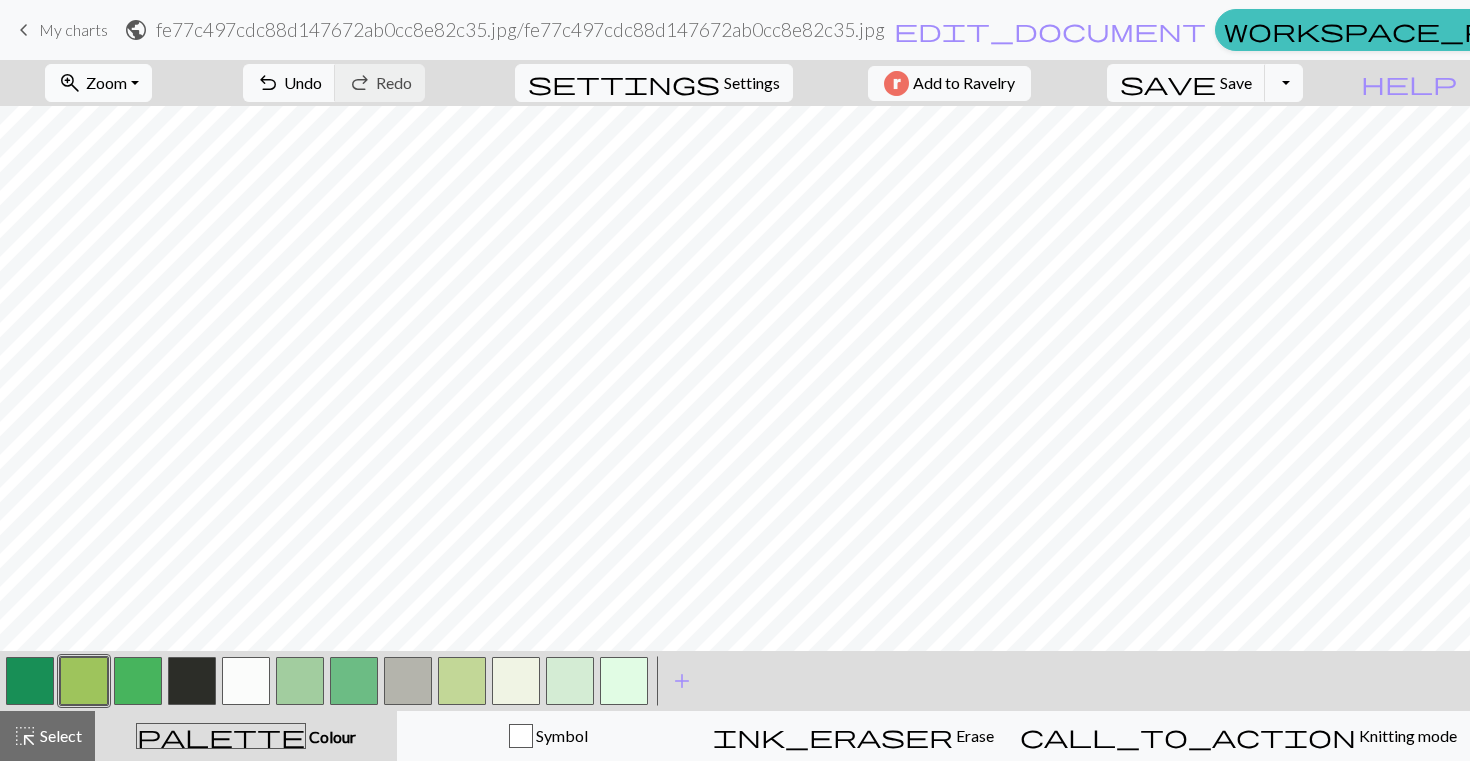 click on "zoom_in Zoom Zoom" at bounding box center (98, 83) 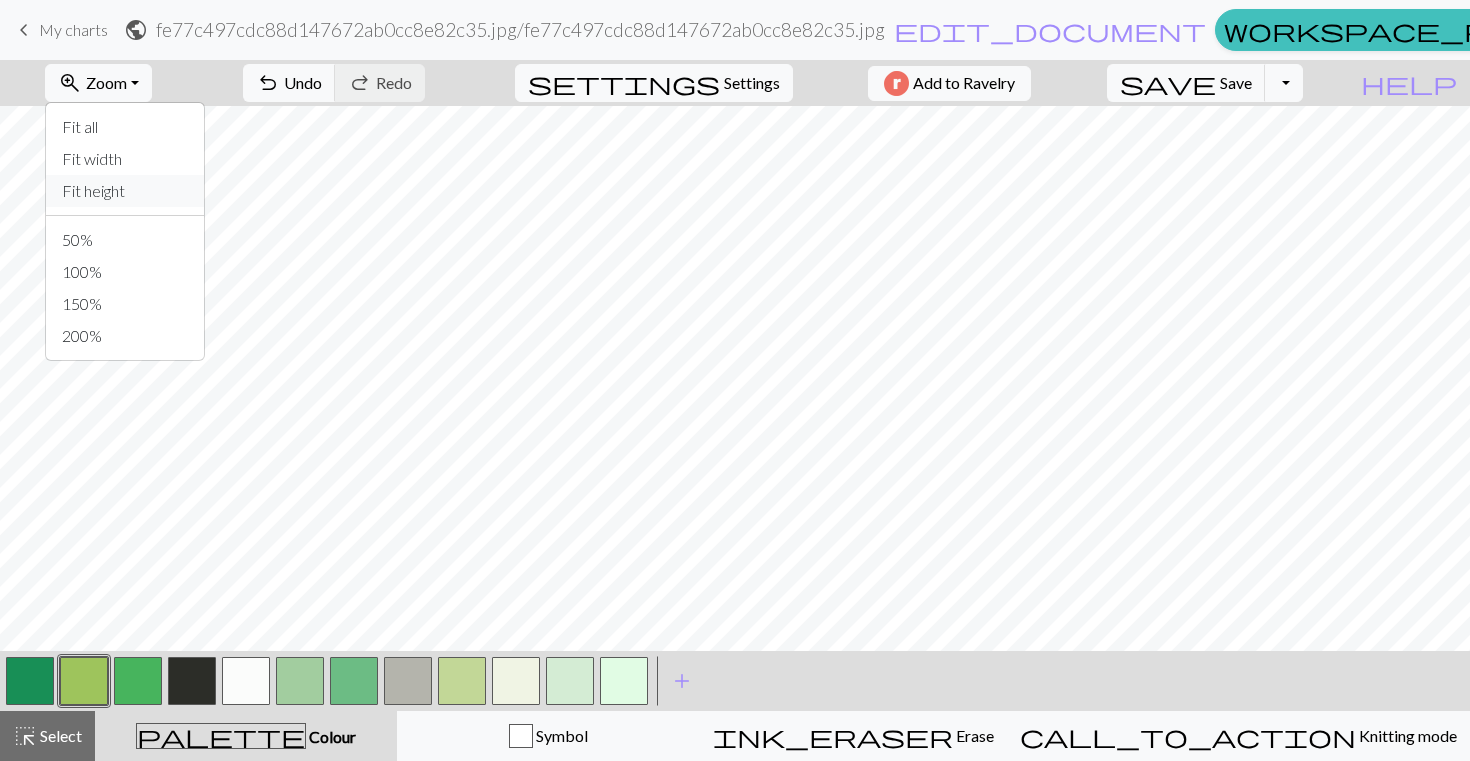 click on "Fit height" at bounding box center (125, 191) 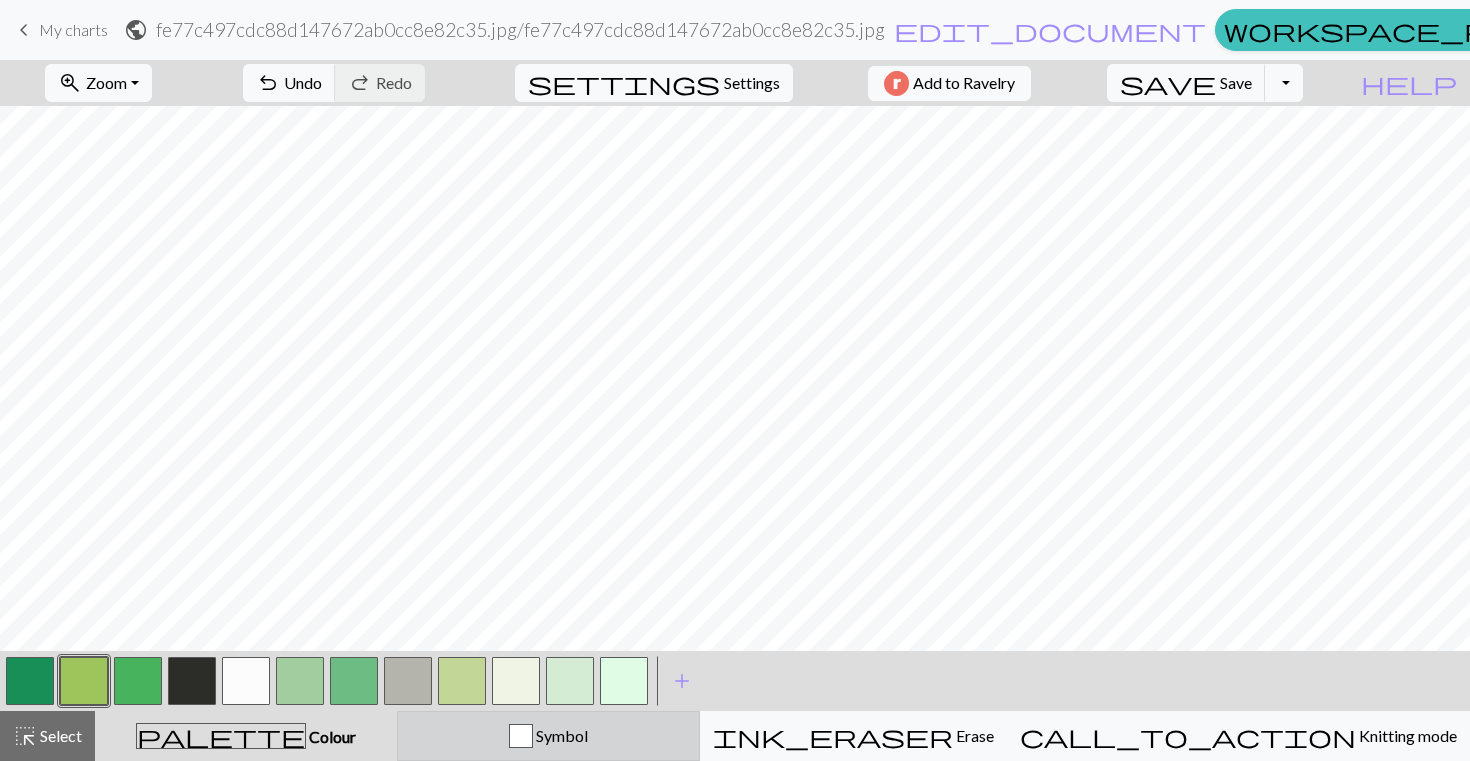 click on "Symbol" at bounding box center [548, 736] 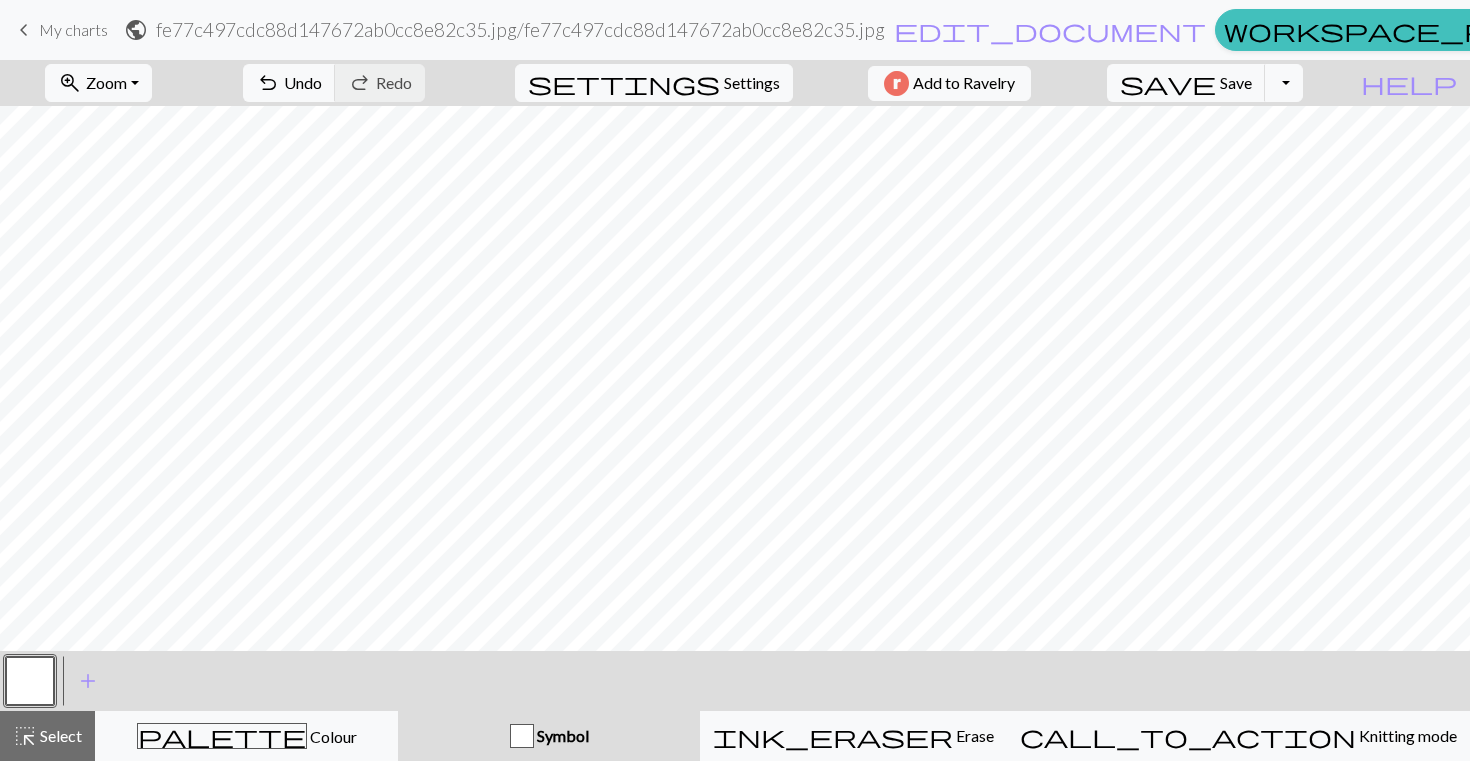 click at bounding box center (30, 681) 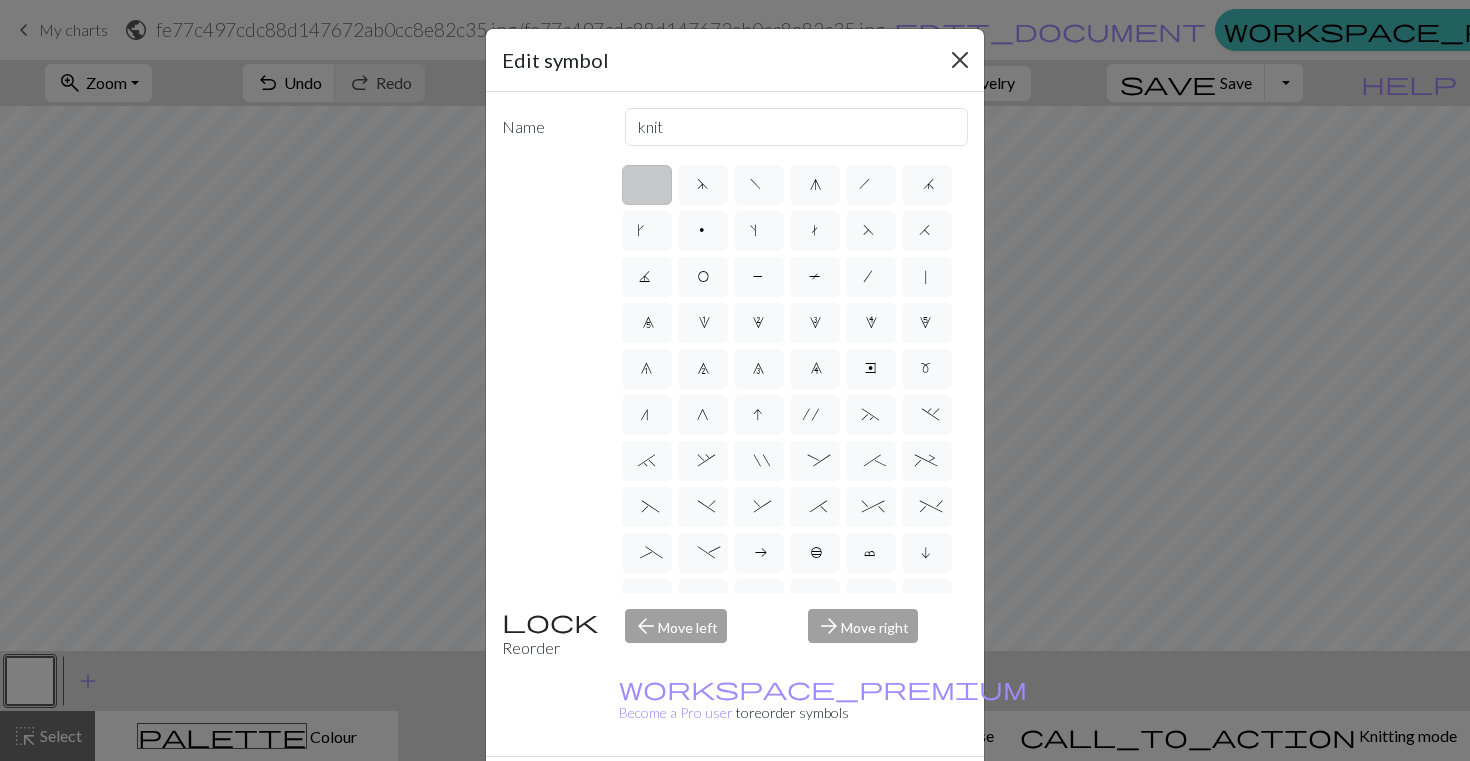click at bounding box center (960, 60) 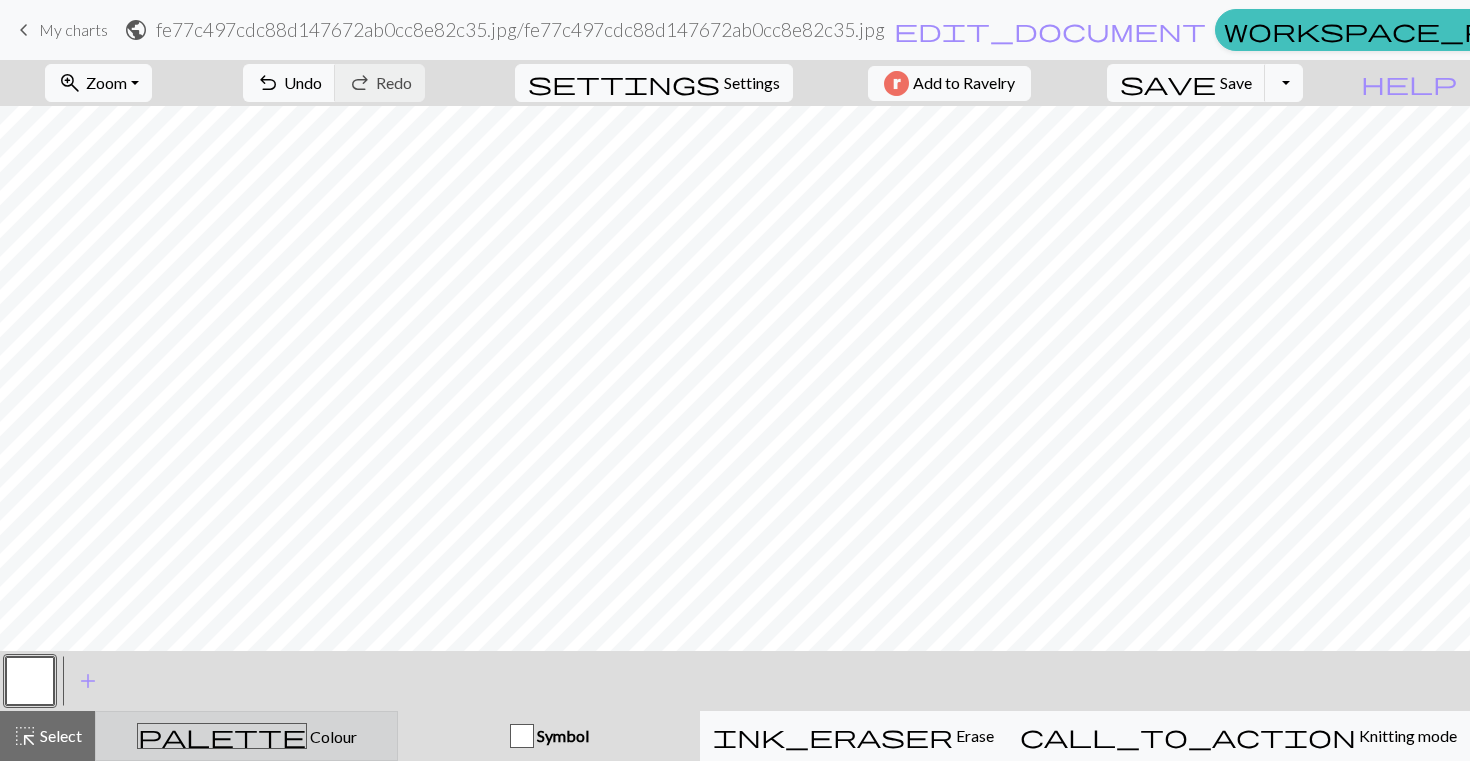 click on "palette   Colour   Colour" at bounding box center [246, 736] 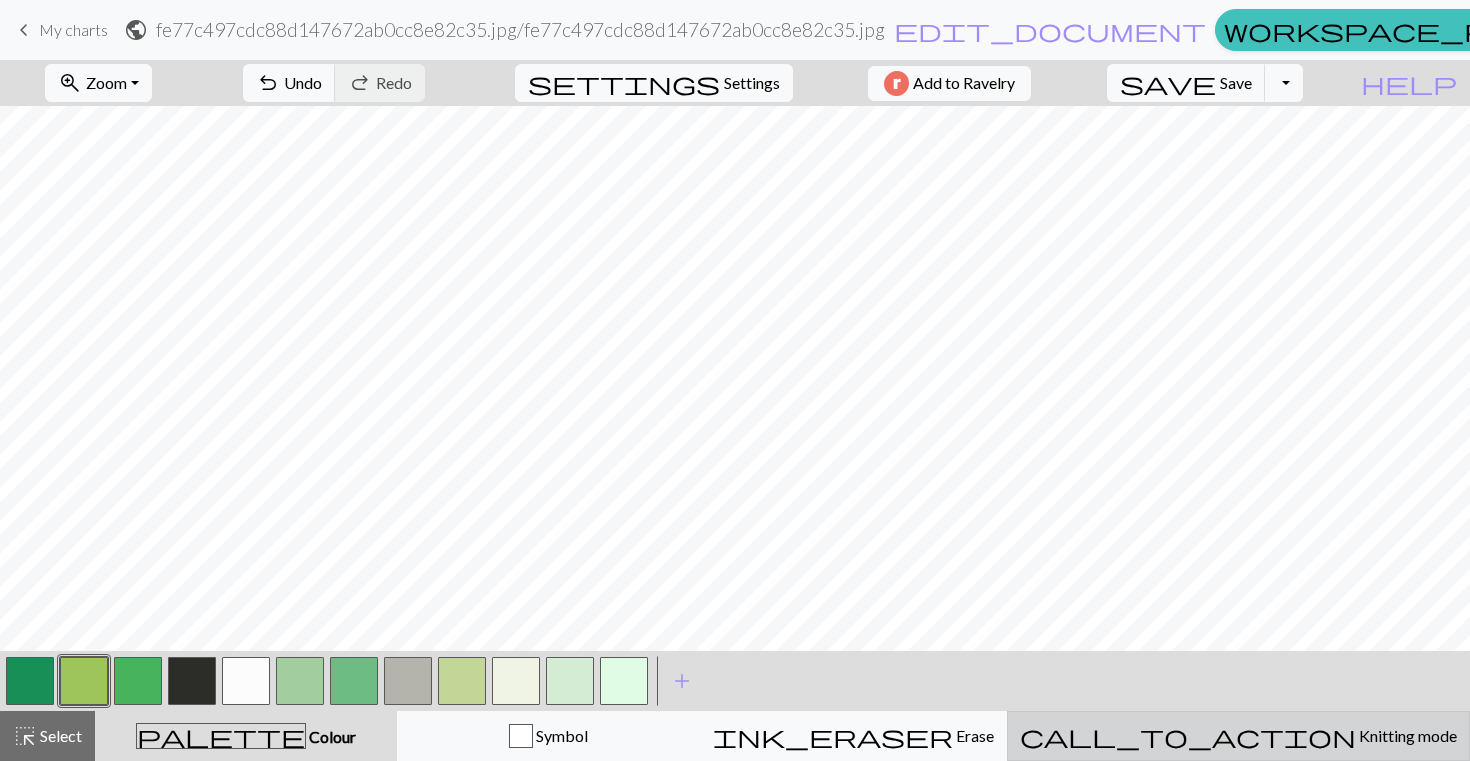 click on "call_to_action   Knitting mode   Knitting mode" at bounding box center [1238, 736] 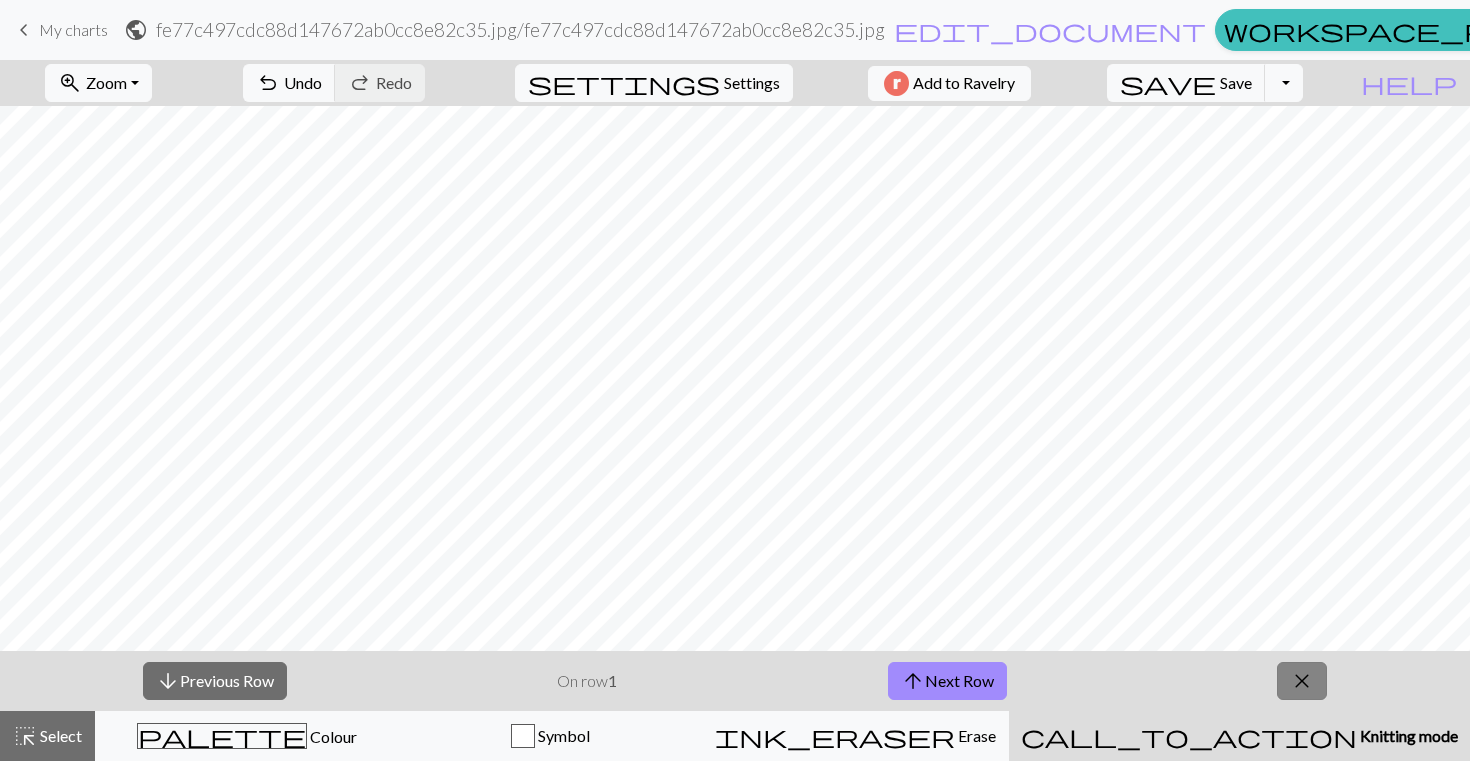 click on "close" at bounding box center [1302, 681] 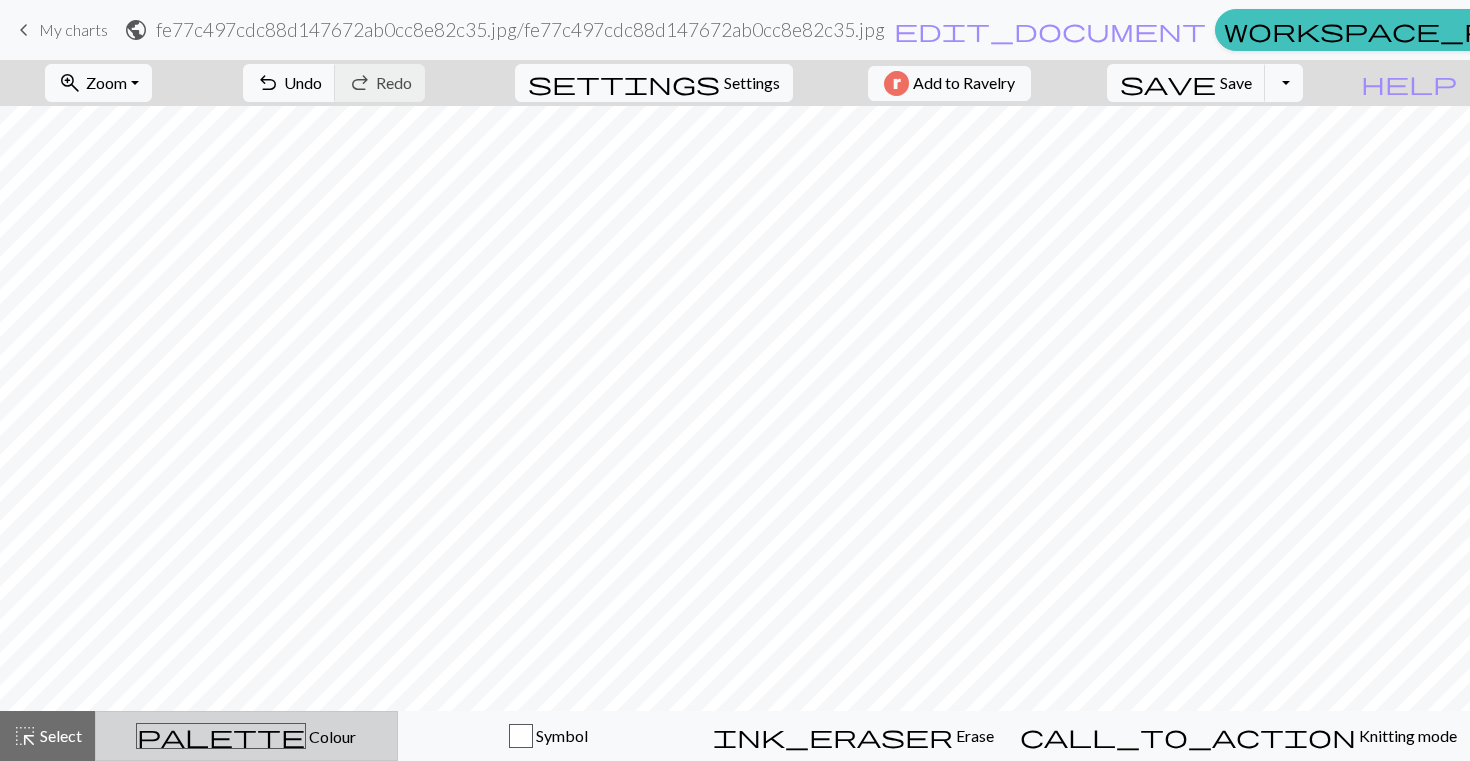 click on "Colour" at bounding box center (331, 736) 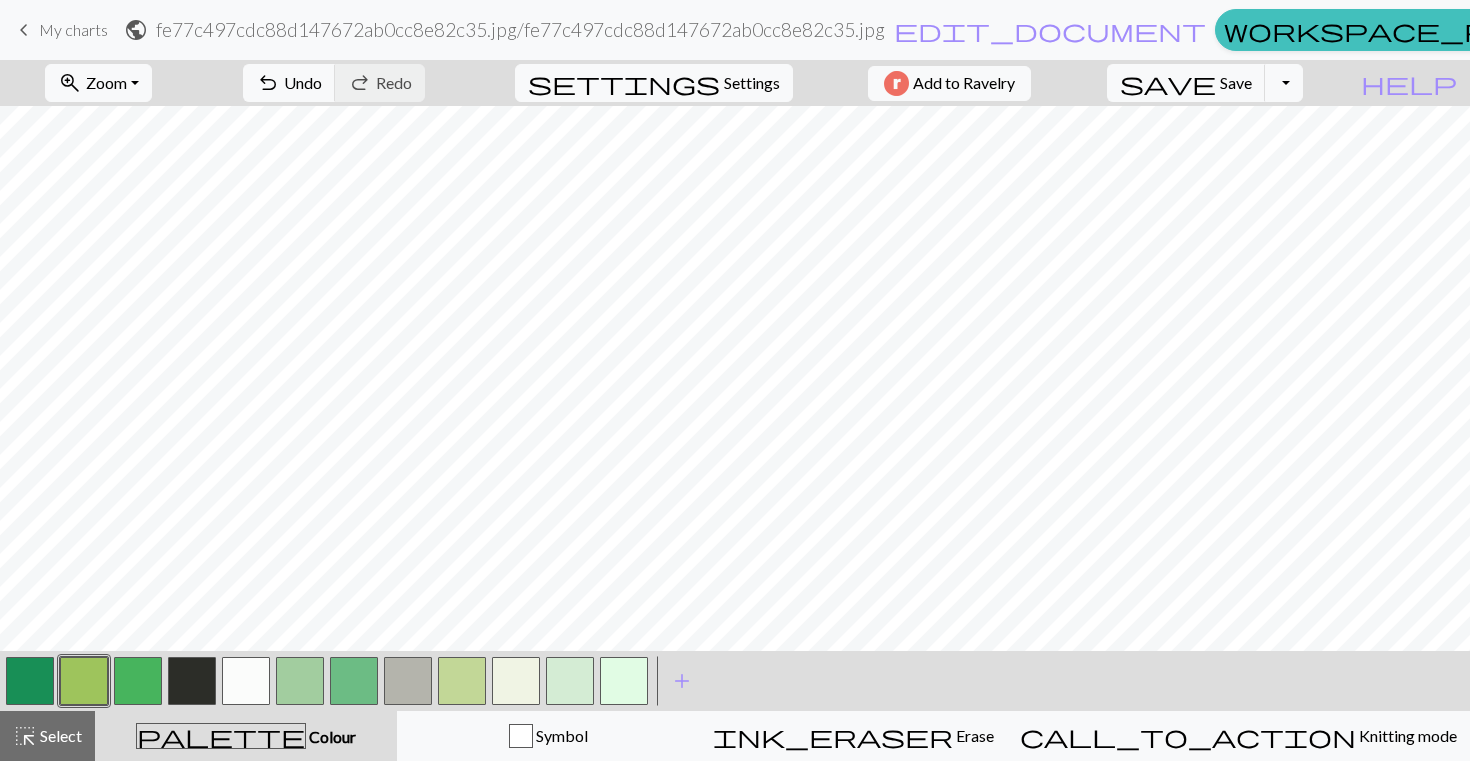 click at bounding box center [516, 681] 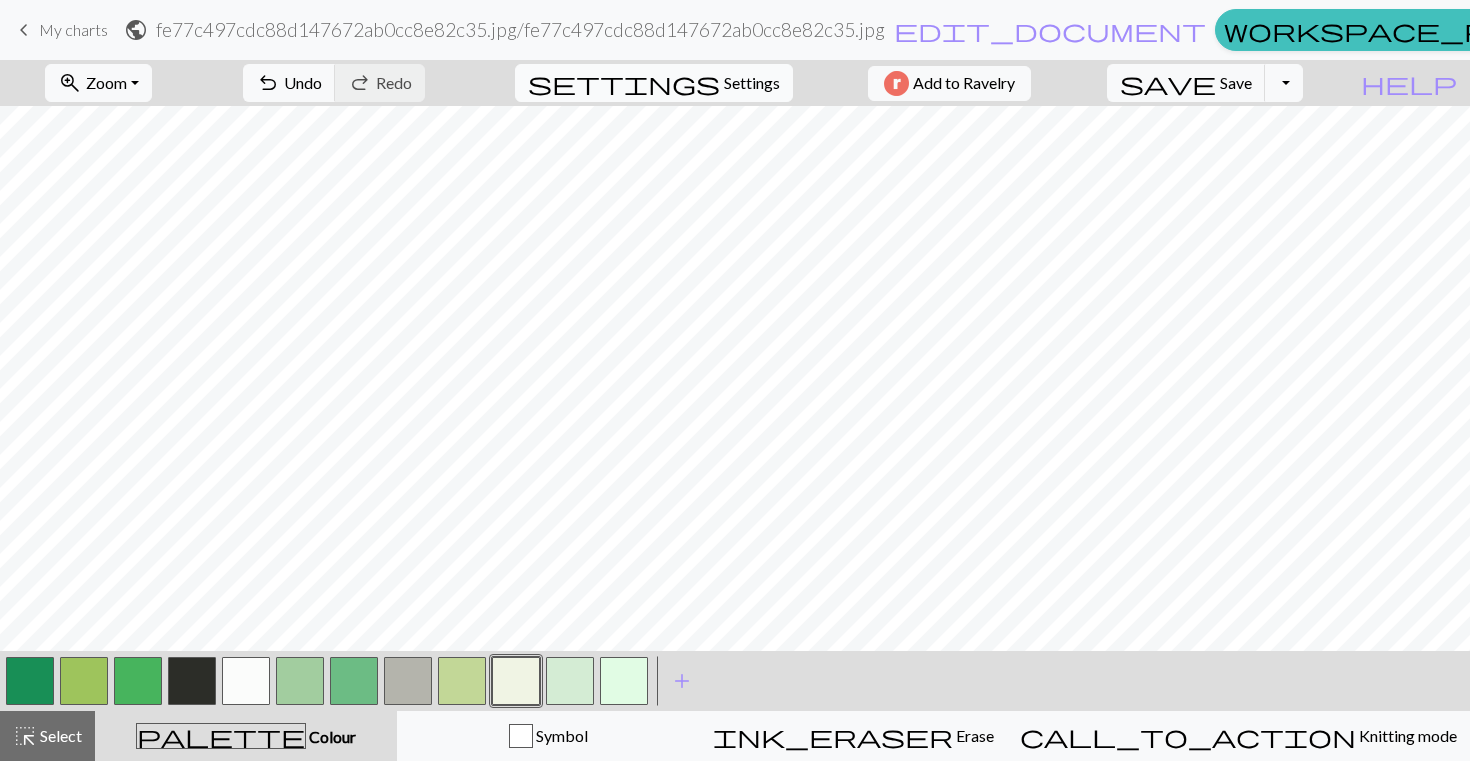 click on "settings  Settings" at bounding box center (654, 83) 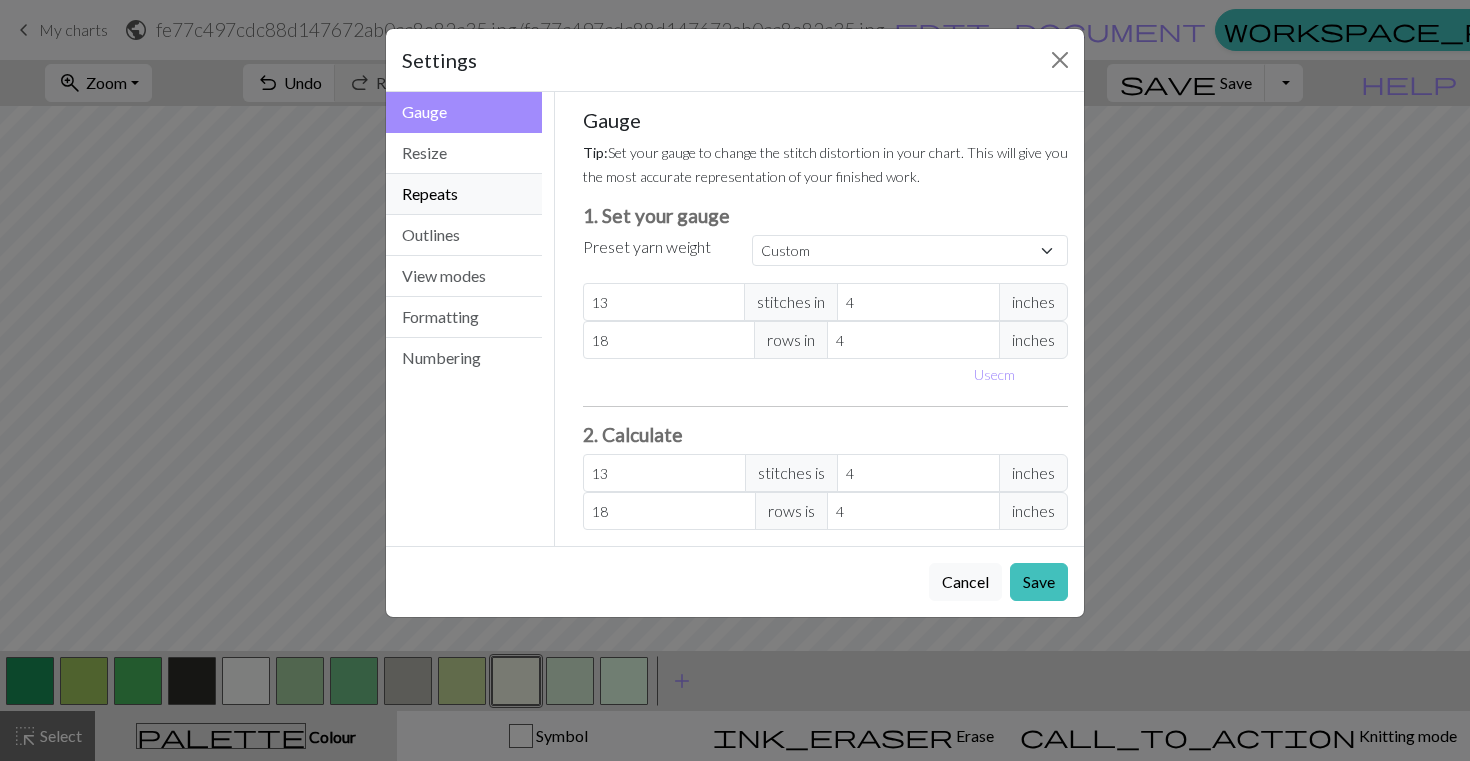 click on "Repeats" at bounding box center (464, 194) 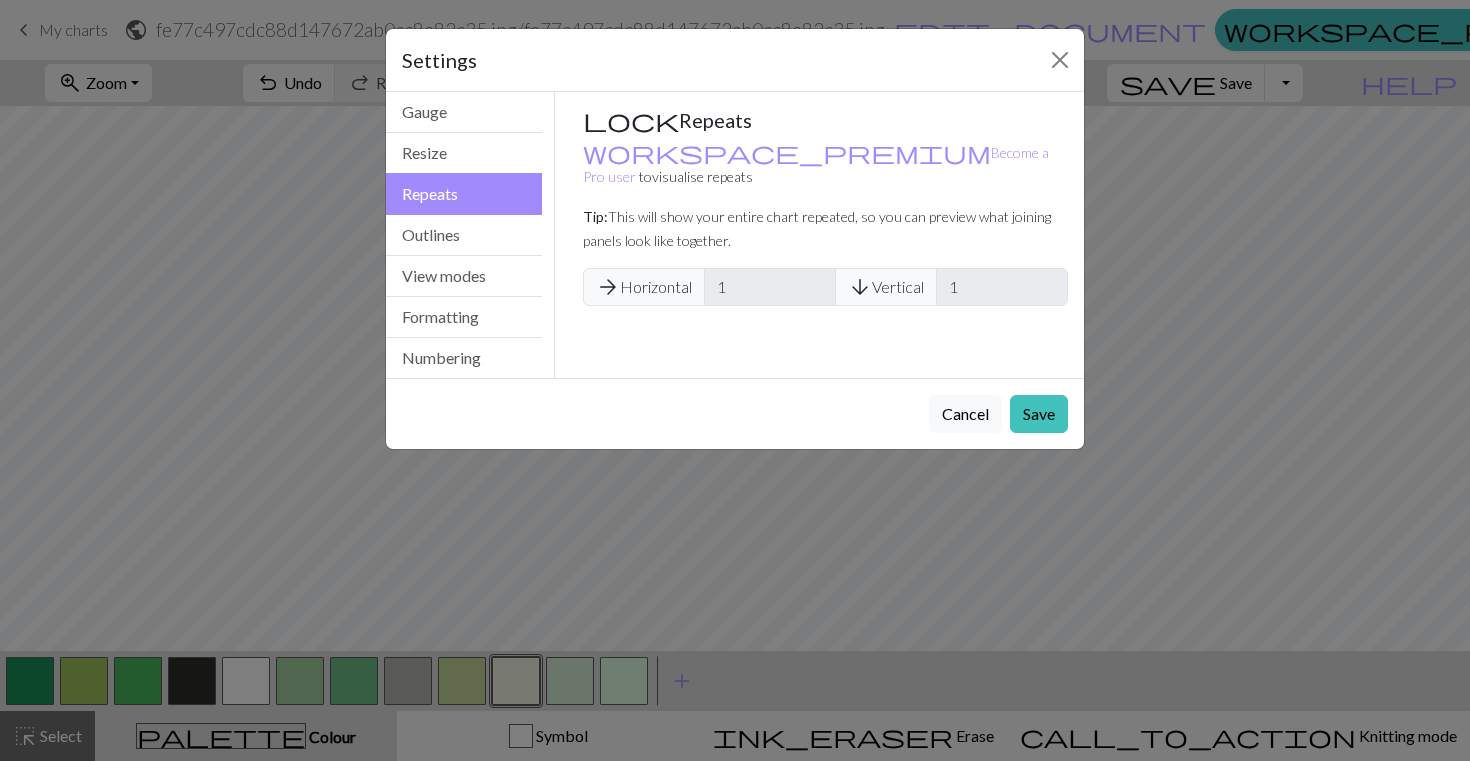 click on "Repeats" at bounding box center [464, 194] 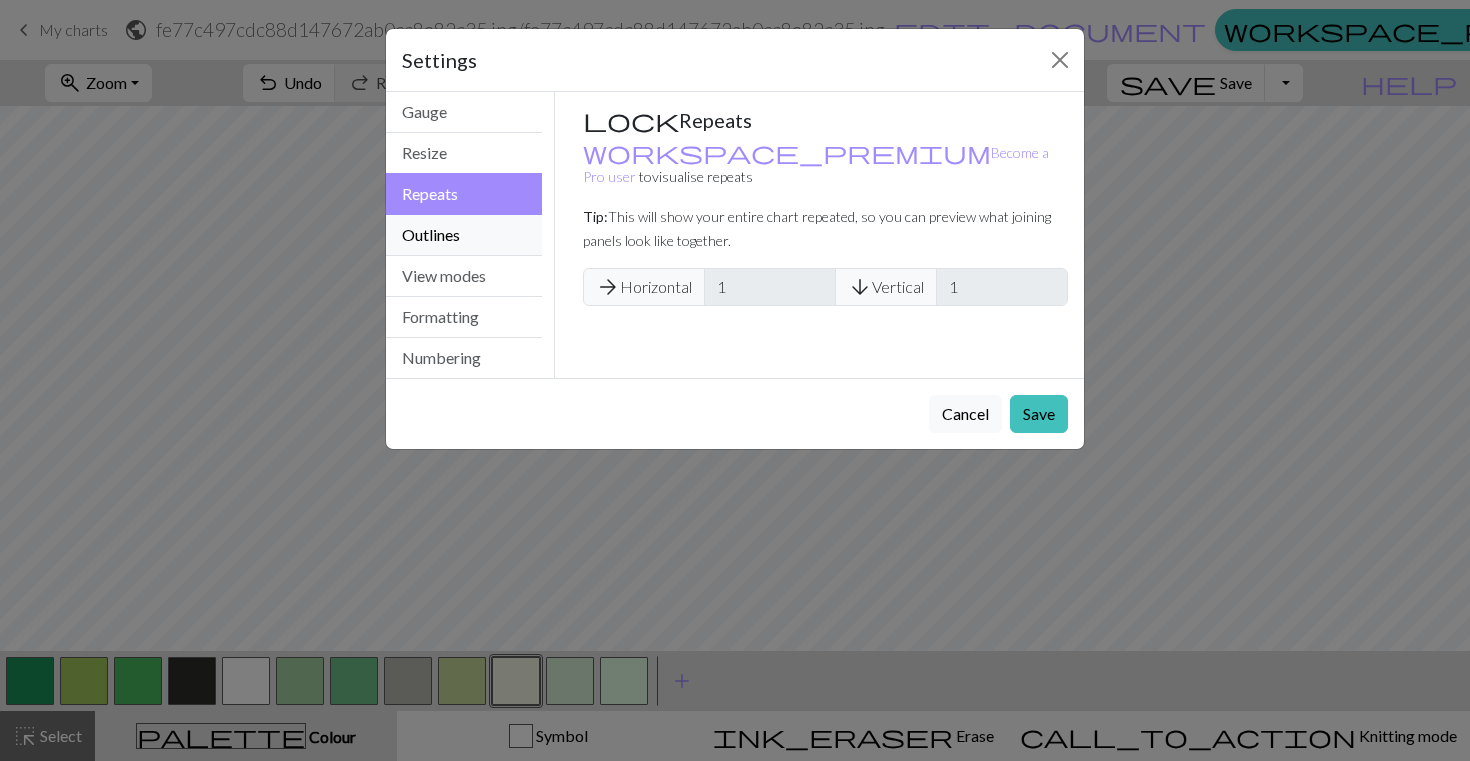 click on "Outlines" at bounding box center [464, 235] 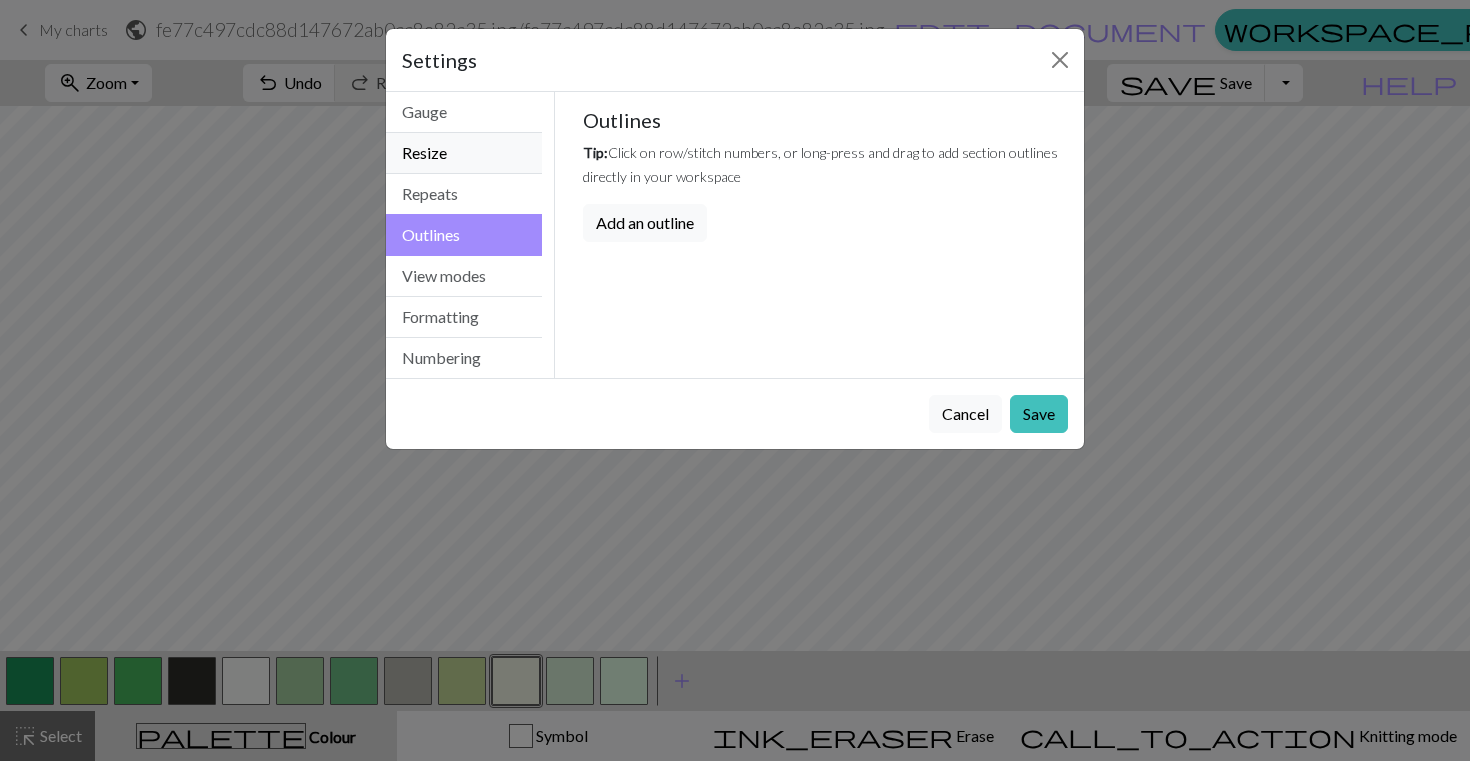 click on "Resize" at bounding box center [464, 153] 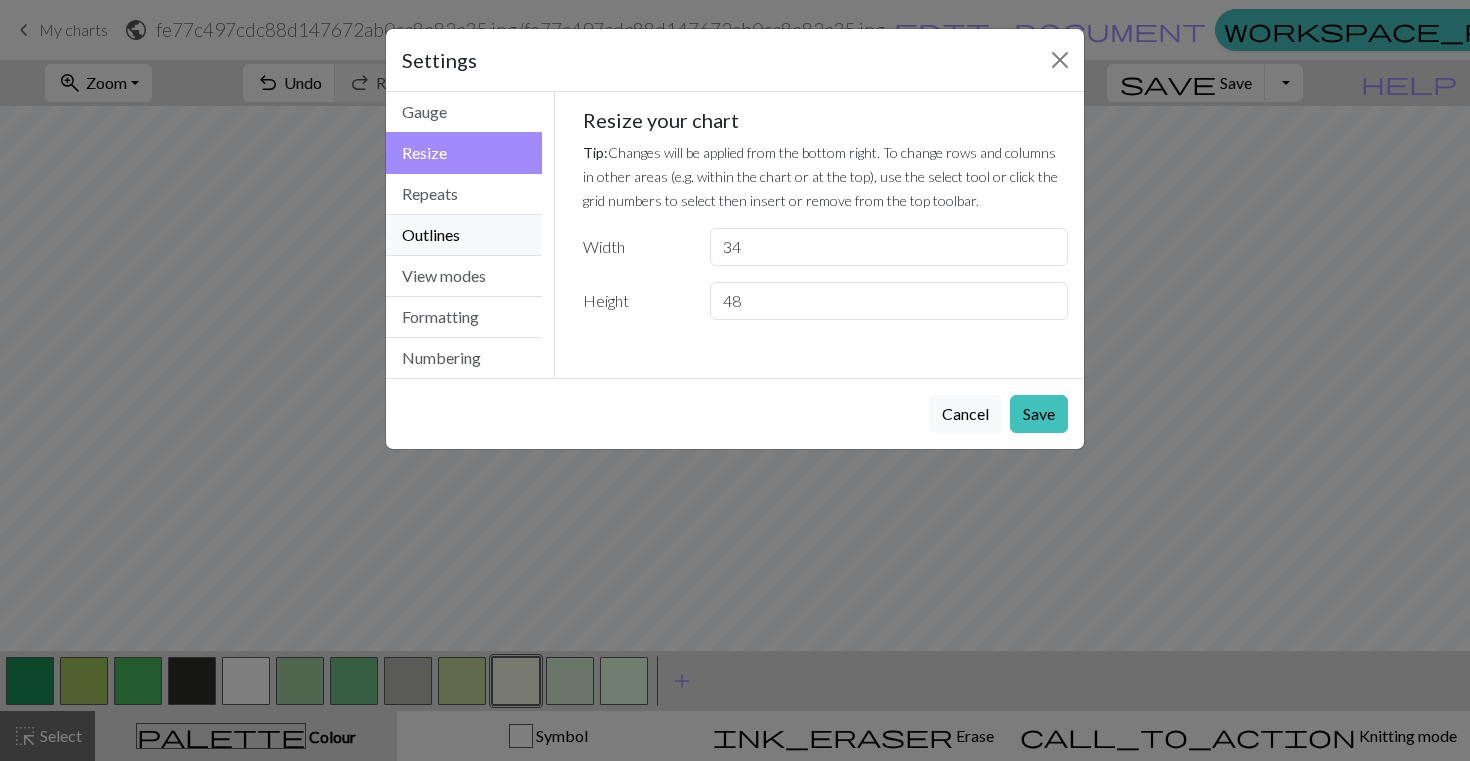 click on "Outlines" at bounding box center [464, 235] 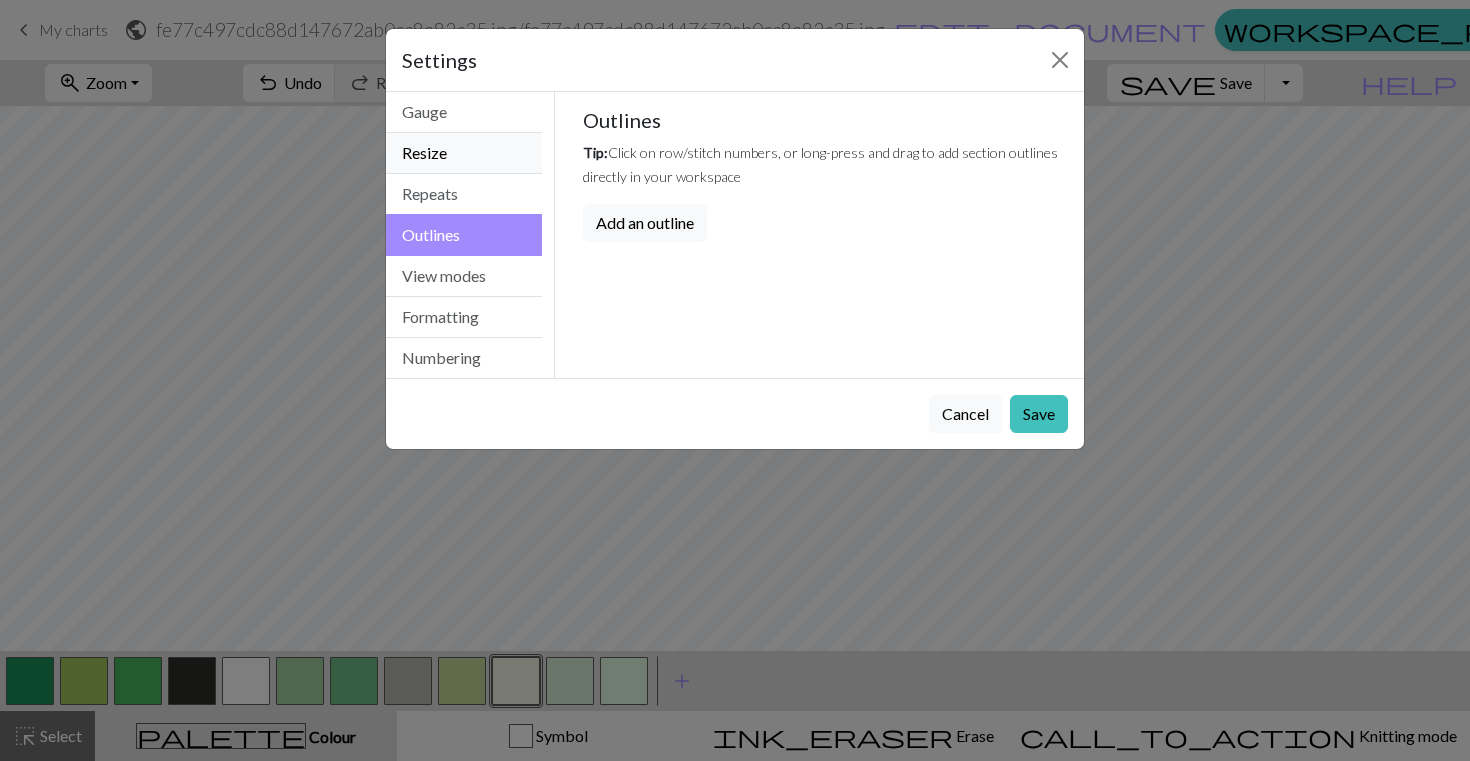 click on "Resize" at bounding box center [464, 153] 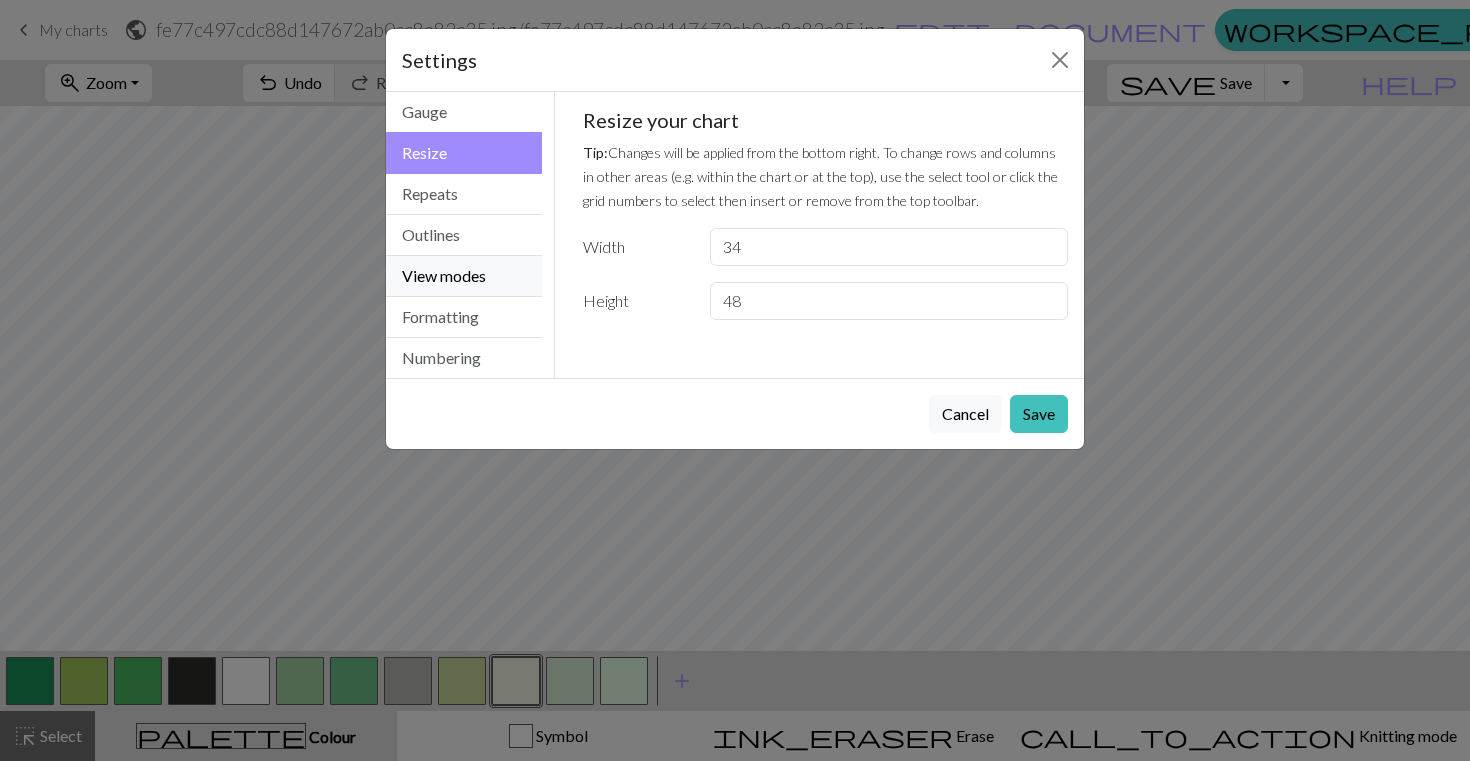 click on "View modes" at bounding box center [464, 276] 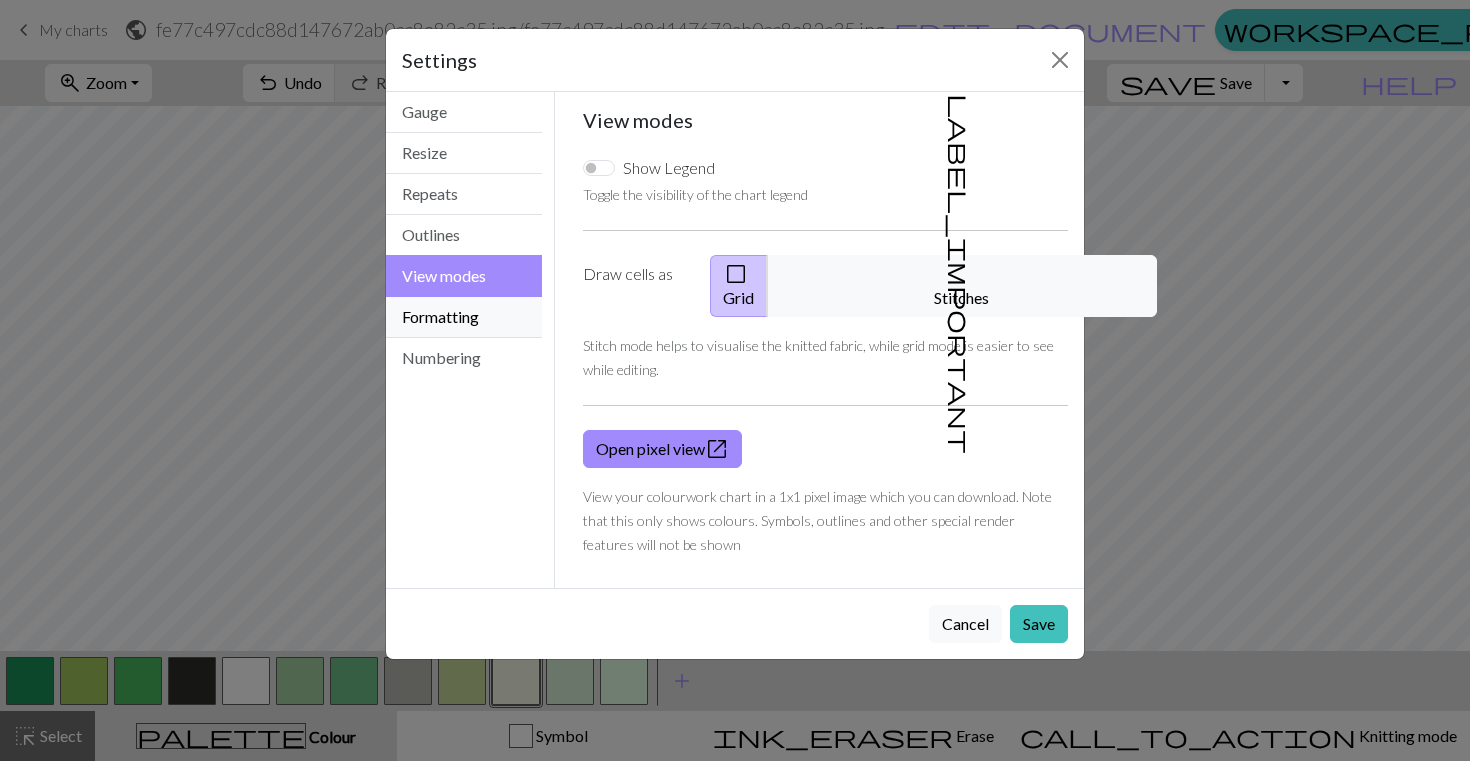 click on "Formatting" at bounding box center (464, 317) 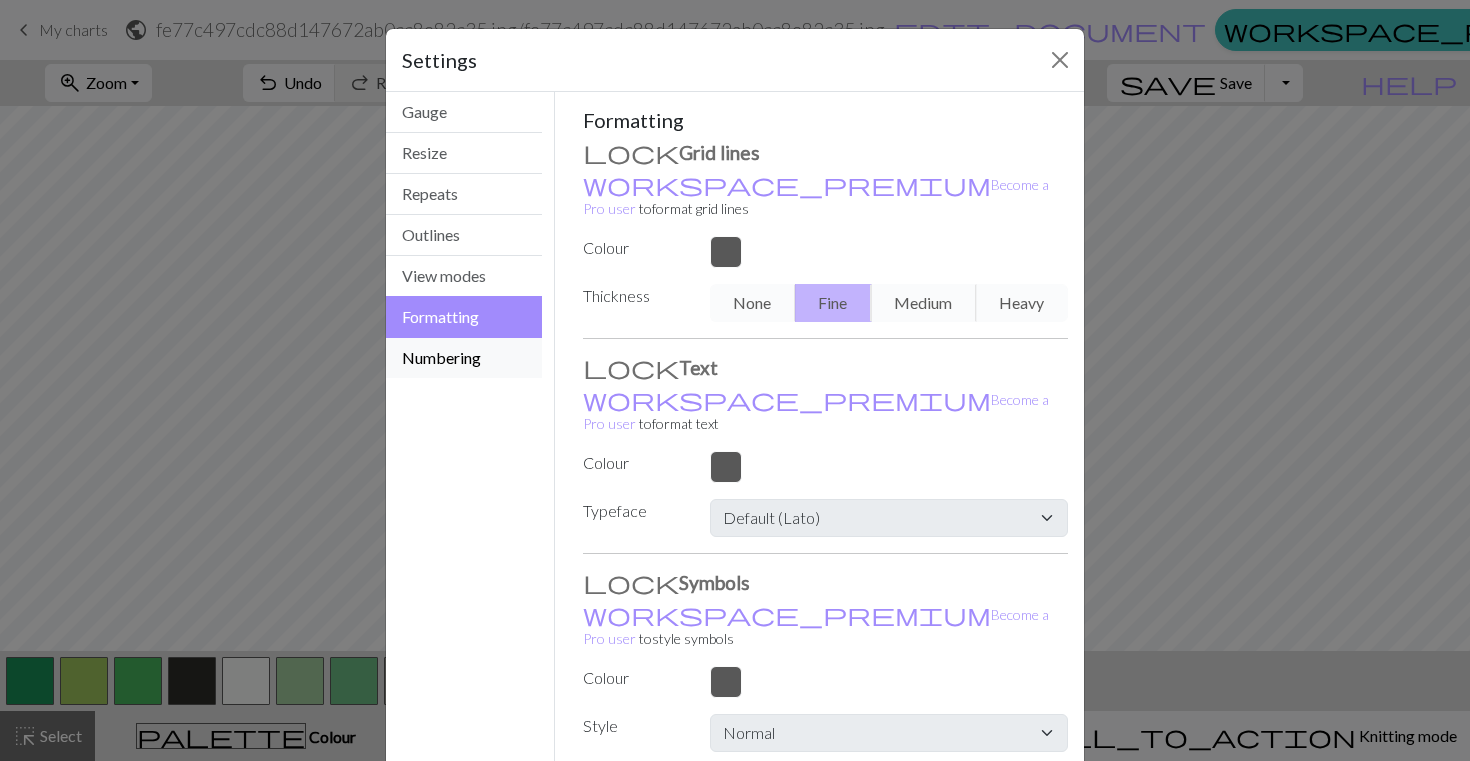 click on "Numbering" at bounding box center (464, 358) 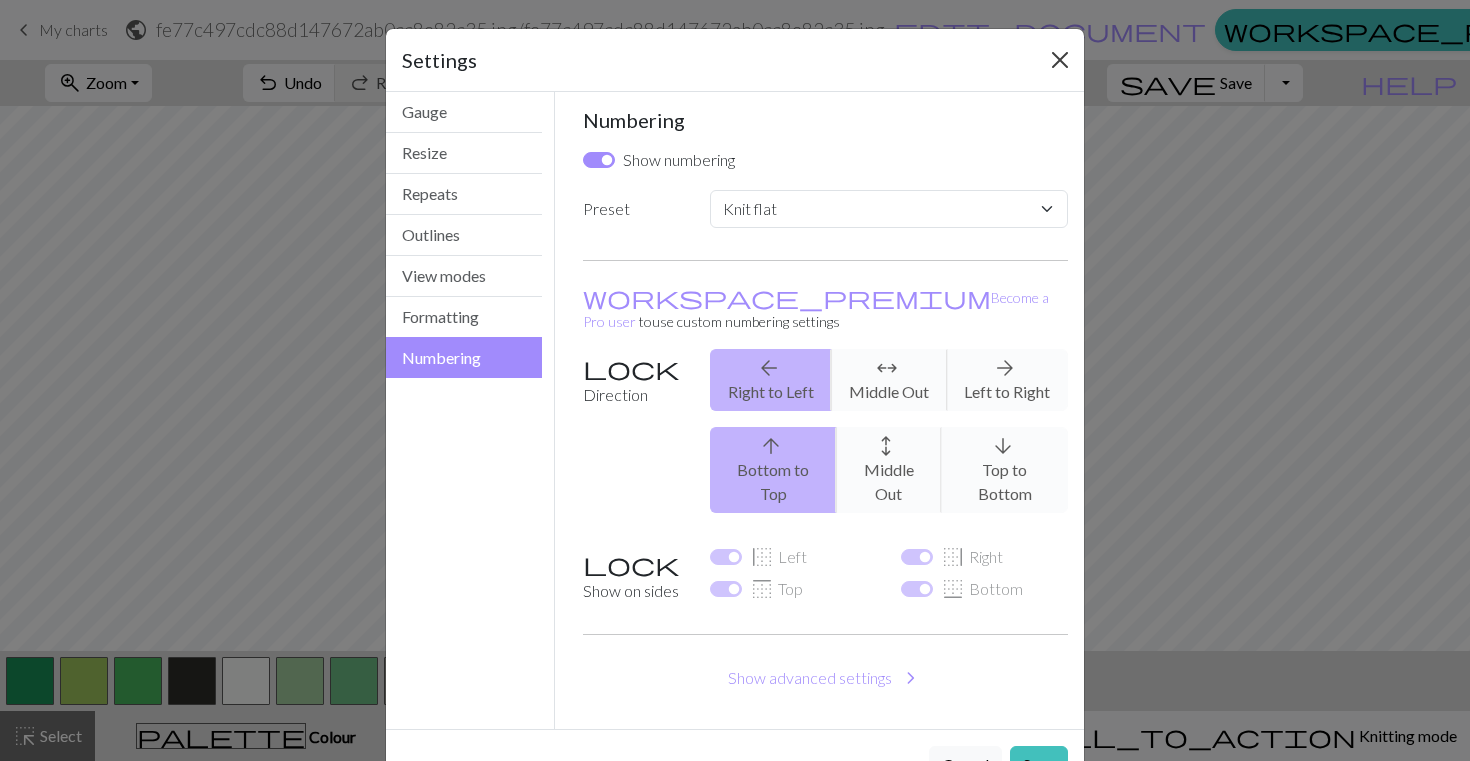 click at bounding box center [1060, 60] 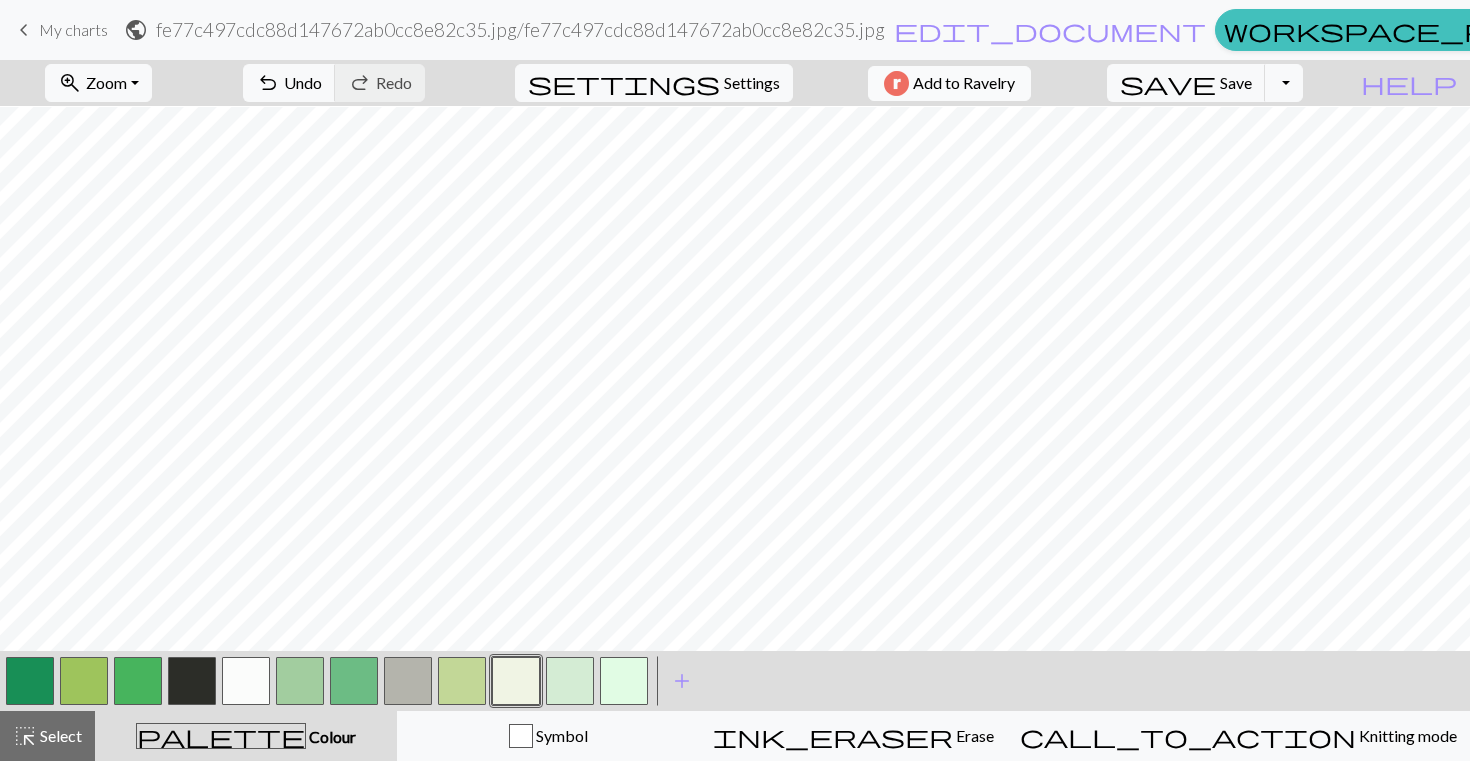 scroll, scrollTop: 5, scrollLeft: 0, axis: vertical 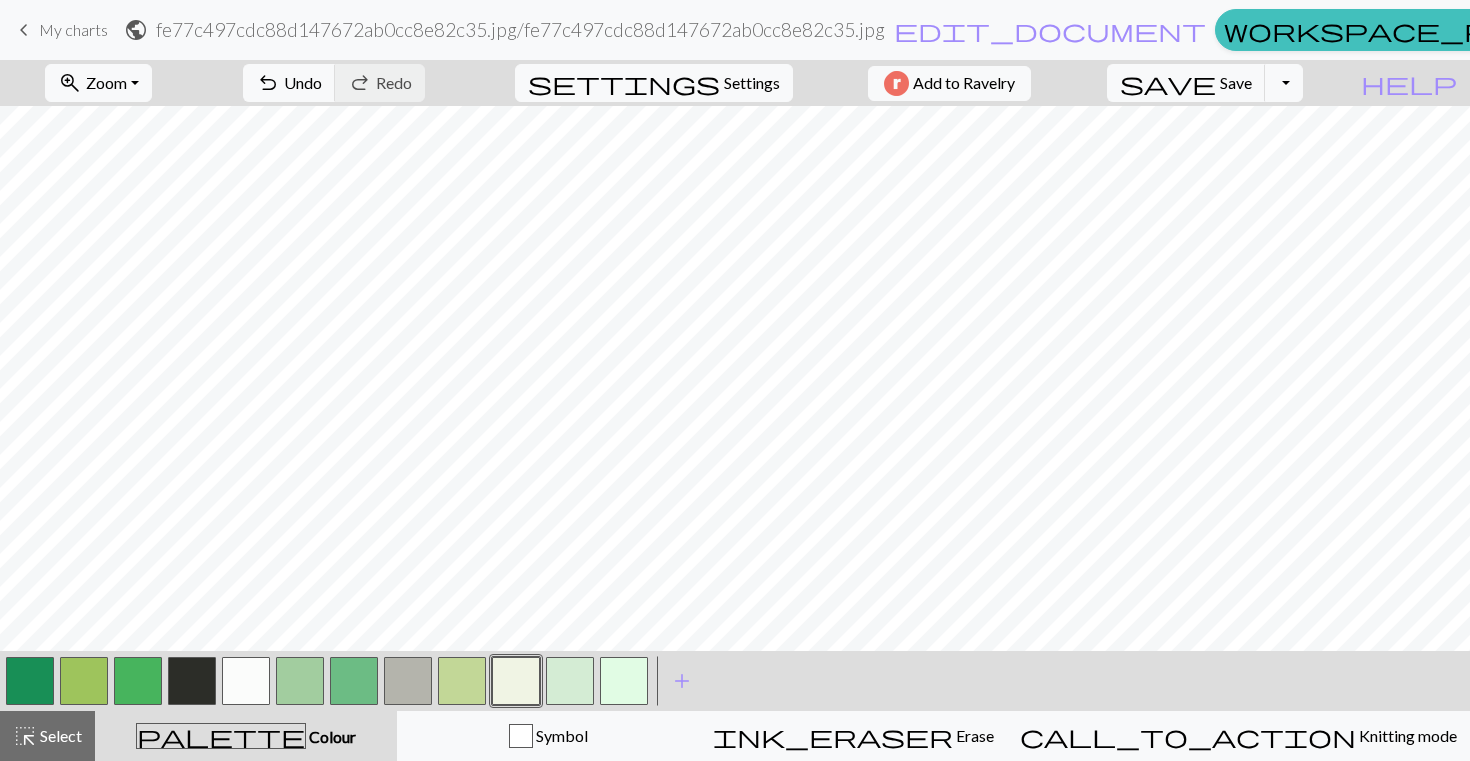 click at bounding box center [516, 681] 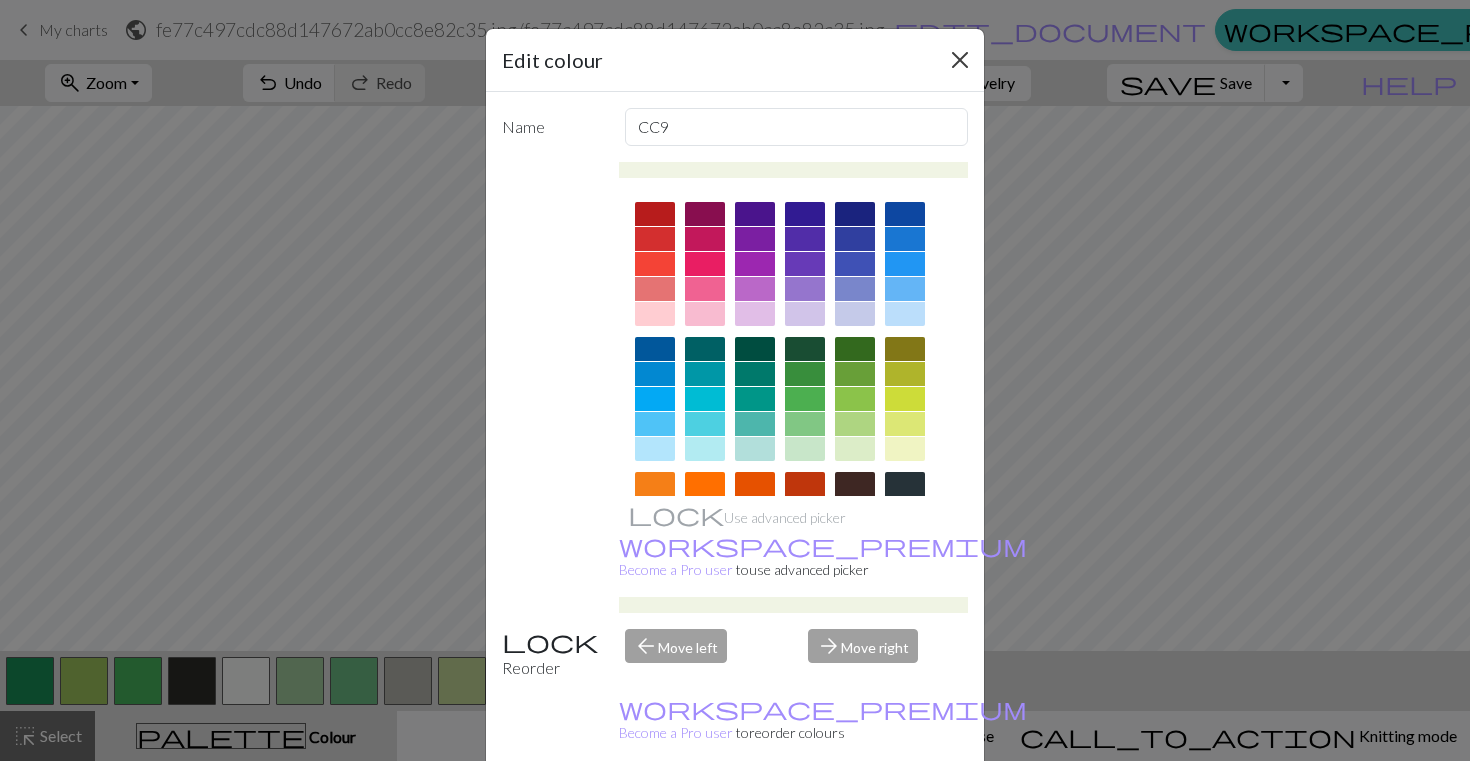 click at bounding box center (960, 60) 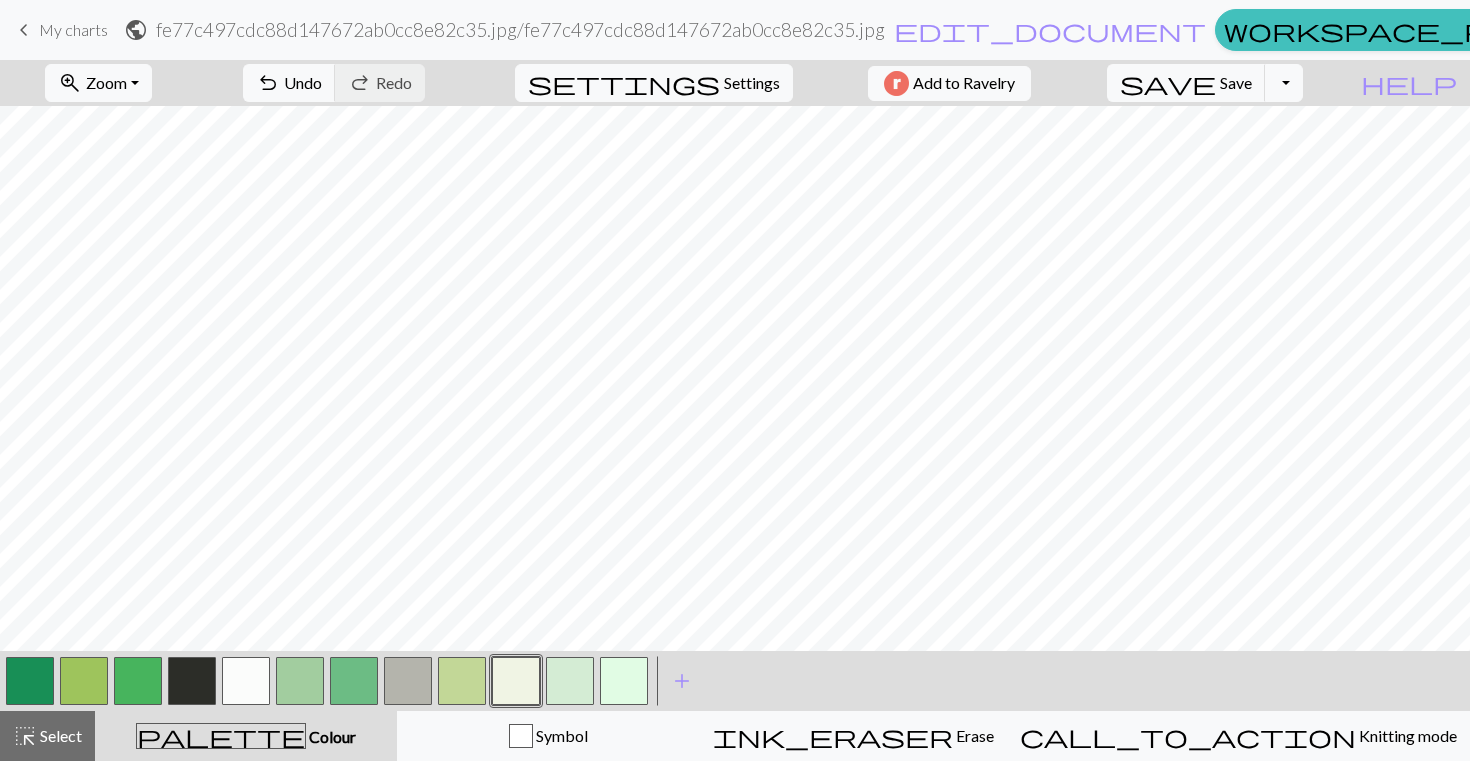 click at bounding box center [516, 681] 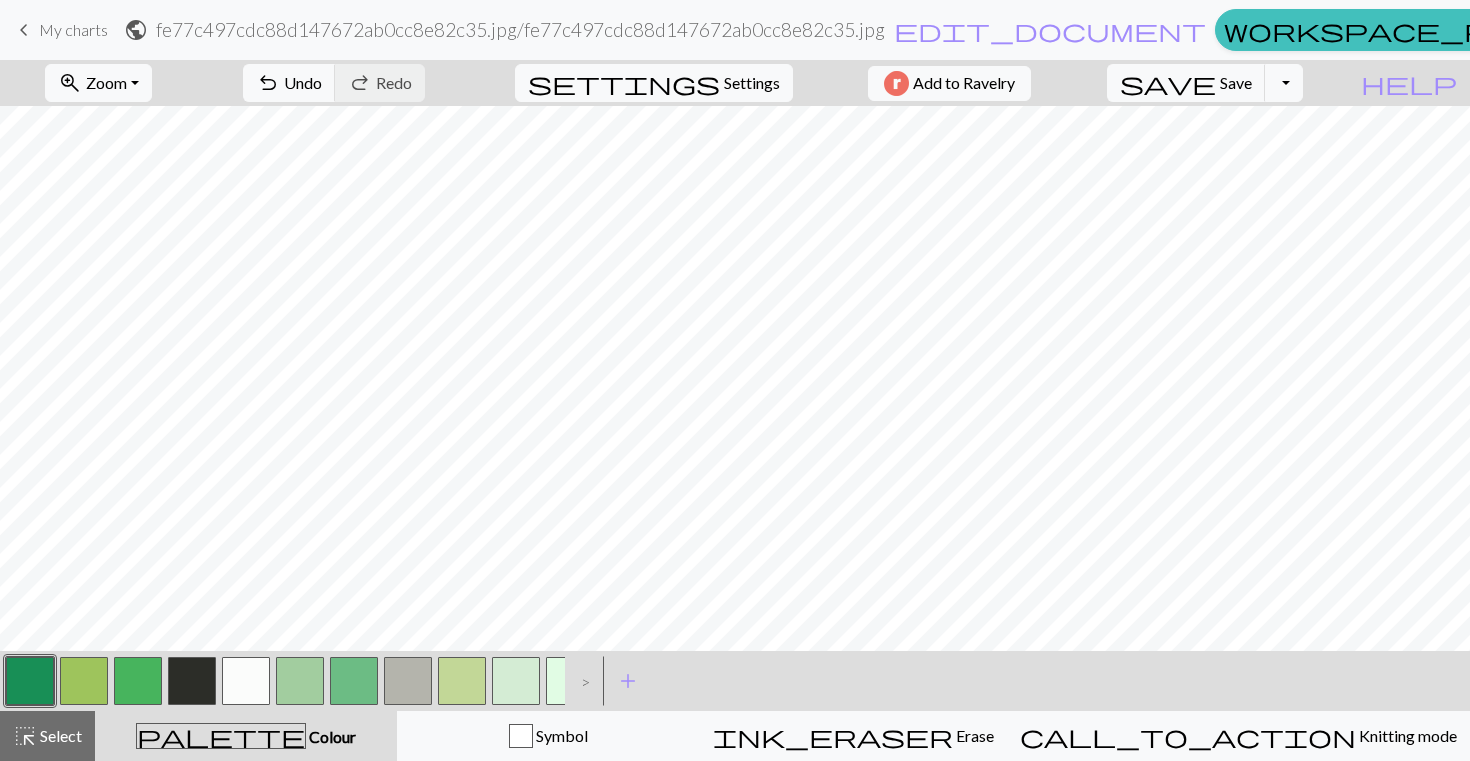 click at bounding box center (462, 681) 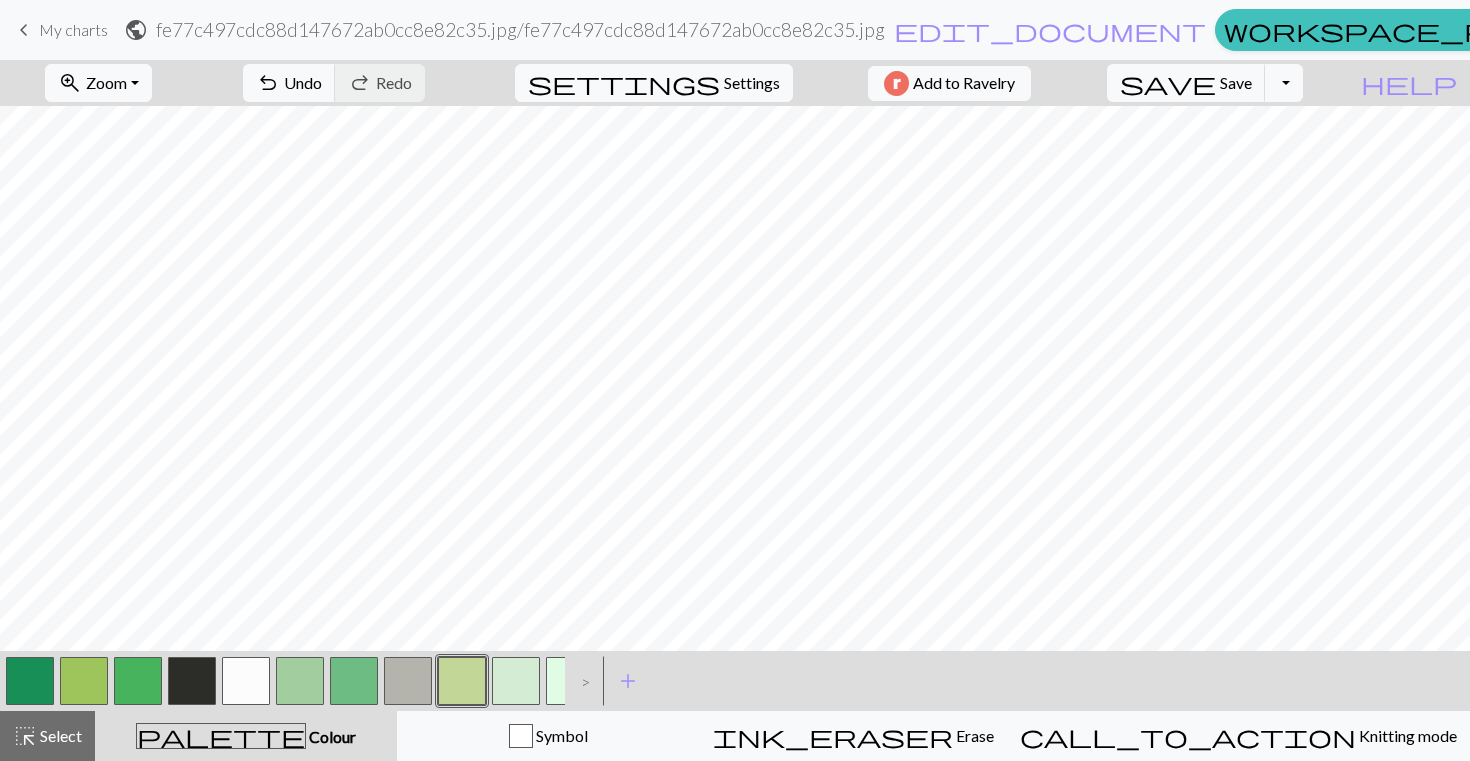click at bounding box center [462, 681] 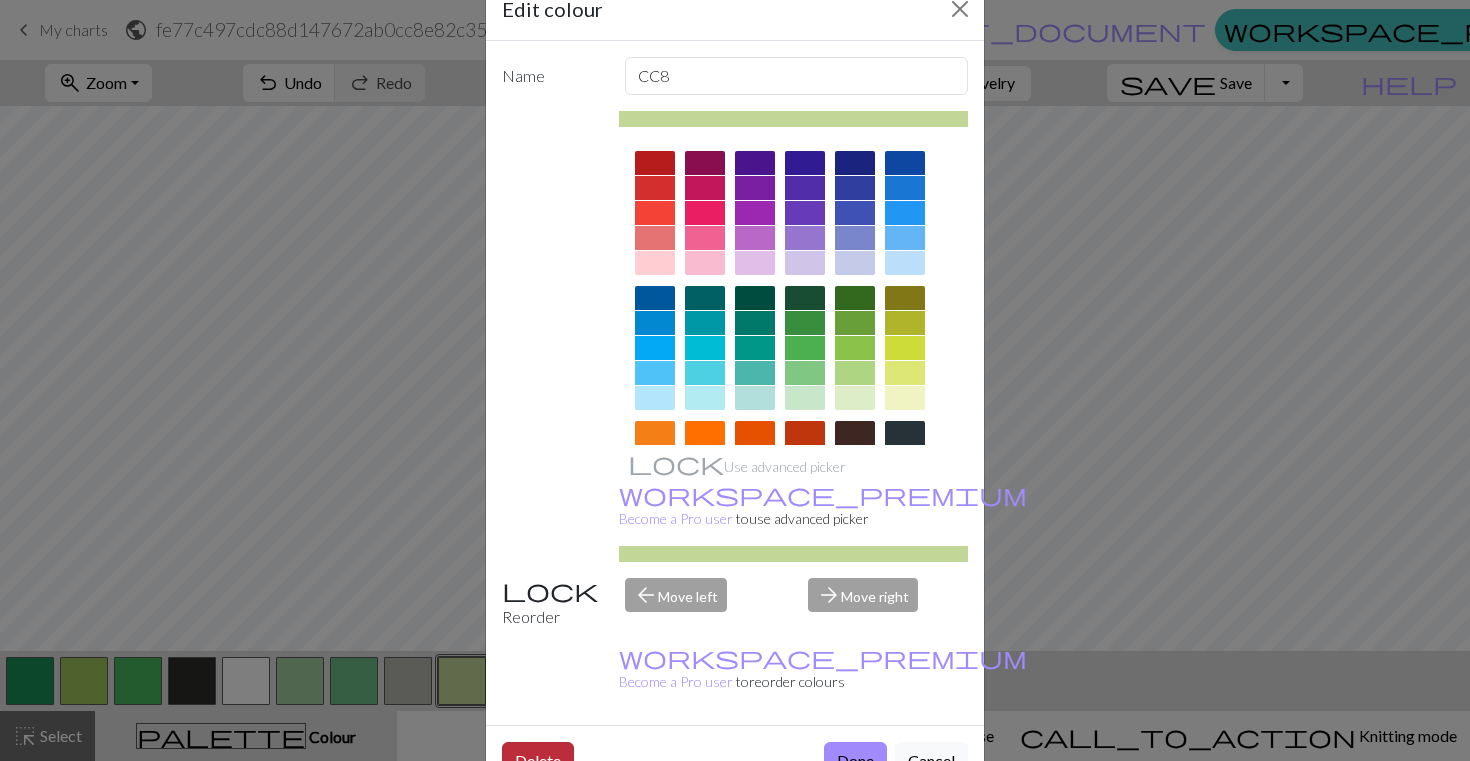 scroll, scrollTop: 50, scrollLeft: 0, axis: vertical 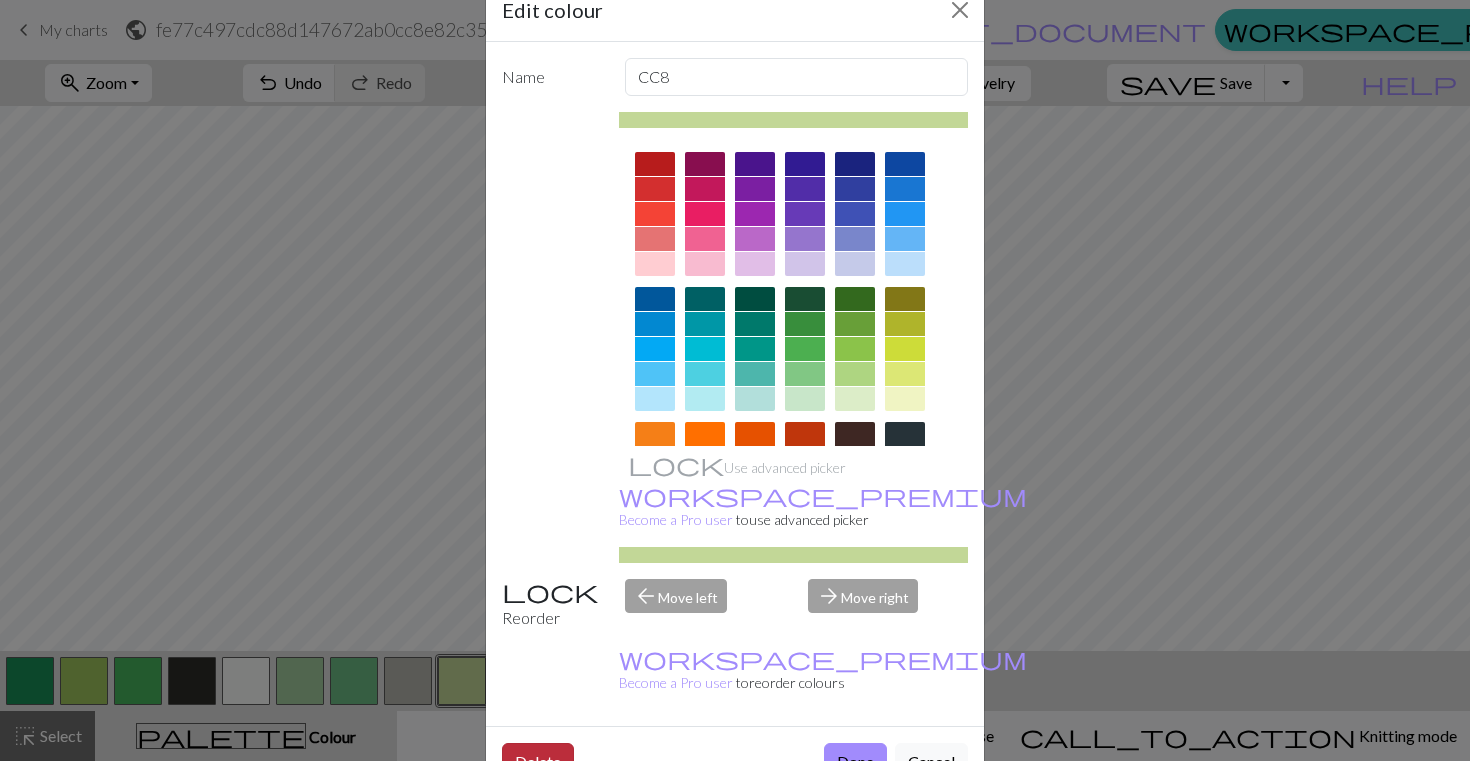 click on "Delete" at bounding box center (538, 762) 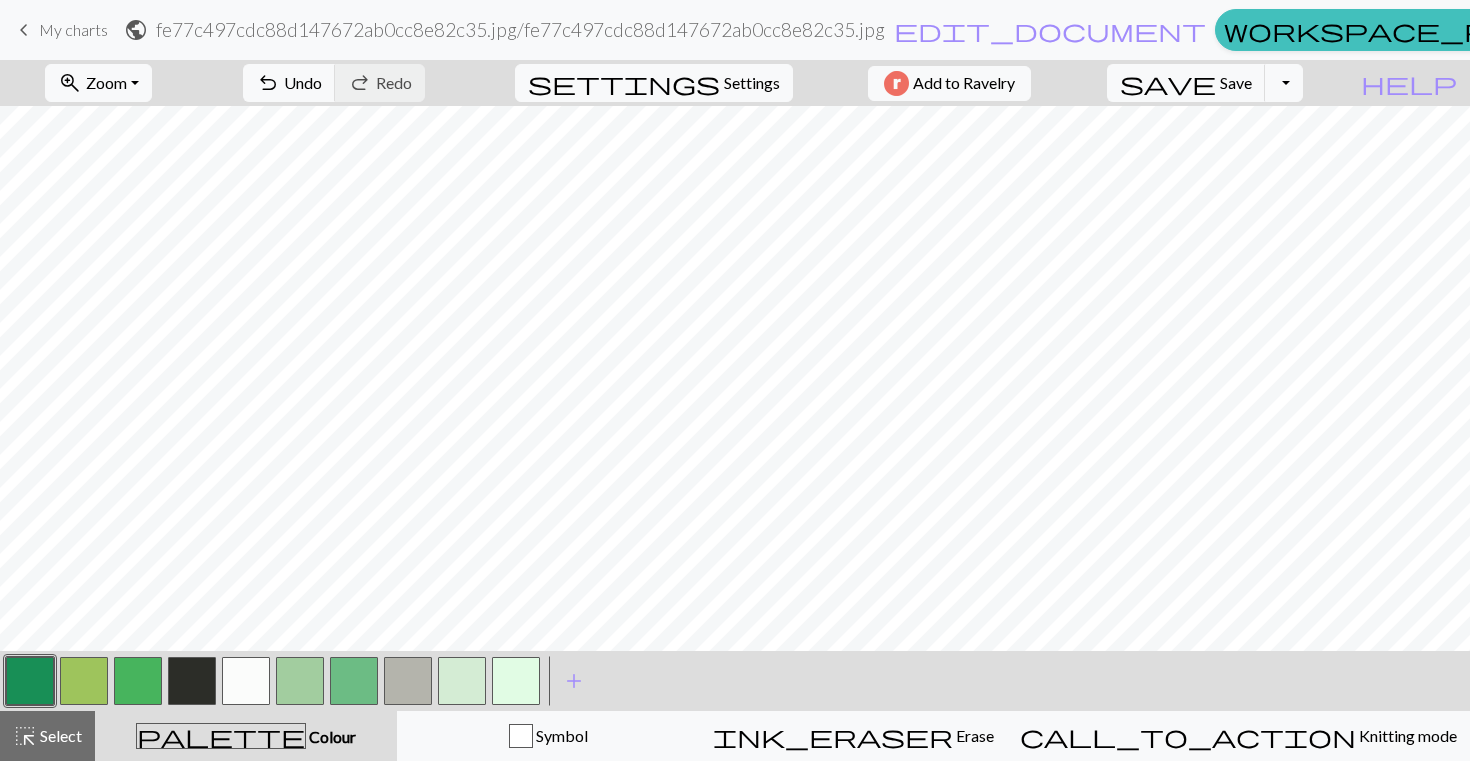 click at bounding box center (516, 681) 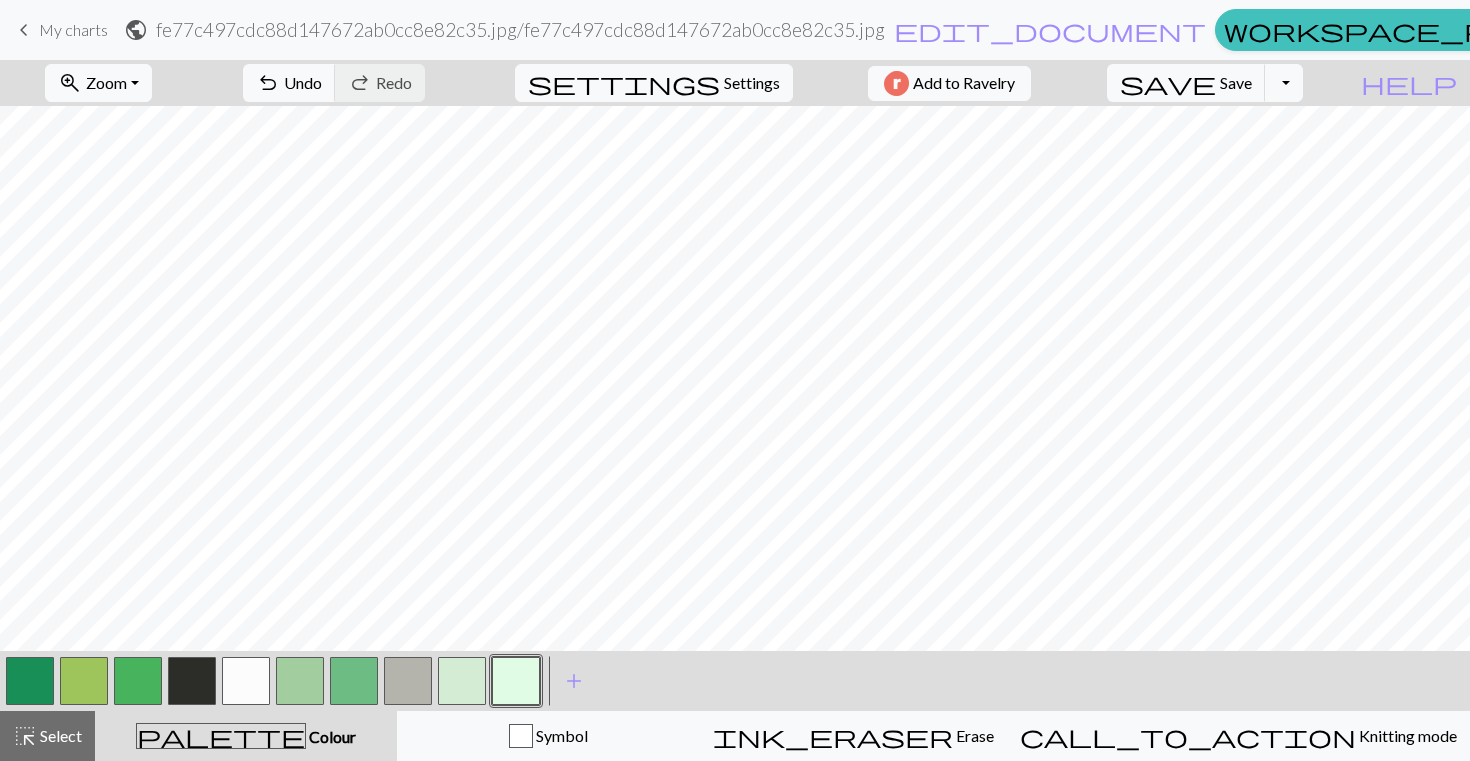 click at bounding box center [516, 681] 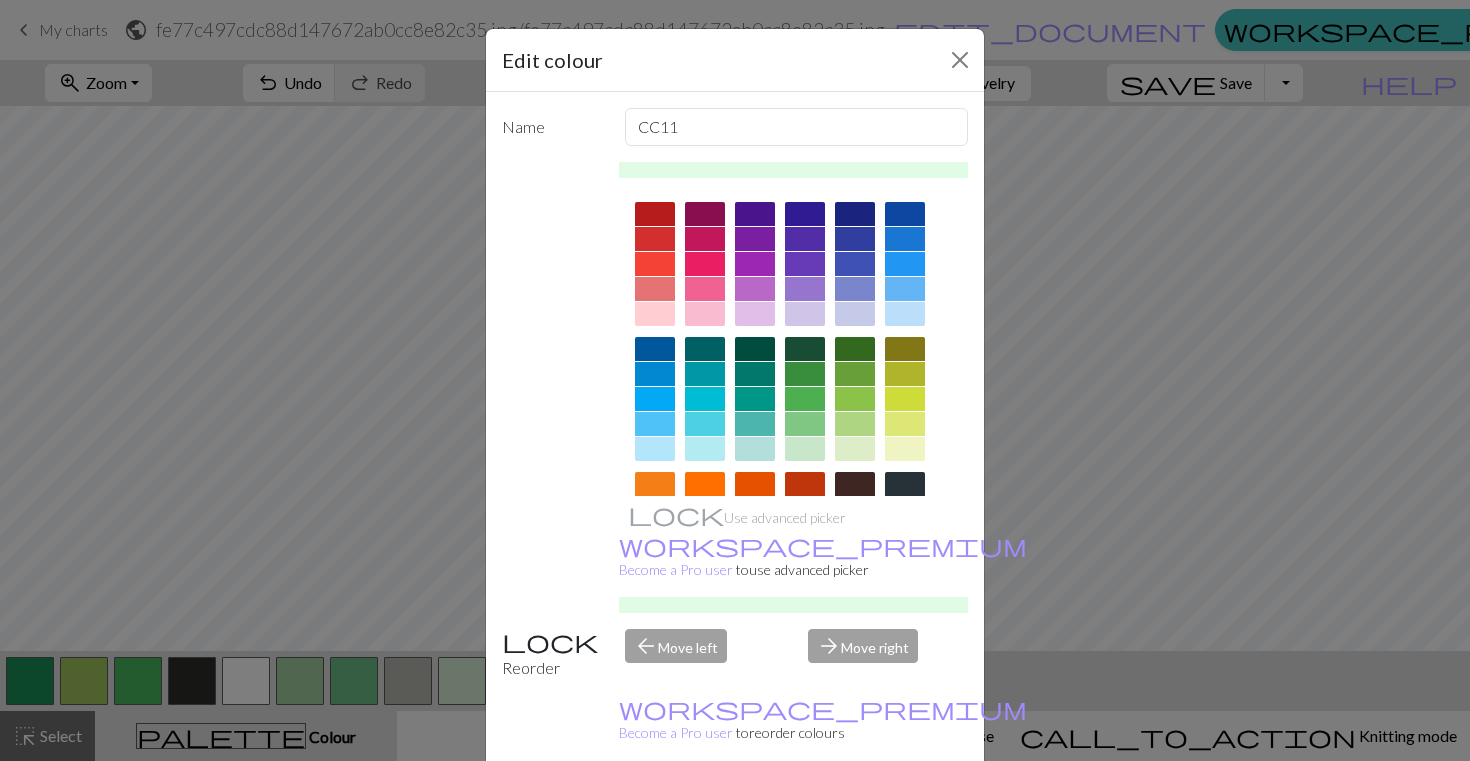 click on "Delete" at bounding box center (538, 812) 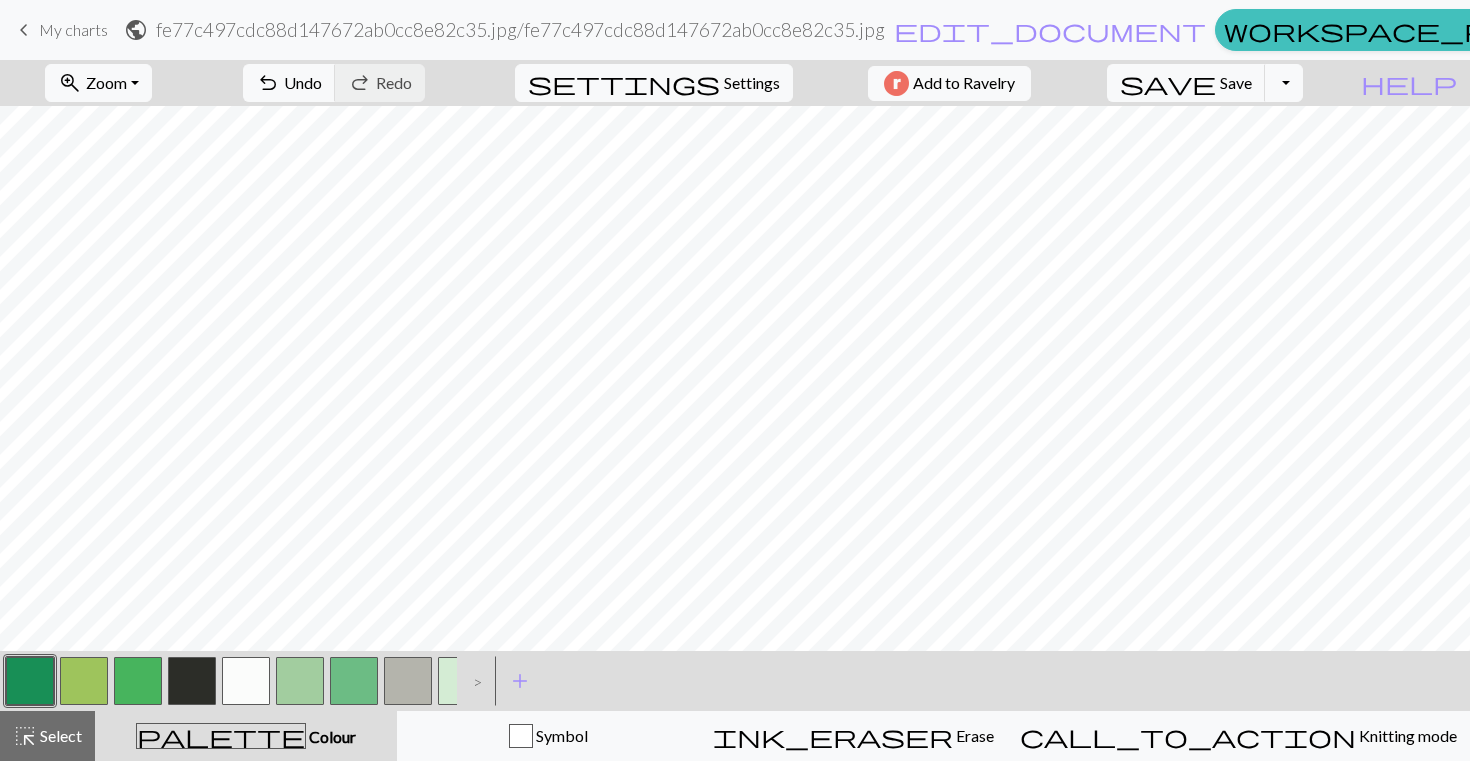 click at bounding box center (462, 681) 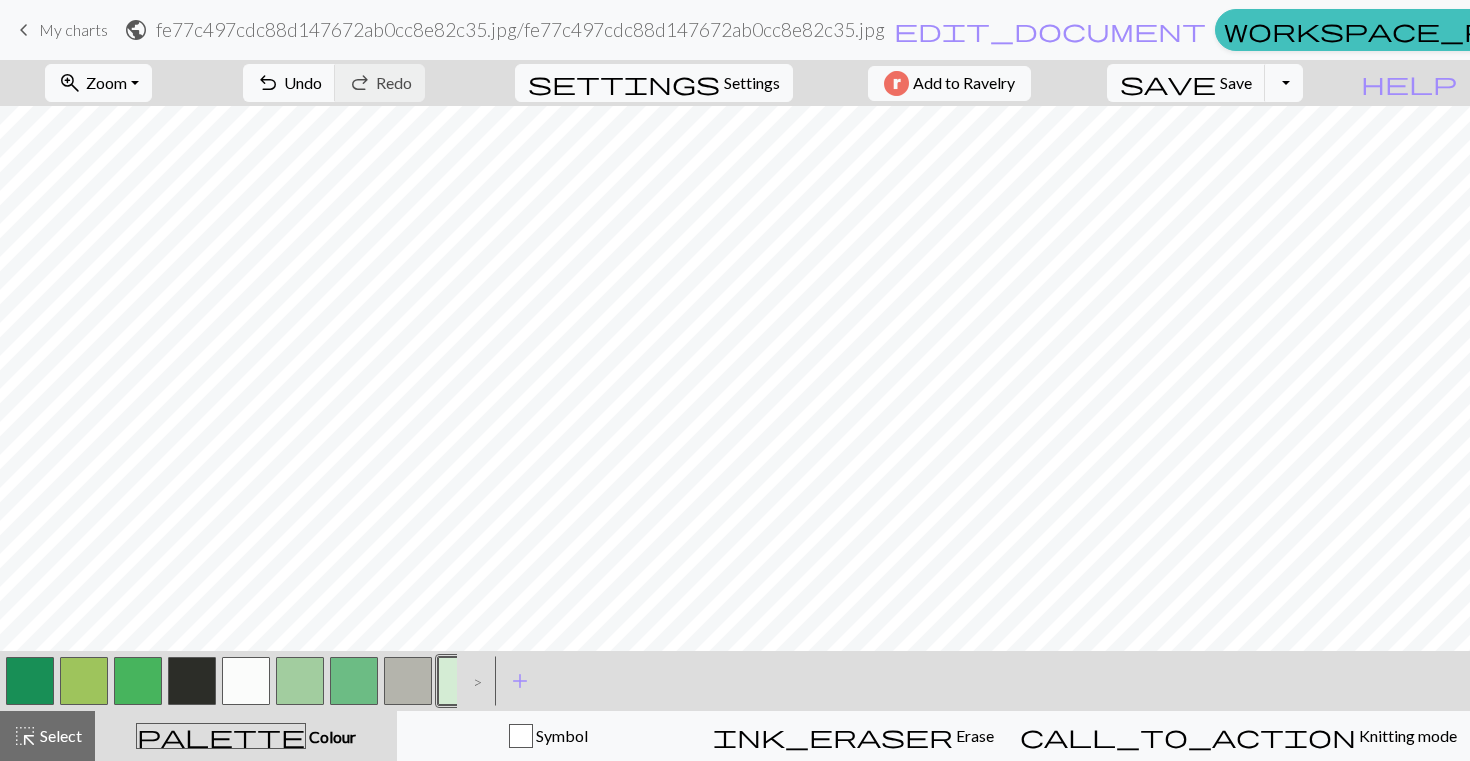 click at bounding box center (462, 681) 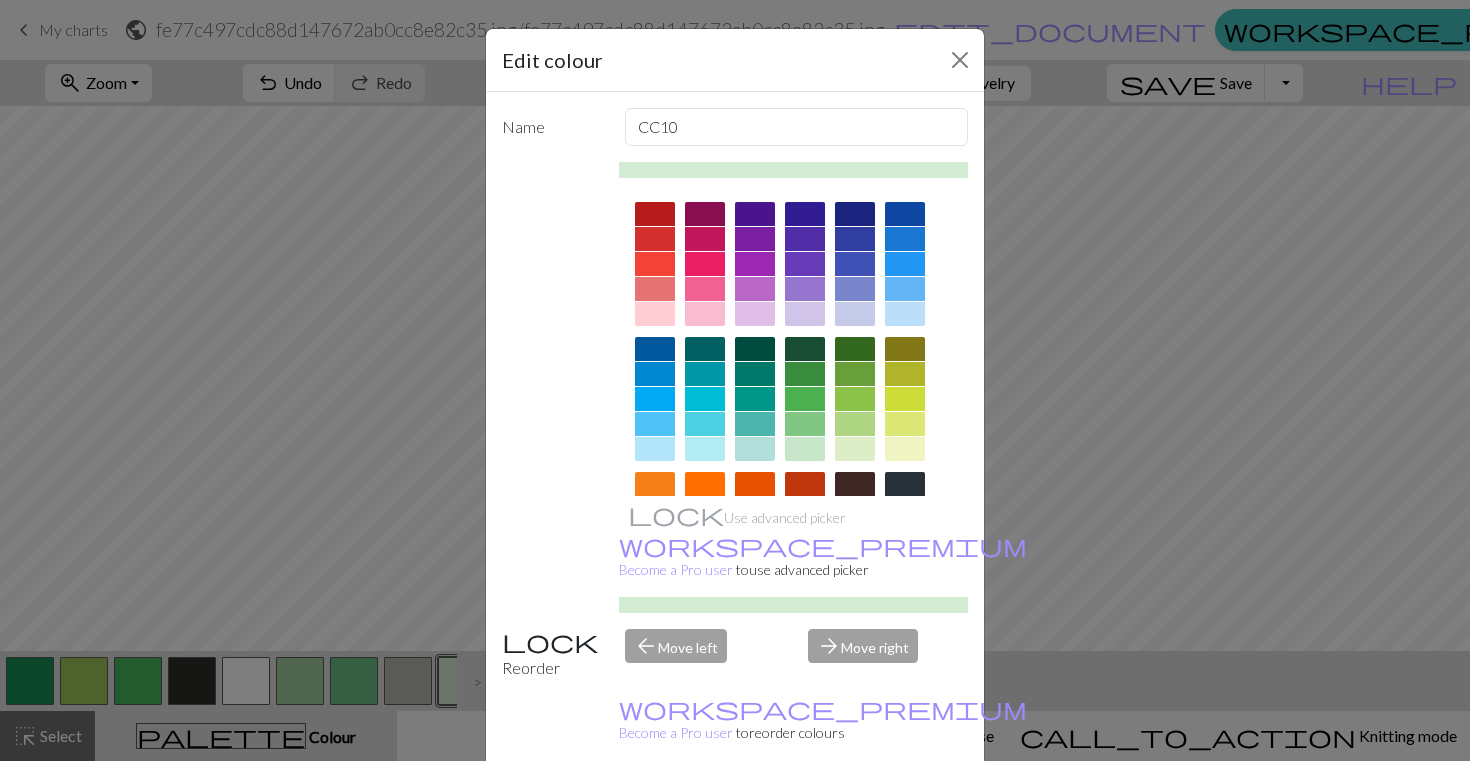 click on "Delete" at bounding box center (538, 812) 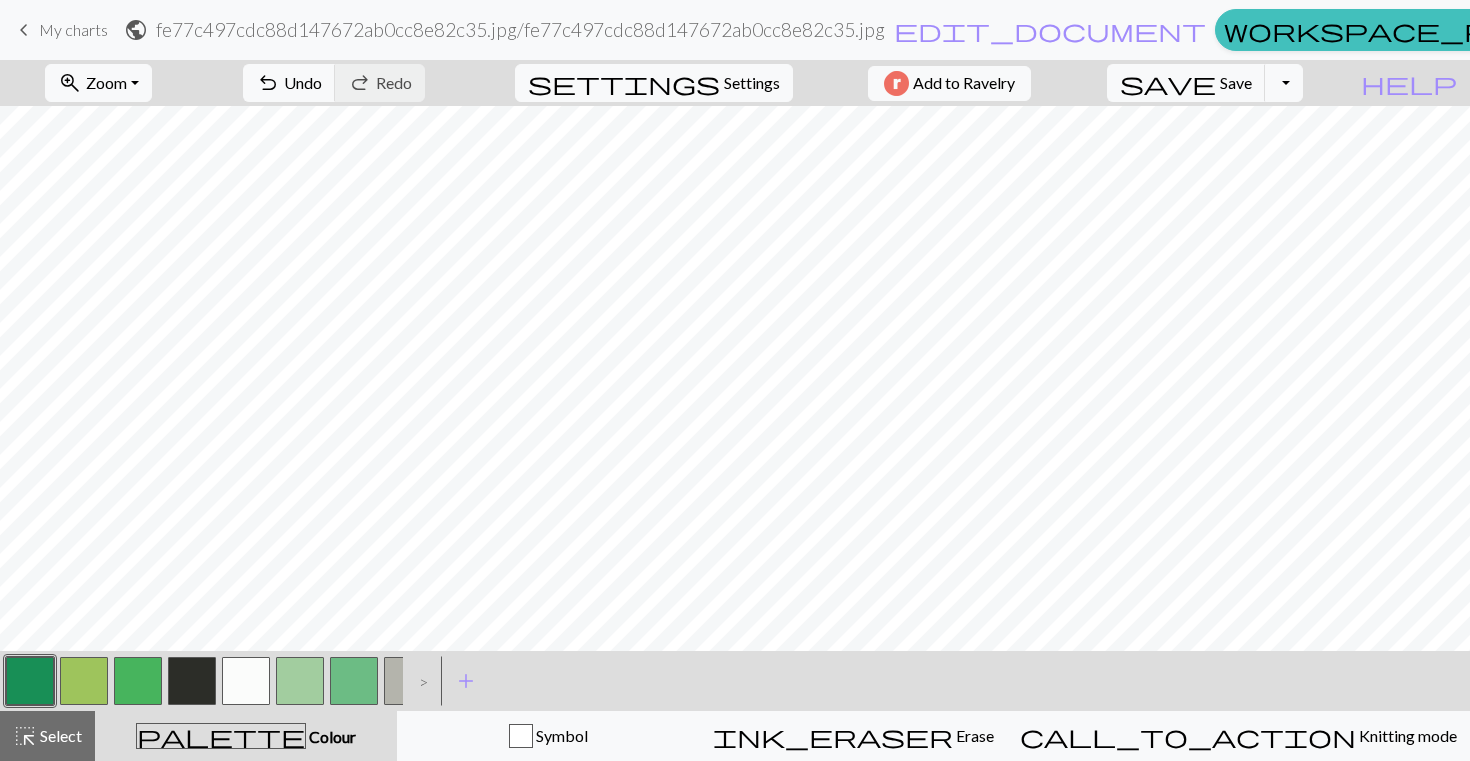 click at bounding box center (84, 681) 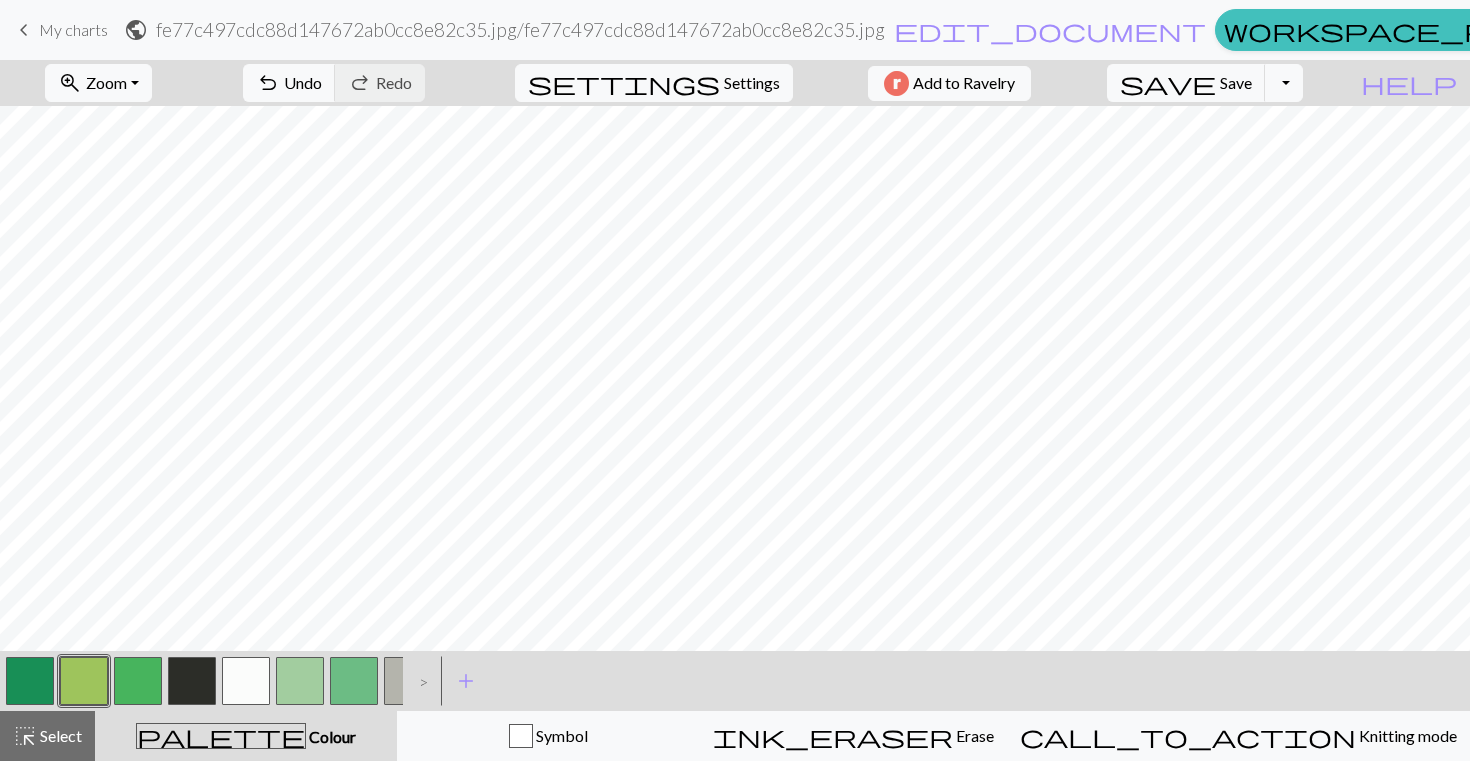 click at bounding box center (246, 681) 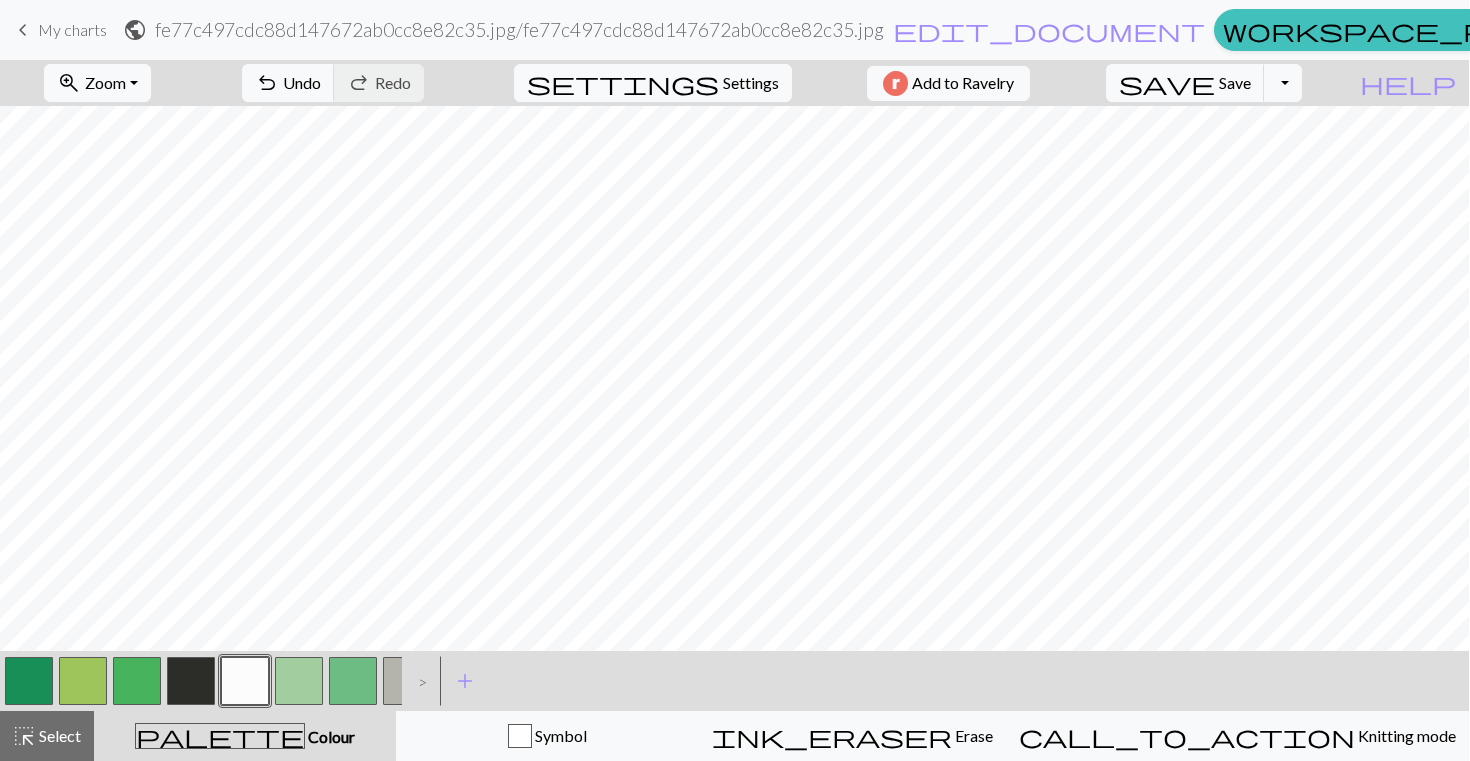 scroll, scrollTop: 0, scrollLeft: 0, axis: both 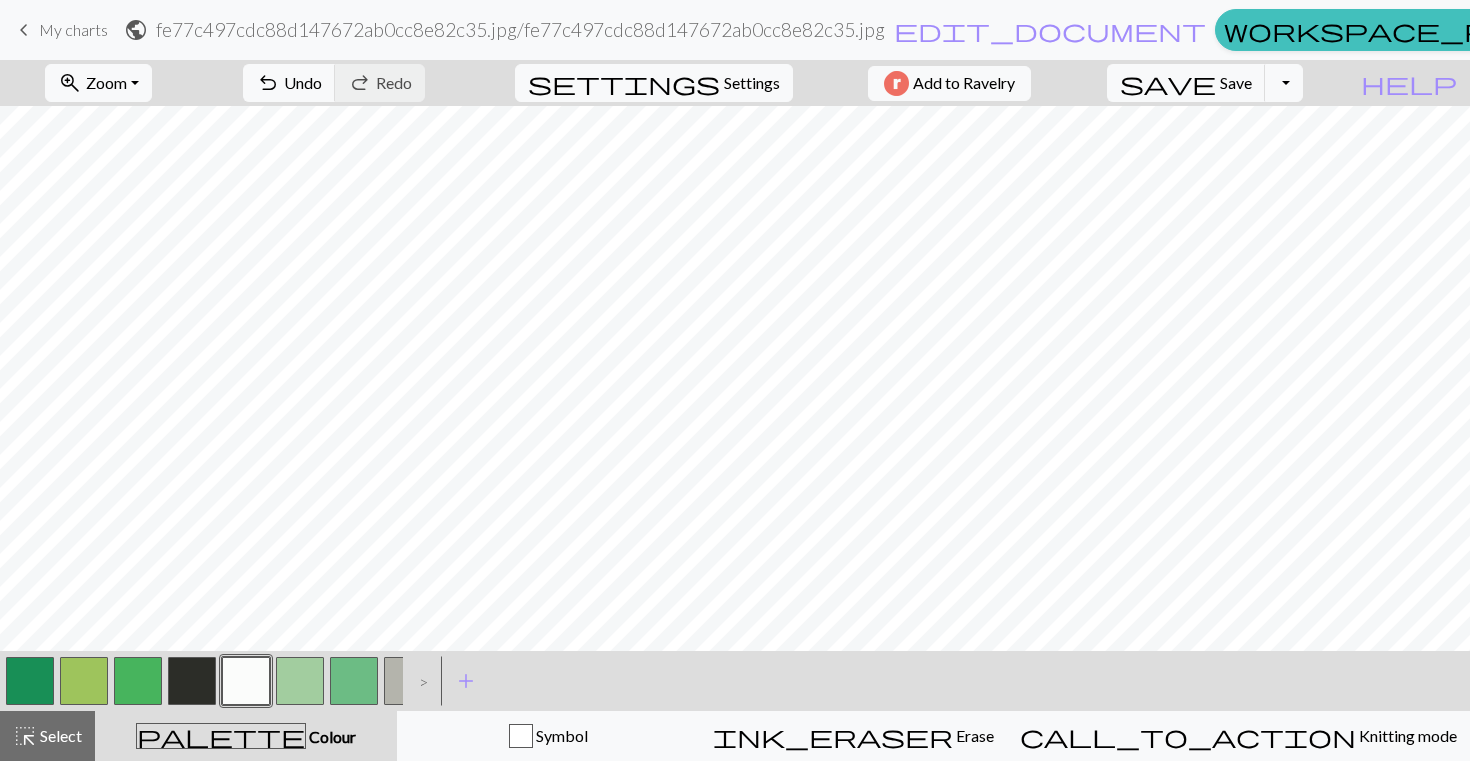 click at bounding box center [408, 681] 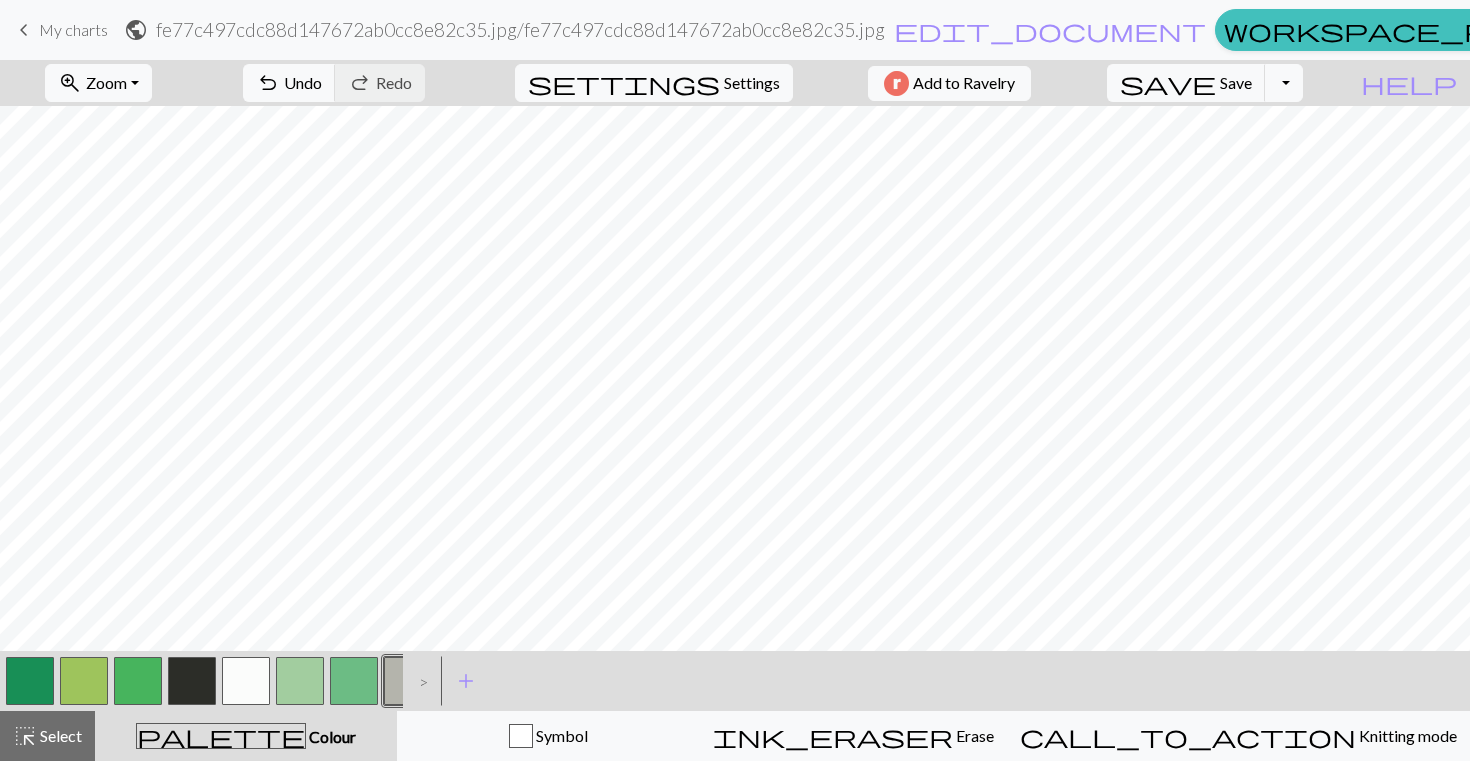 click at bounding box center (408, 681) 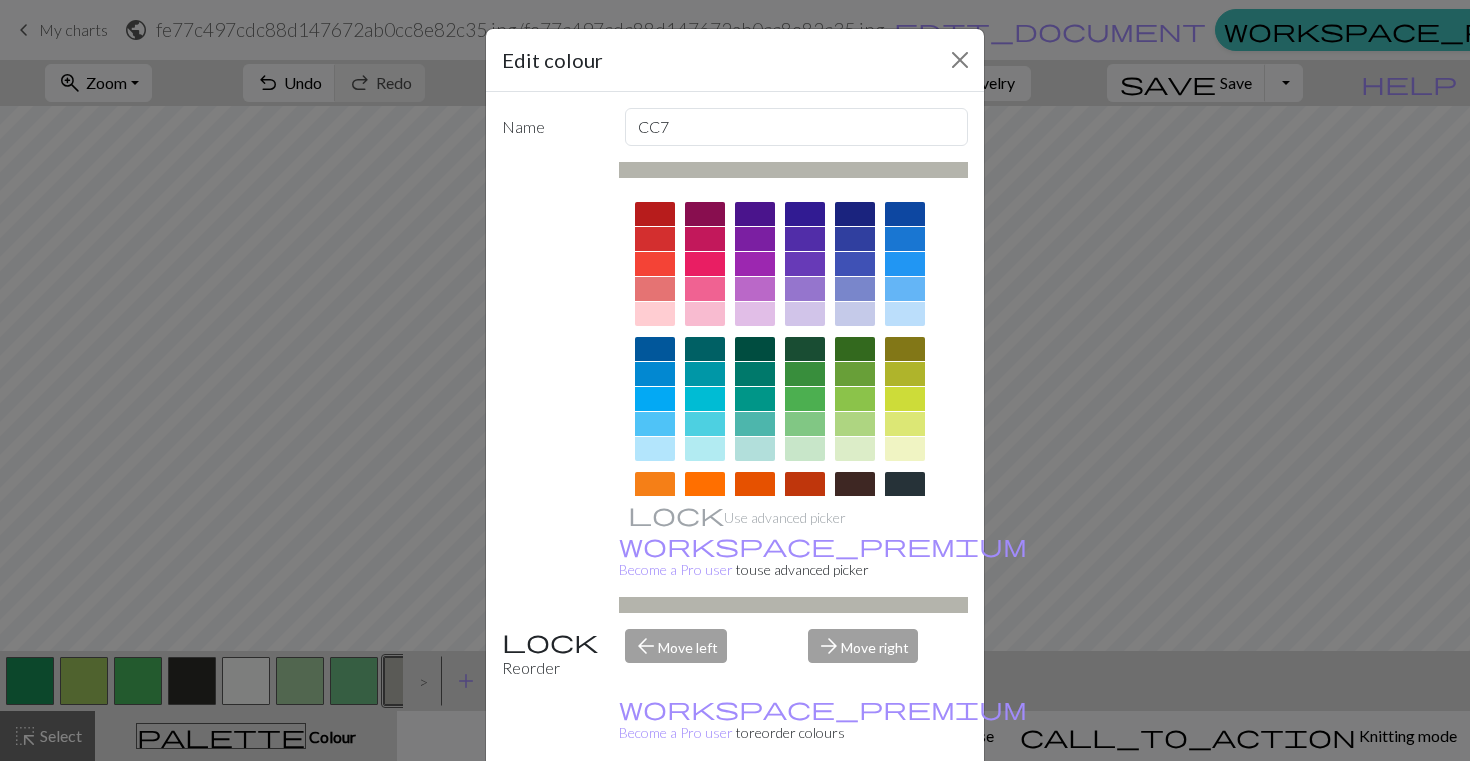 click on "Delete" at bounding box center (538, 812) 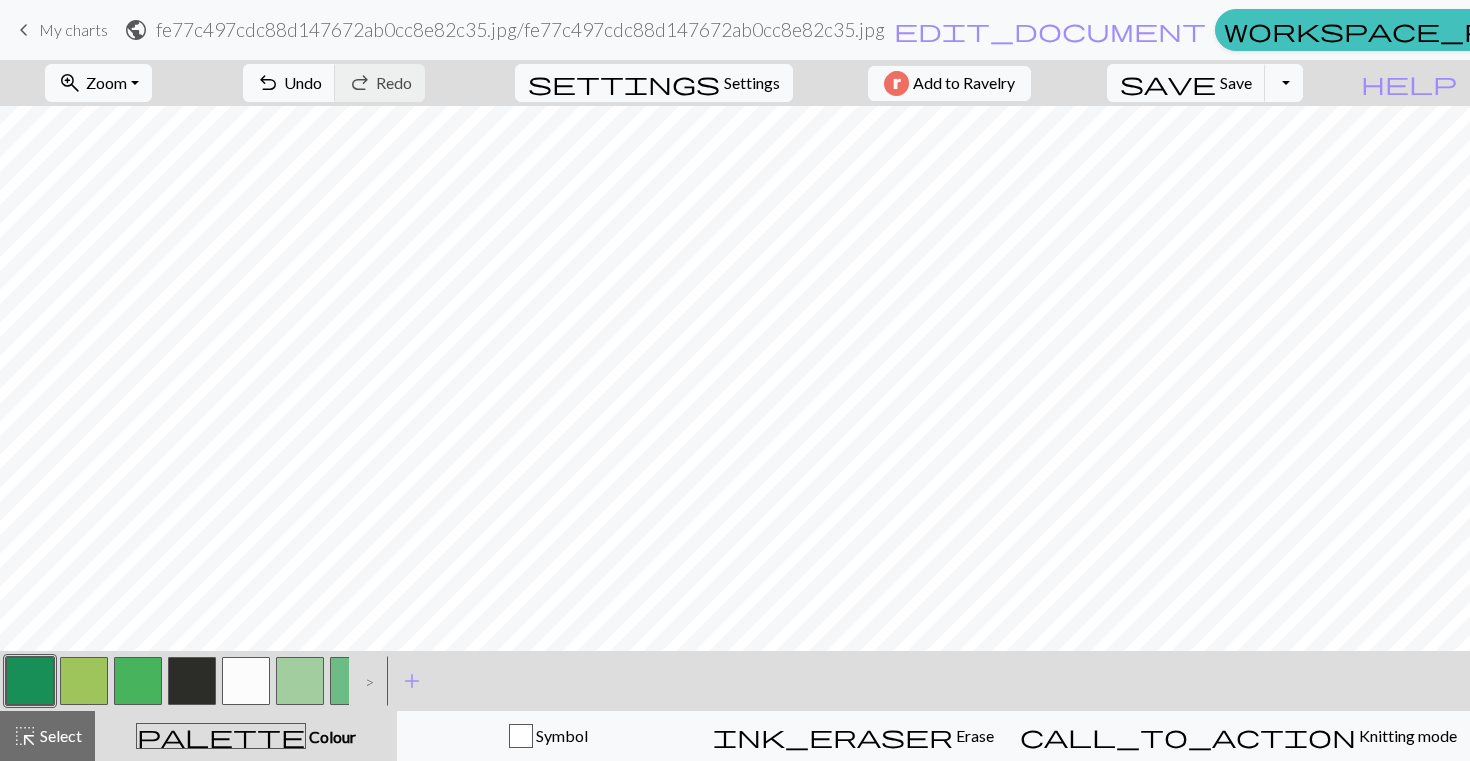 click at bounding box center (354, 681) 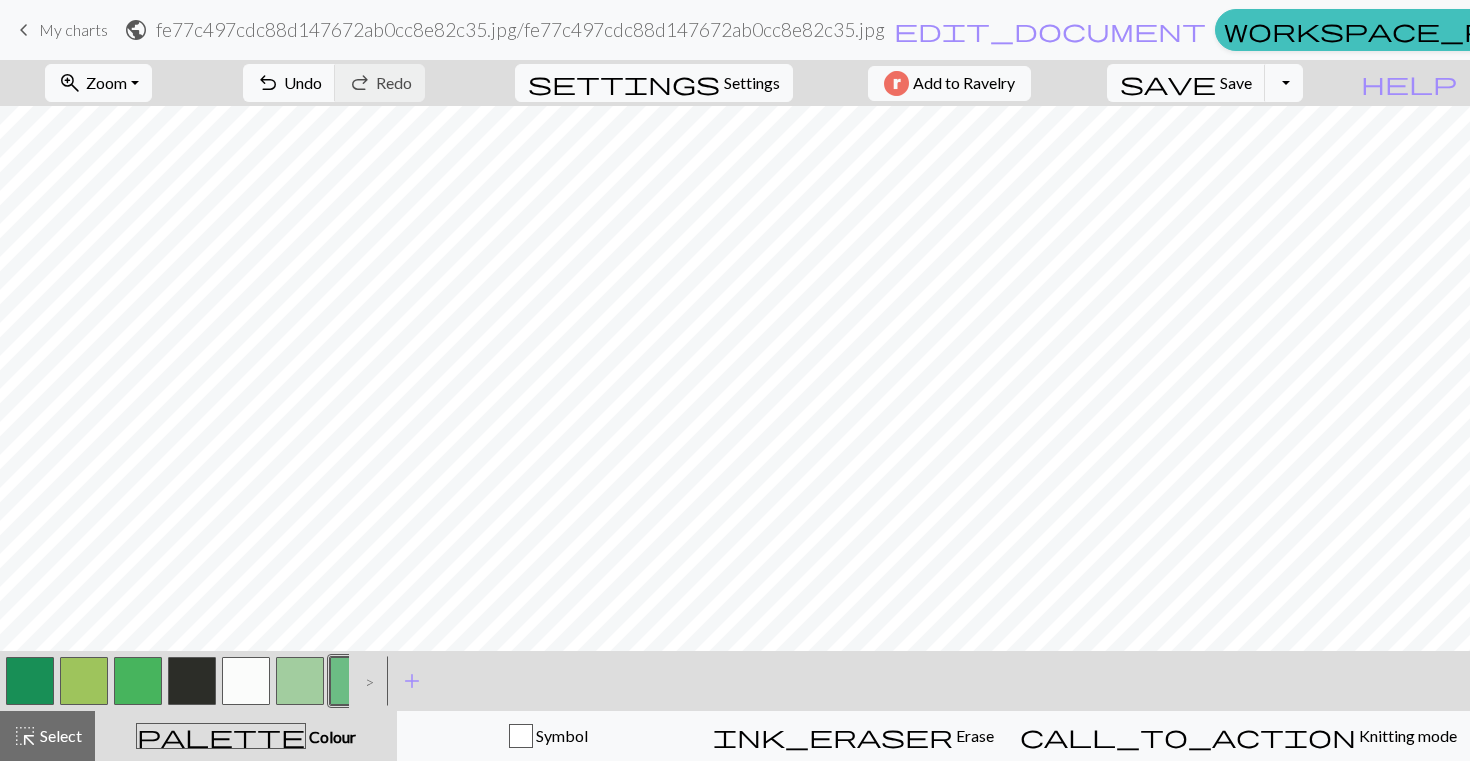 click at bounding box center [354, 681] 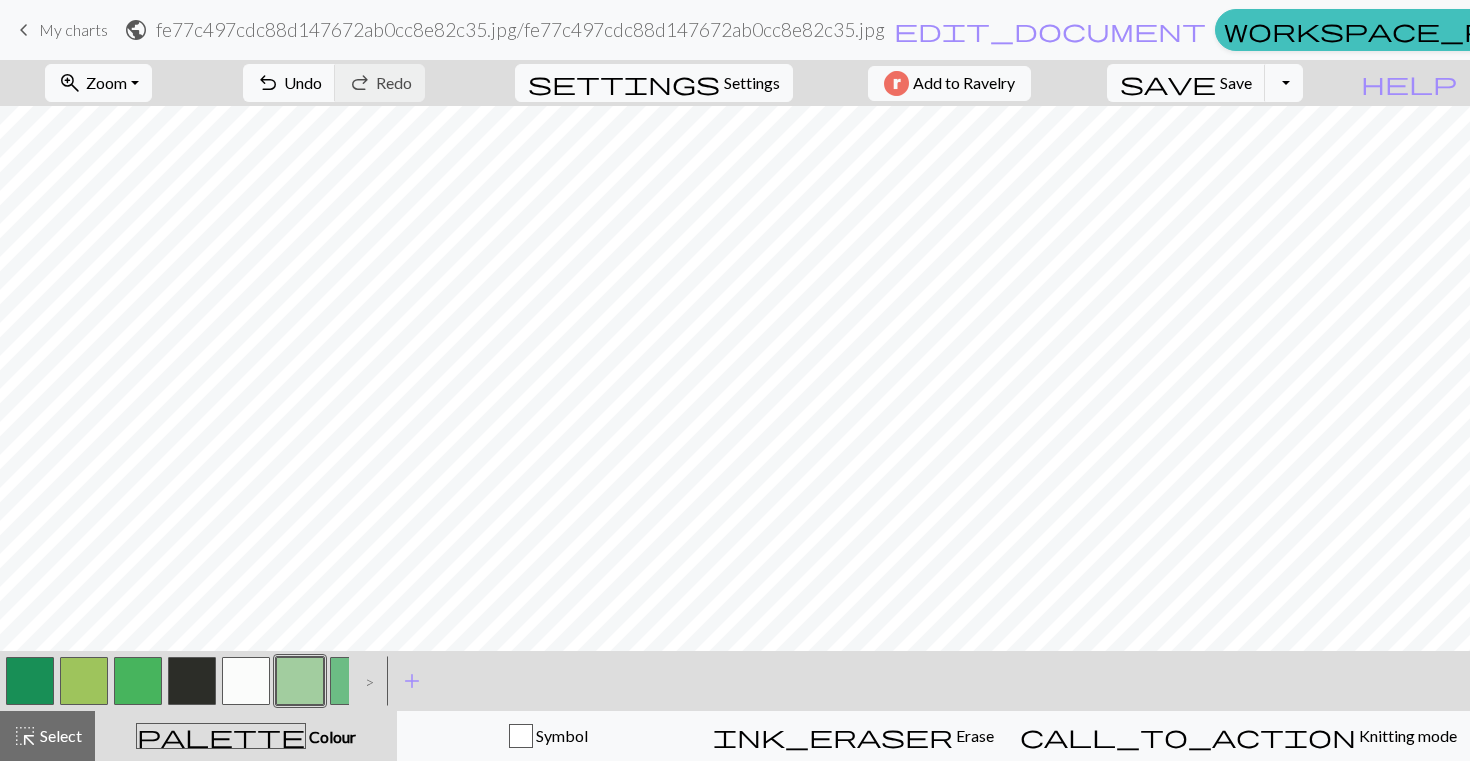 click at bounding box center [300, 681] 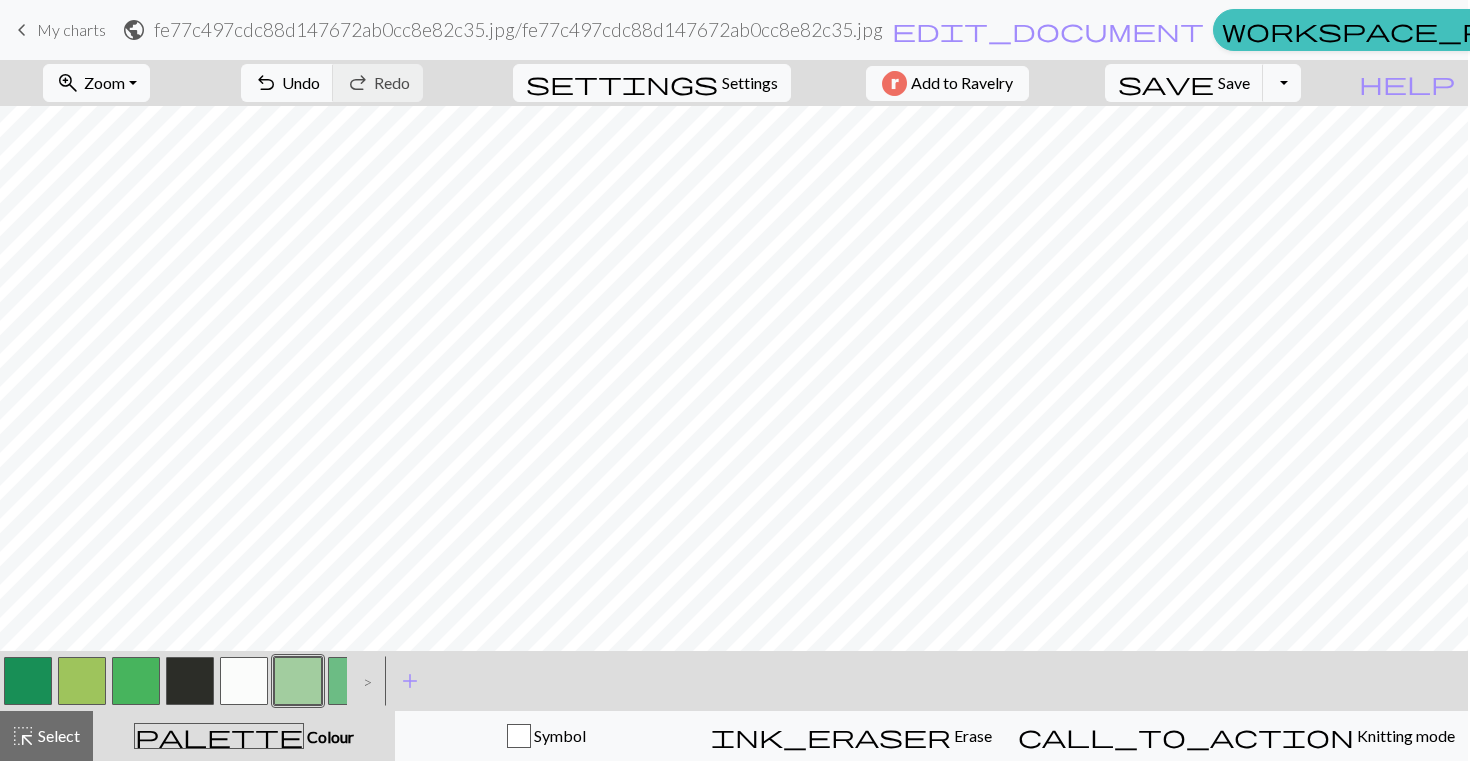 scroll, scrollTop: 0, scrollLeft: 0, axis: both 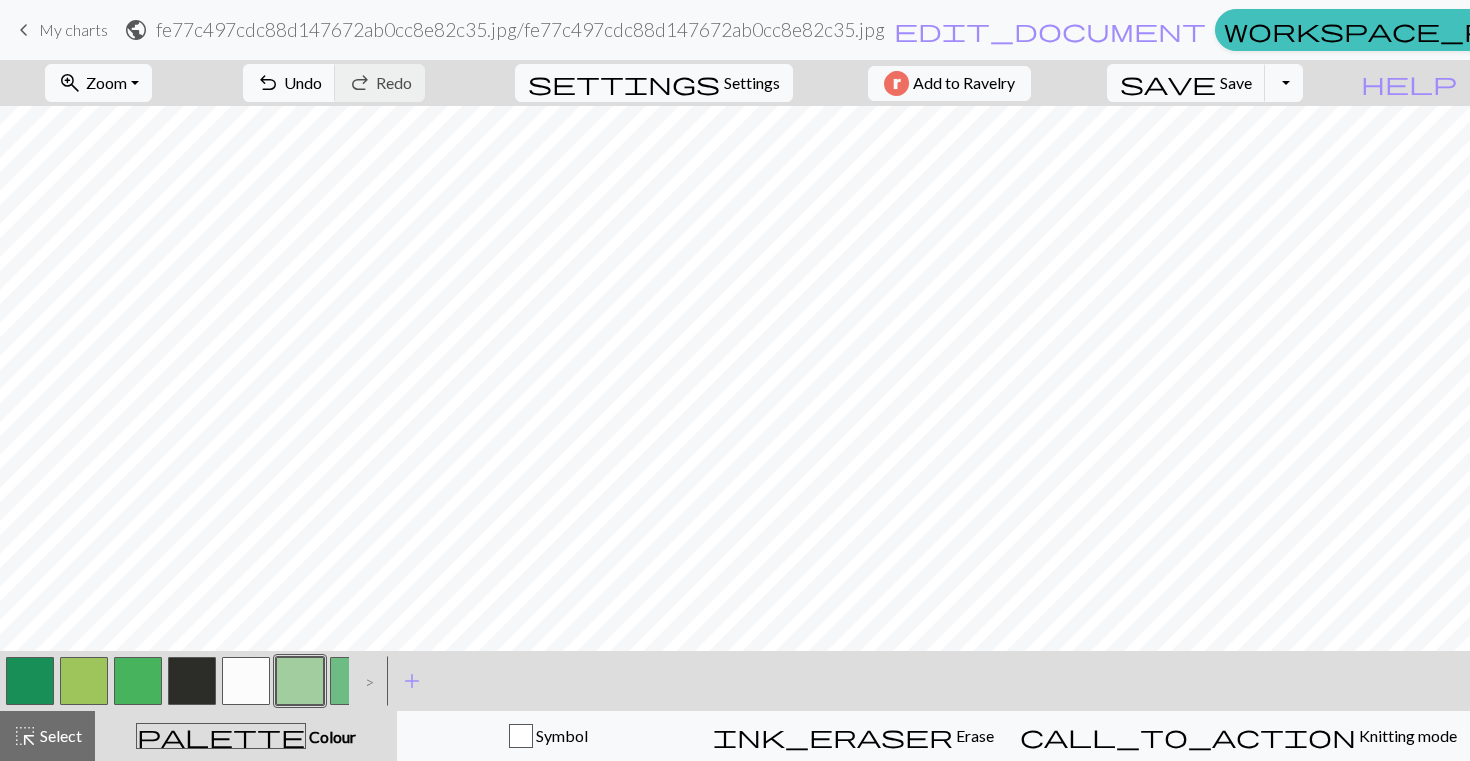 click at bounding box center [246, 681] 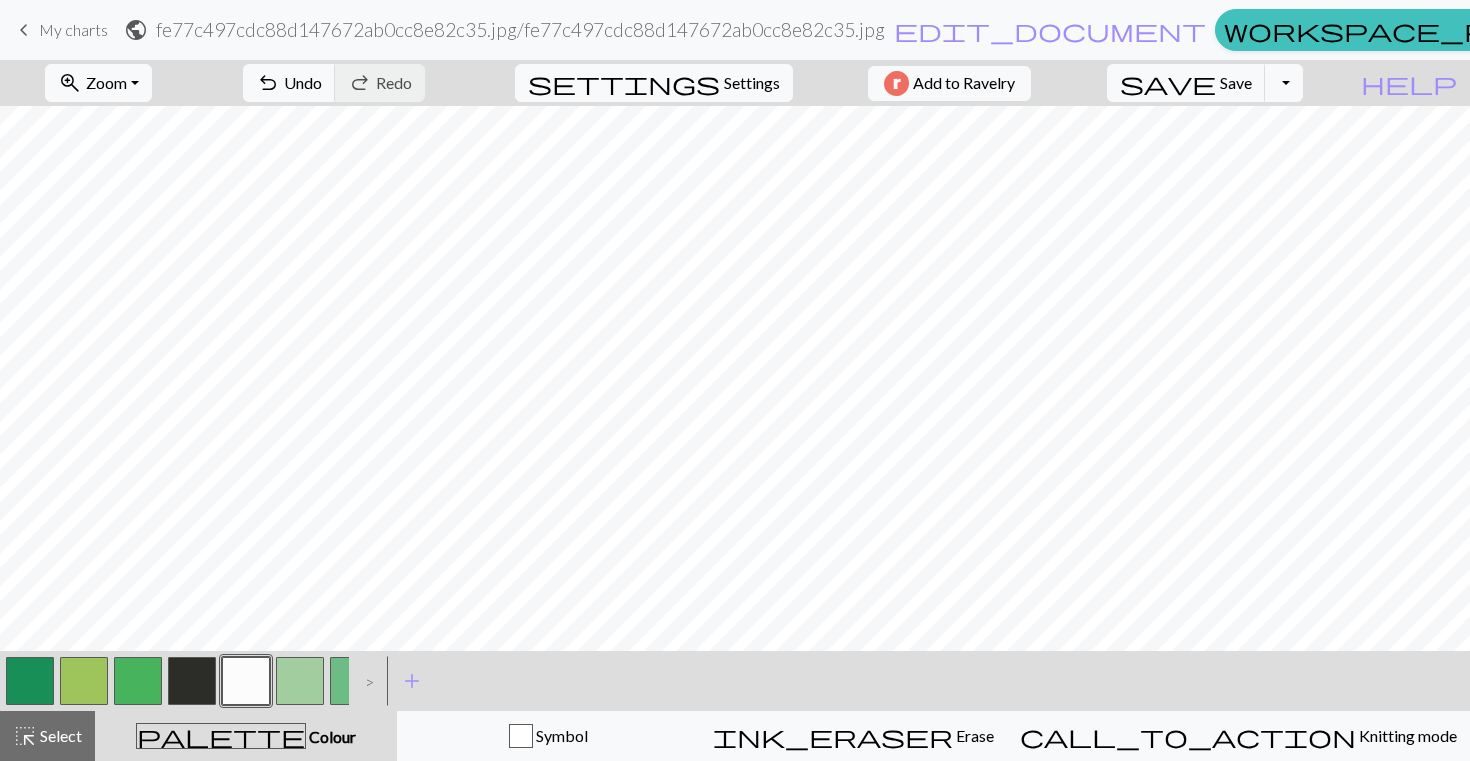 click at bounding box center [246, 681] 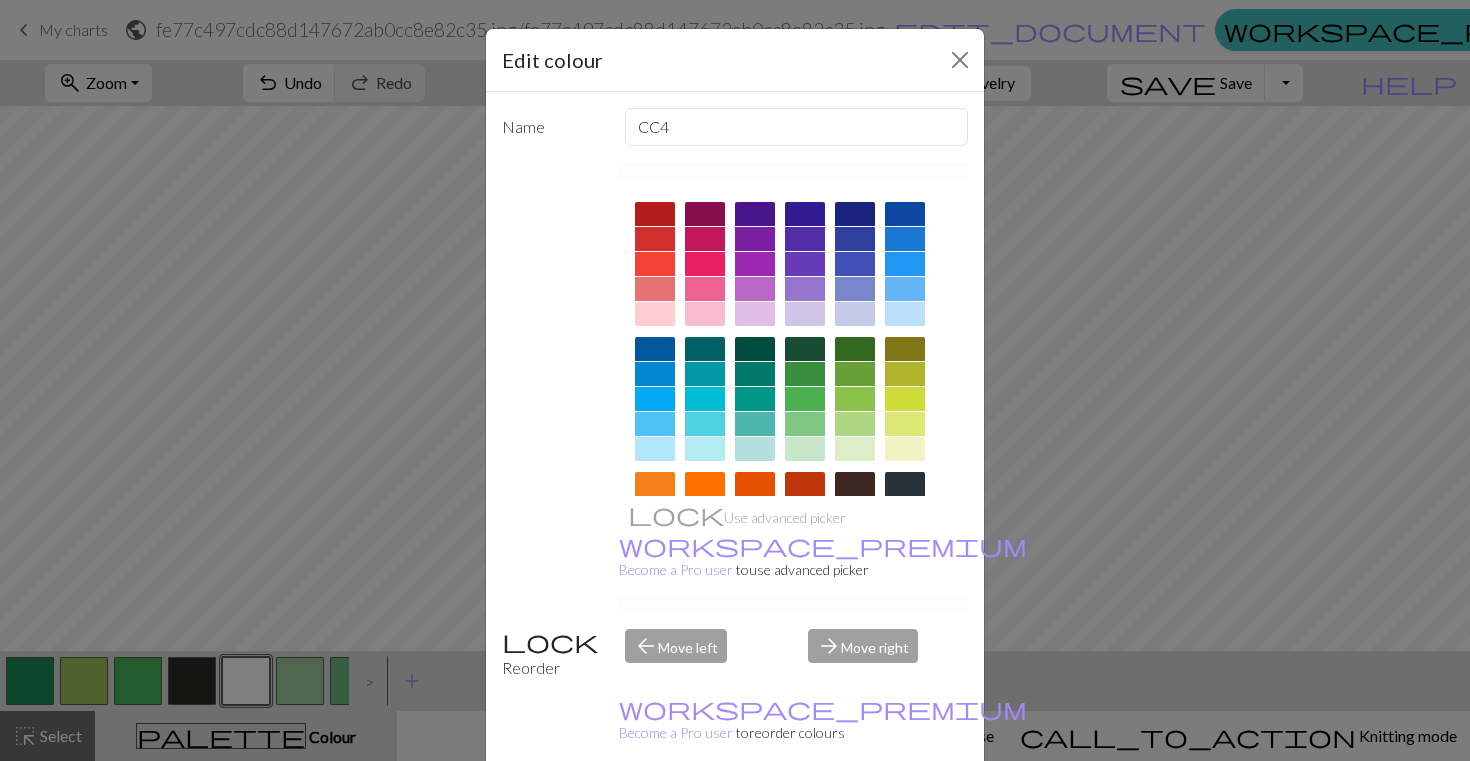click on "Edit colour Name CC4 Use advanced picker workspace_premium Become a Pro user   to  use advanced picker Reorder arrow_back Move left arrow_forward Move right workspace_premium Become a Pro user   to  reorder colours Delete Done Cancel" at bounding box center [735, 380] 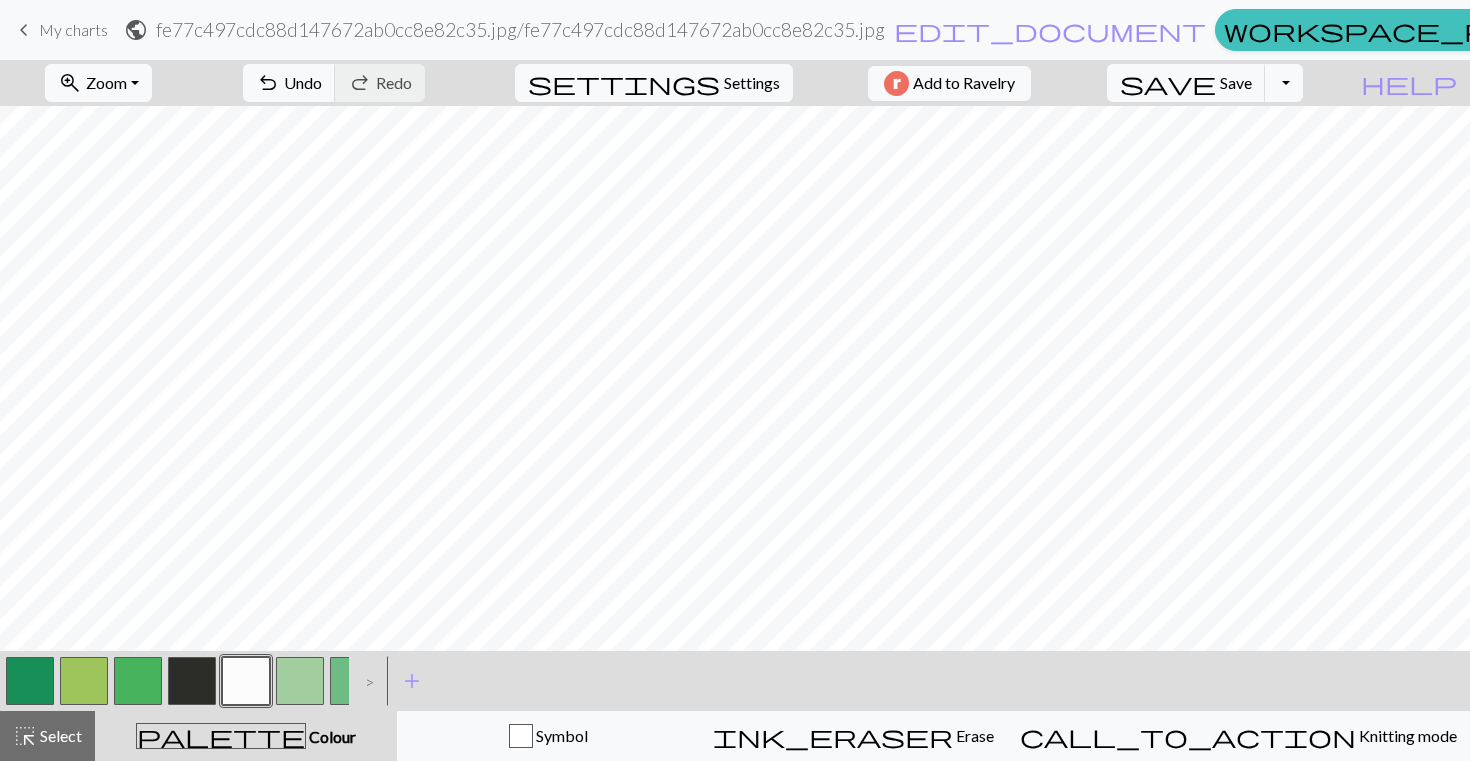 click at bounding box center [300, 681] 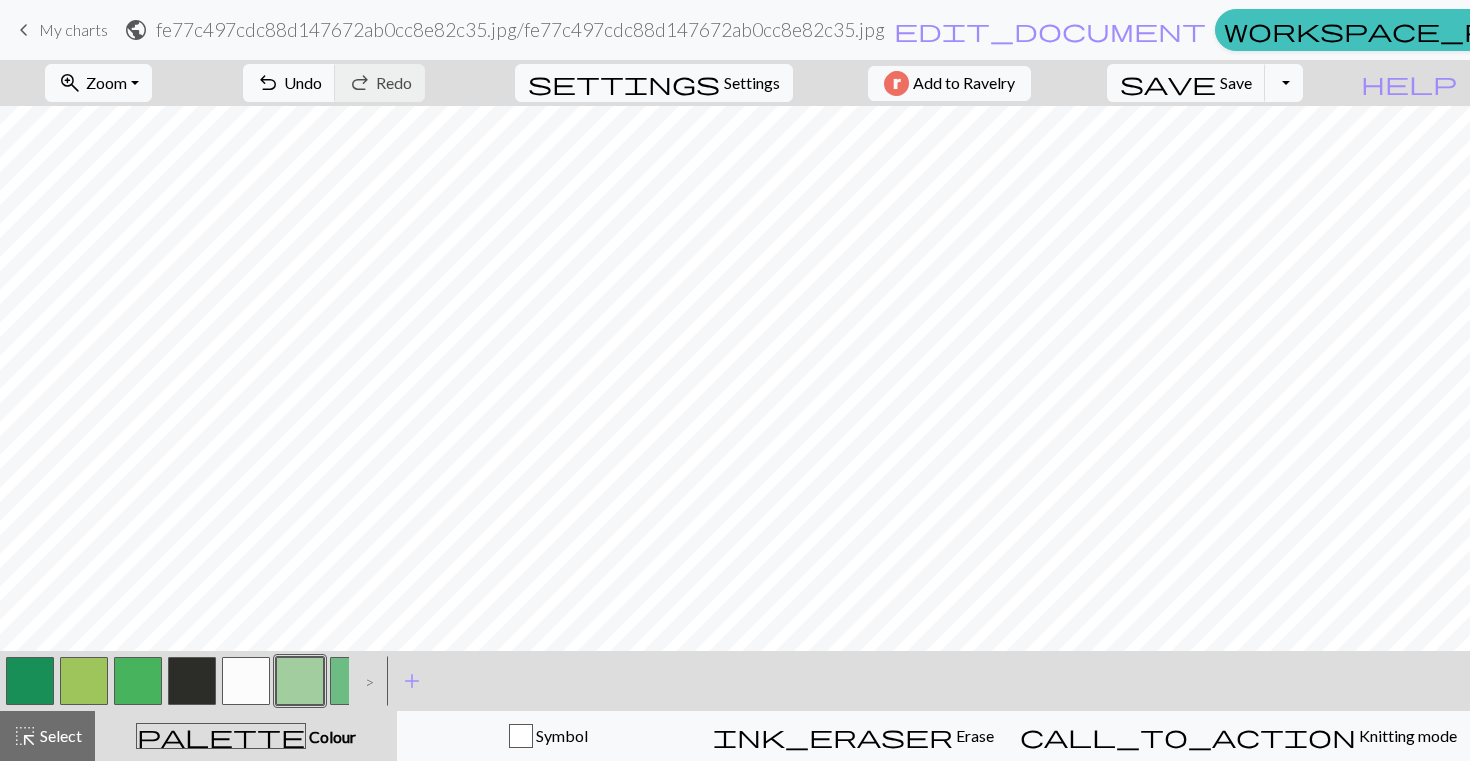 click at bounding box center (300, 681) 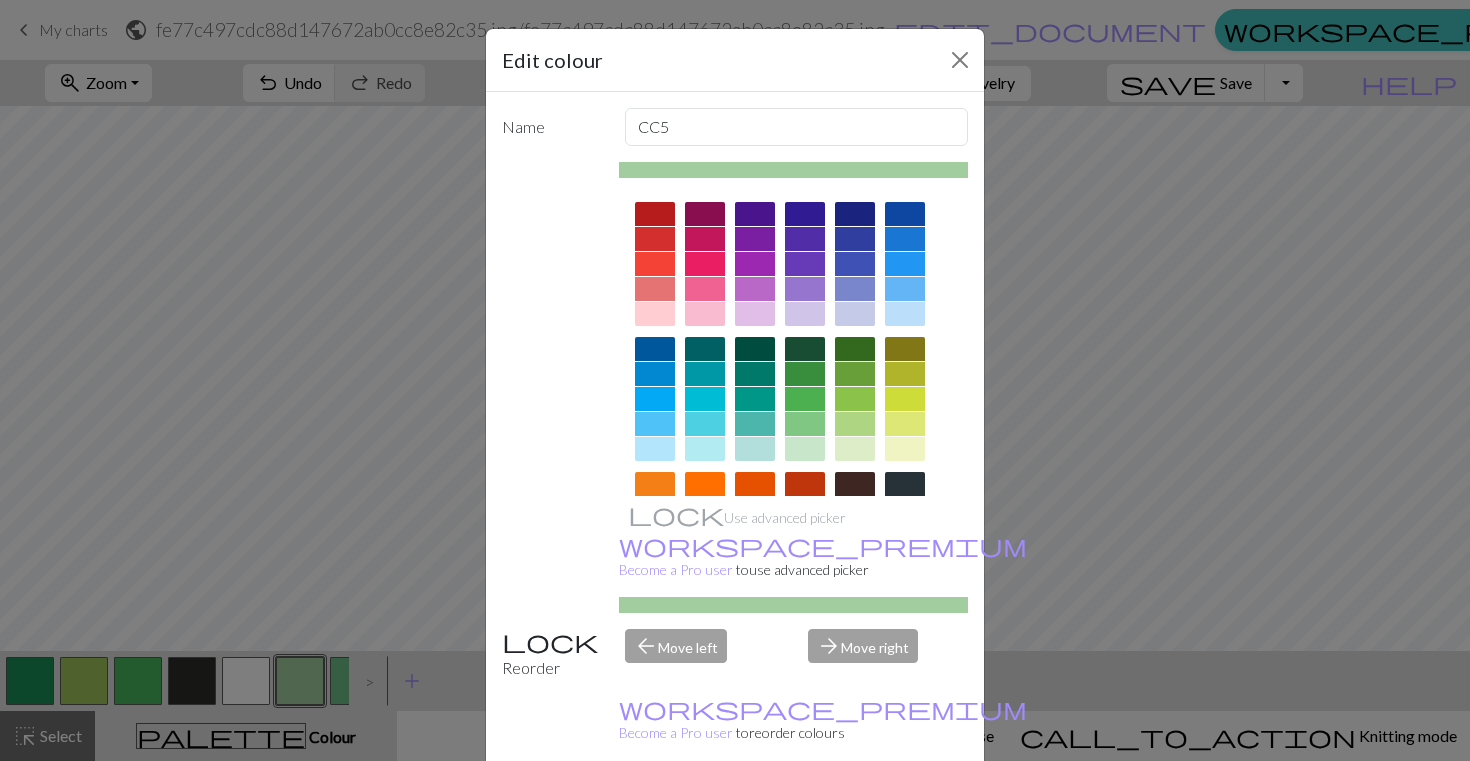 click on "Delete" at bounding box center [538, 812] 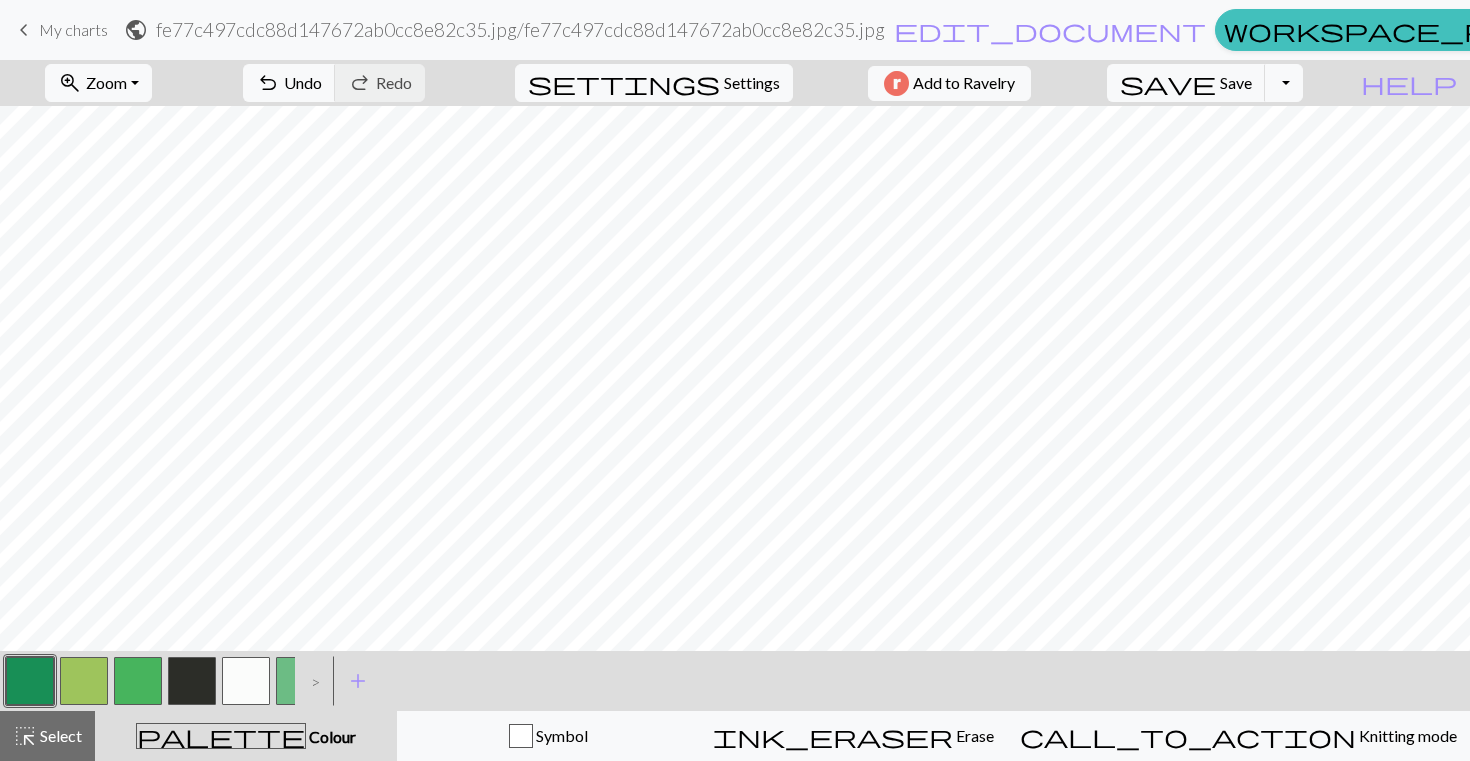 click at bounding box center (300, 681) 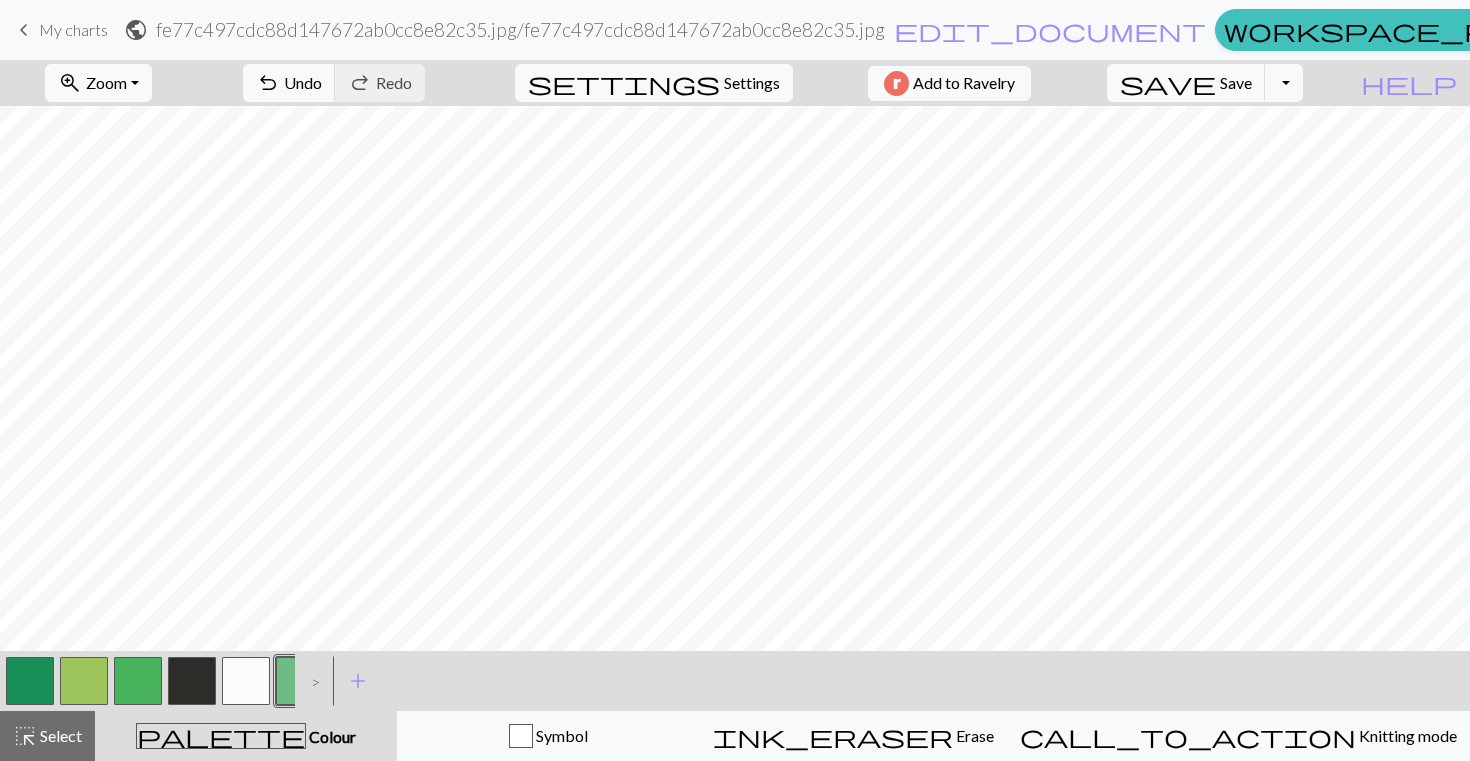 click on "Edit colour Name CC6 Use advanced picker workspace_premium Become a Pro user   to  use advanced picker Reorder arrow_back Move left arrow_forward Move right workspace_premium Become a Pro user   to  reorder colours Delete Done Cancel" at bounding box center [735, 380] 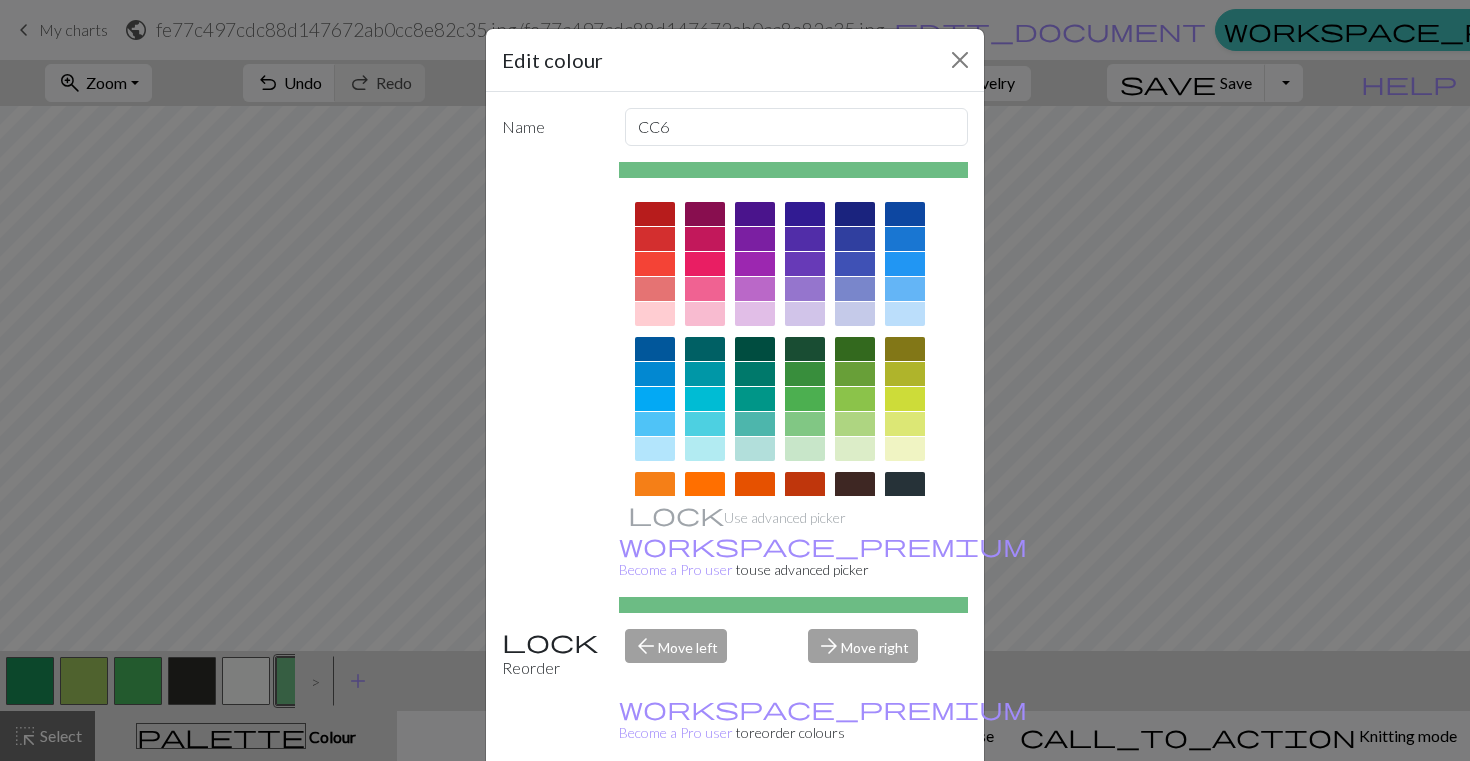 click on "Delete" at bounding box center [538, 812] 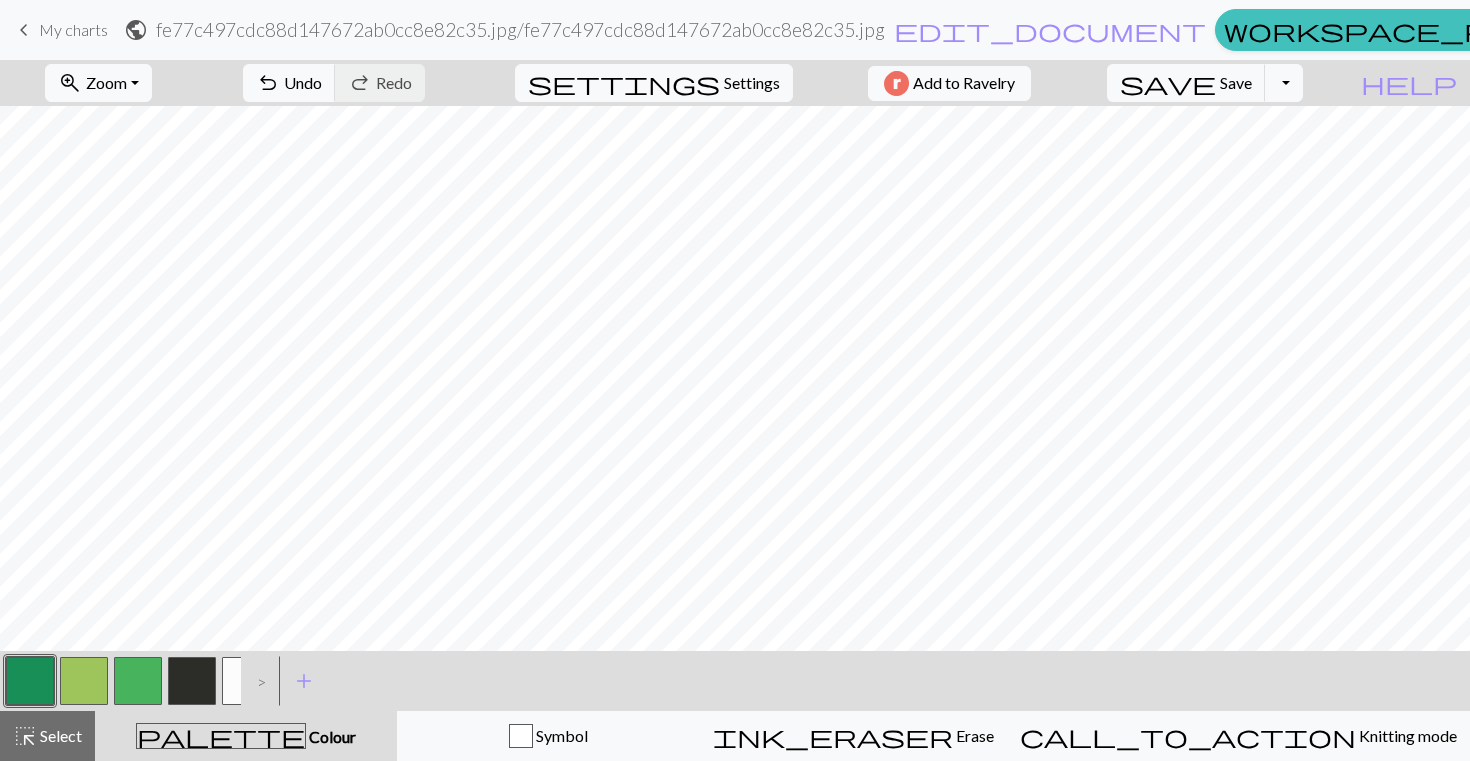 click at bounding box center [84, 681] 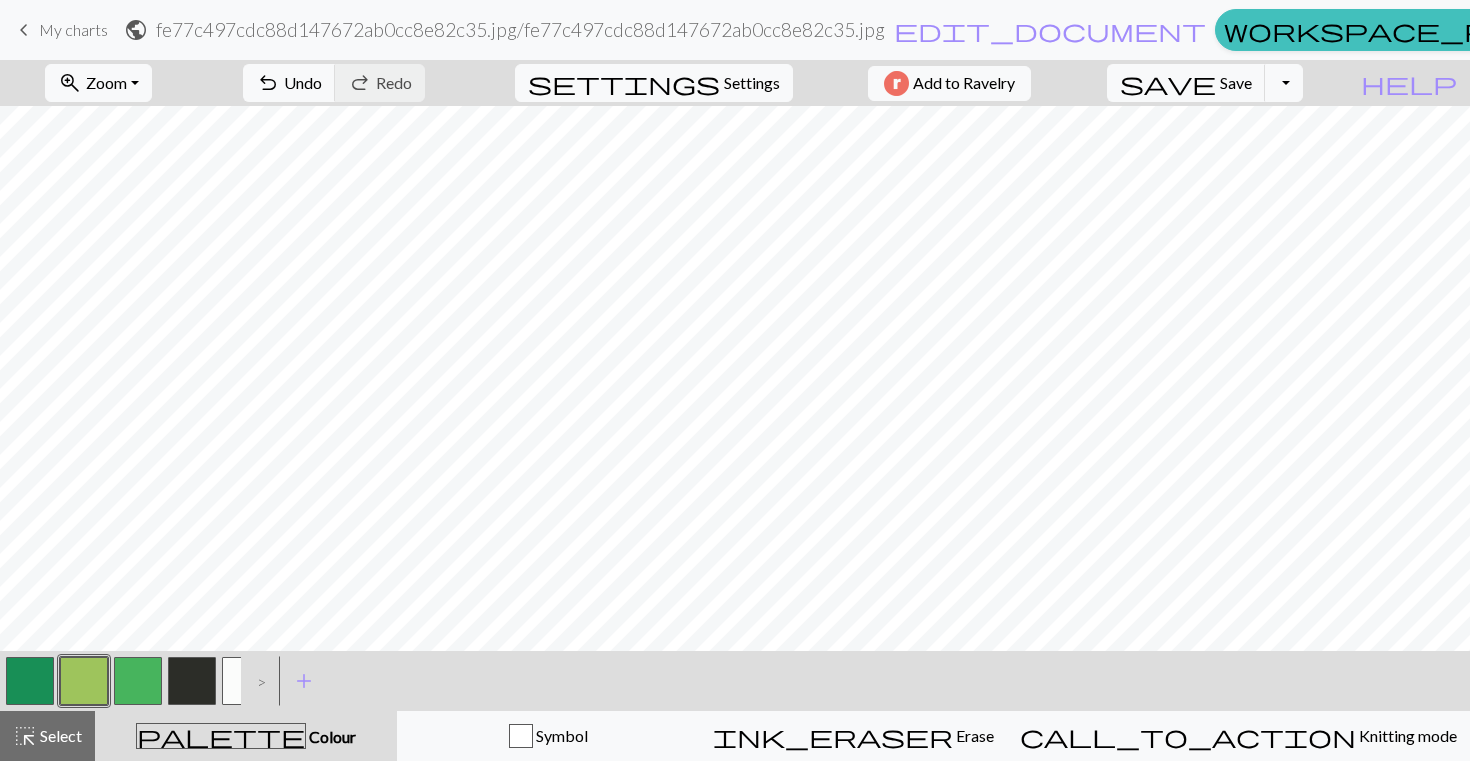 click at bounding box center (138, 681) 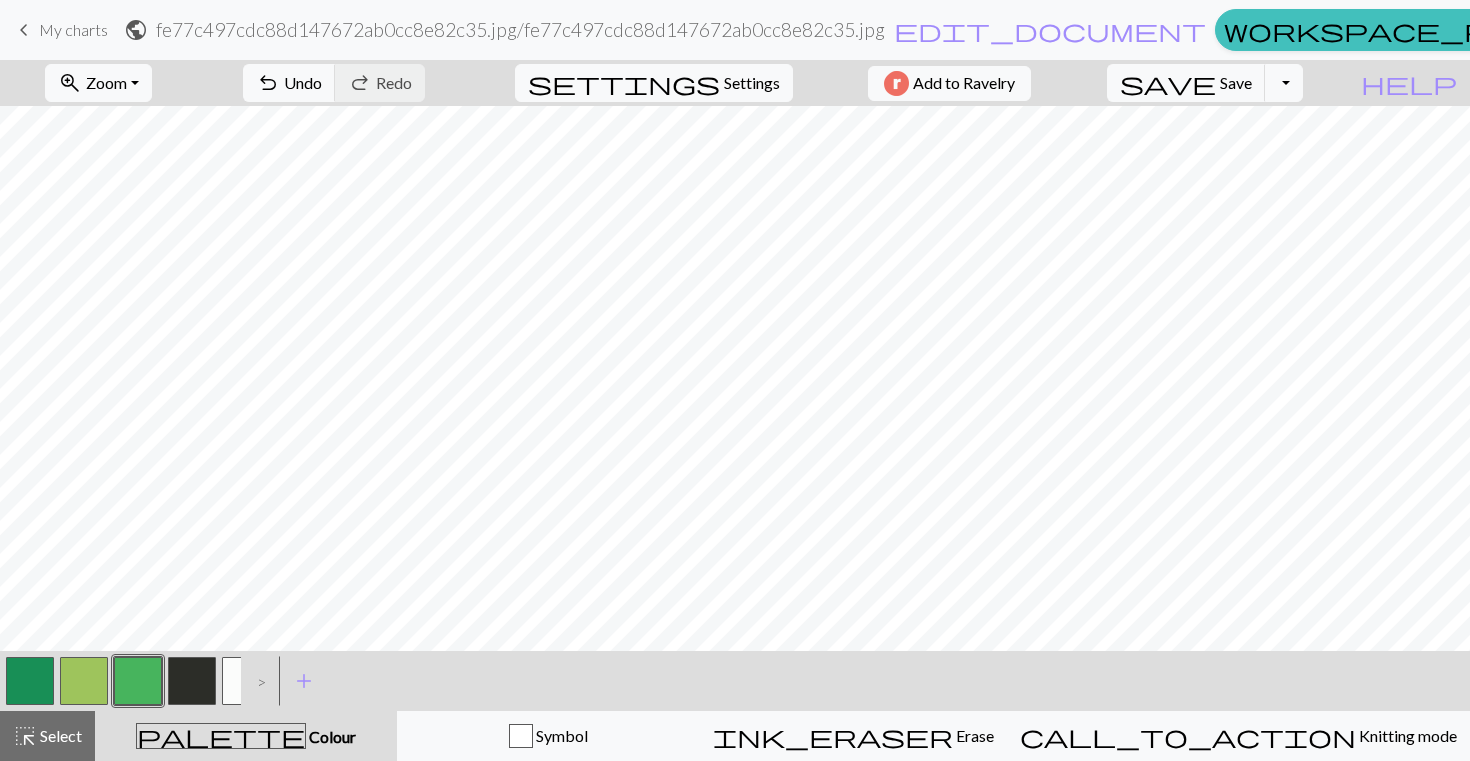 click at bounding box center (138, 681) 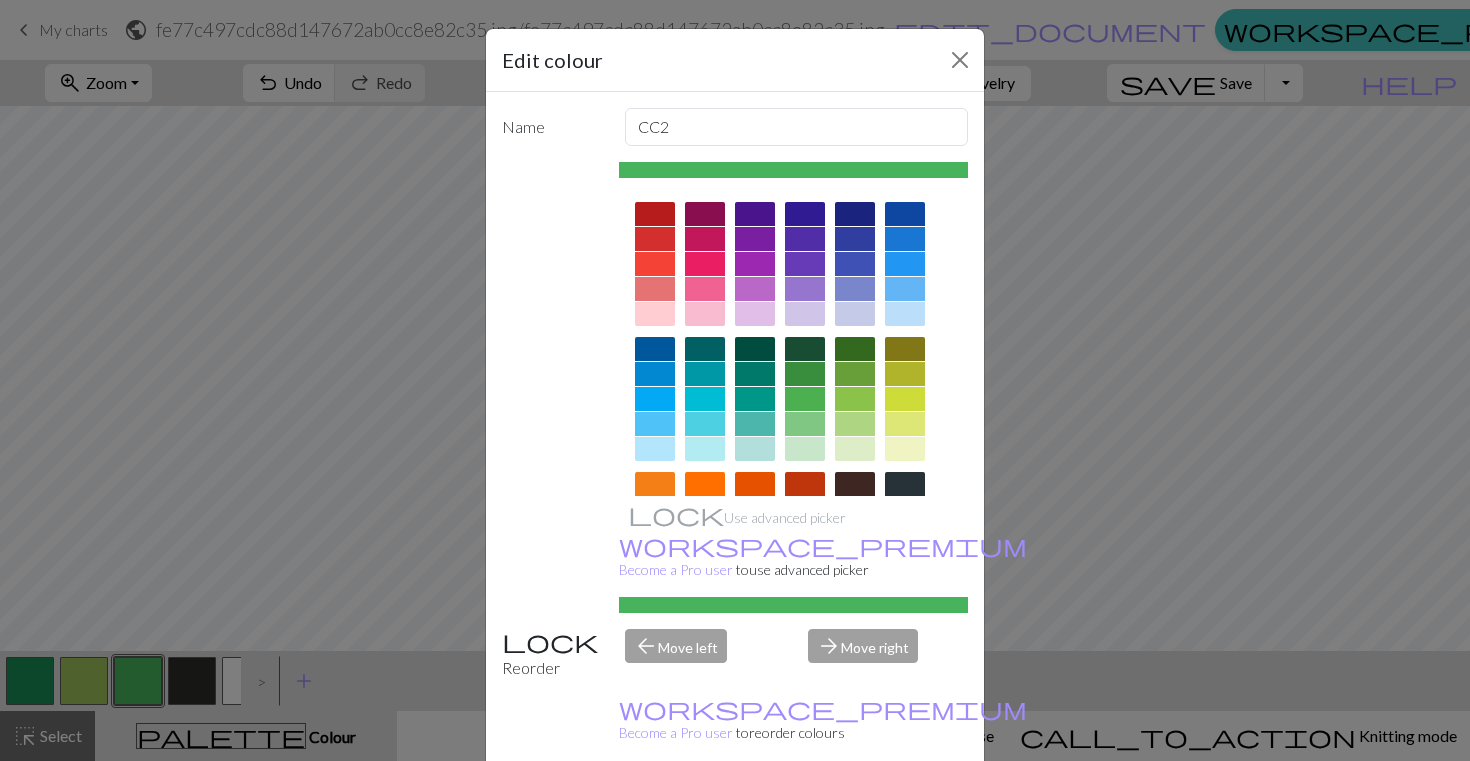 click at bounding box center [905, 349] 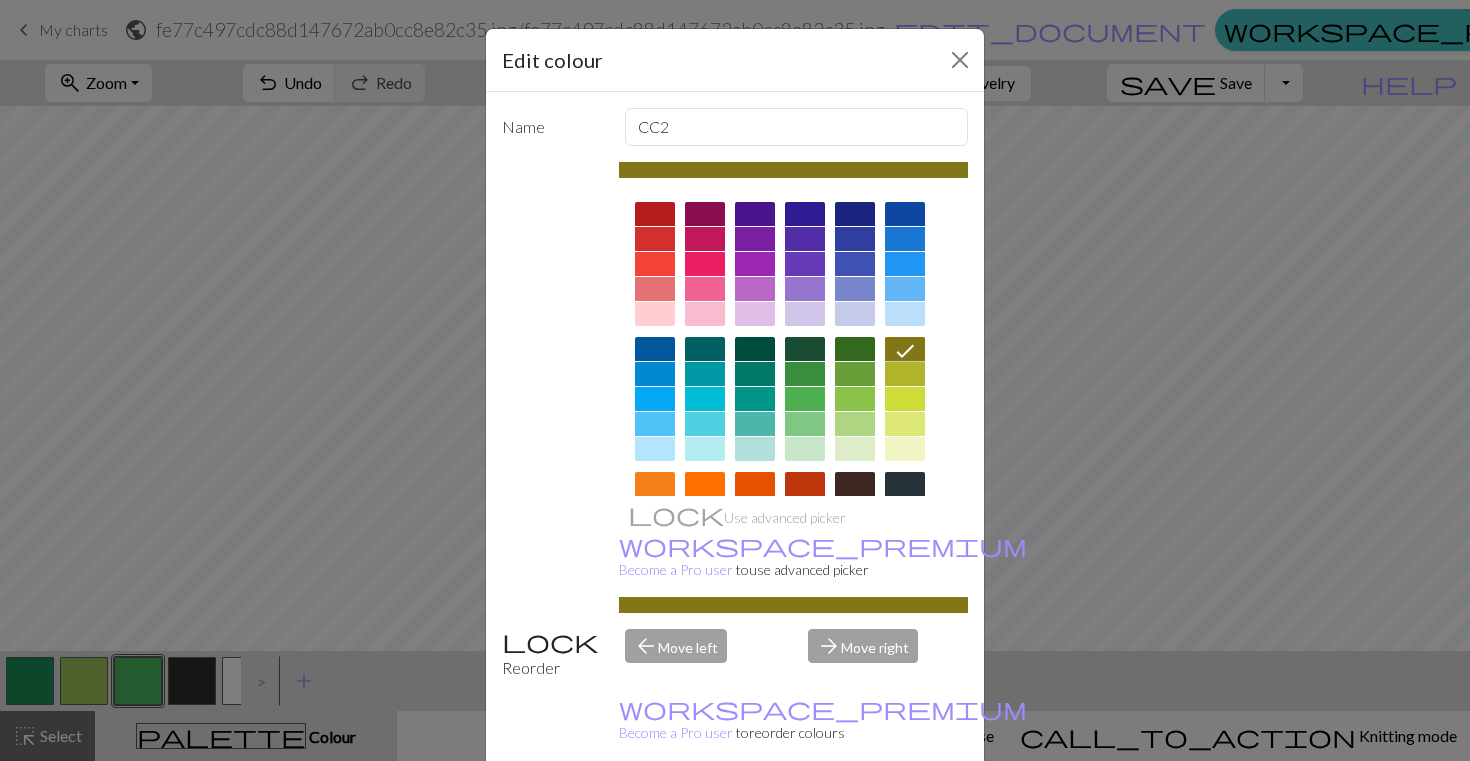 click on "Done" at bounding box center (855, 812) 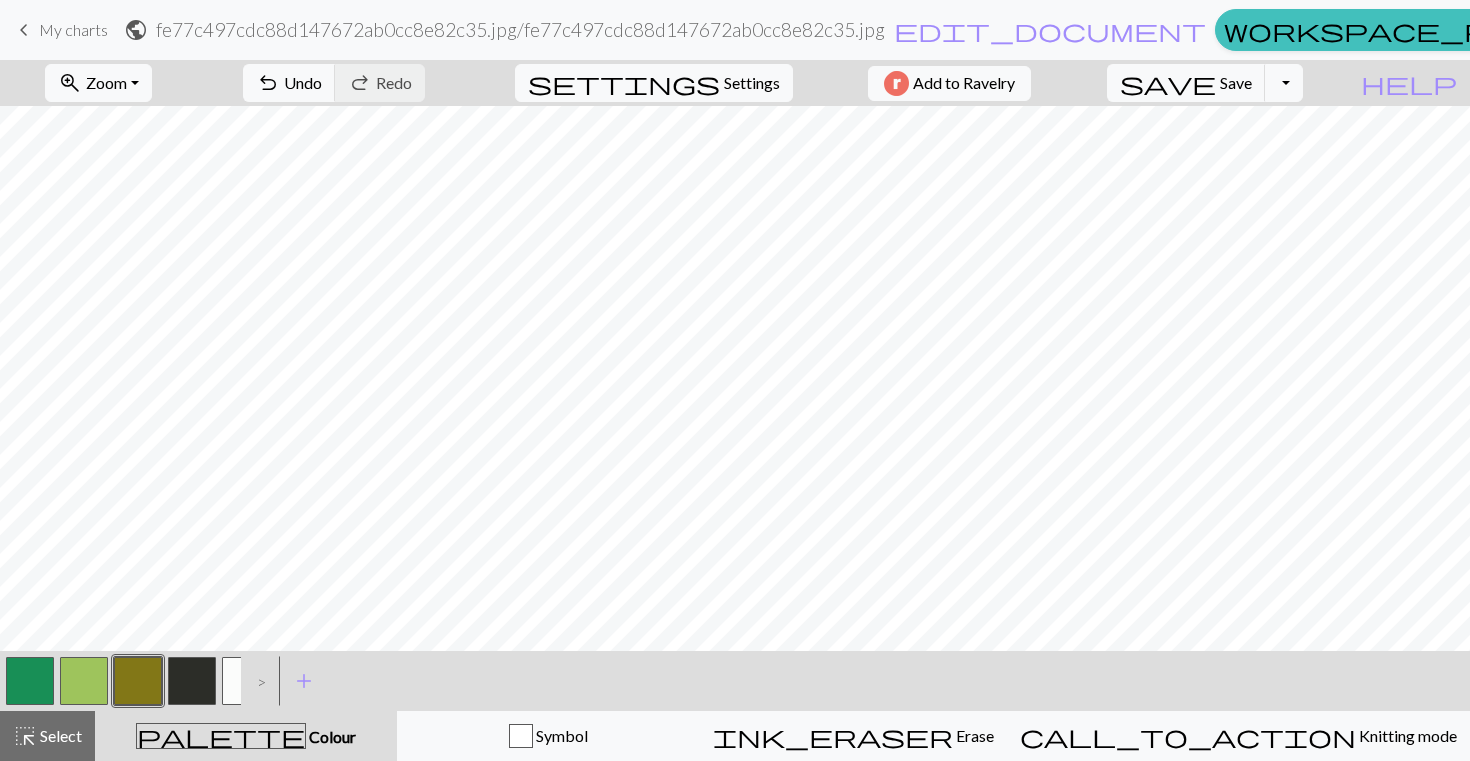 click at bounding box center (30, 681) 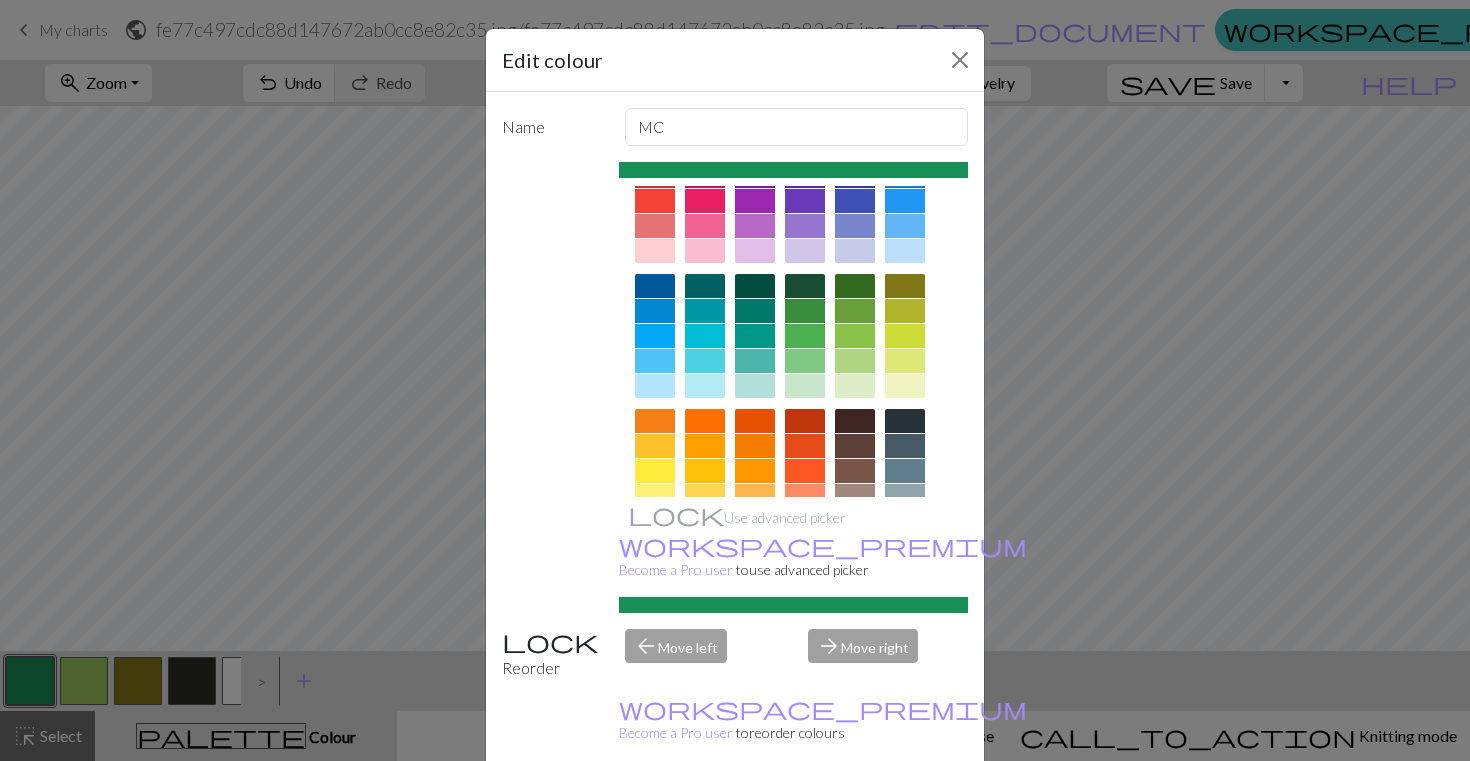 scroll, scrollTop: 68, scrollLeft: 0, axis: vertical 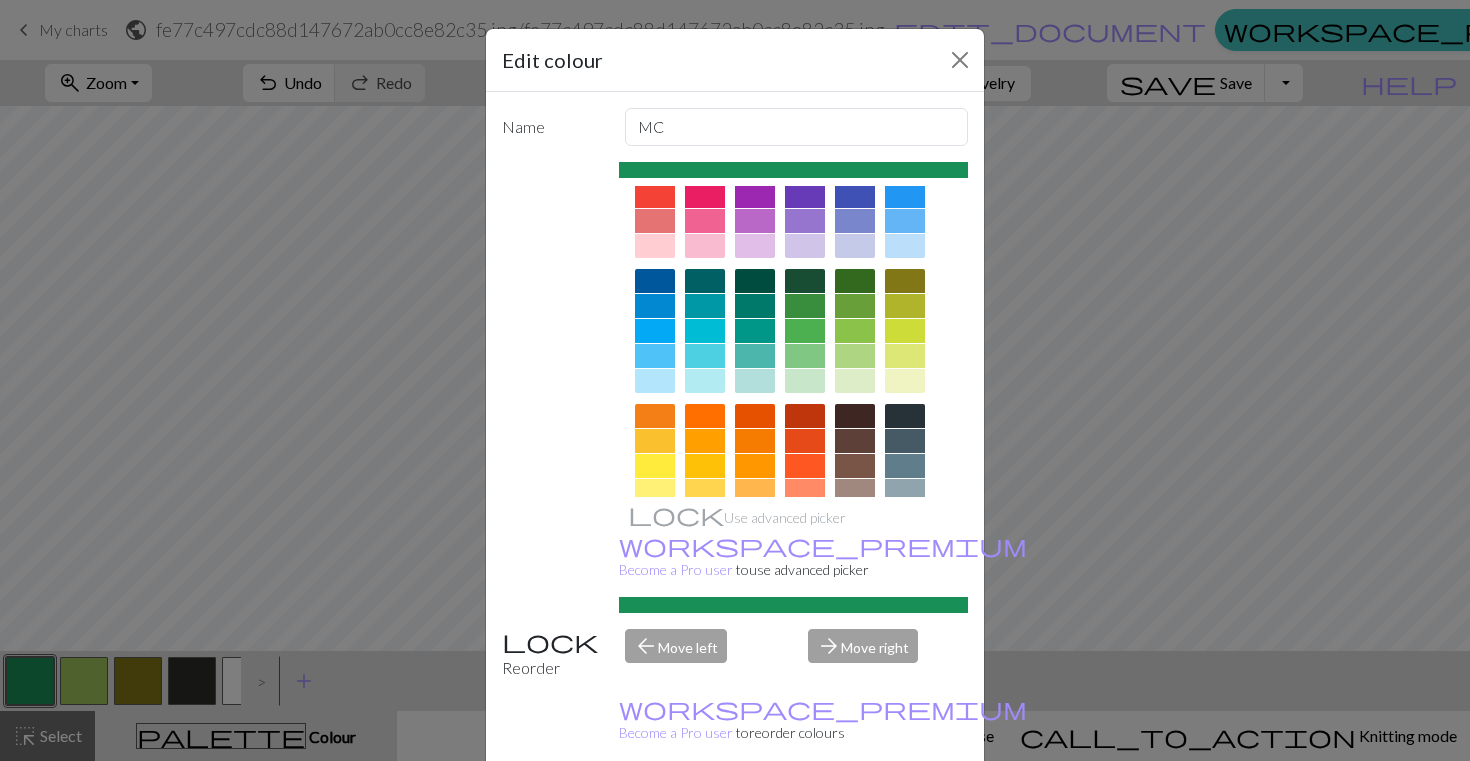 click at bounding box center (855, 441) 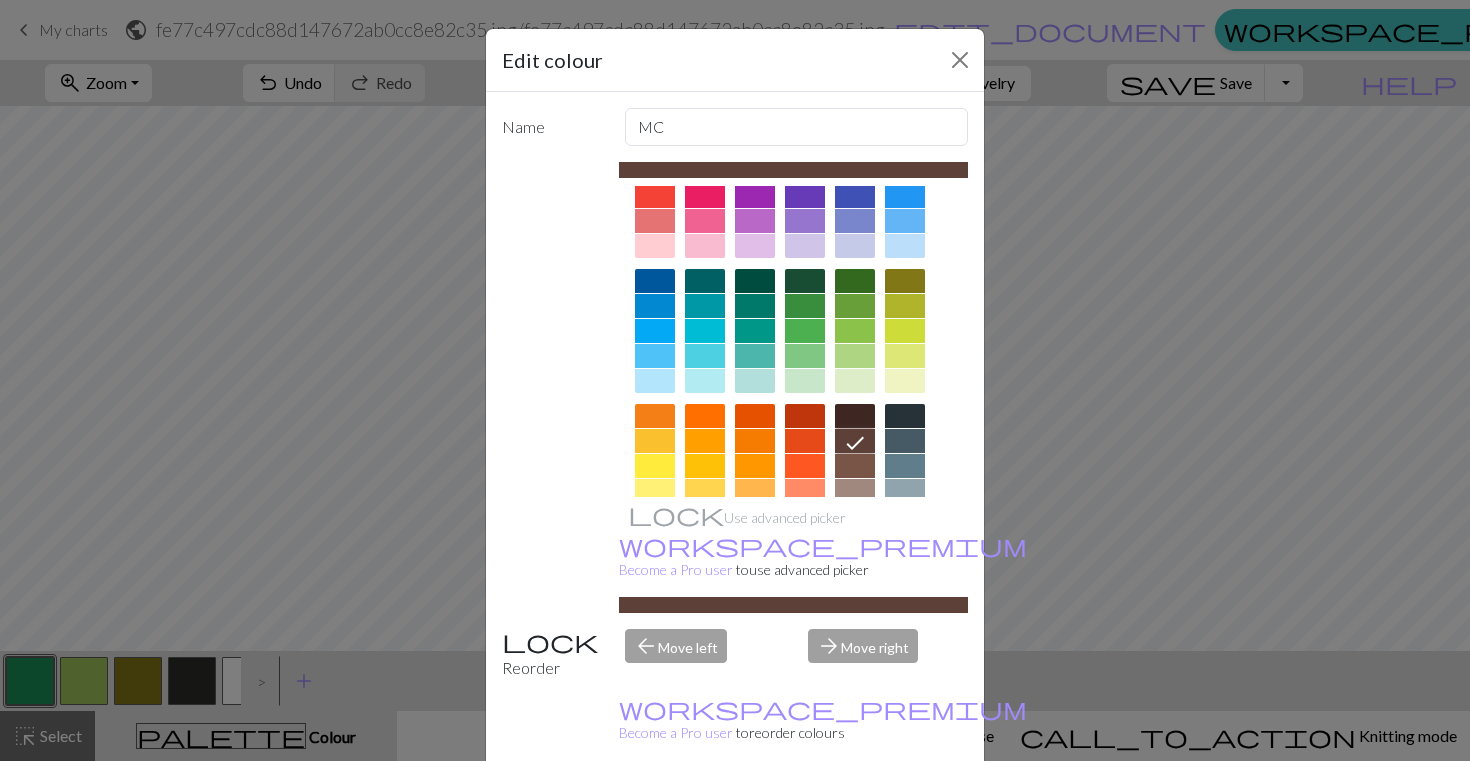 click on "Done" at bounding box center (855, 812) 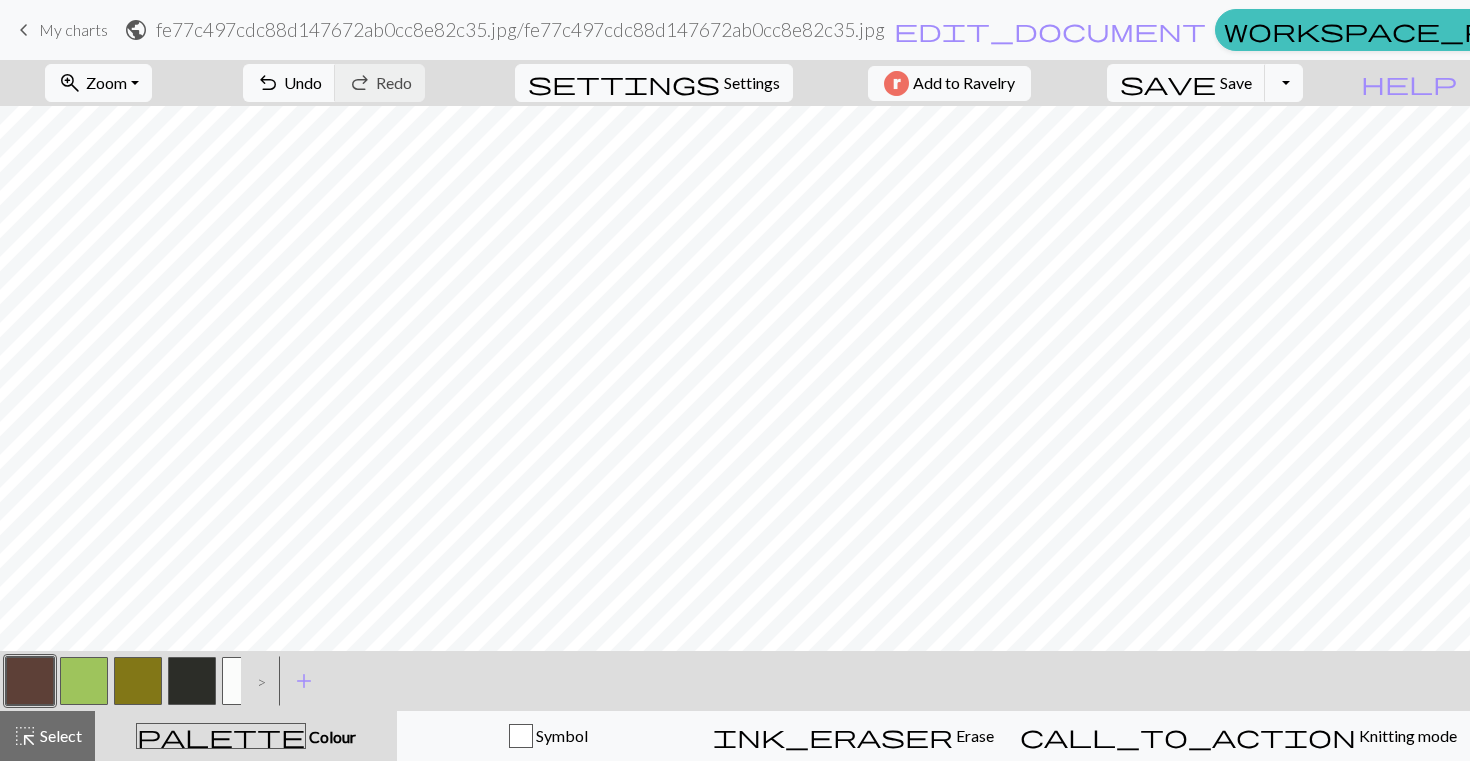 click at bounding box center (84, 681) 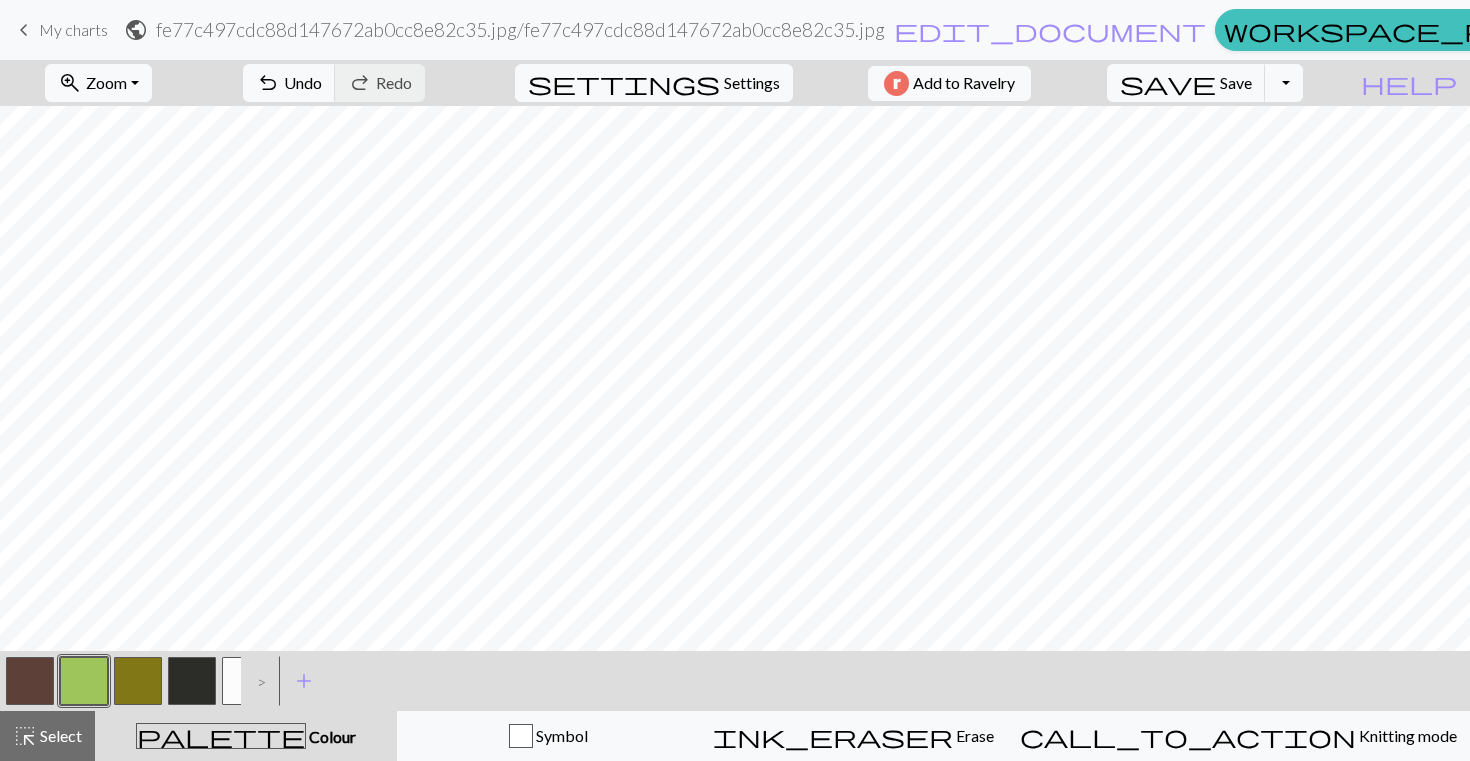 click at bounding box center [84, 681] 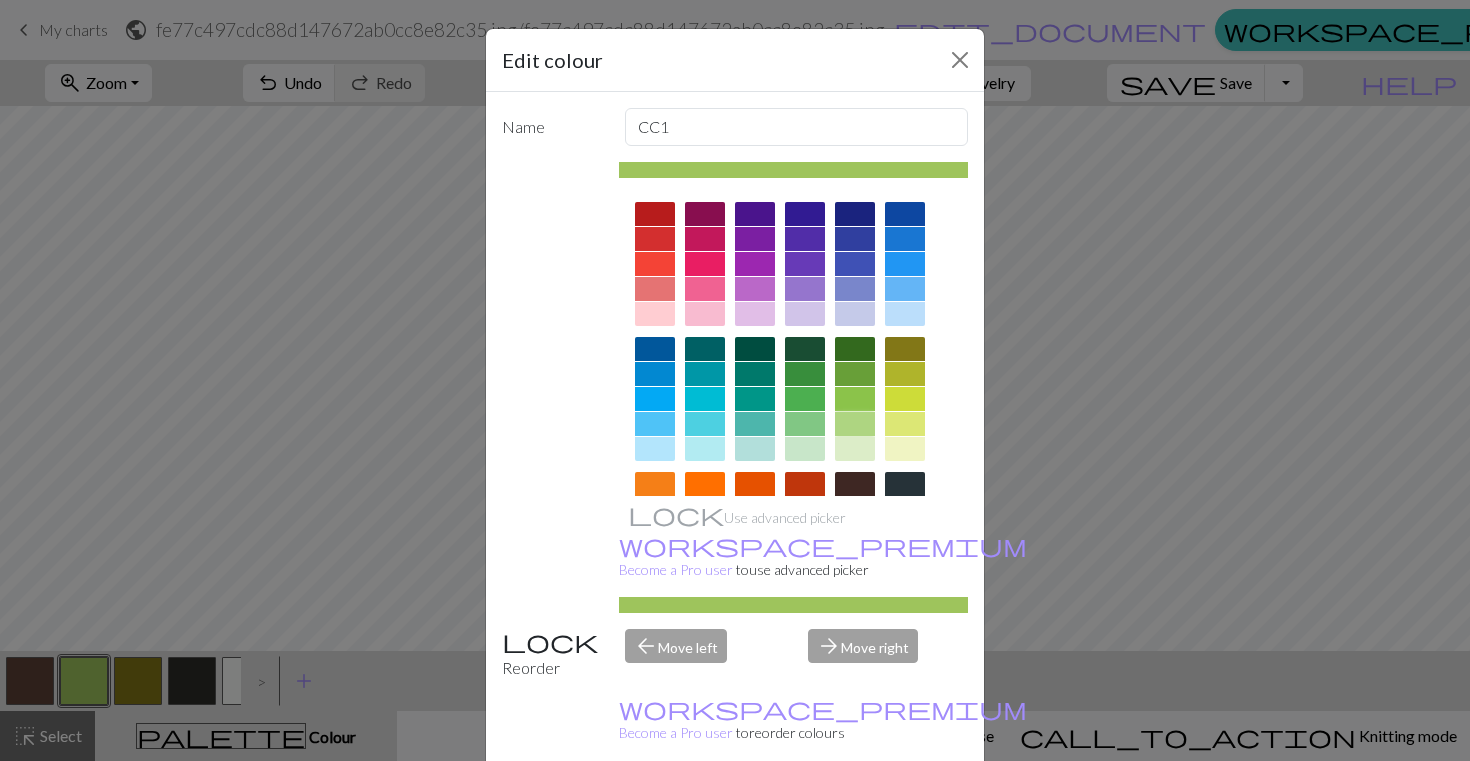 click at bounding box center [855, 424] 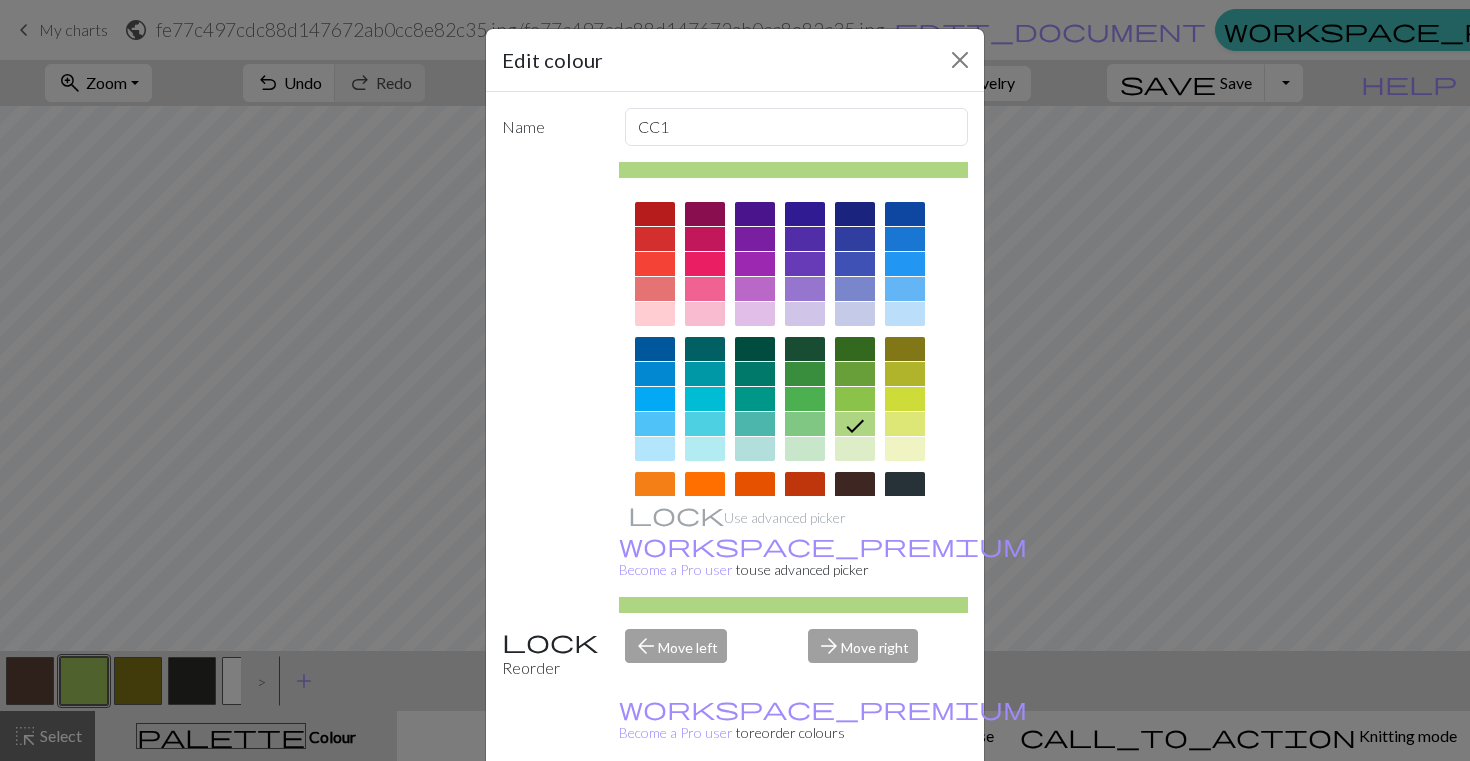 click on "Done" at bounding box center (855, 812) 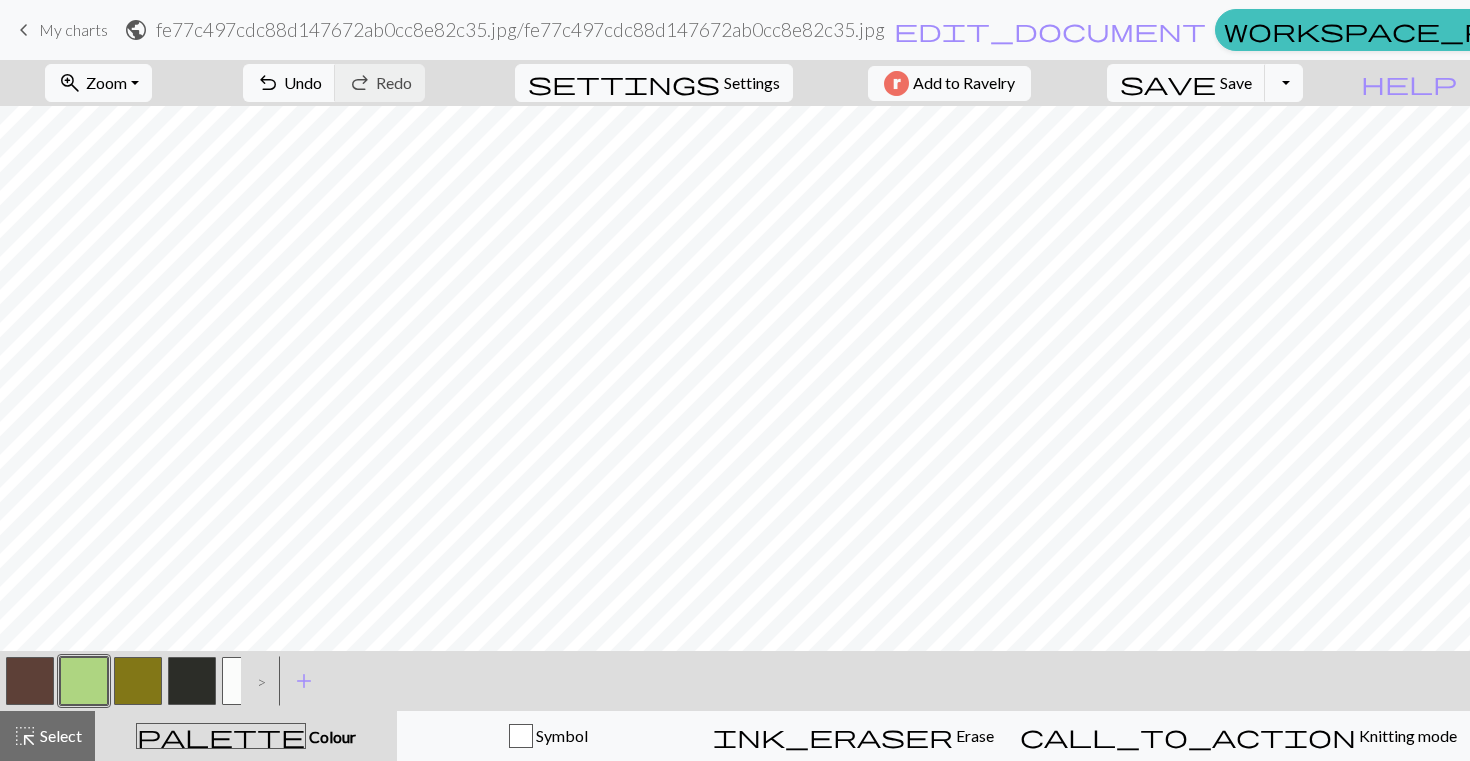 click at bounding box center (30, 681) 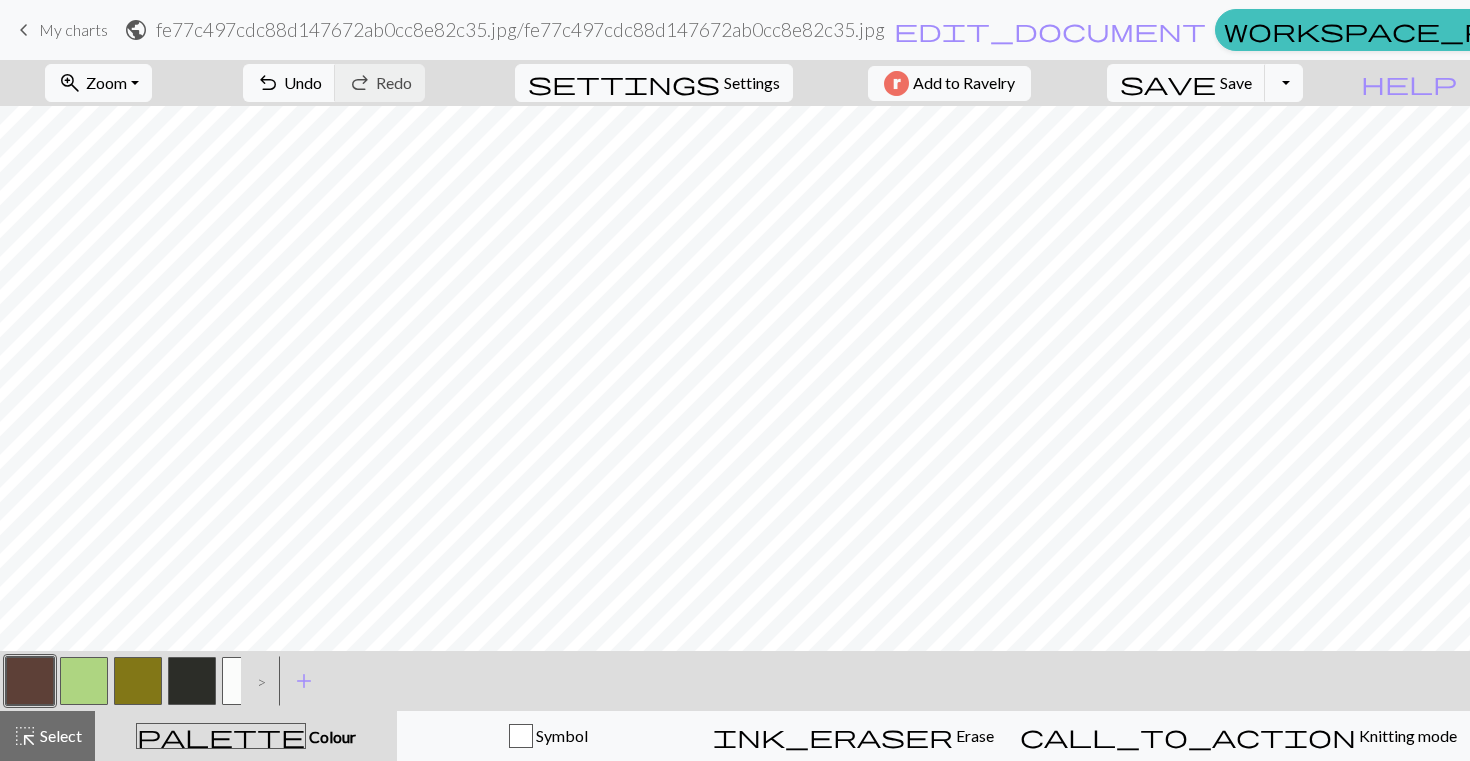 click at bounding box center (30, 681) 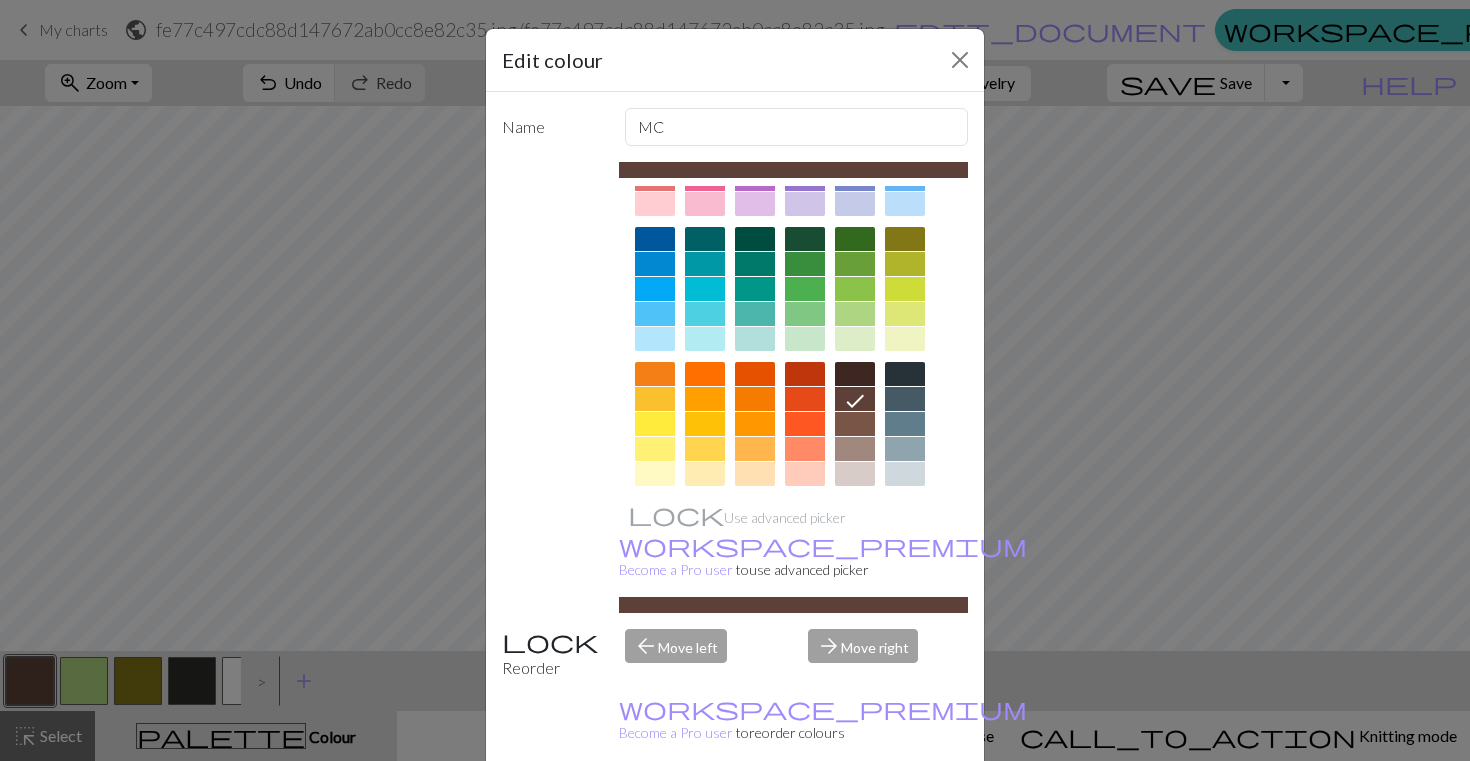 scroll, scrollTop: 123, scrollLeft: 0, axis: vertical 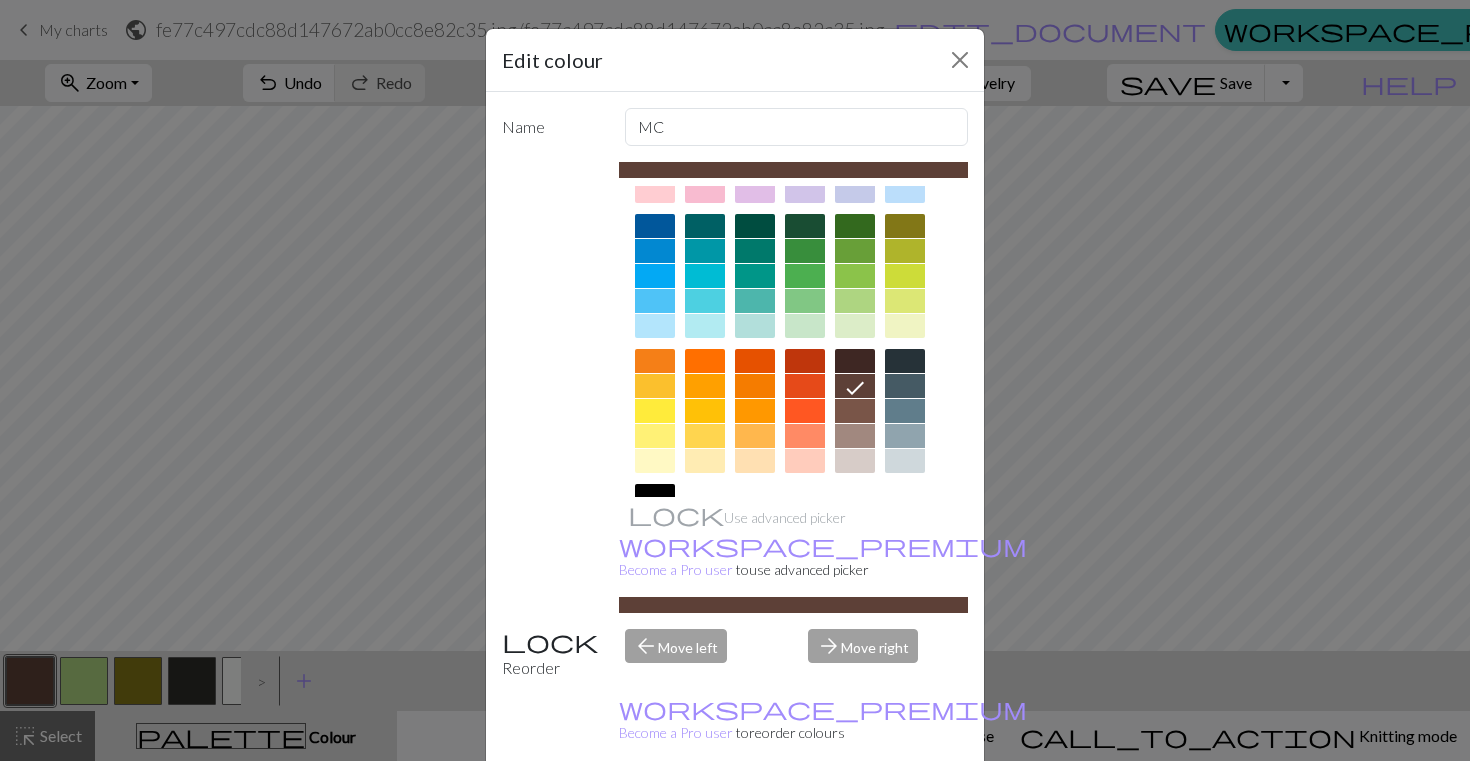 click at bounding box center (855, 411) 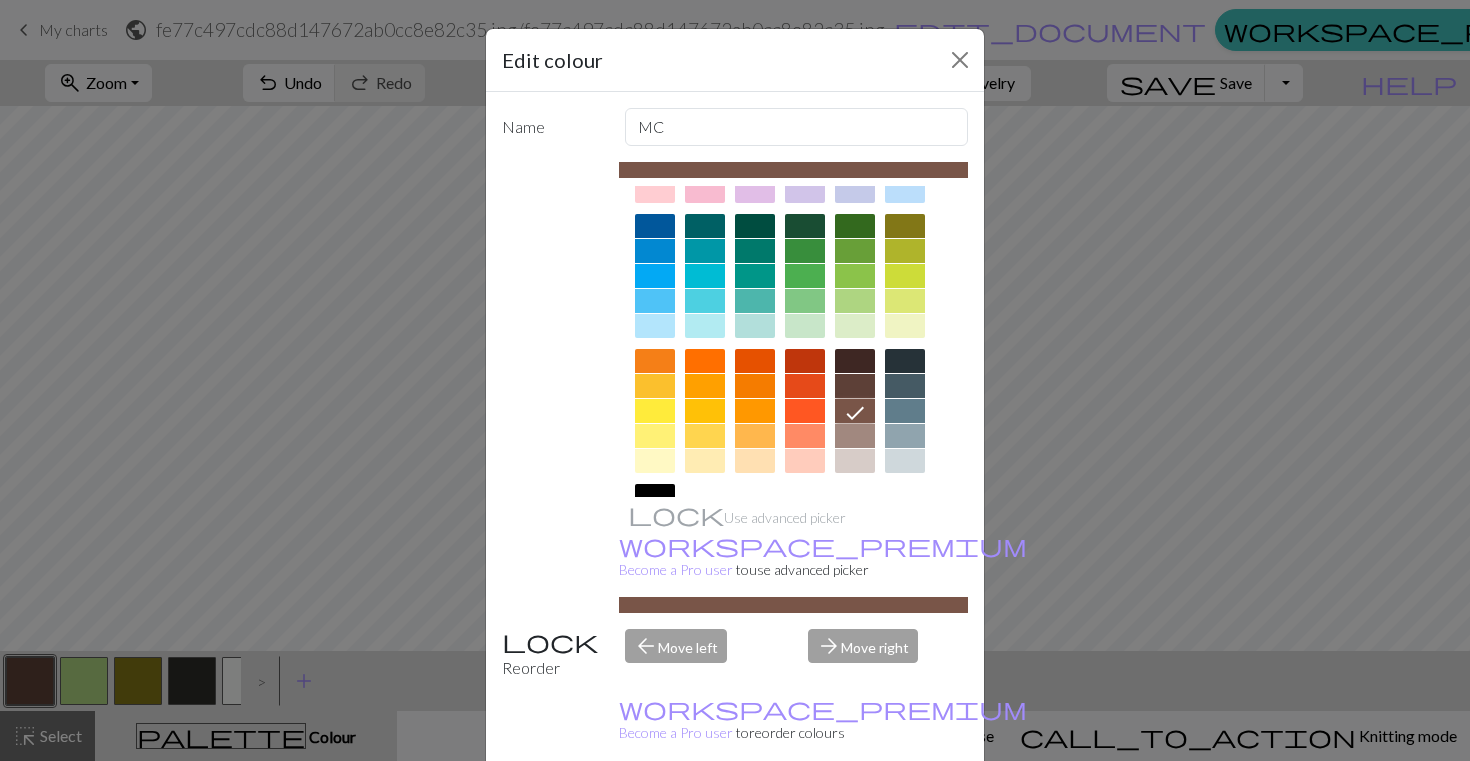 click on "Done" at bounding box center (855, 812) 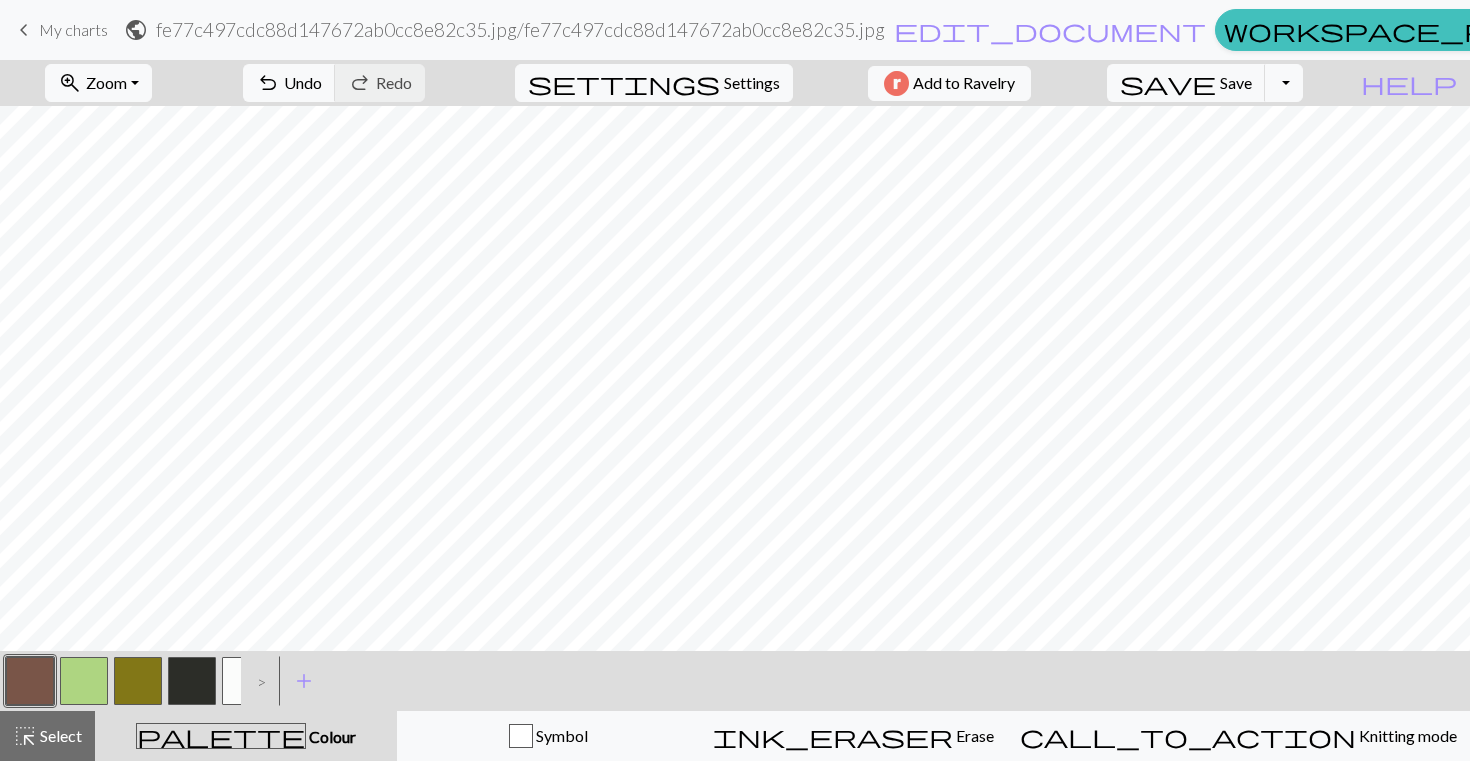 click at bounding box center (138, 681) 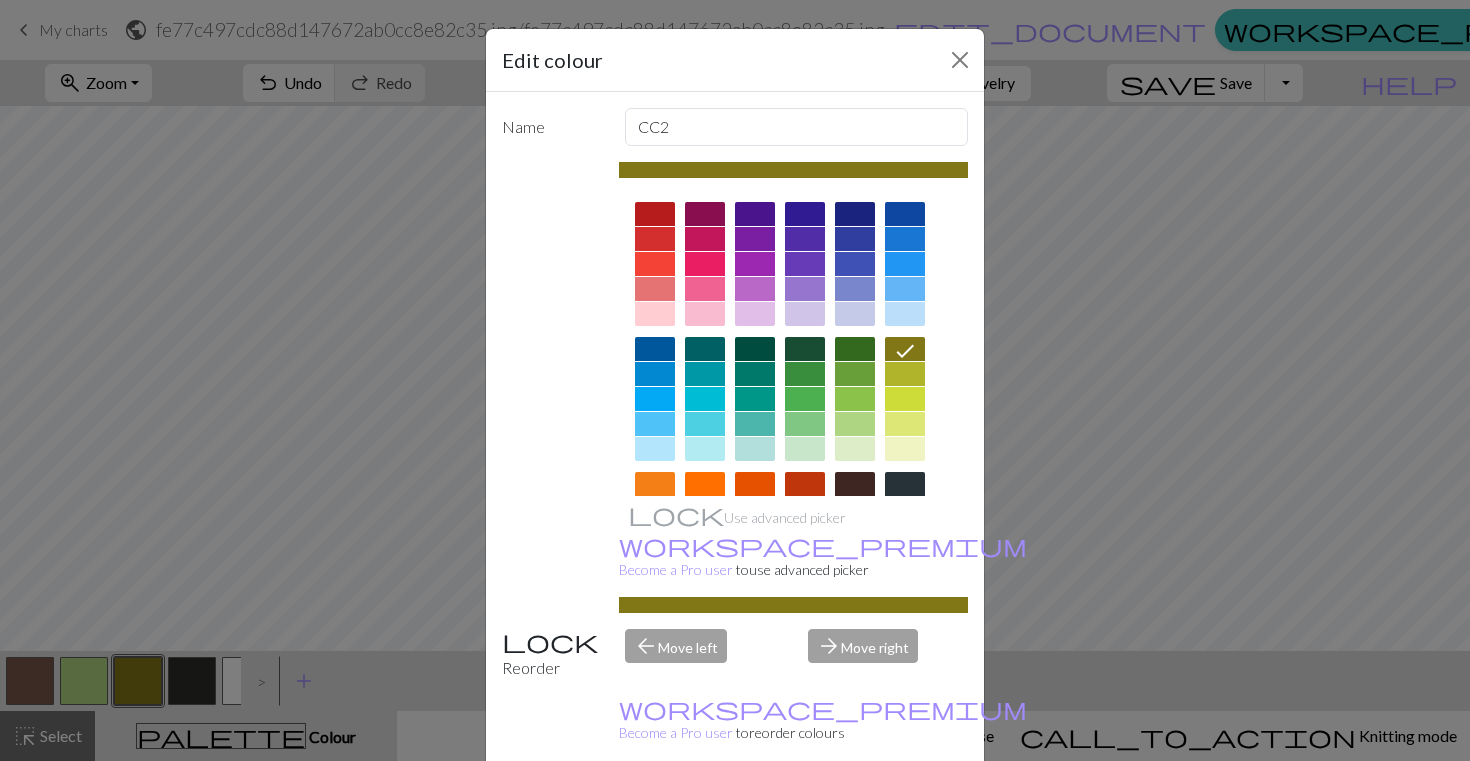 scroll, scrollTop: 97, scrollLeft: 0, axis: vertical 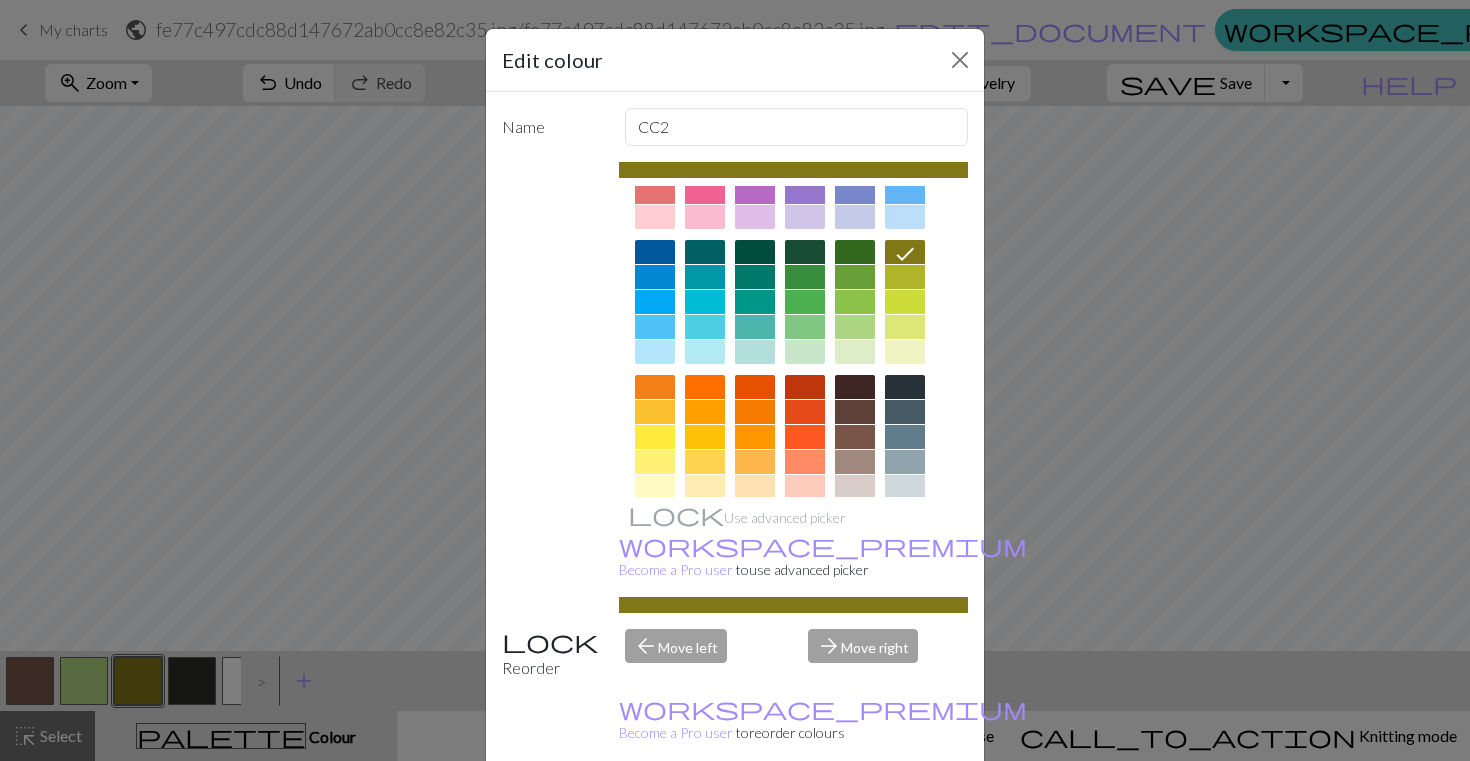 click at bounding box center [855, 412] 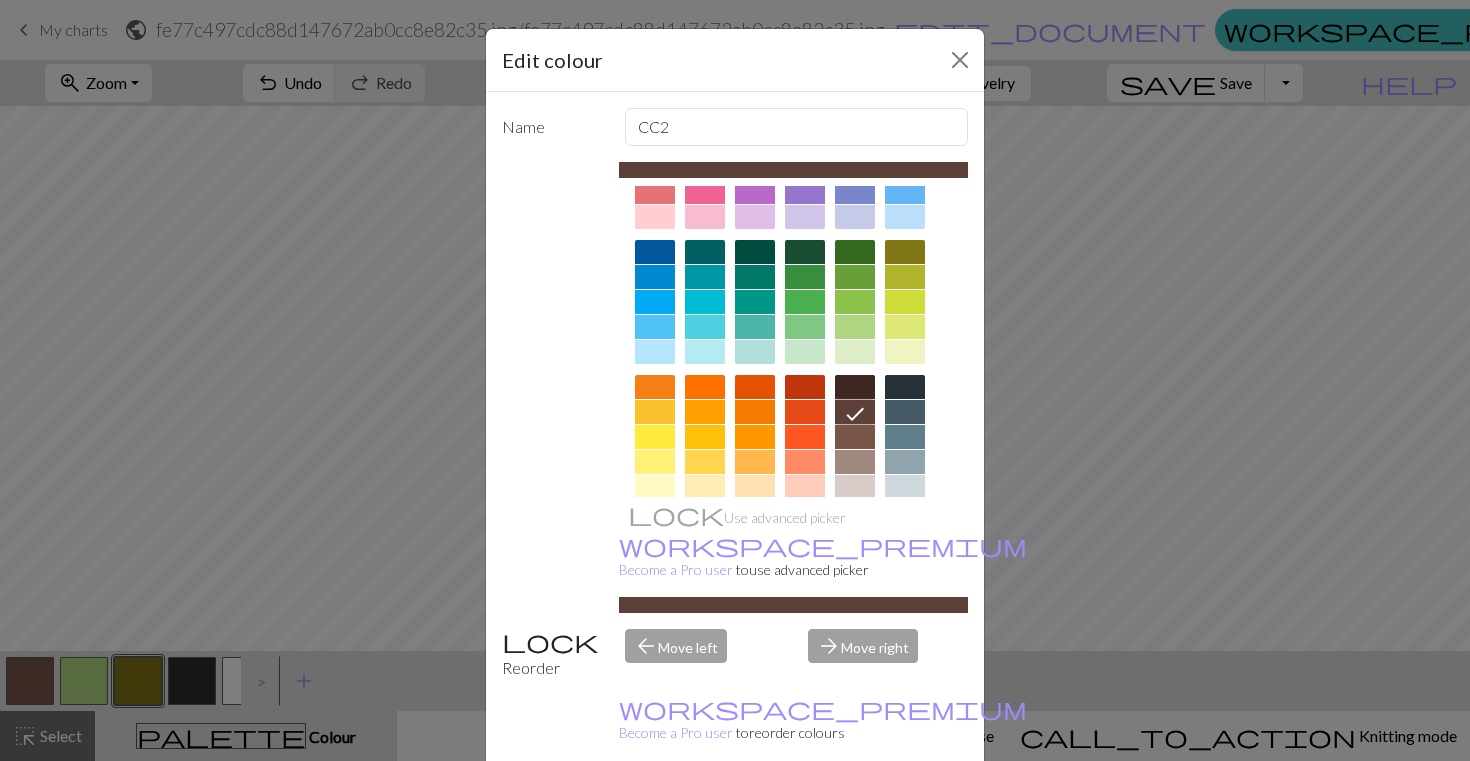 click on "Done" at bounding box center (855, 812) 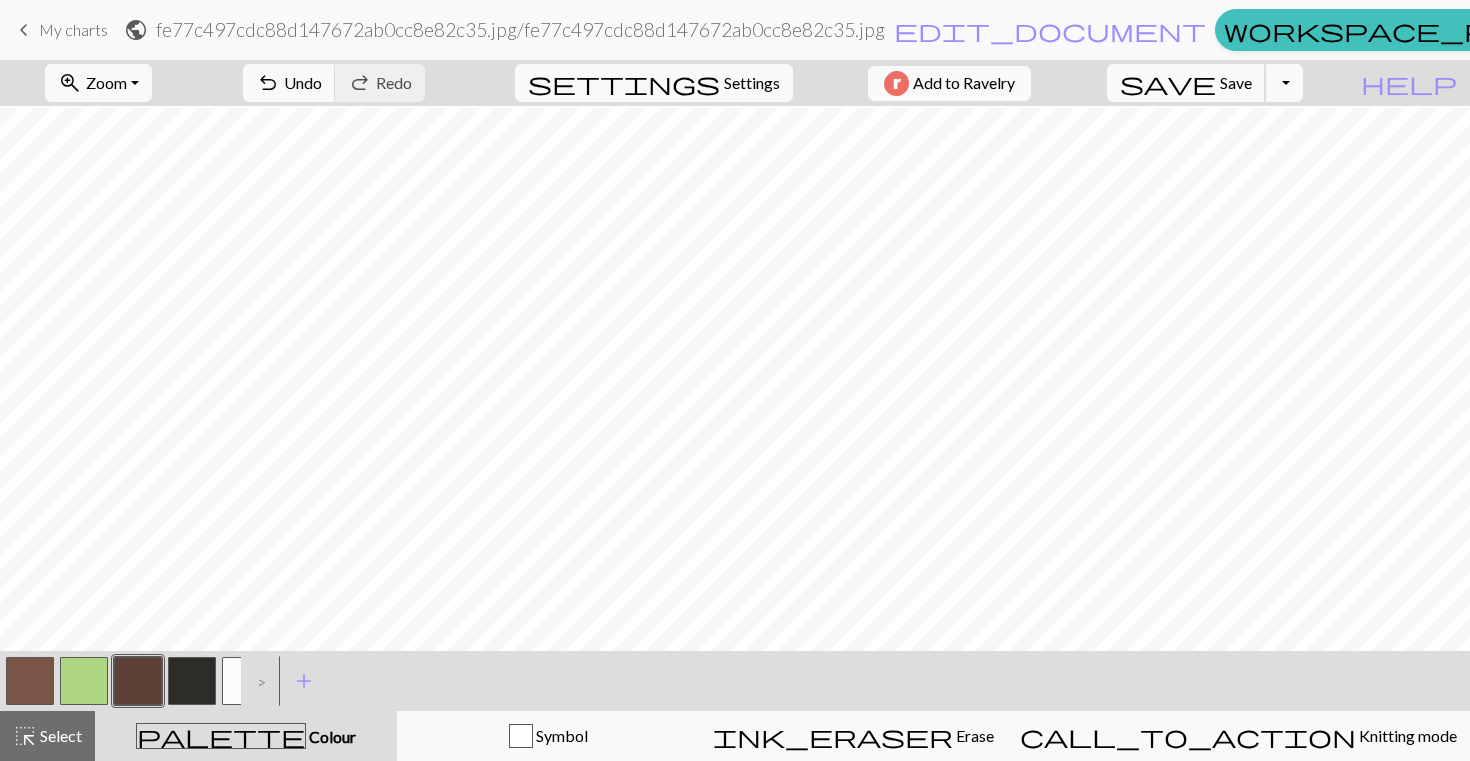 scroll, scrollTop: 5, scrollLeft: 0, axis: vertical 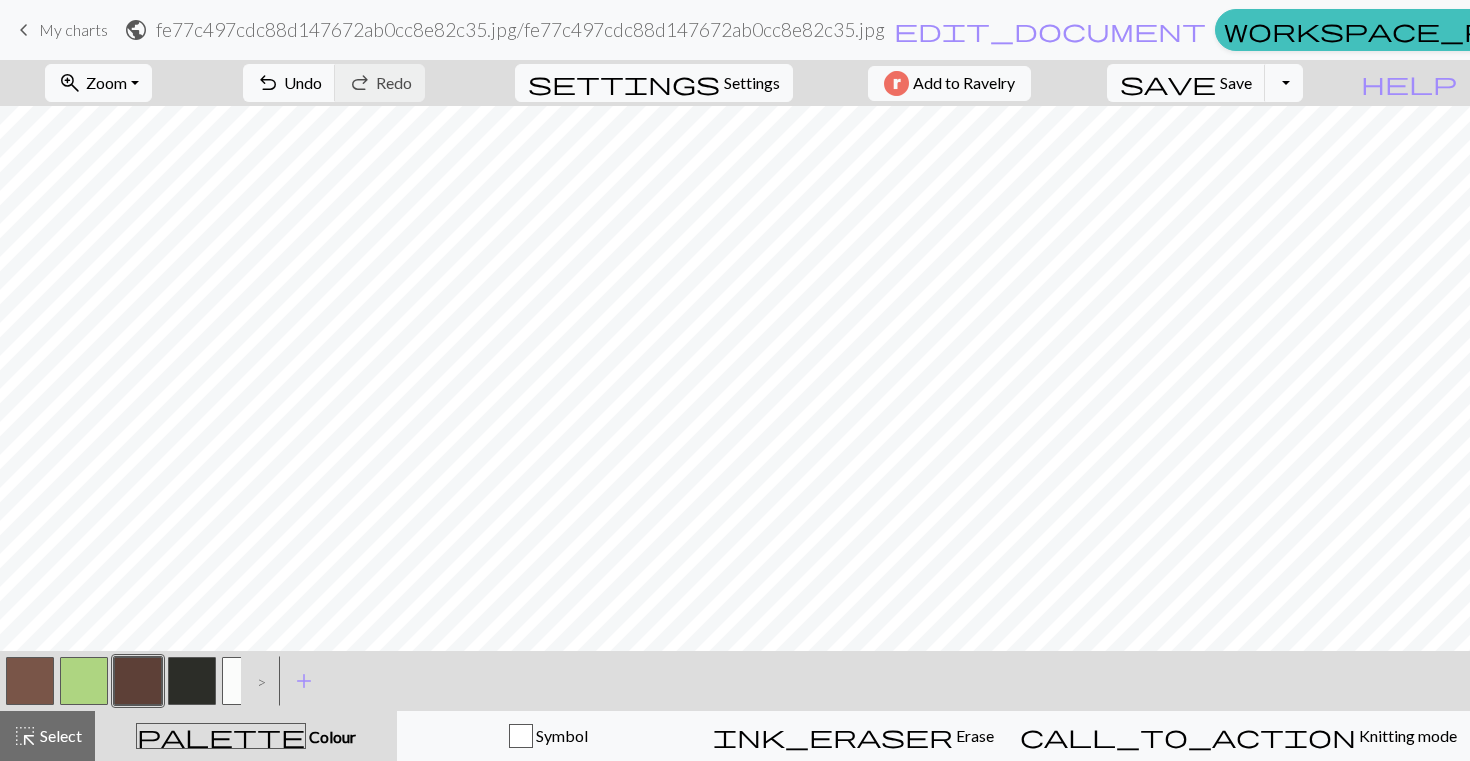 click at bounding box center (138, 681) 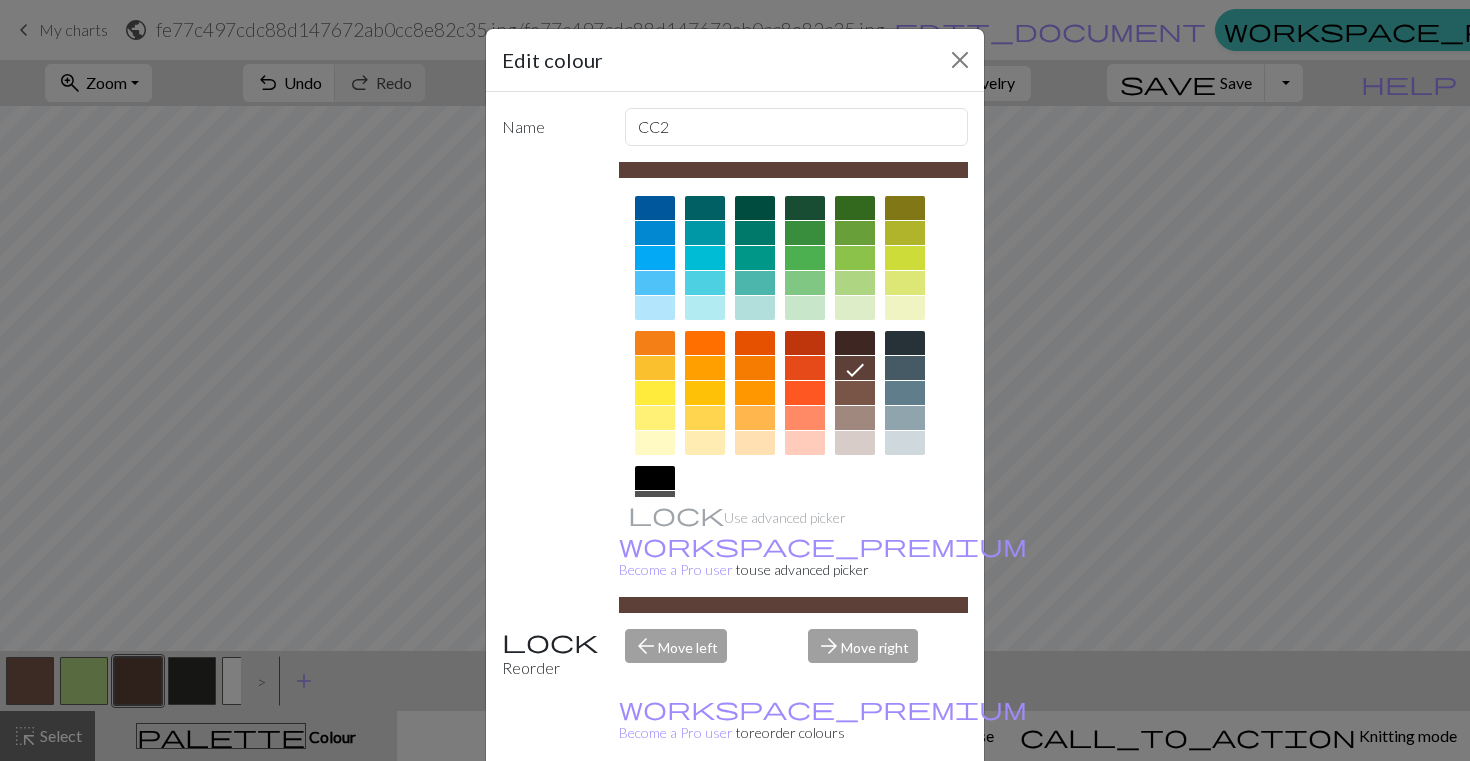 scroll, scrollTop: 162, scrollLeft: 0, axis: vertical 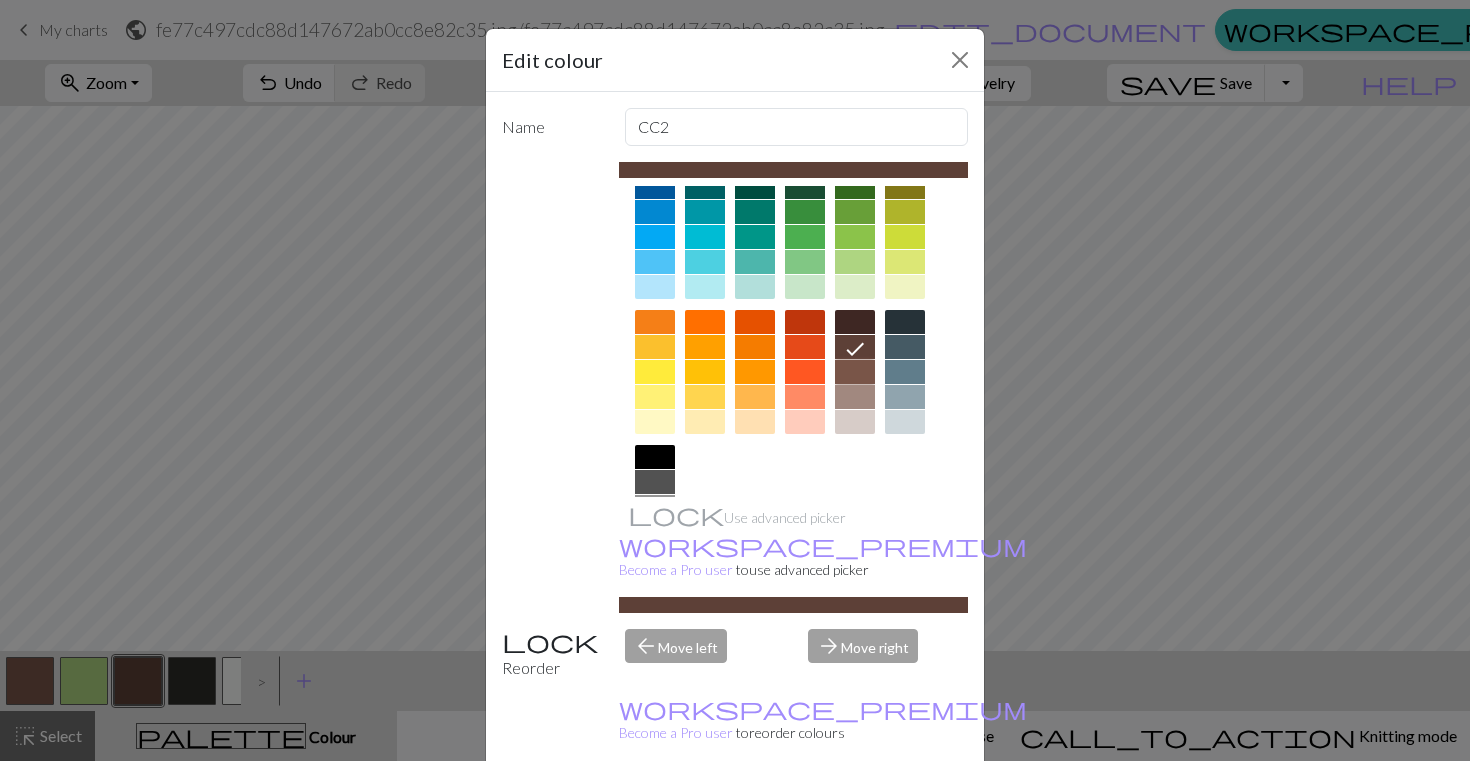 click at bounding box center [855, 372] 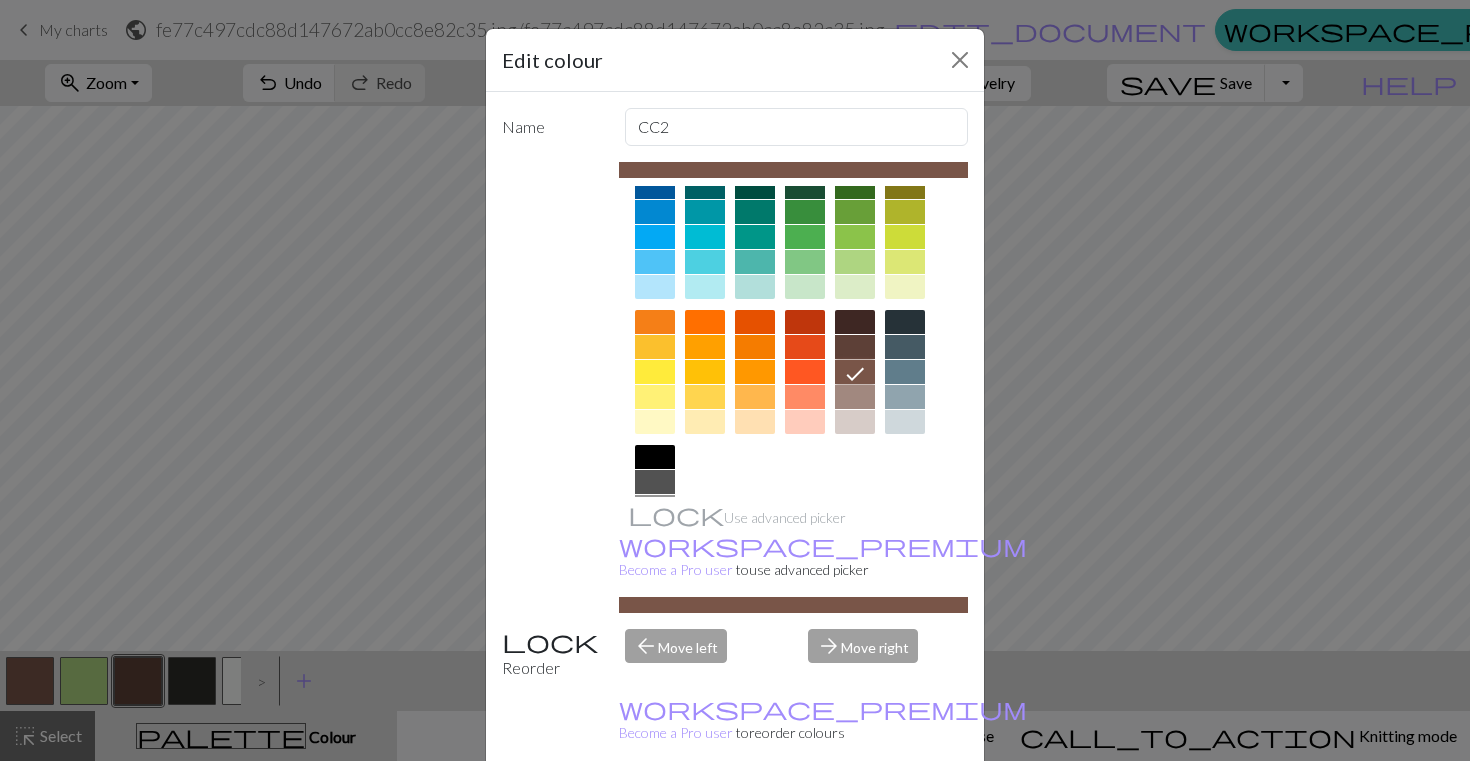 click on "Done" at bounding box center (855, 812) 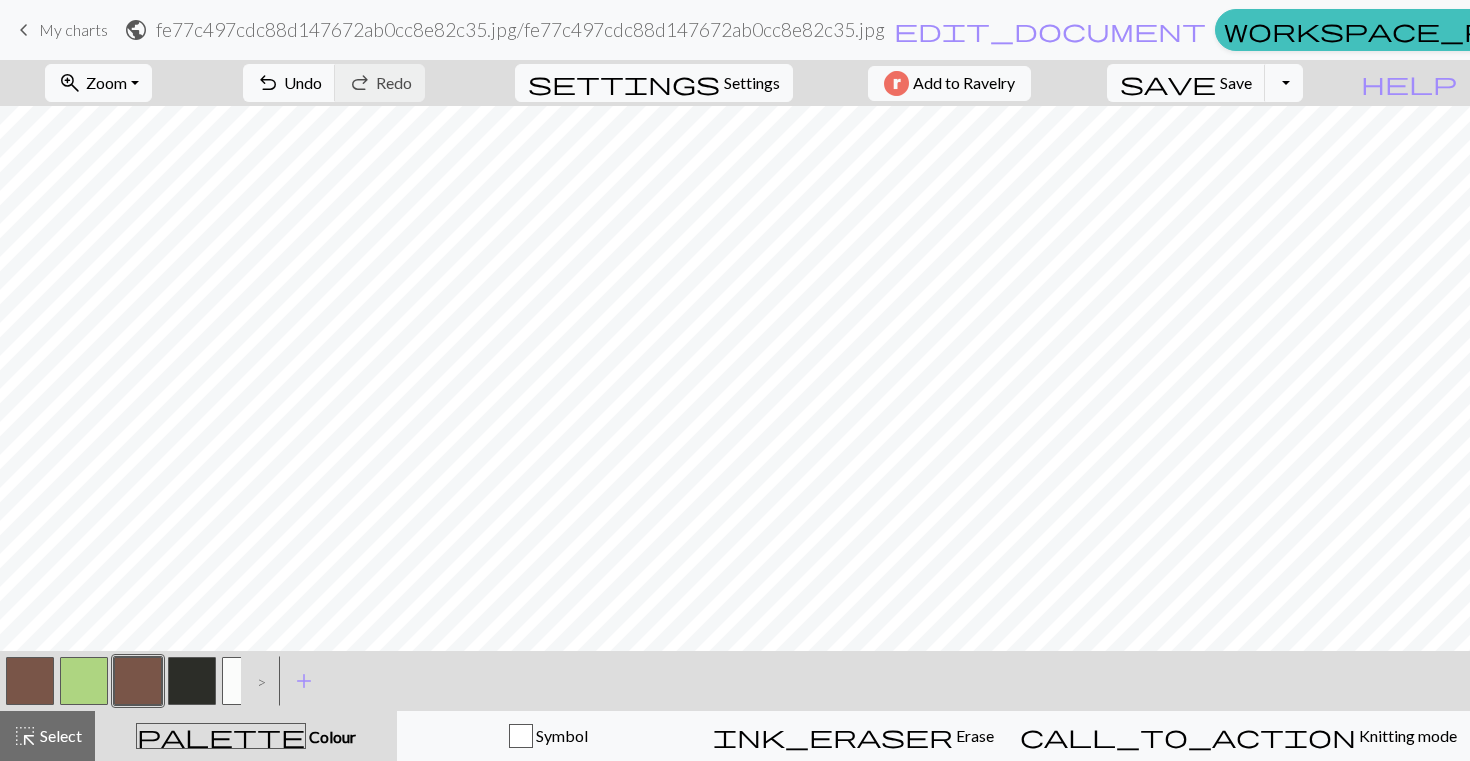 click at bounding box center (30, 681) 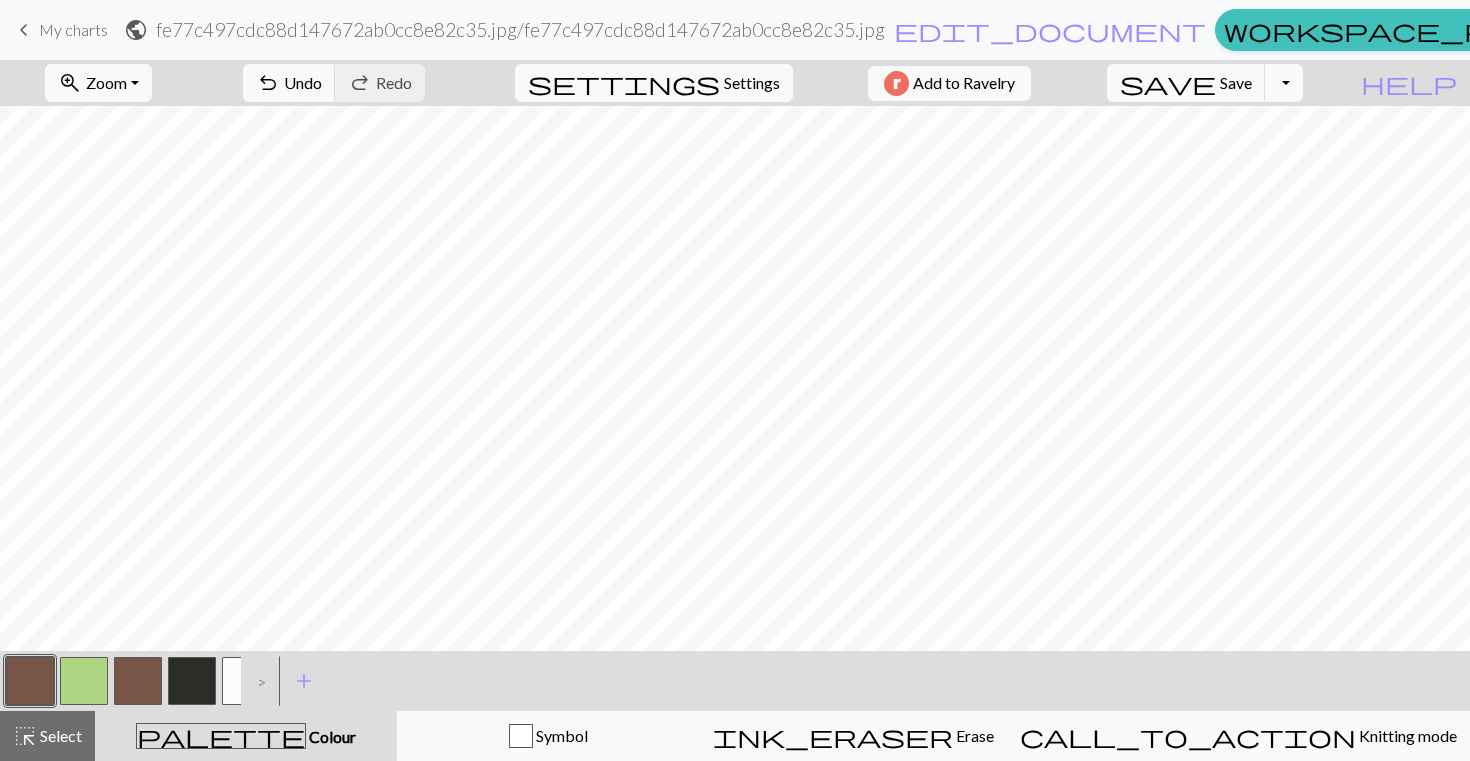 click at bounding box center [30, 681] 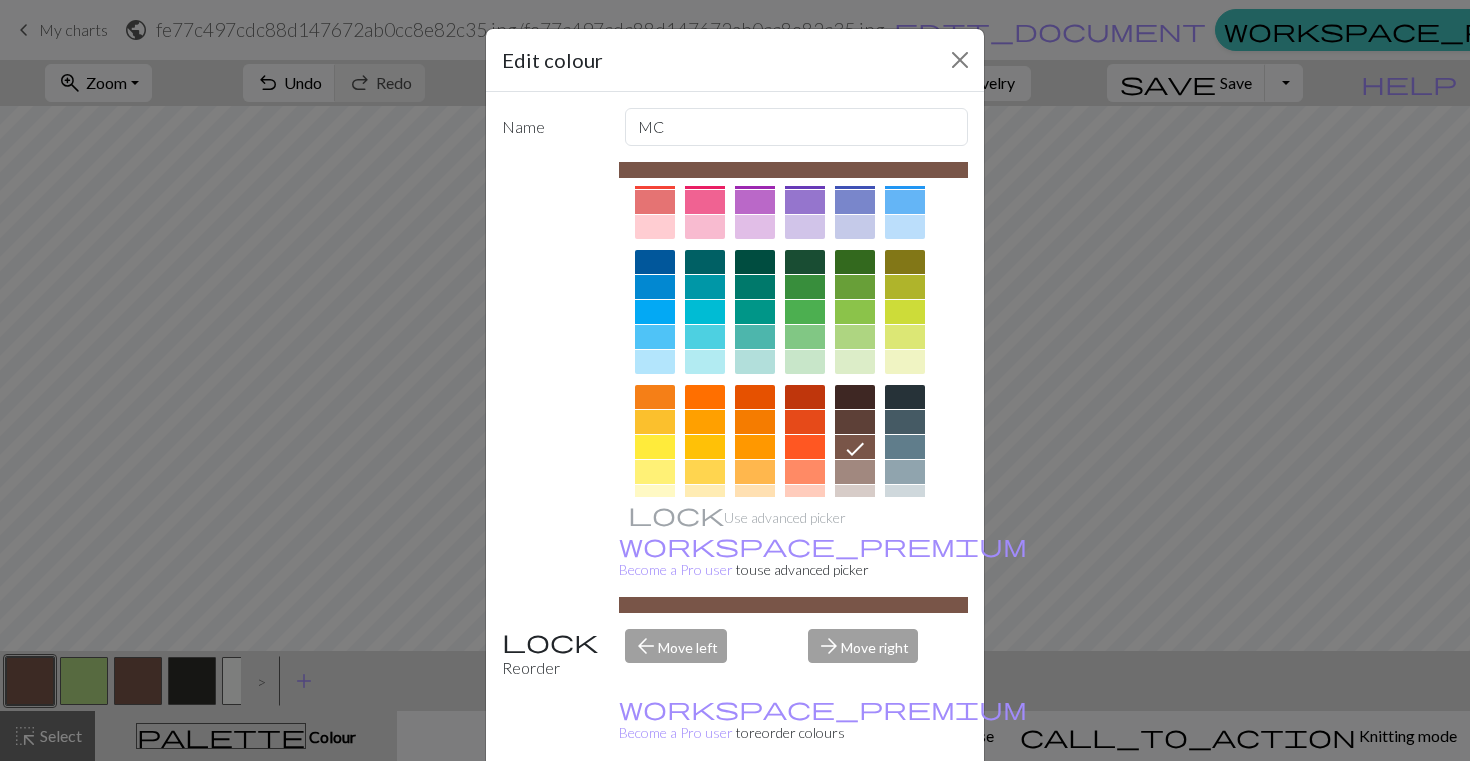 scroll, scrollTop: 172, scrollLeft: 0, axis: vertical 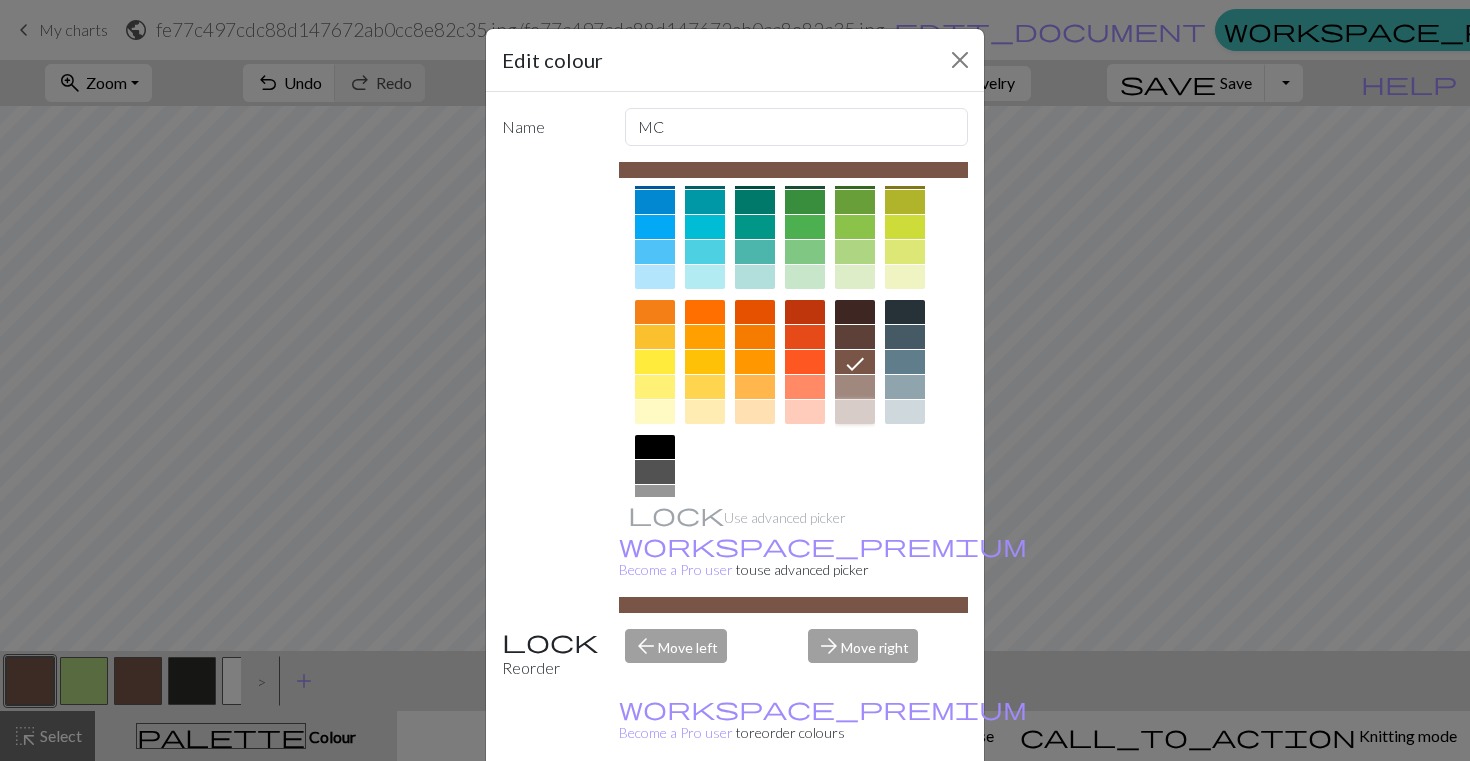 click at bounding box center (855, 412) 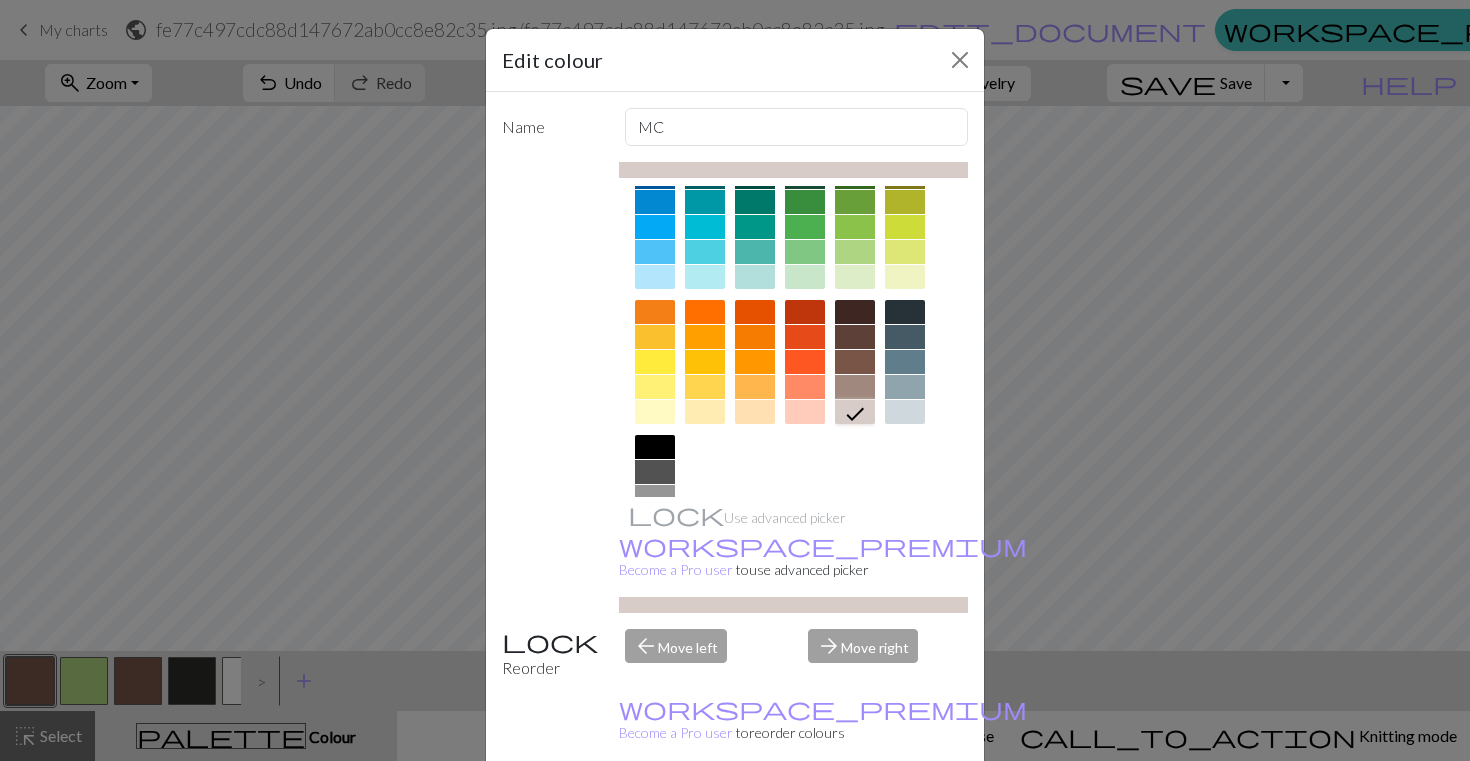 click on "Done" at bounding box center [855, 812] 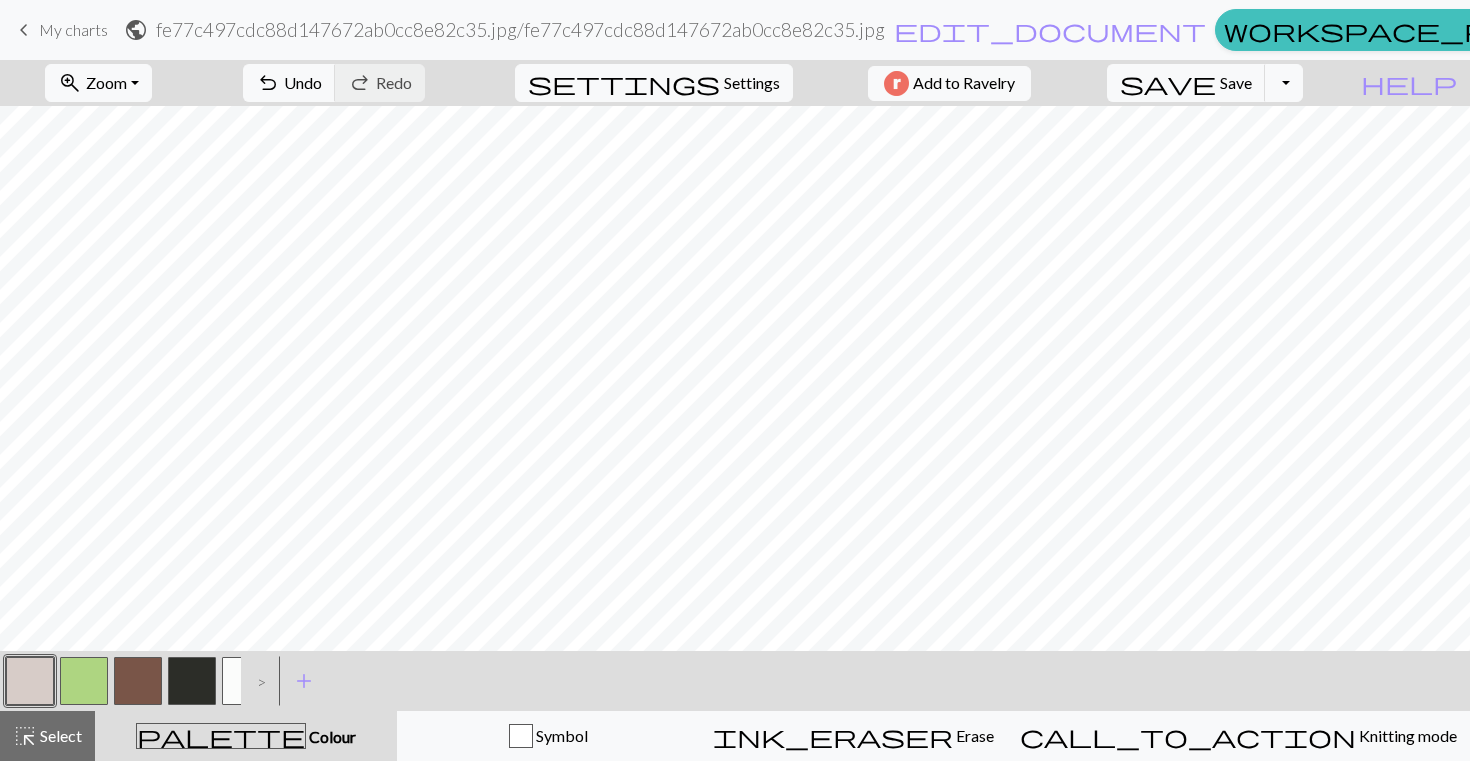 click at bounding box center (30, 681) 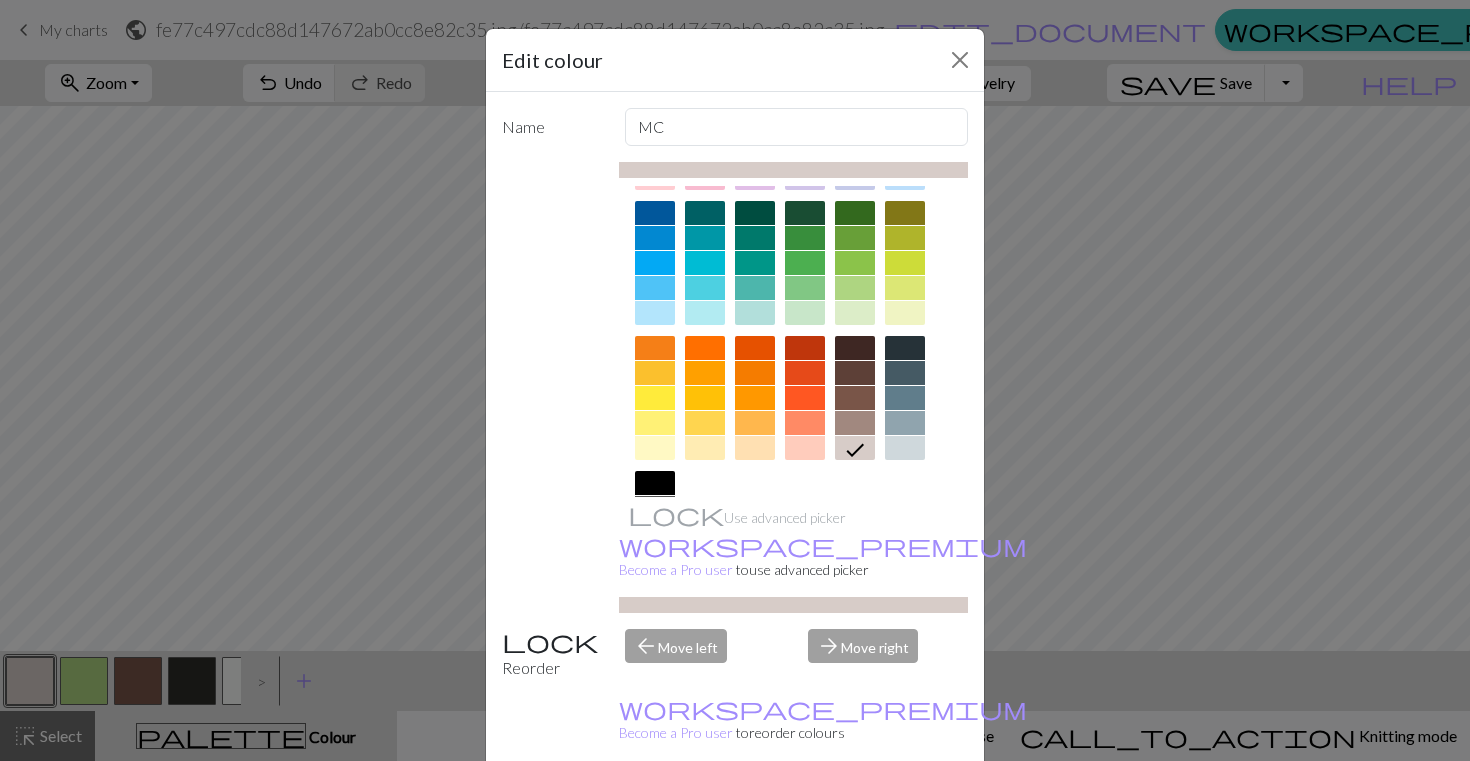 scroll, scrollTop: 139, scrollLeft: 0, axis: vertical 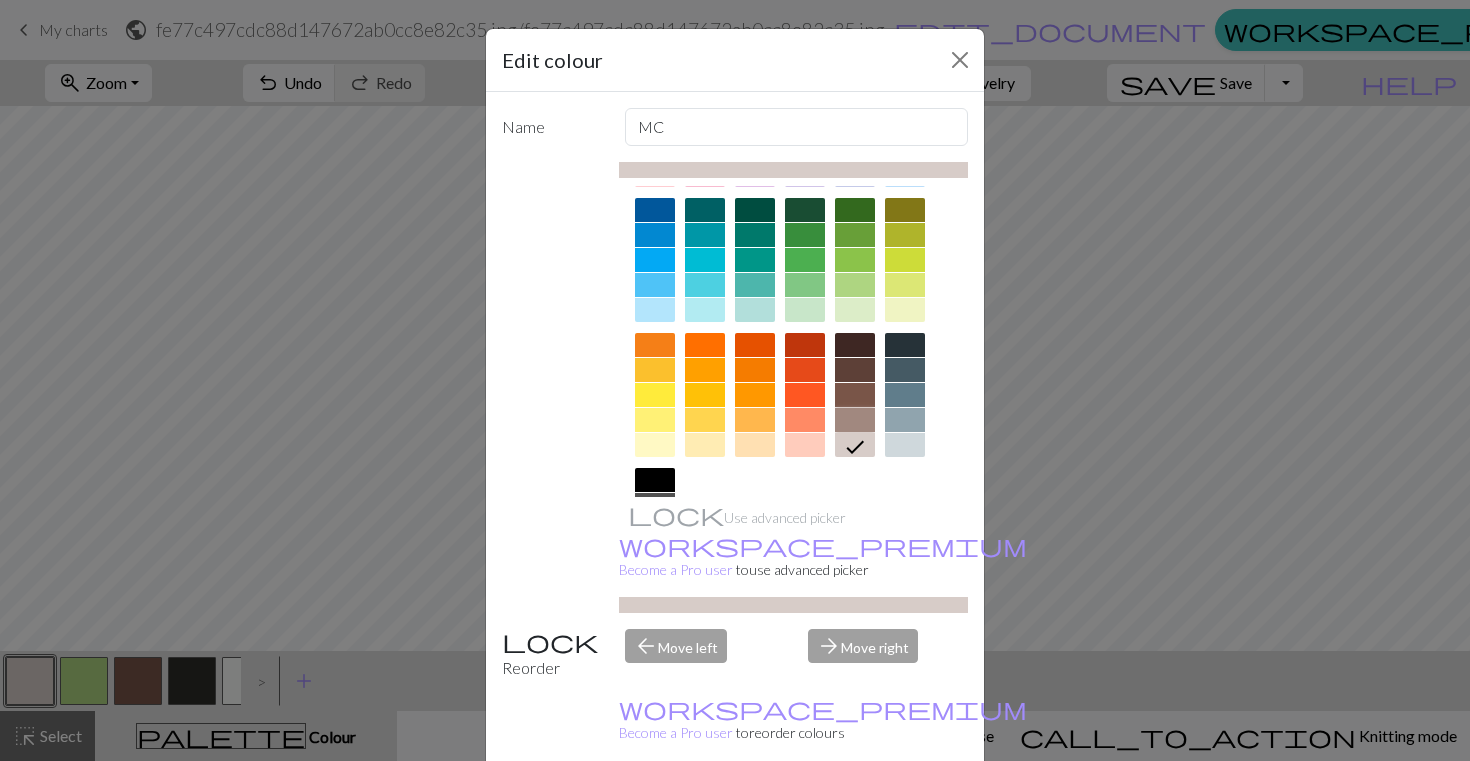 click at bounding box center [855, 420] 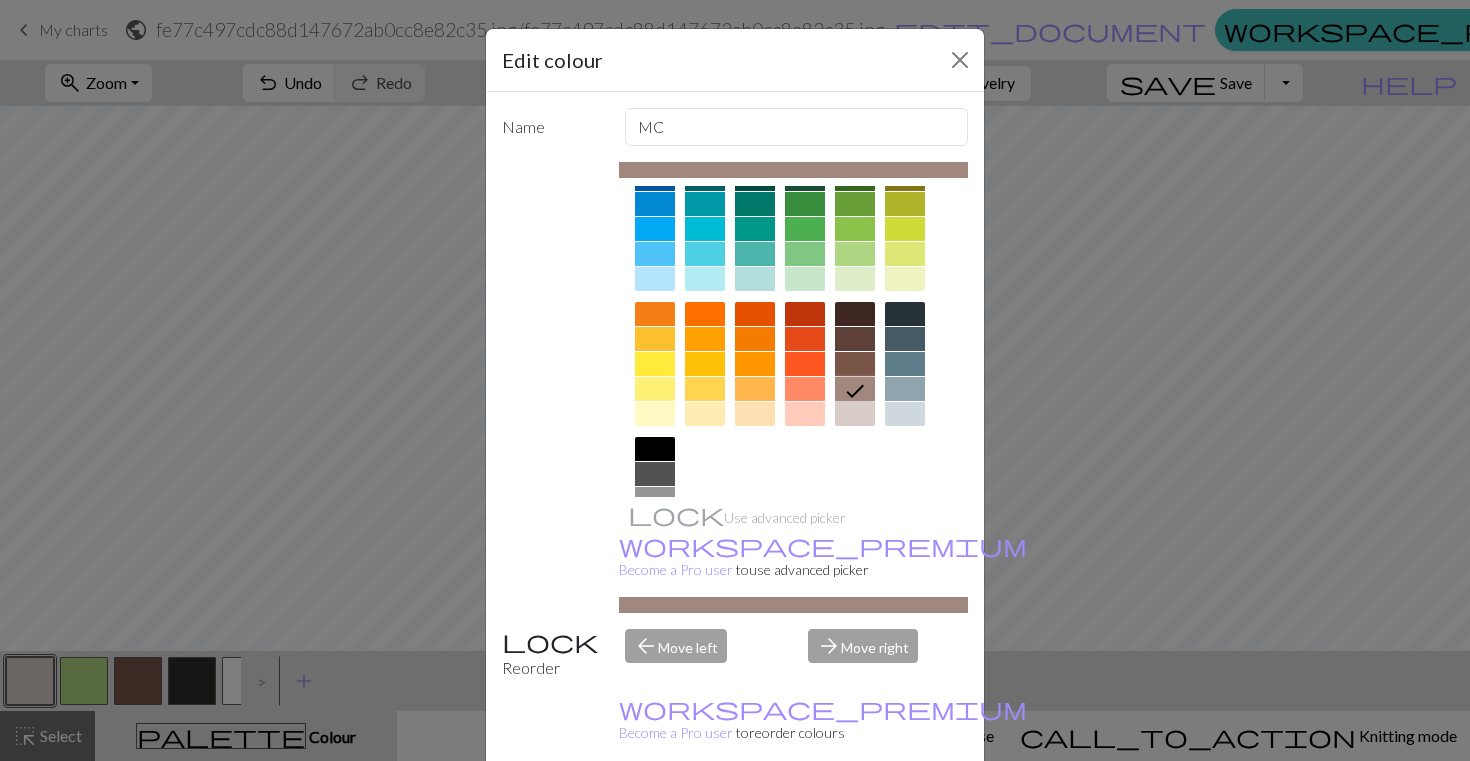 scroll, scrollTop: 171, scrollLeft: 0, axis: vertical 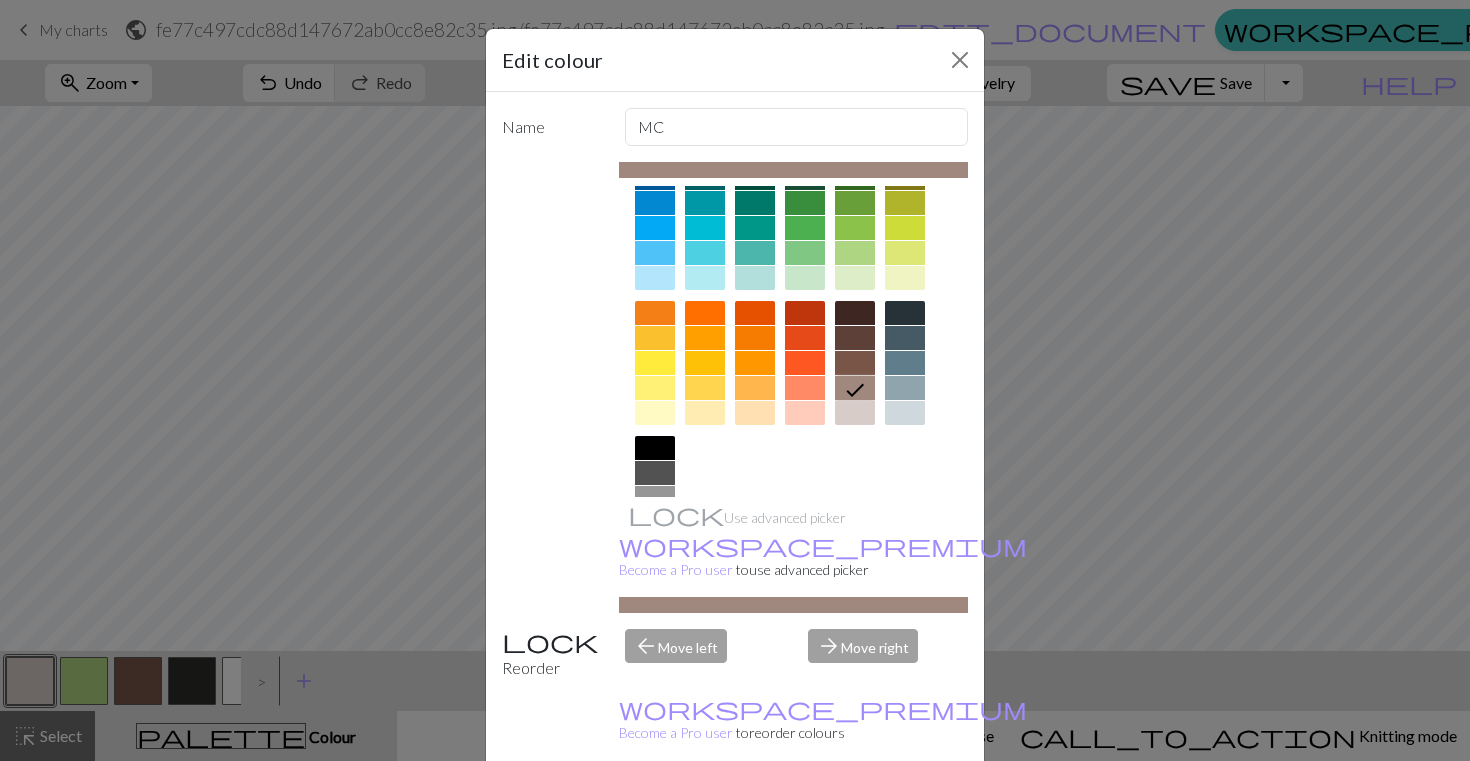 click at bounding box center (855, 413) 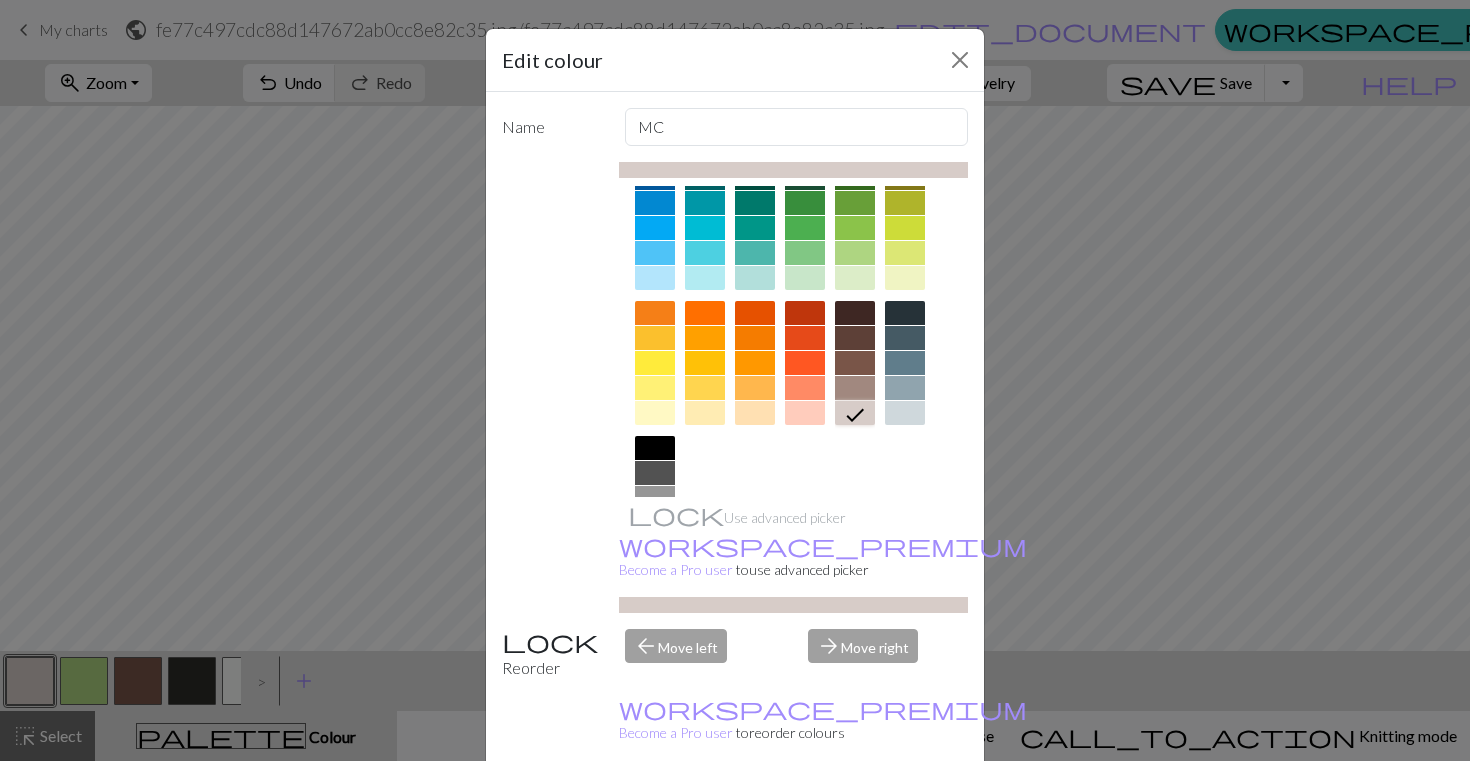 click on "Done" at bounding box center [855, 812] 